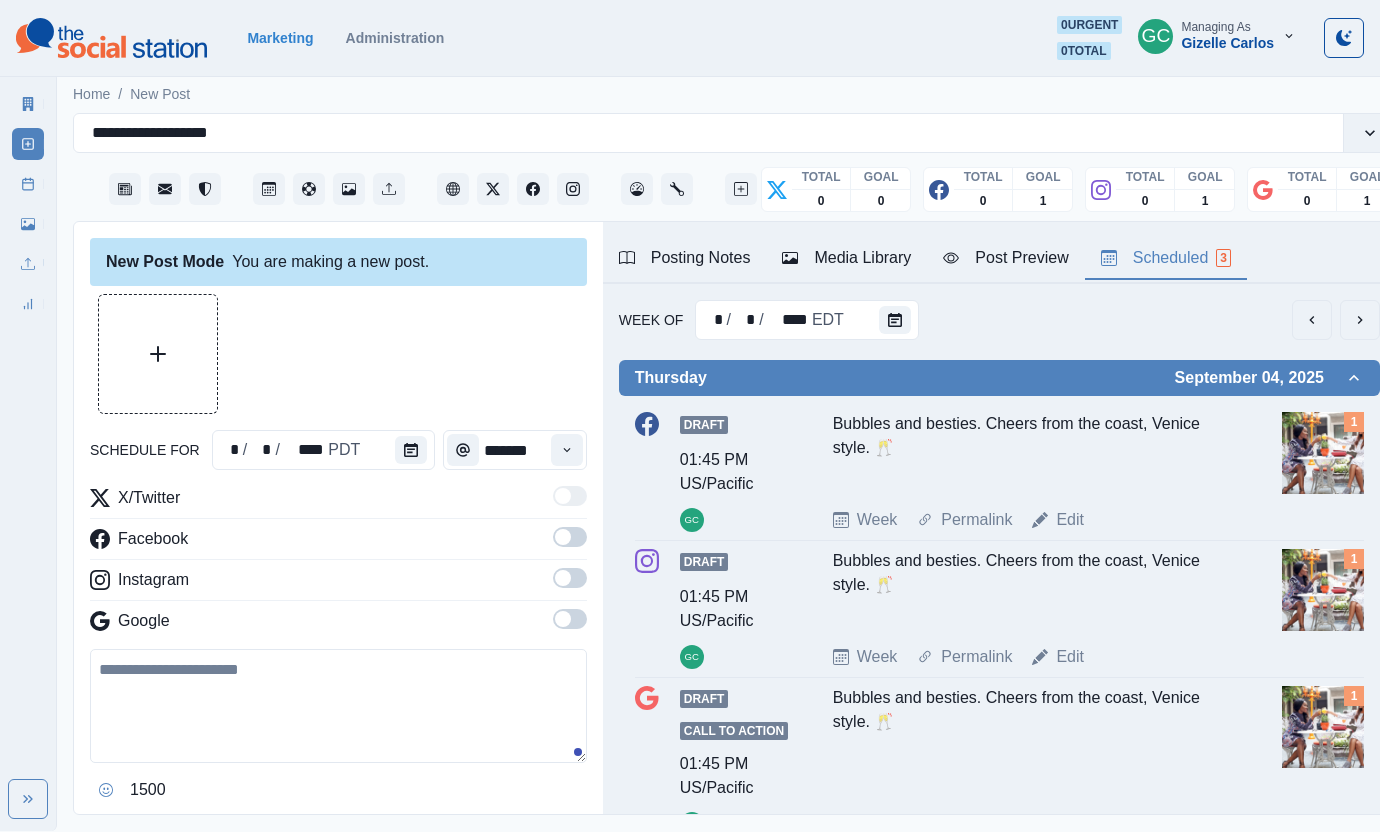 scroll, scrollTop: 0, scrollLeft: 18, axis: horizontal 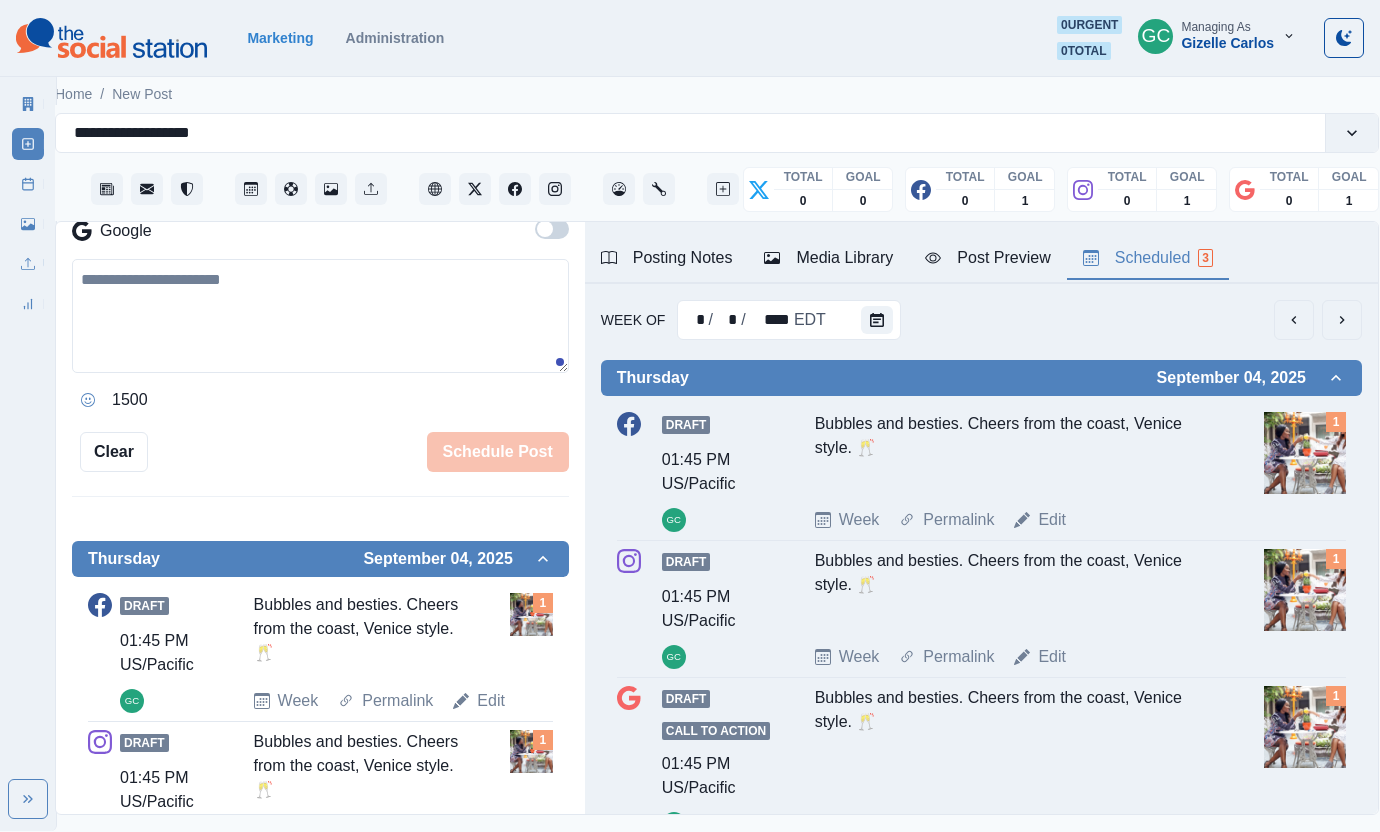 click on "1500" at bounding box center [320, 337] 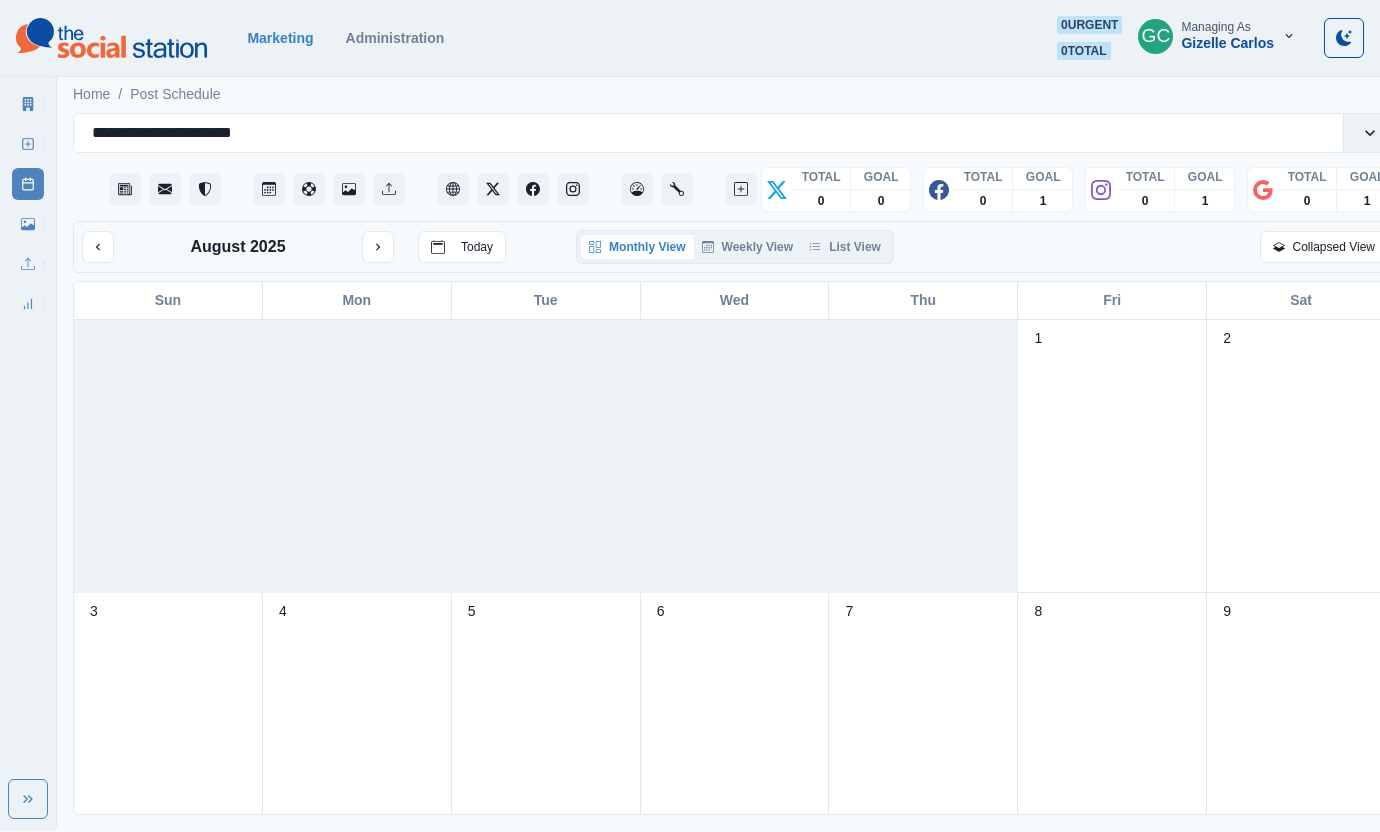 scroll, scrollTop: 0, scrollLeft: 0, axis: both 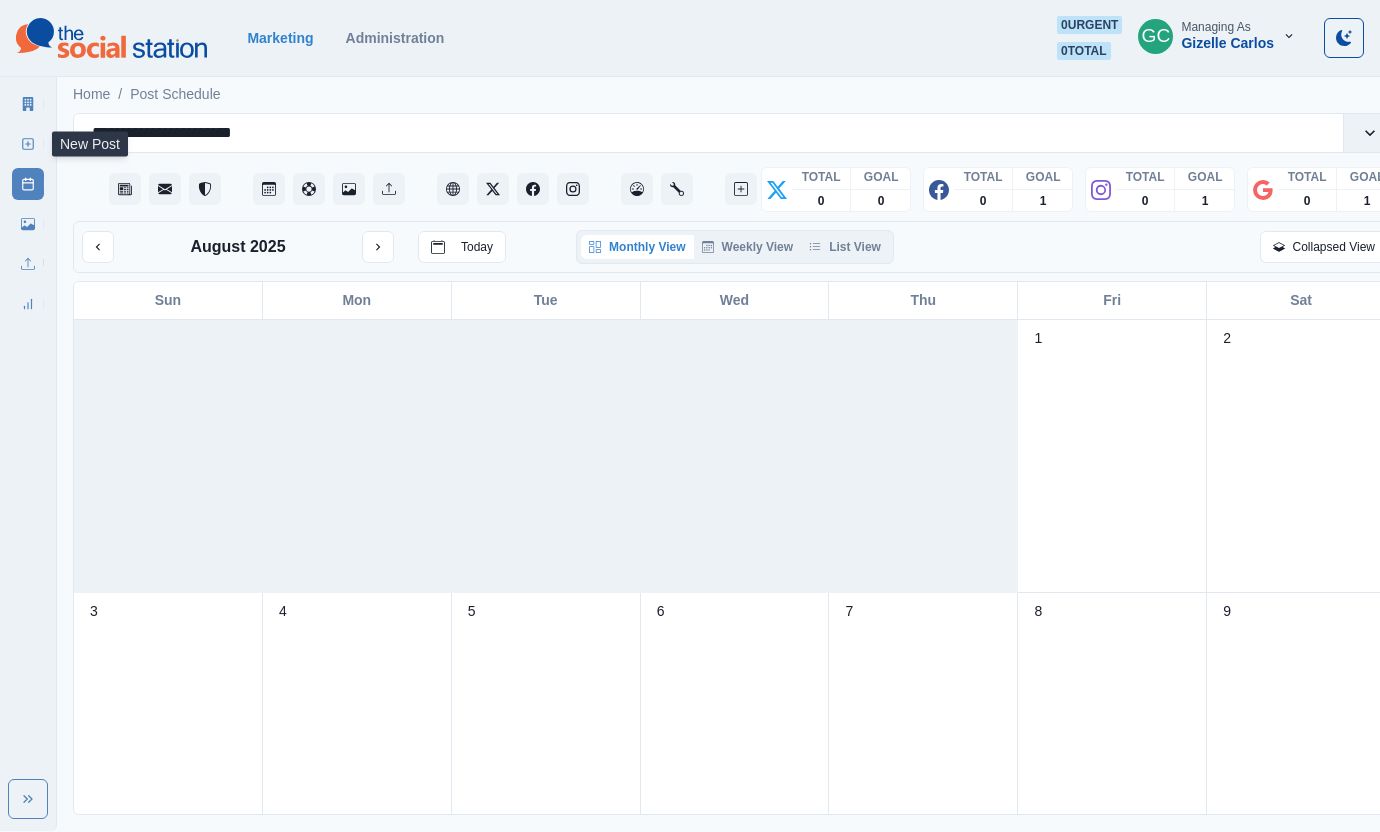 click 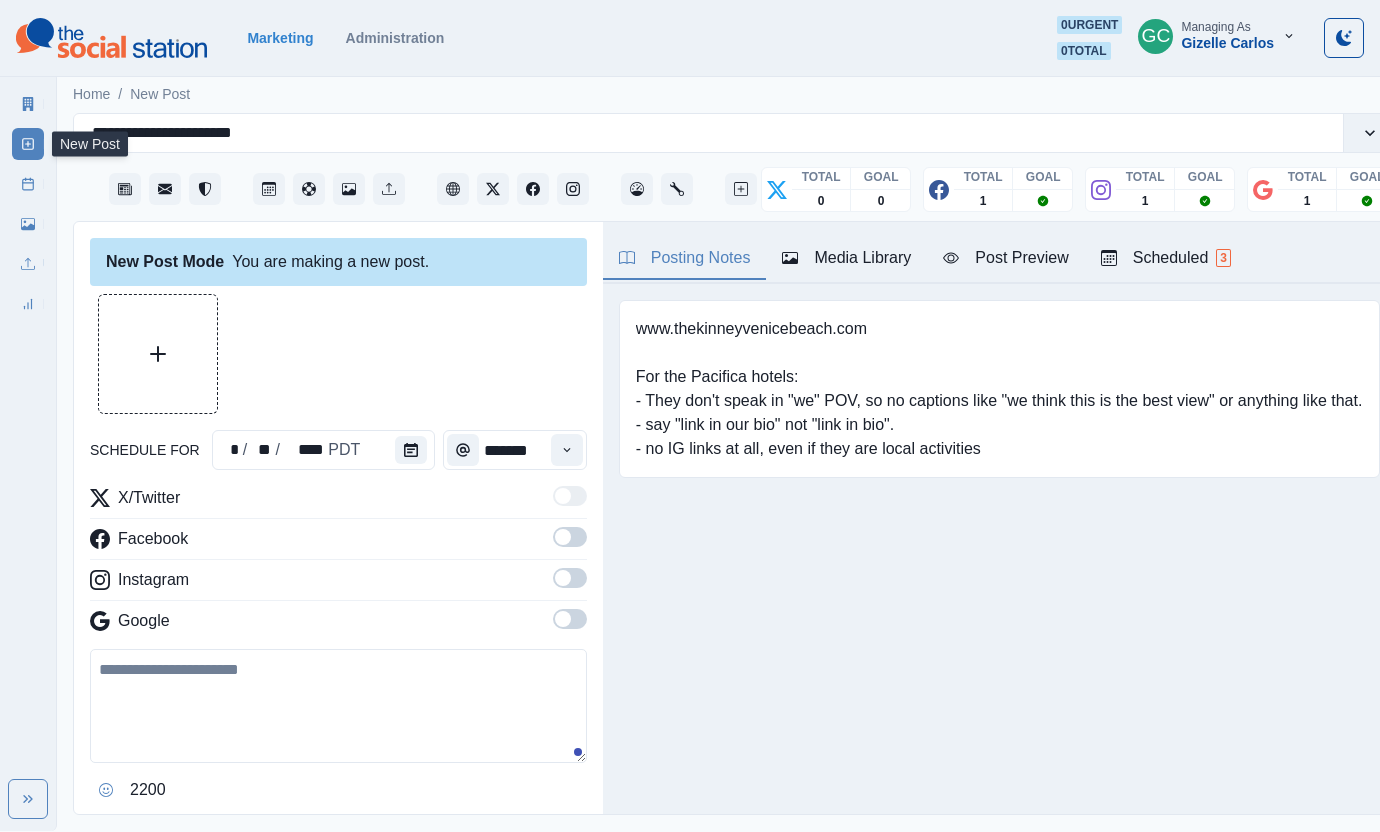 click on "Scheduled 3" at bounding box center [1166, 258] 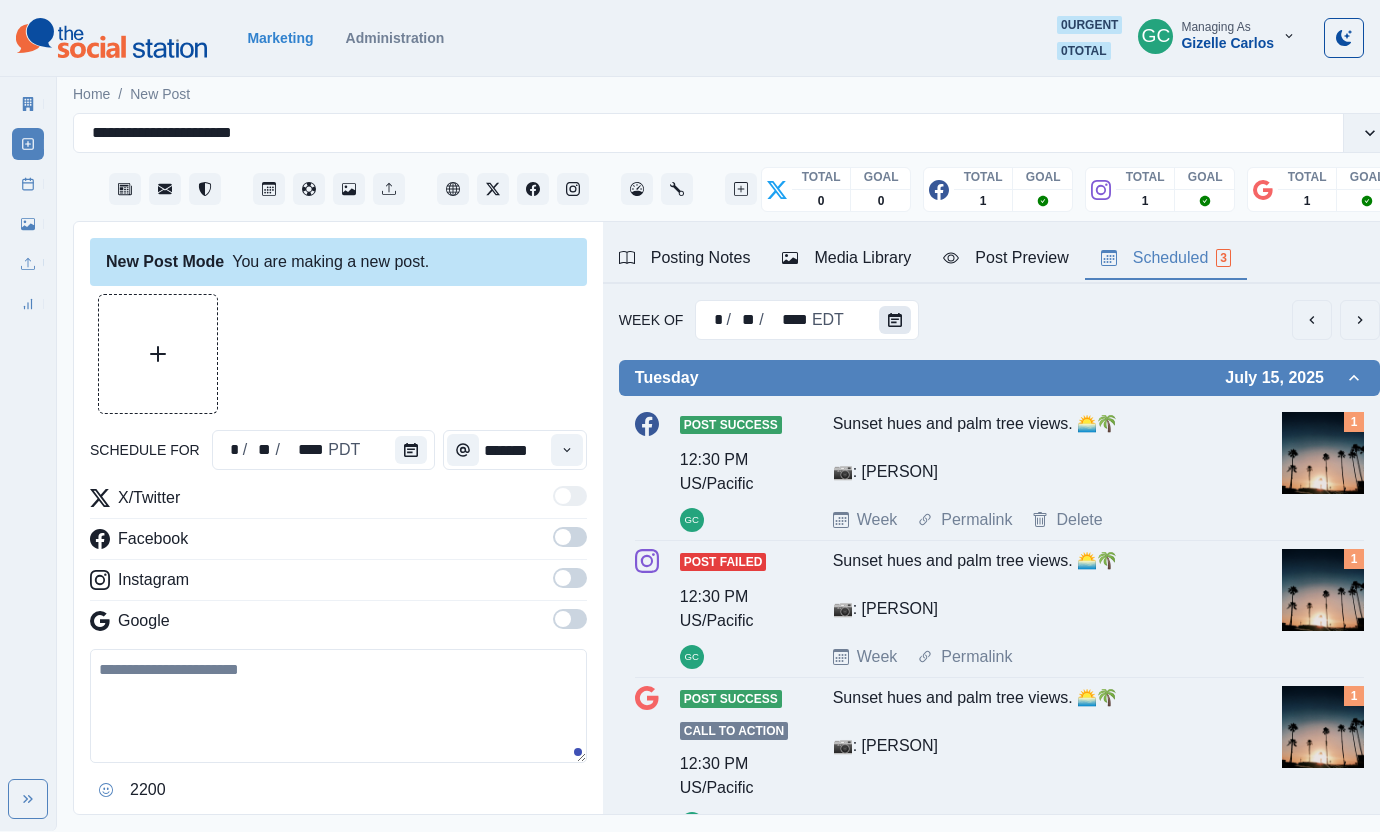 click 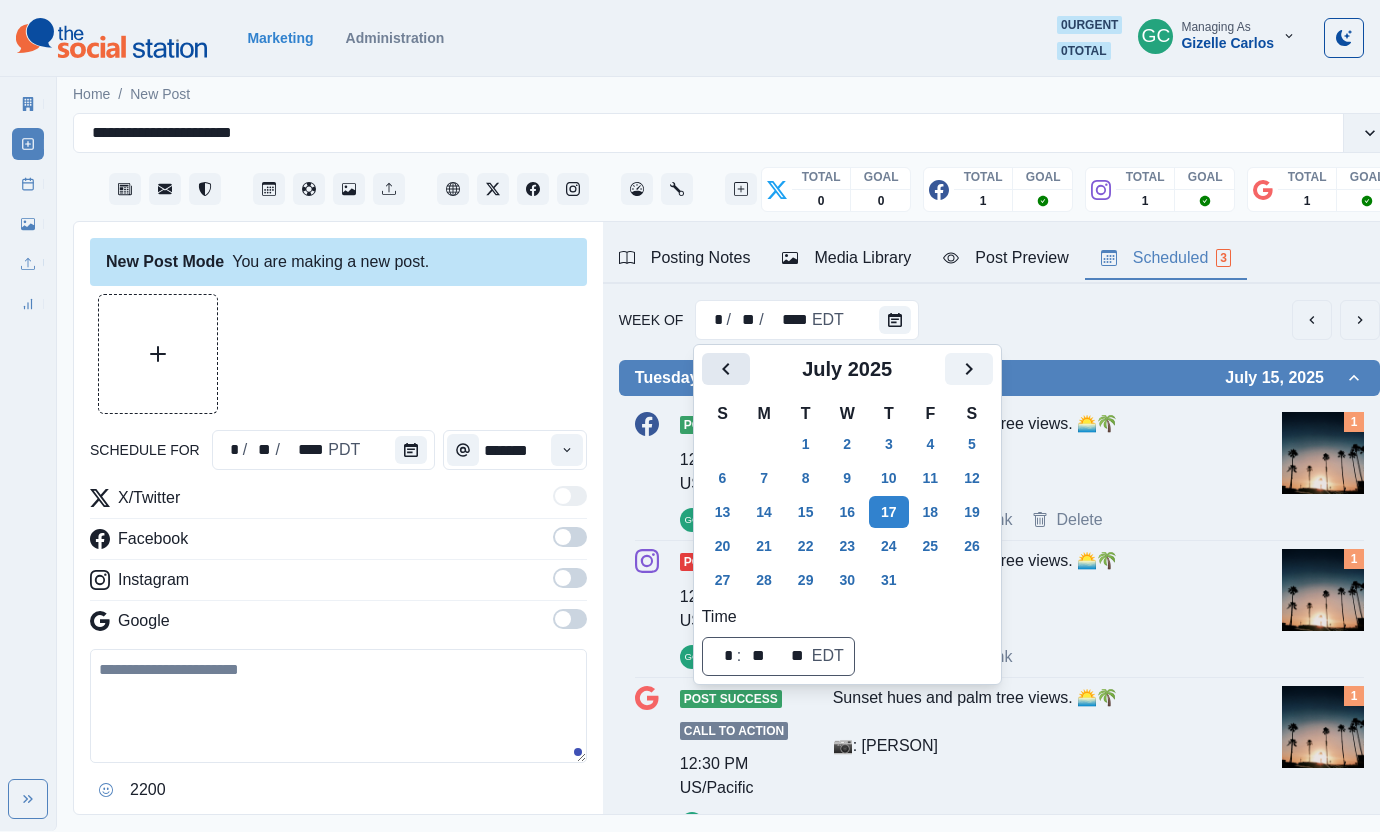 click at bounding box center (726, 369) 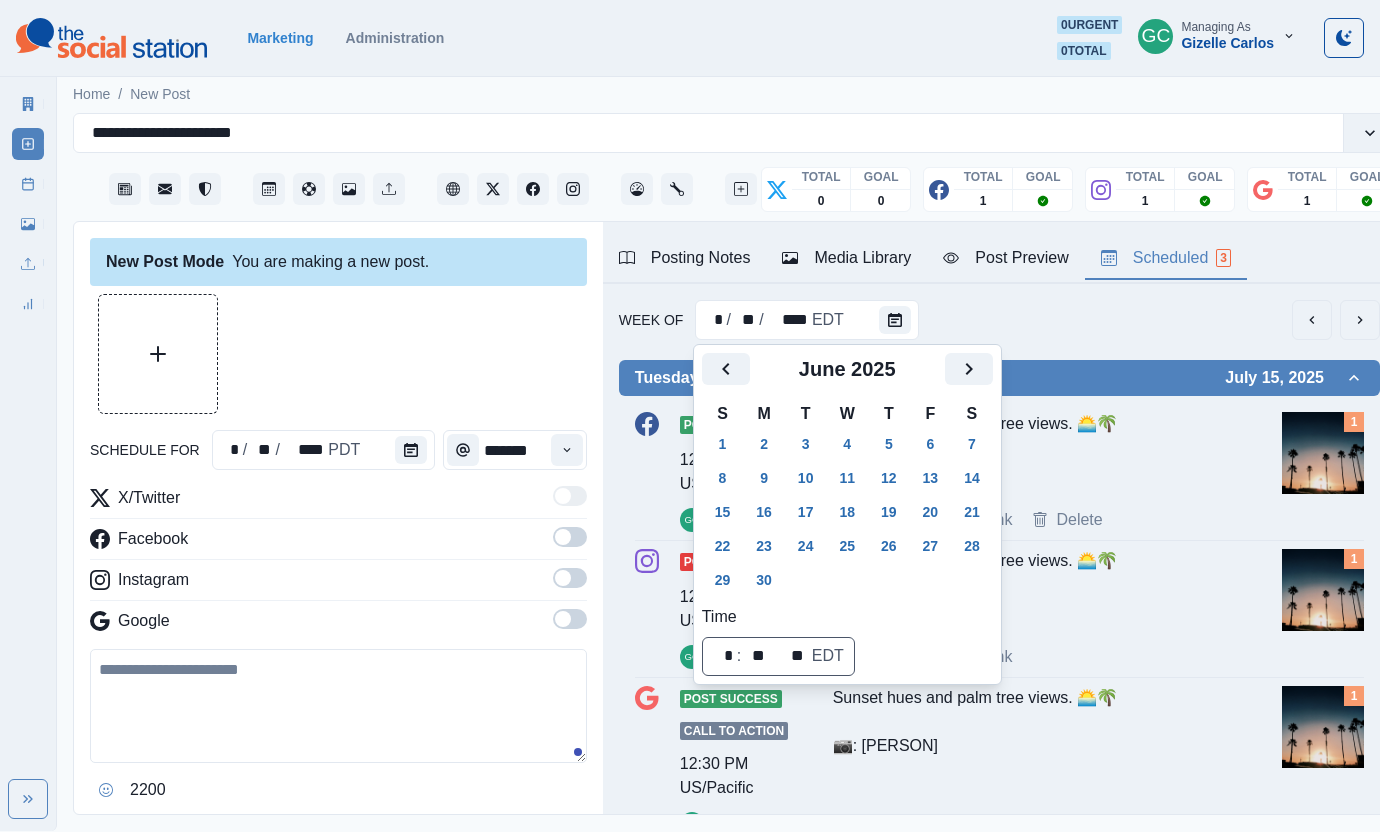 click on "10" at bounding box center [806, 478] 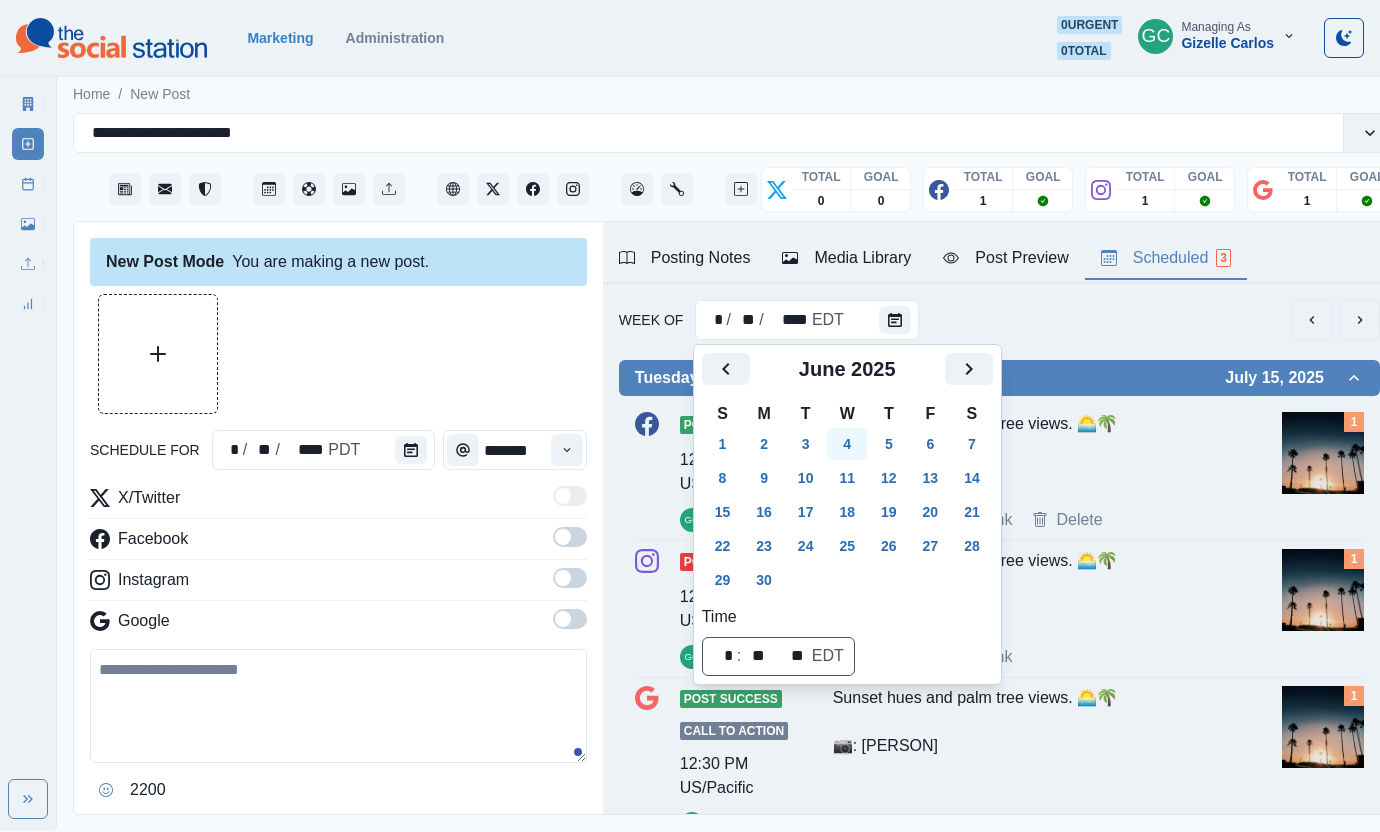 click on "4" at bounding box center [847, 444] 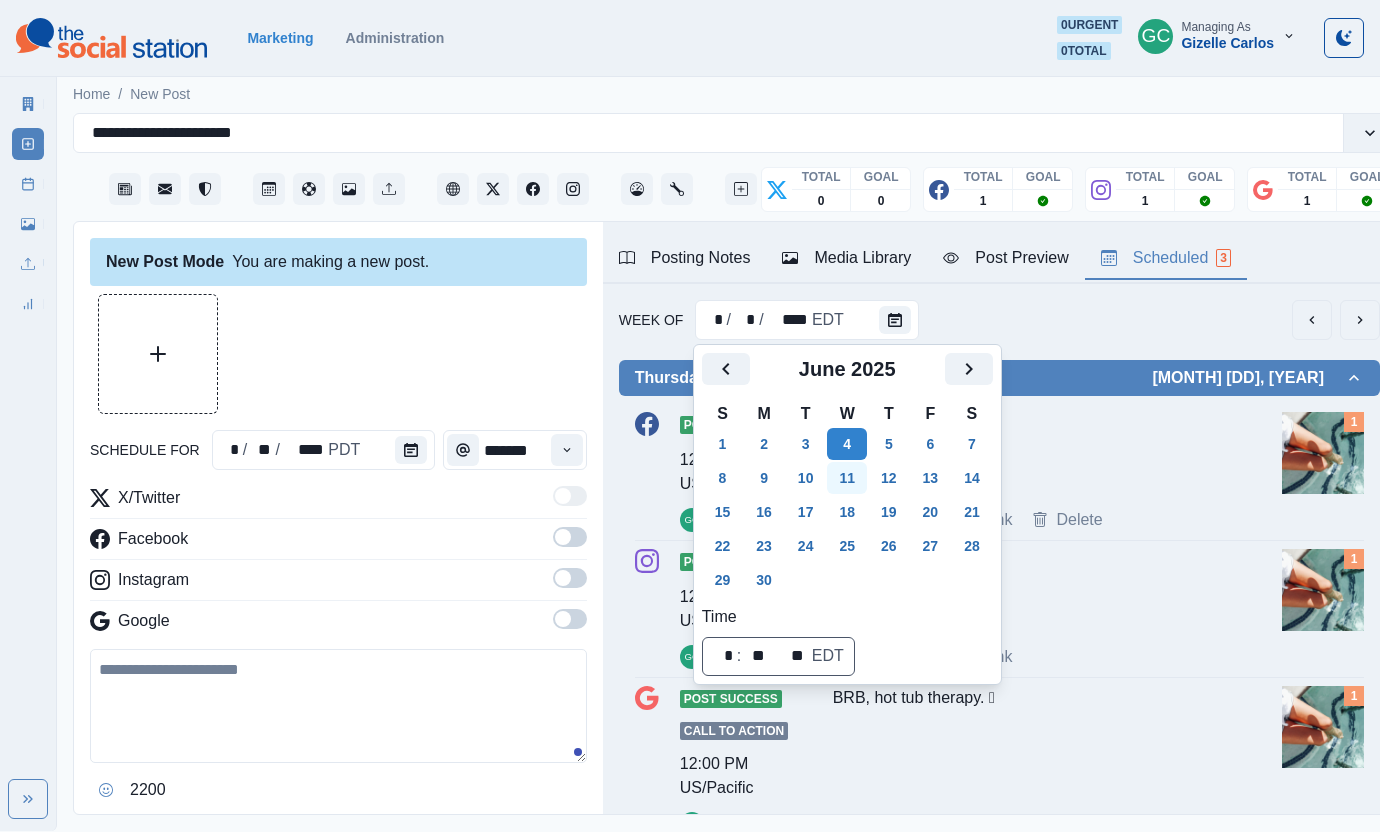 click on "11" at bounding box center [847, 478] 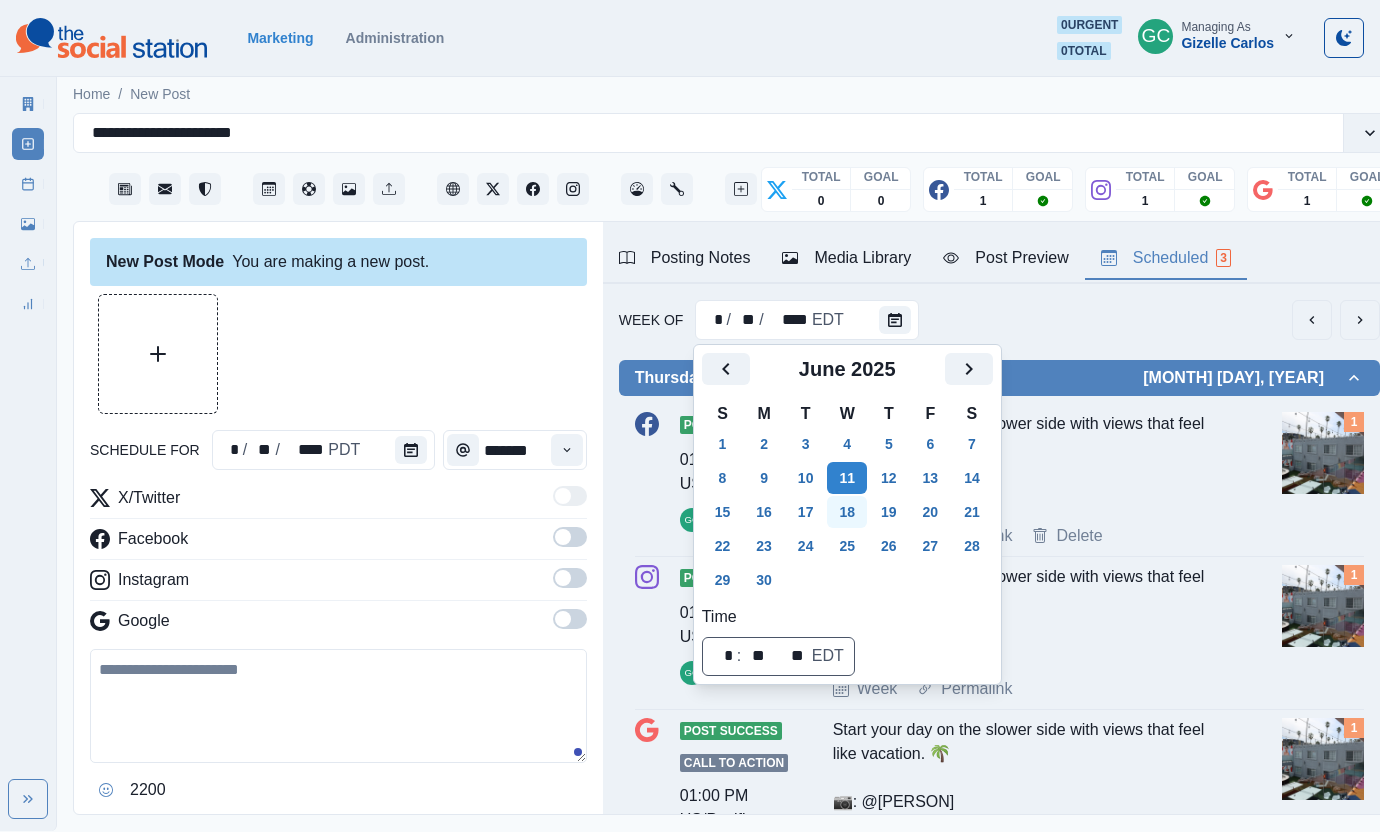 click on "18" at bounding box center [847, 512] 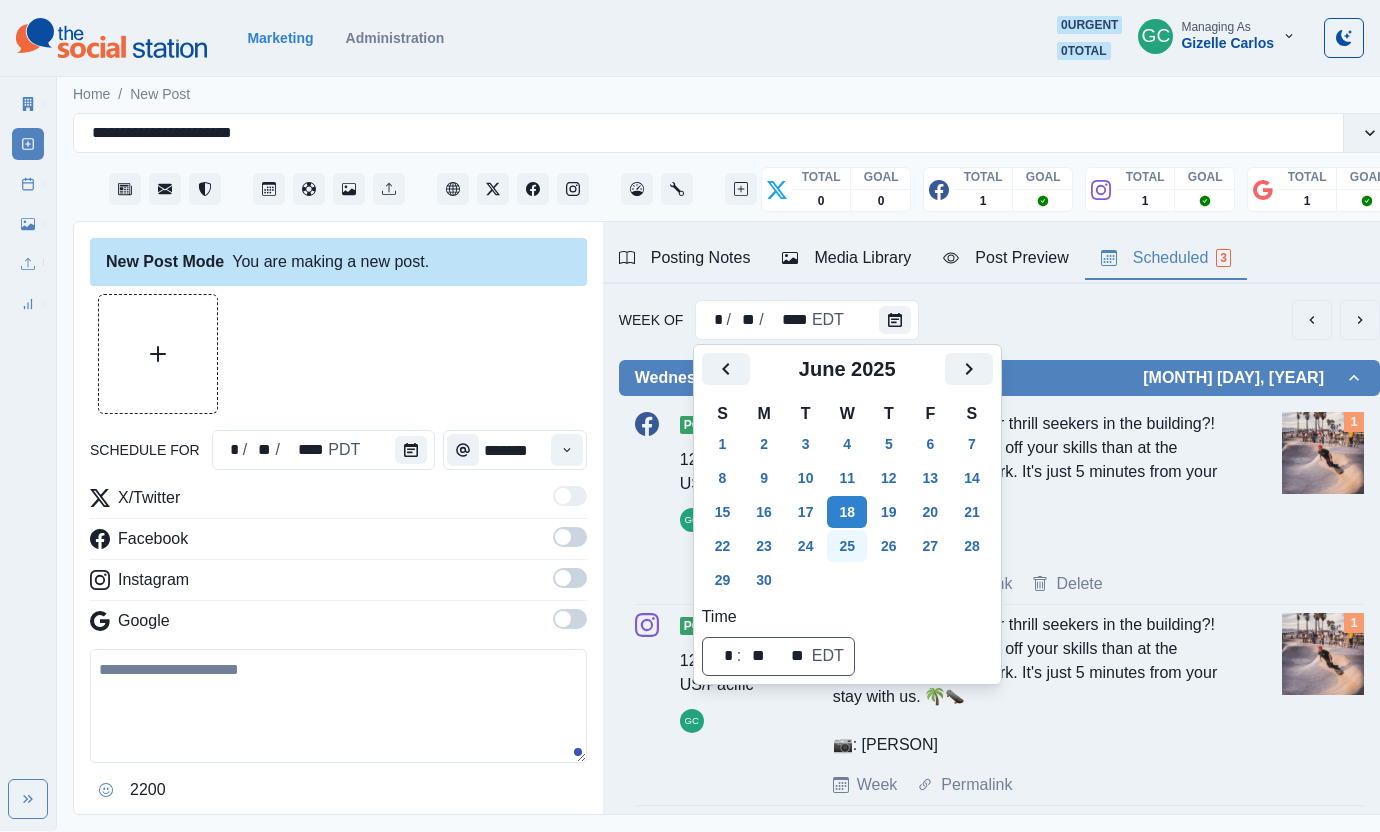 click on "25" at bounding box center [847, 546] 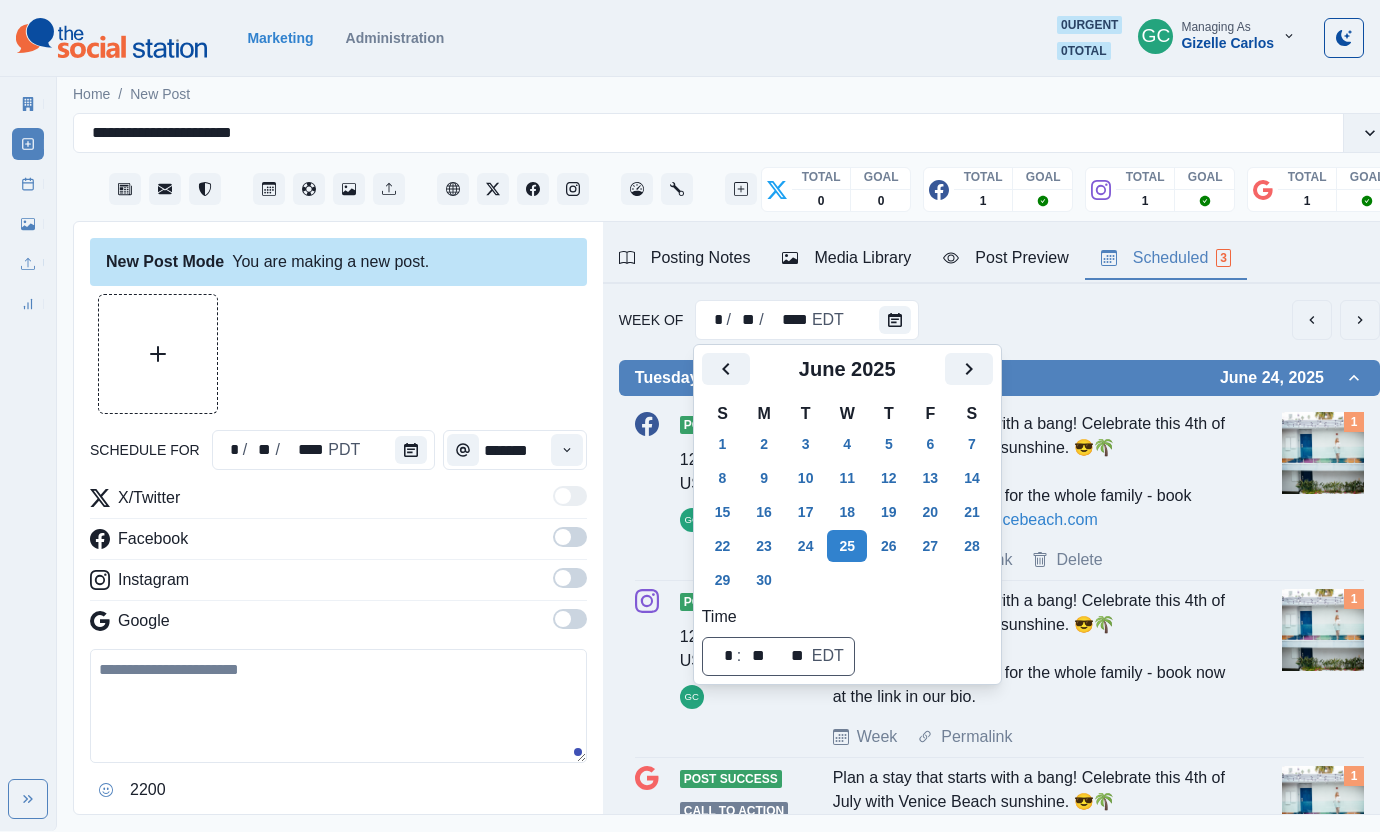 drag, startPoint x: 1011, startPoint y: 369, endPoint x: 996, endPoint y: 374, distance: 15.811388 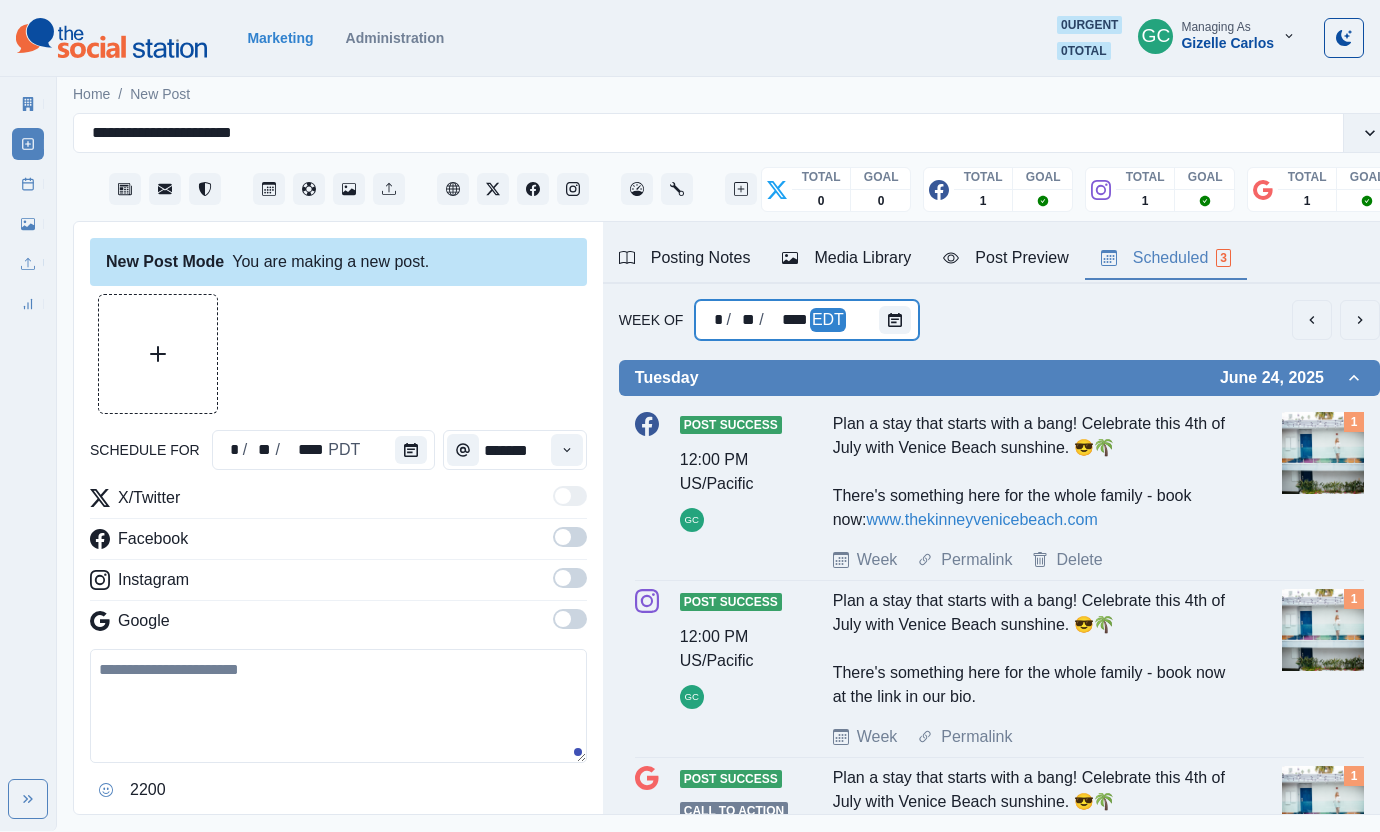 click on "* / ** / **** EDT" at bounding box center [807, 320] 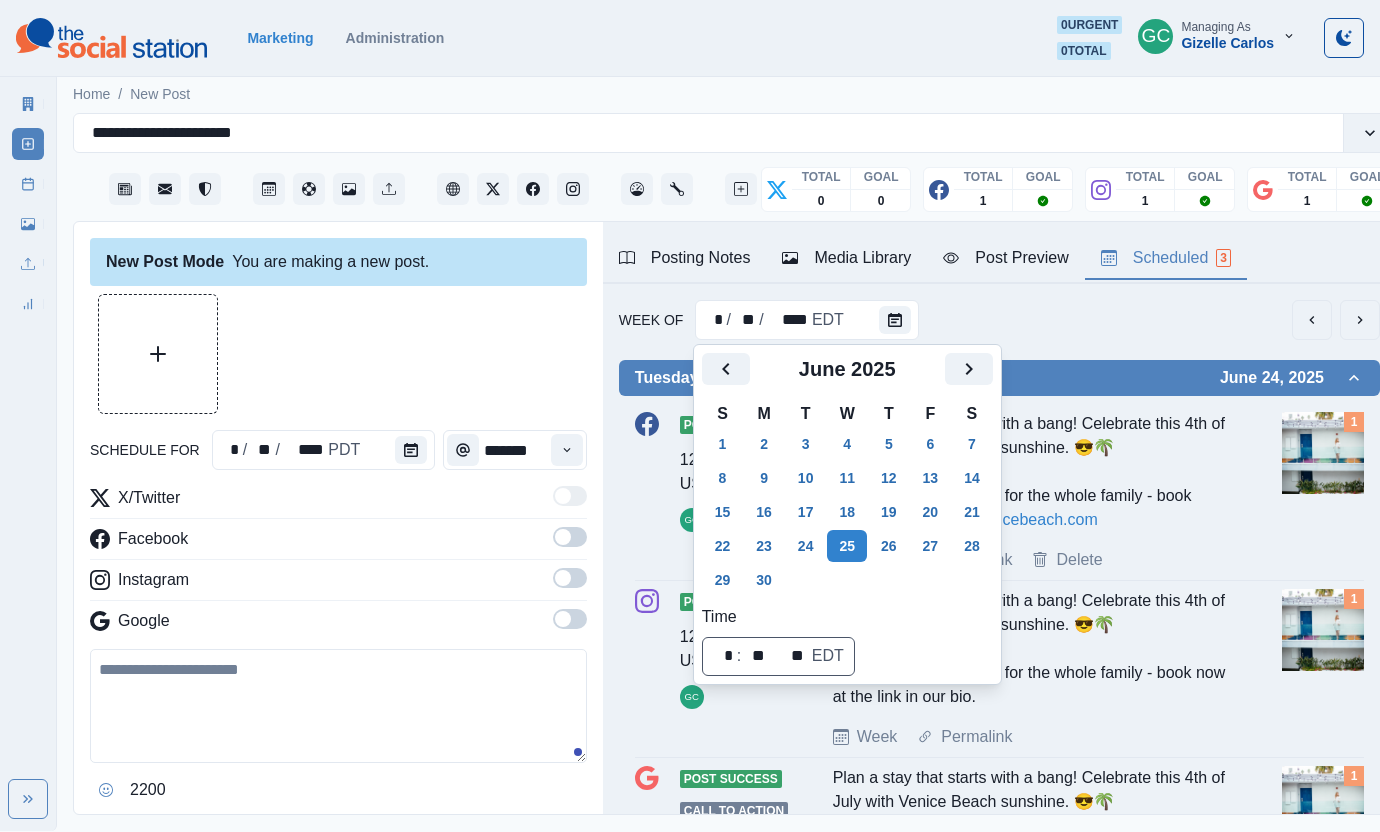 click on "June 2025" at bounding box center (847, 377) 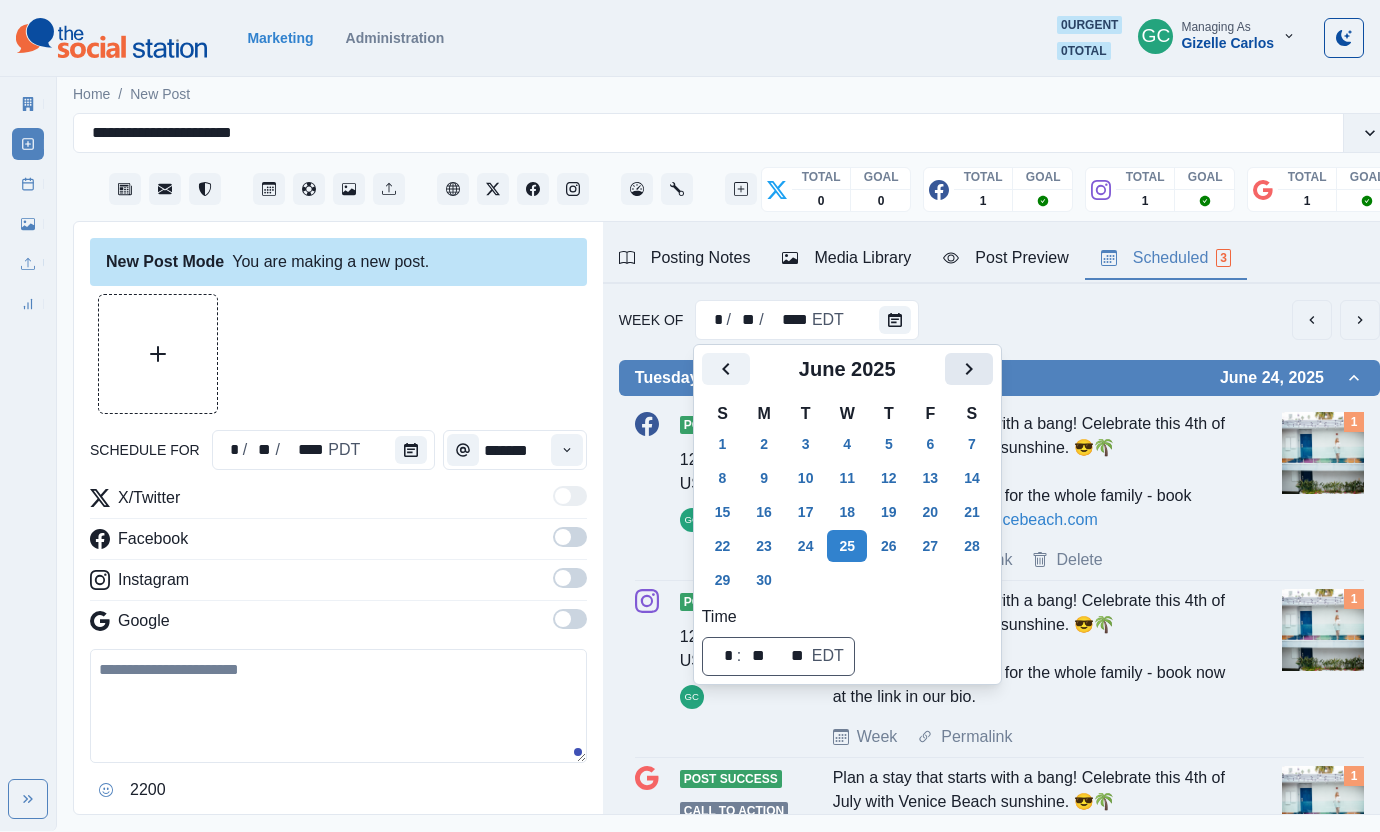 click 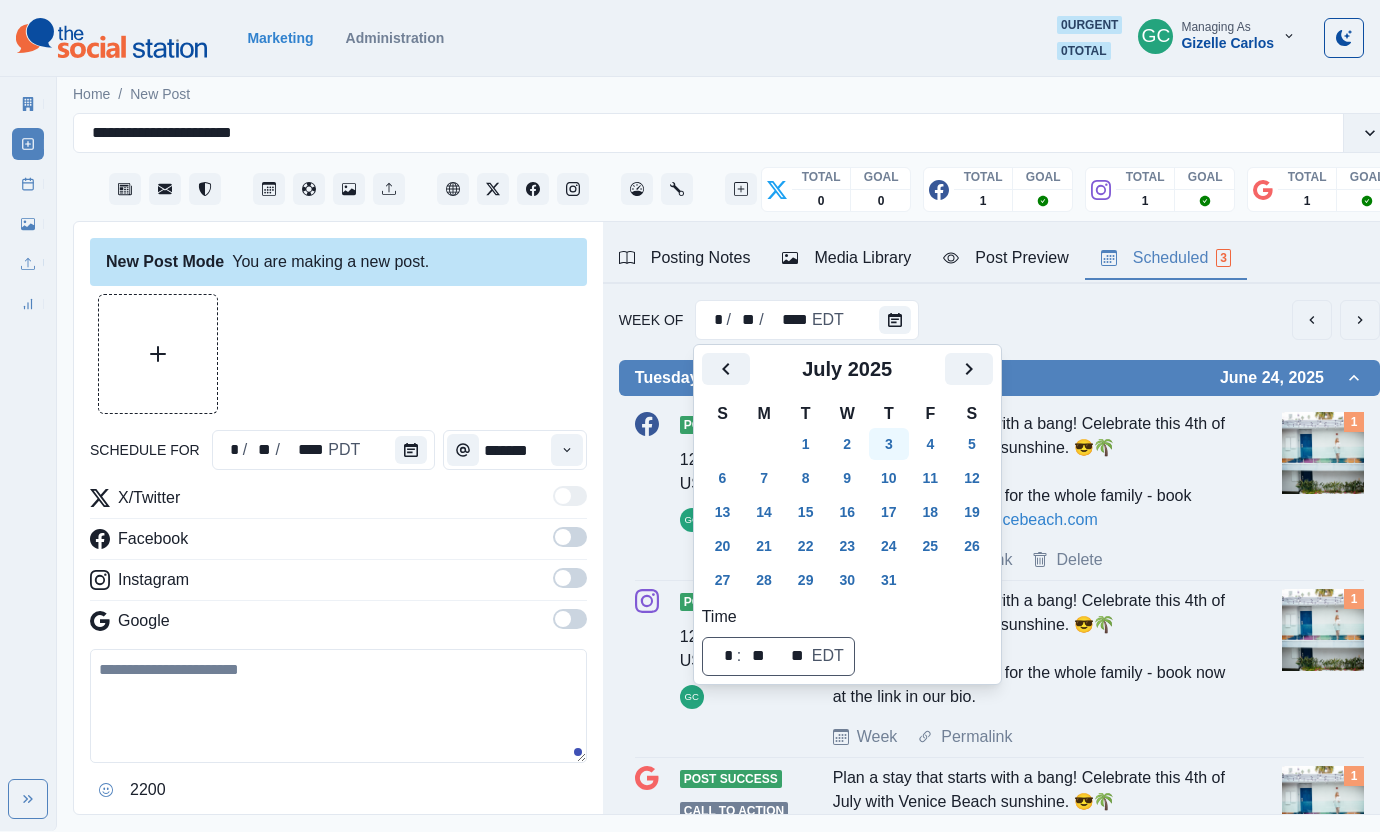 click on "3" at bounding box center (889, 444) 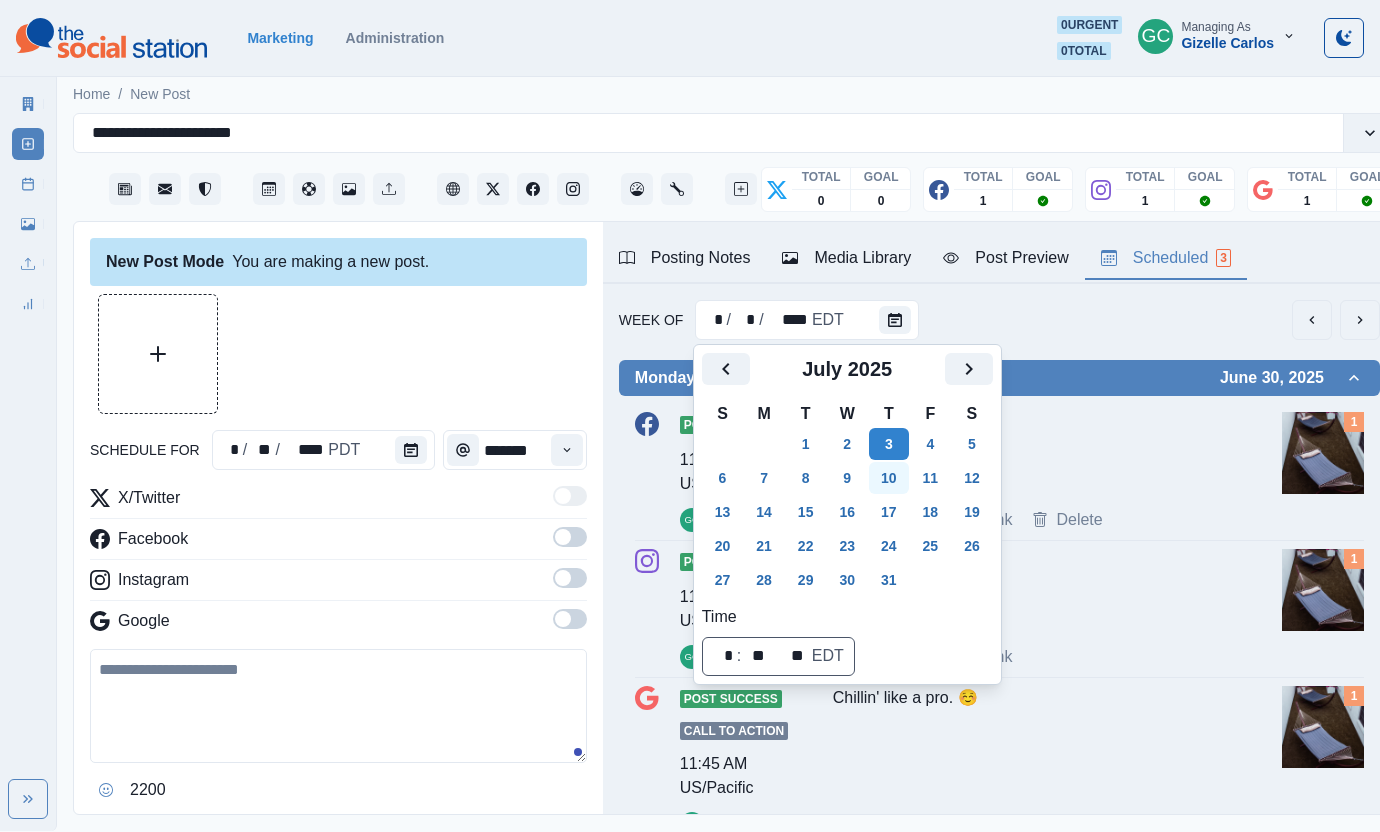 click on "10" at bounding box center [889, 478] 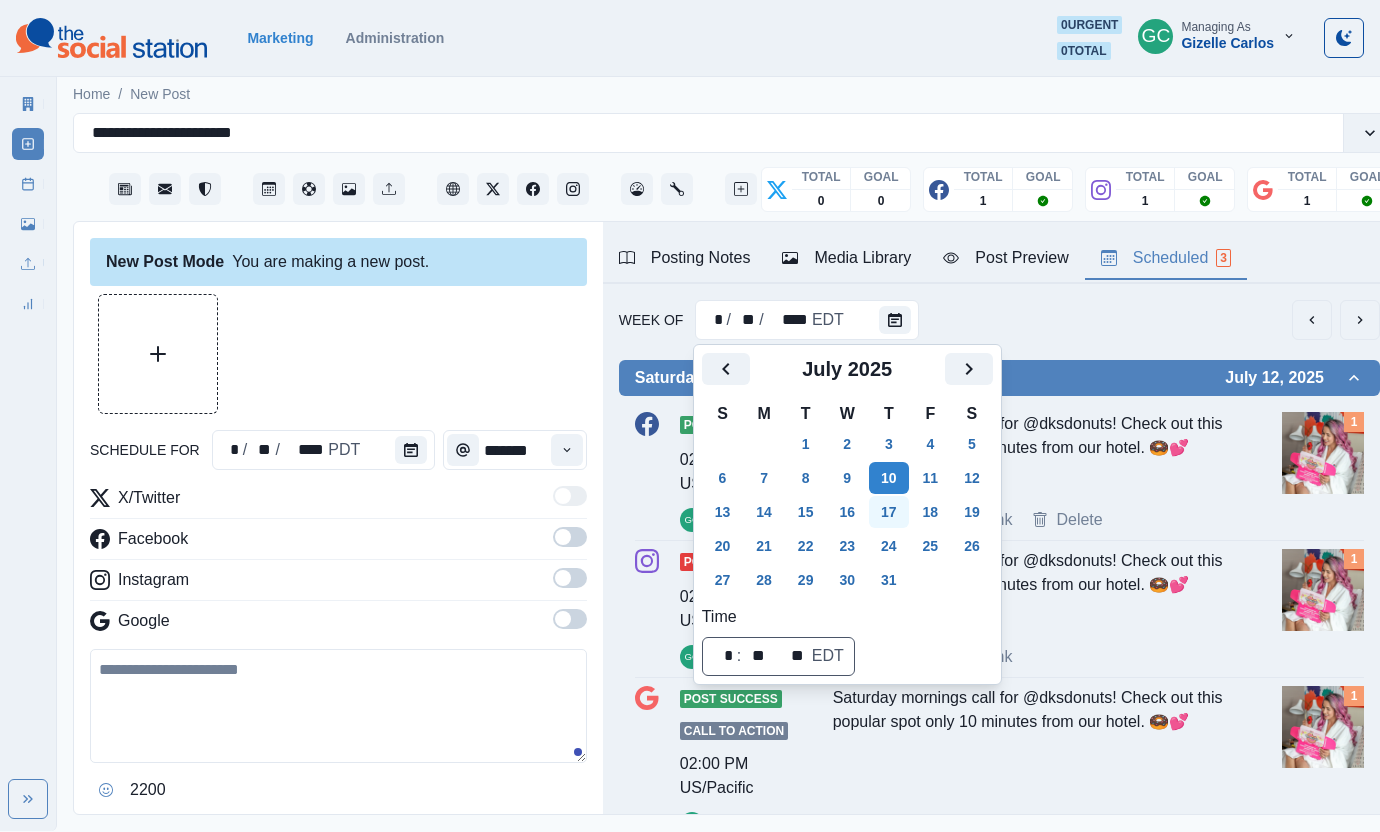 click on "17" at bounding box center (889, 512) 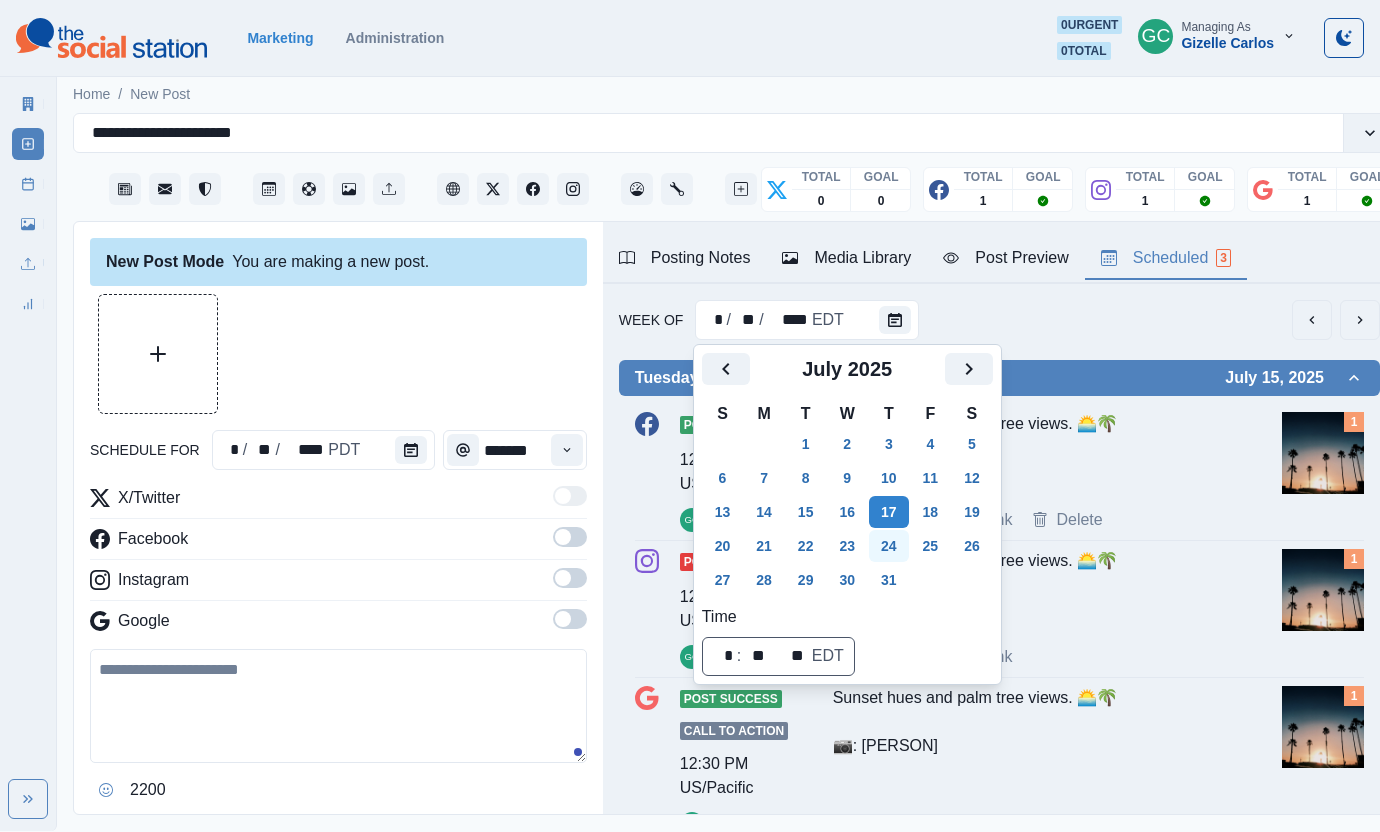 click on "24" at bounding box center (889, 546) 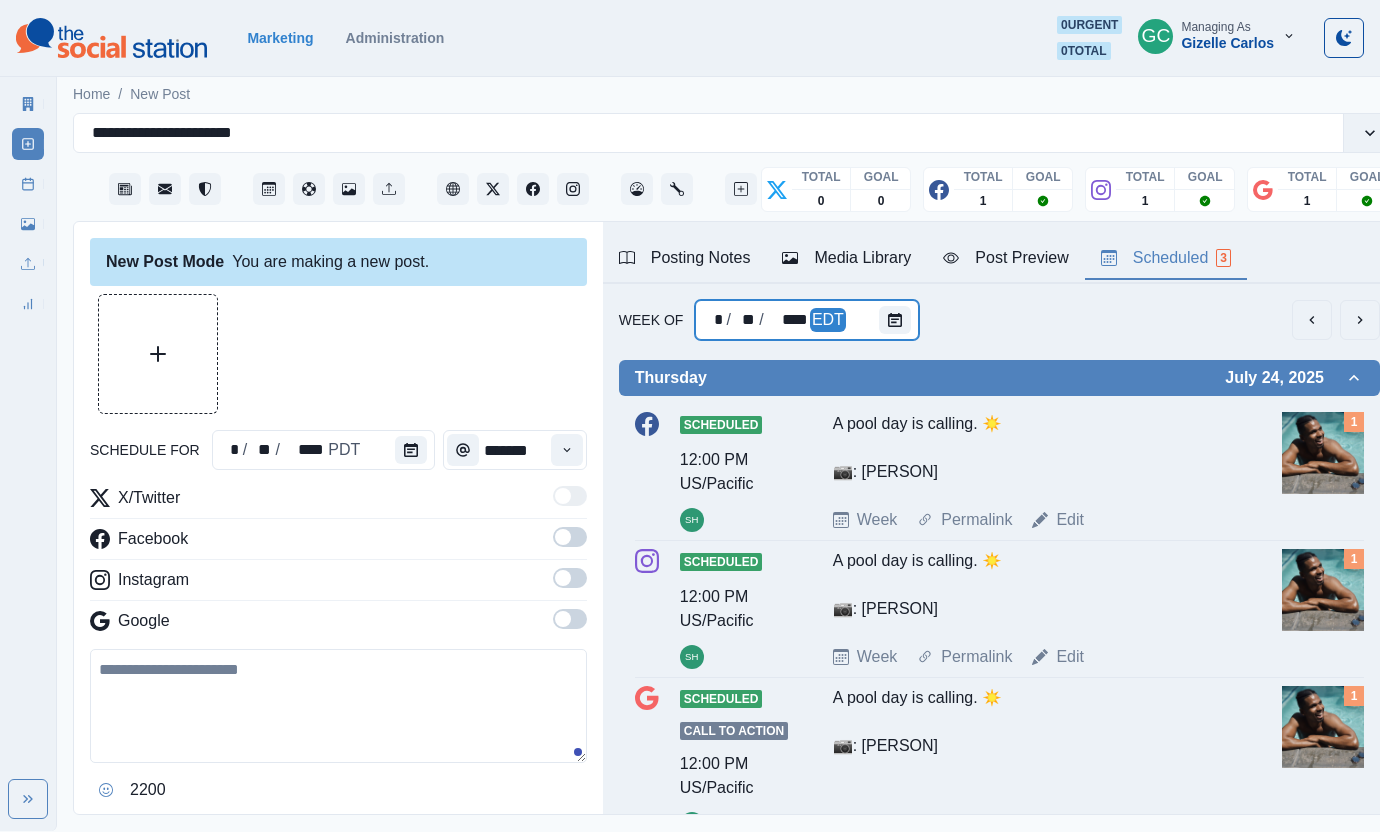 click on "* / ** / **** EDT" at bounding box center [807, 320] 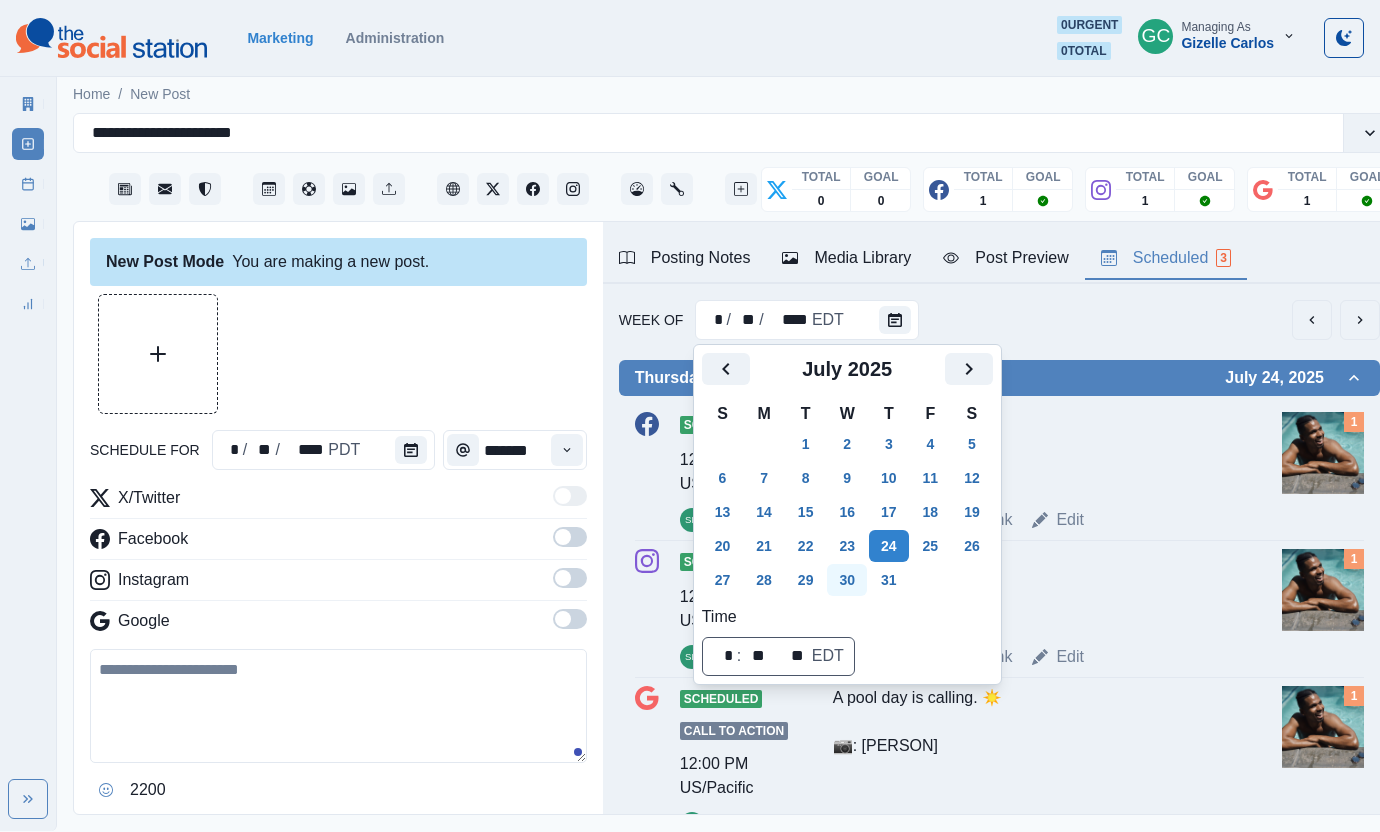 click on "30" at bounding box center (847, 580) 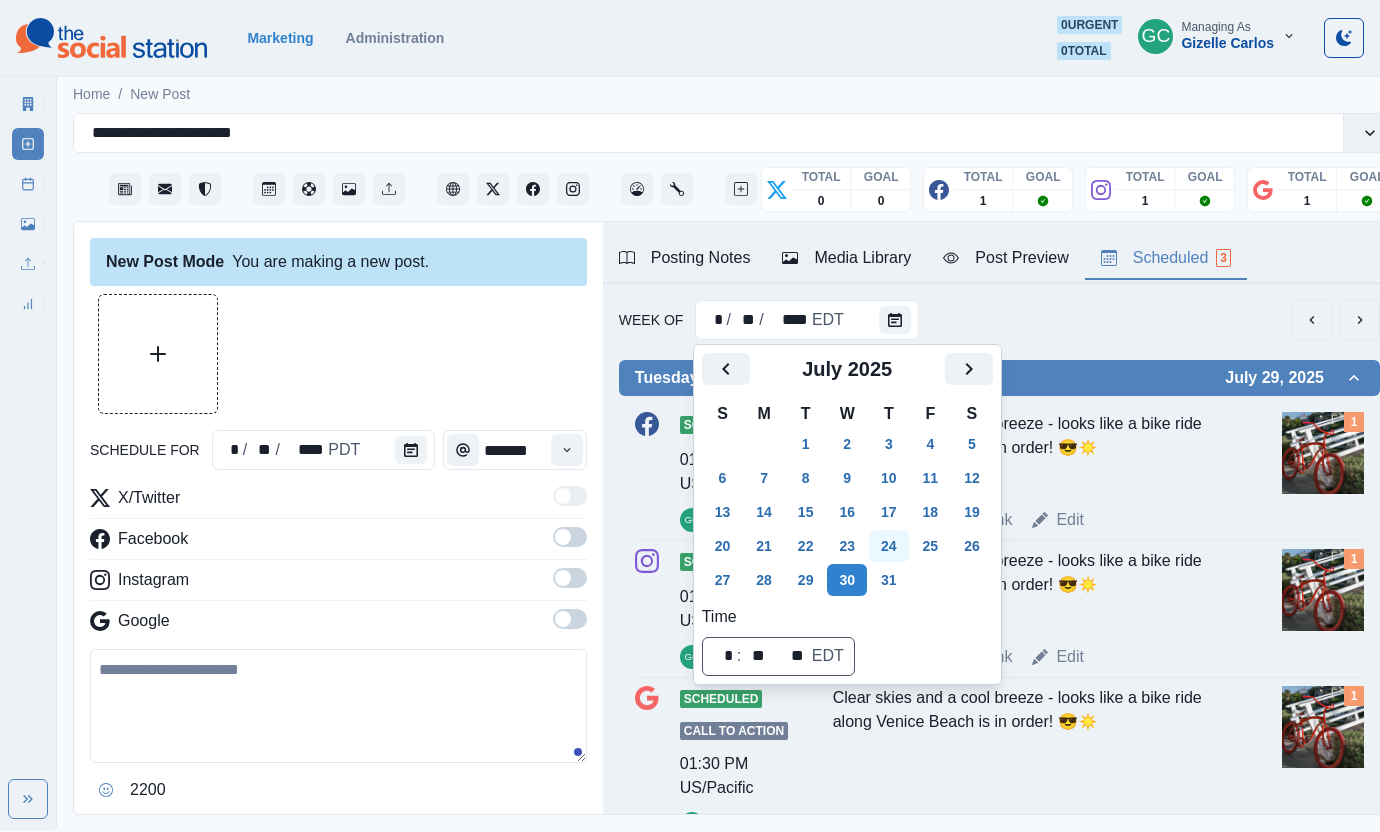 click on "24" at bounding box center [889, 546] 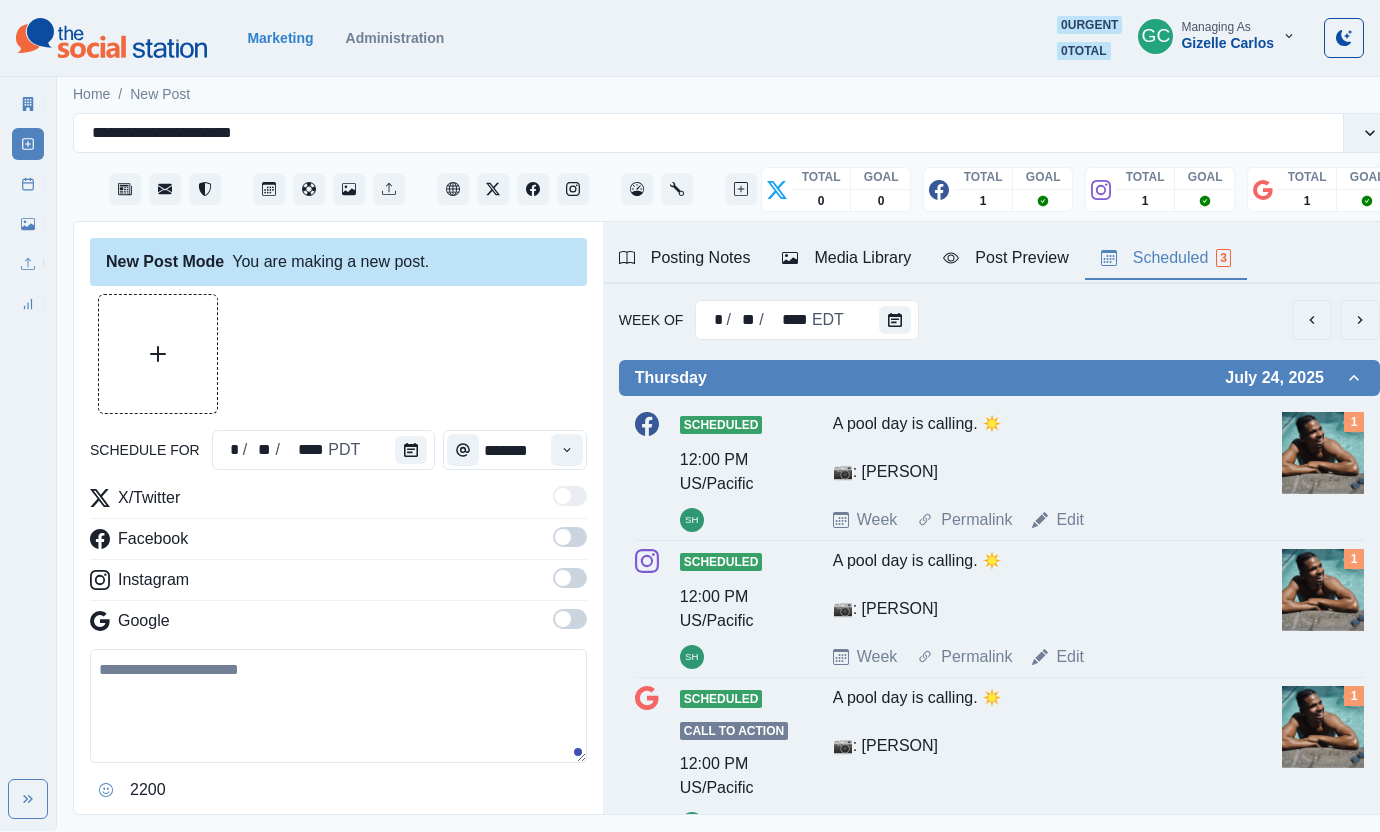 click at bounding box center [1323, 453] 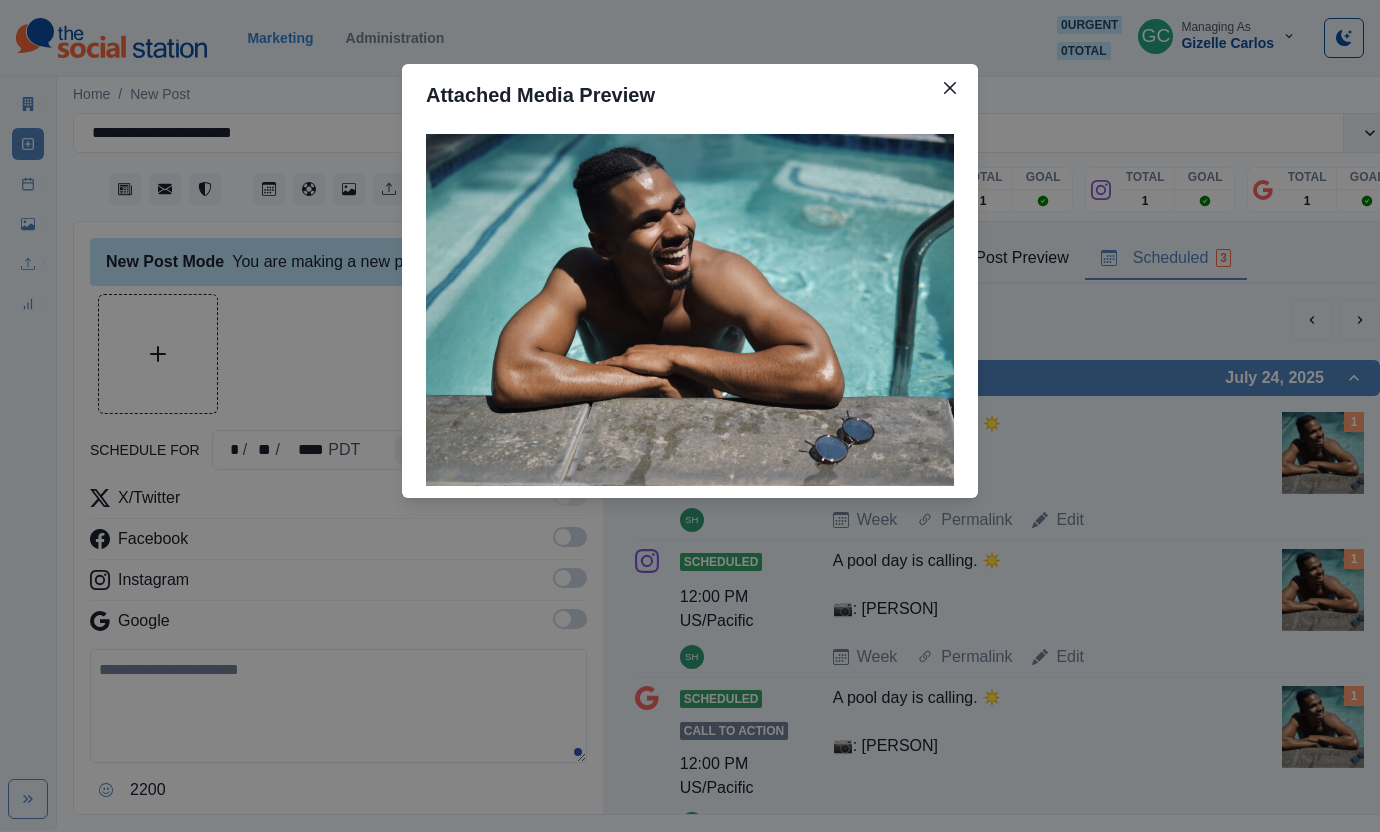 type 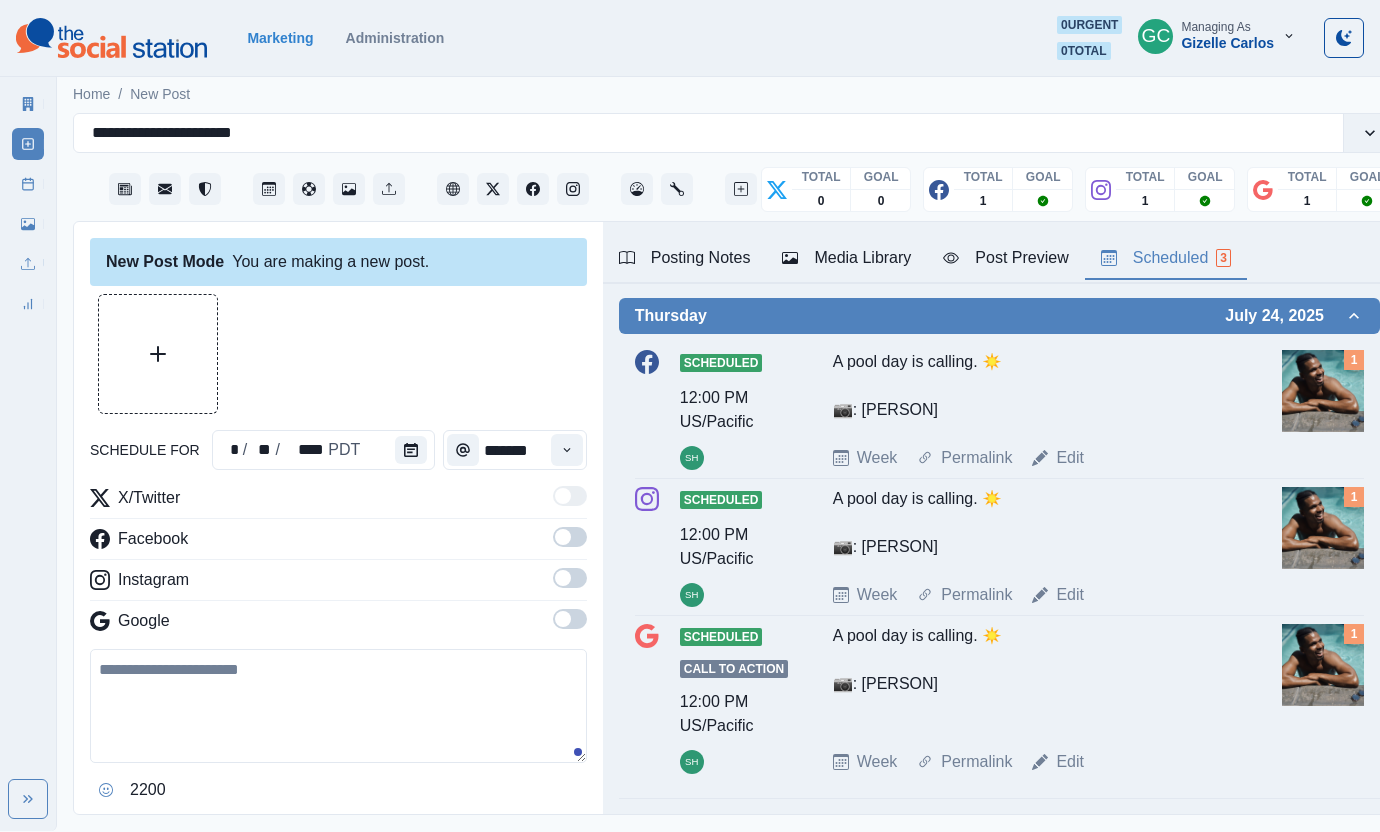 scroll, scrollTop: 0, scrollLeft: 0, axis: both 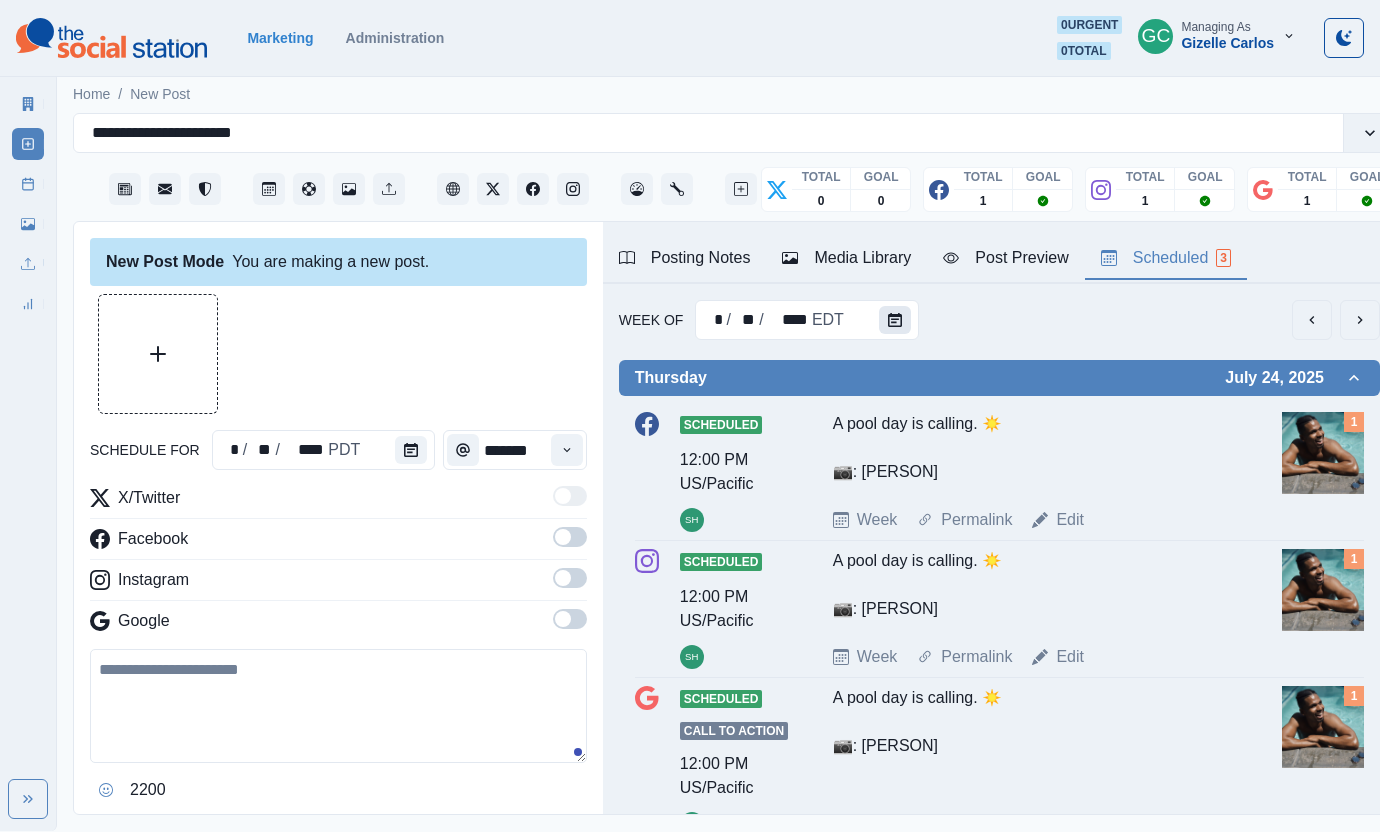 click 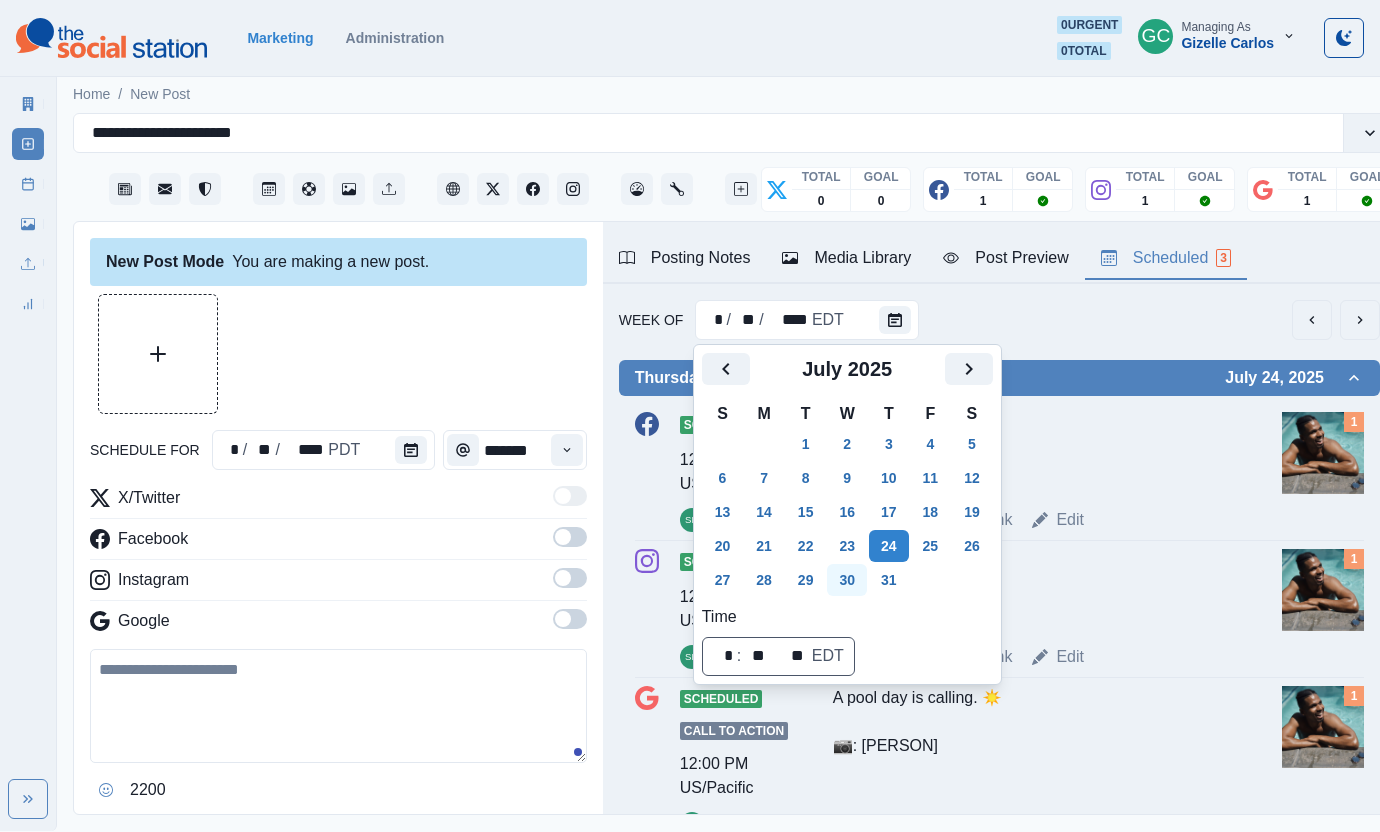 click on "30" at bounding box center (847, 580) 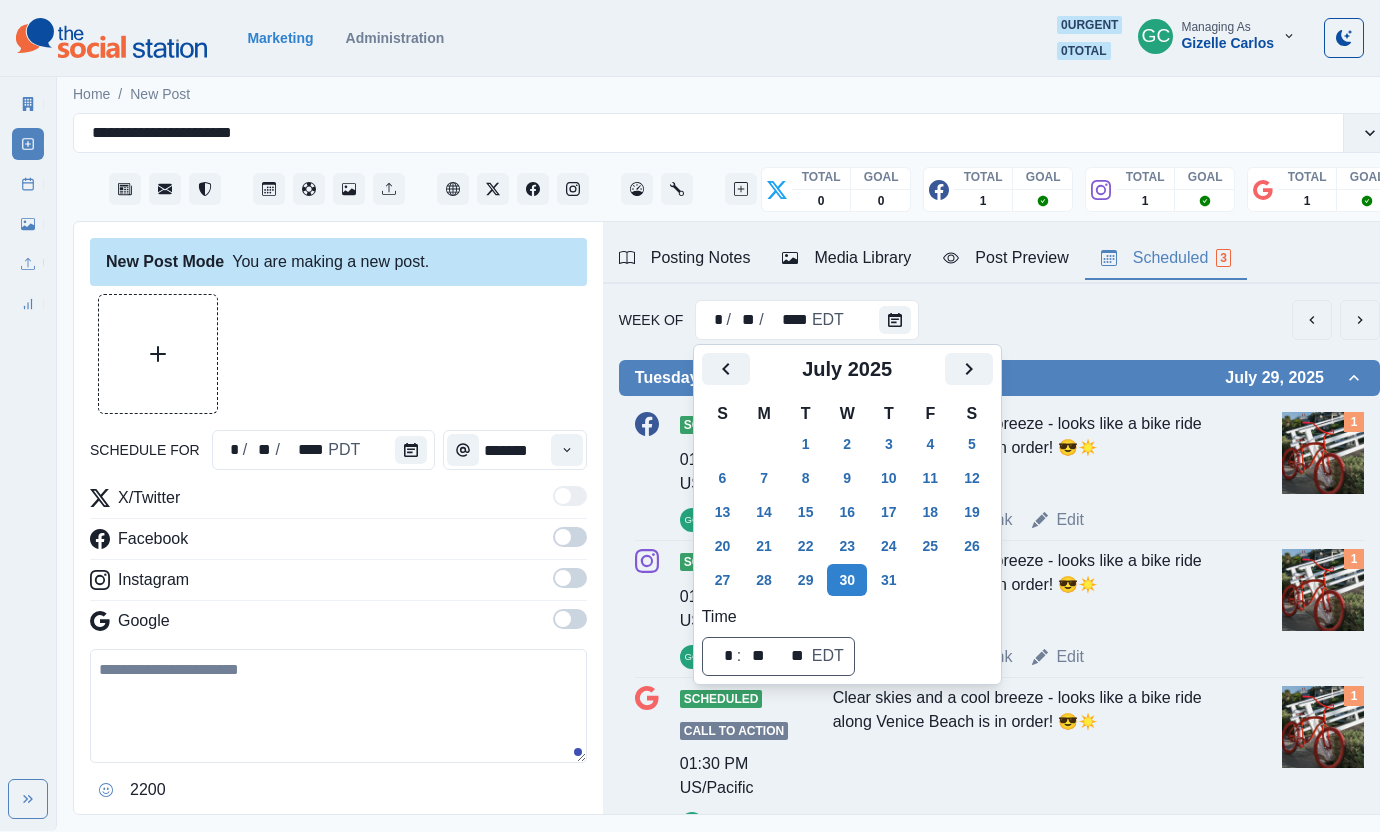click at bounding box center [1323, 453] 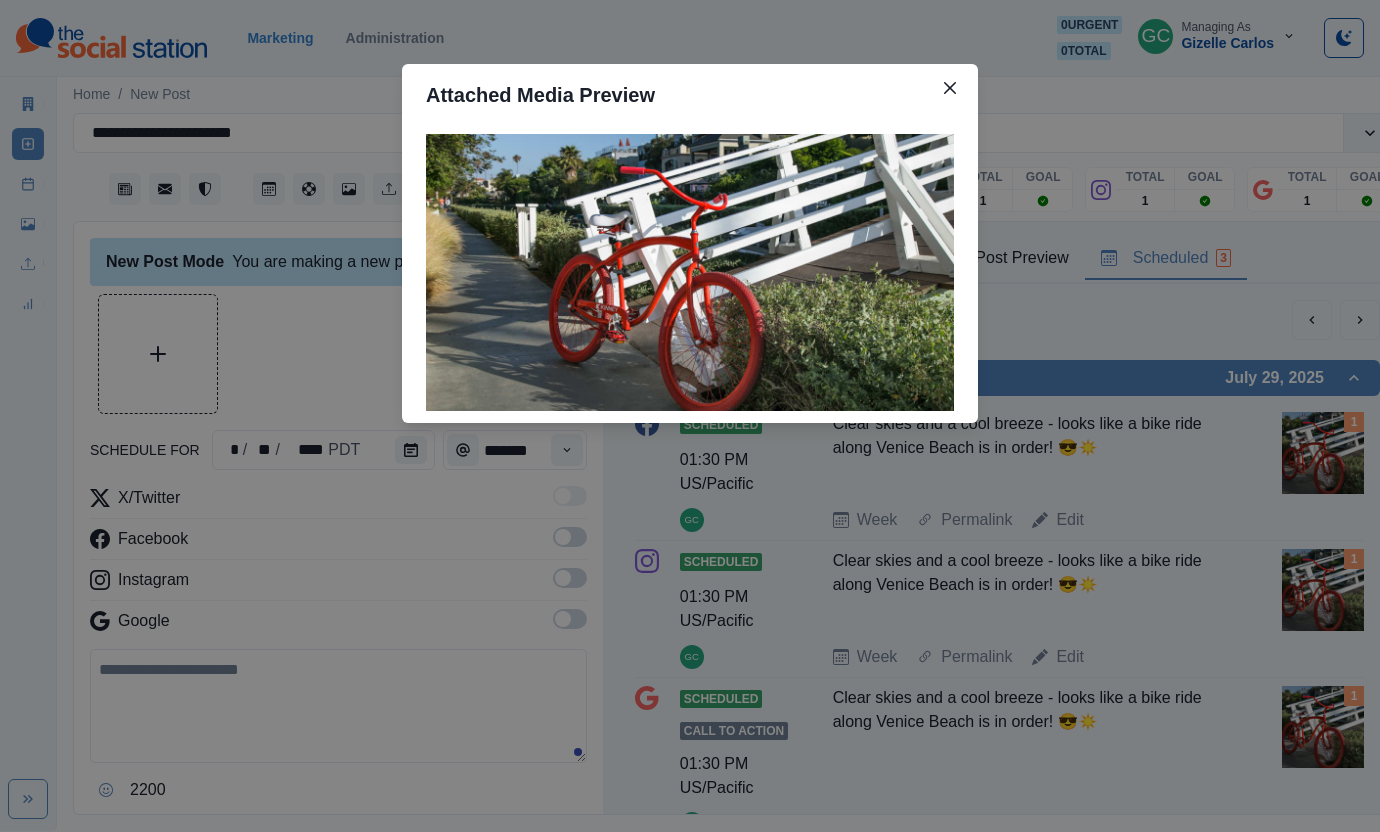 type 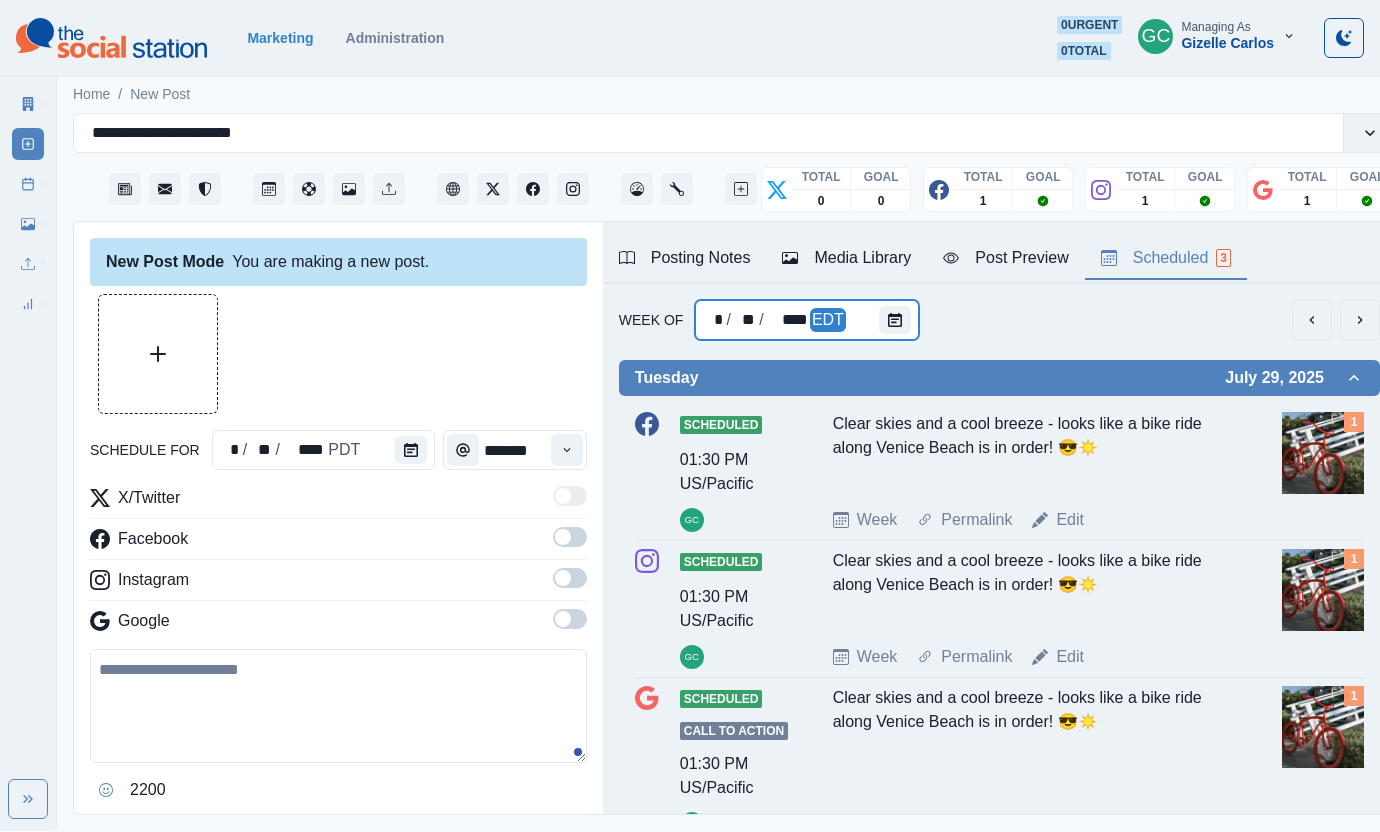 click at bounding box center (899, 320) 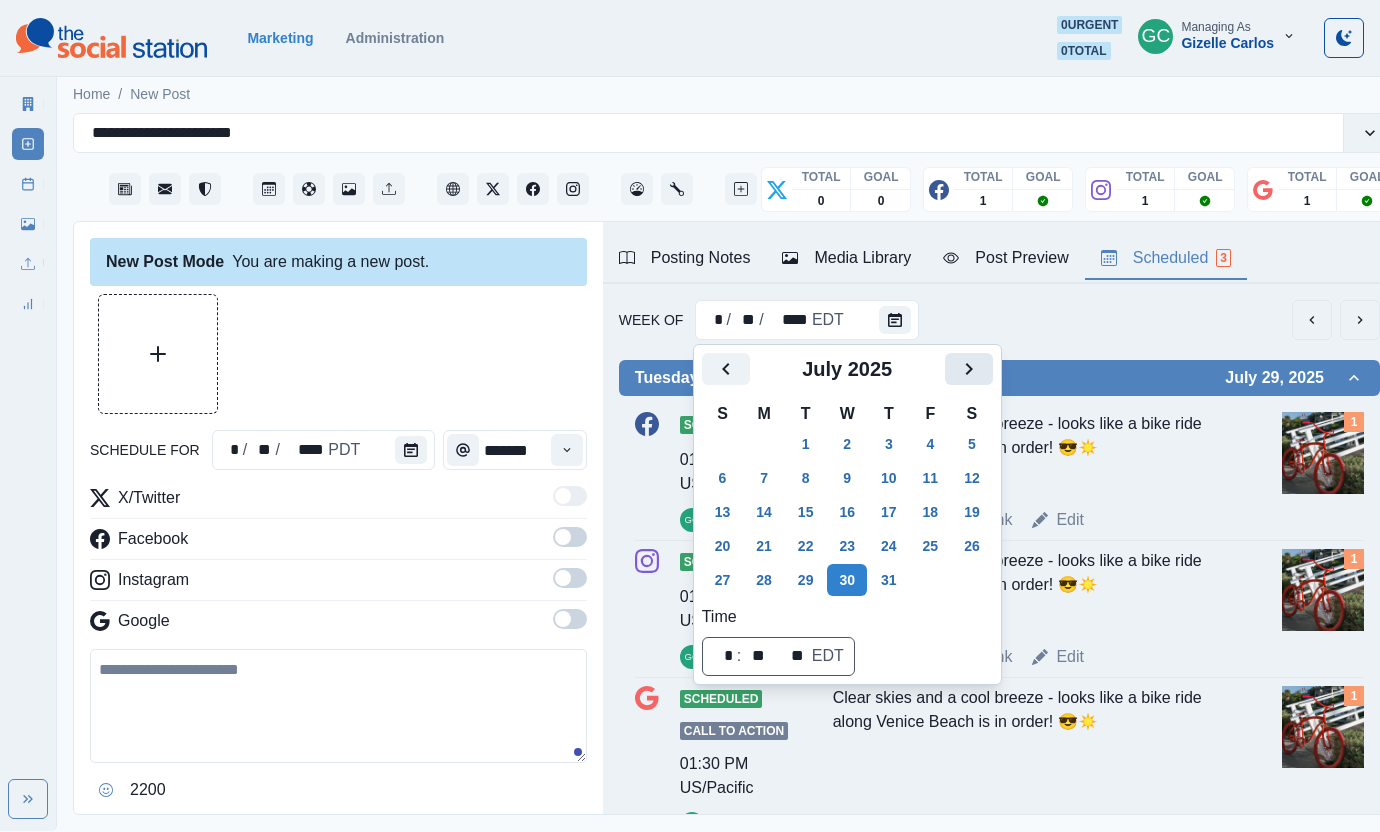 click 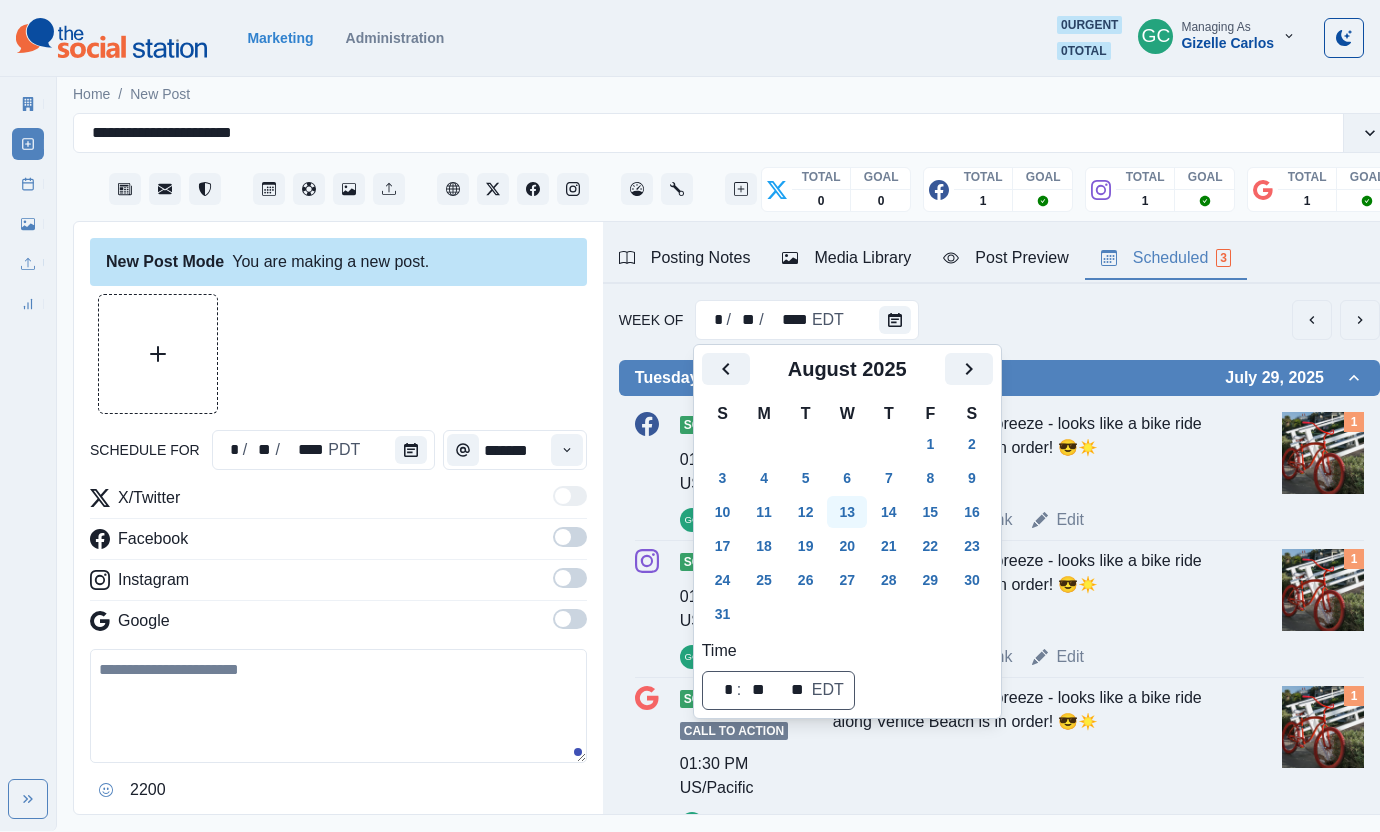 click on "6" at bounding box center (847, 478) 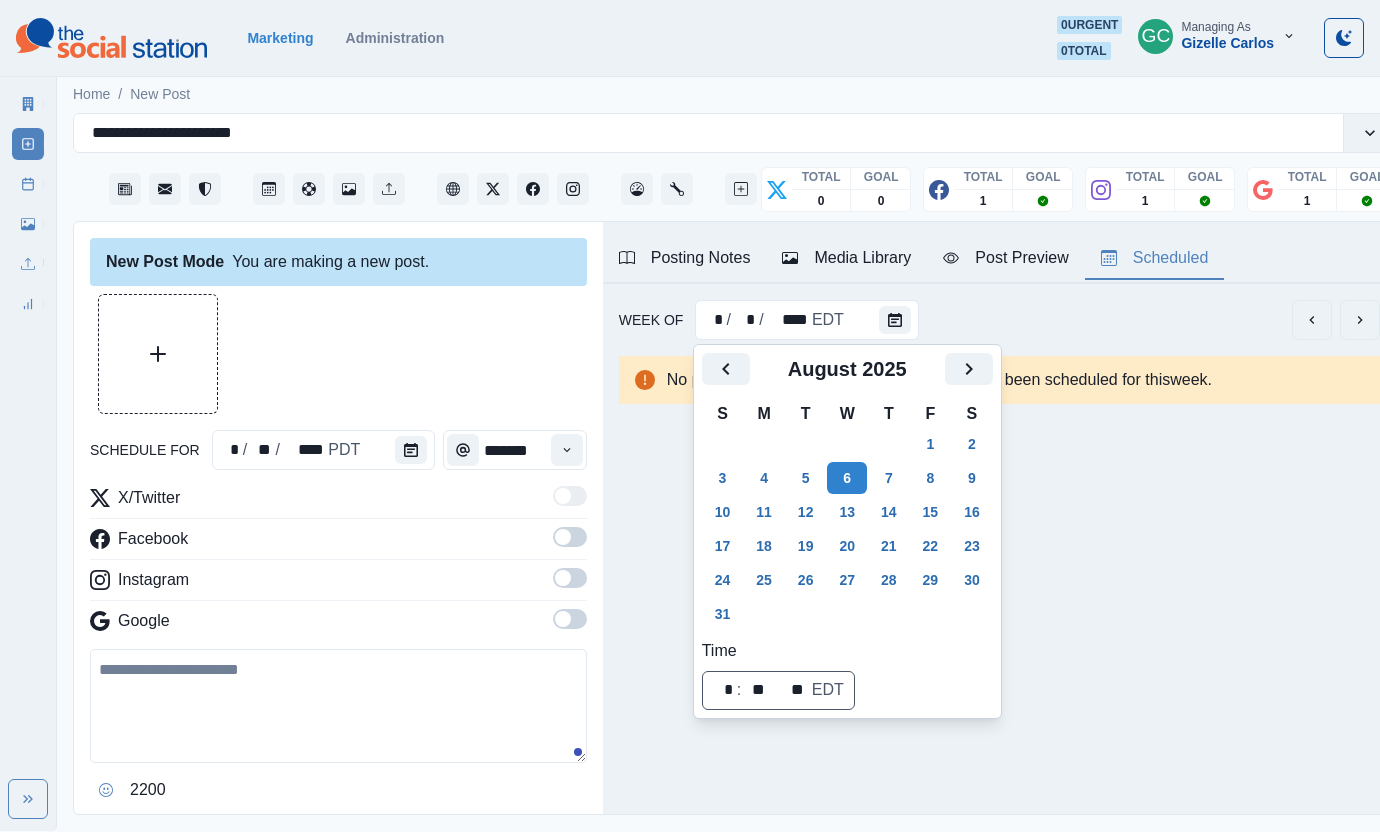 click on "Posting Notes Media Library Post Preview Scheduled www.thekinneyvenicebeach.com
For the Pacifica hotels:
- They don't speak in "we" POV, so no captions like "we think this is the best view" or anything like that.
- say "link in our bio" not "link in bio".
- no IG links at all, even if they are local activities Upload Type Any Image Video Source Any Upload Social Manager Found: Instagram Found: Google Customer Photo Found: TripAdvisor Review Found: Yelp Review Reusable Any Yes No Description Any Missing Description Duplicates Any Show Duplicated Media Last Scheduled Any Over A Month Ago Over 3 Months Ago Over 6 Months Ago Never Scheduled Sort Newest Media Oldest Media Most Recently Scheduled Least Recently Scheduled 1 2 3 4 5 71 Please select a service provider to see a post preview. Week Of * / * / **** EDT No posts for the selected service provider have been scheduled for this  week ." at bounding box center [999, 518] 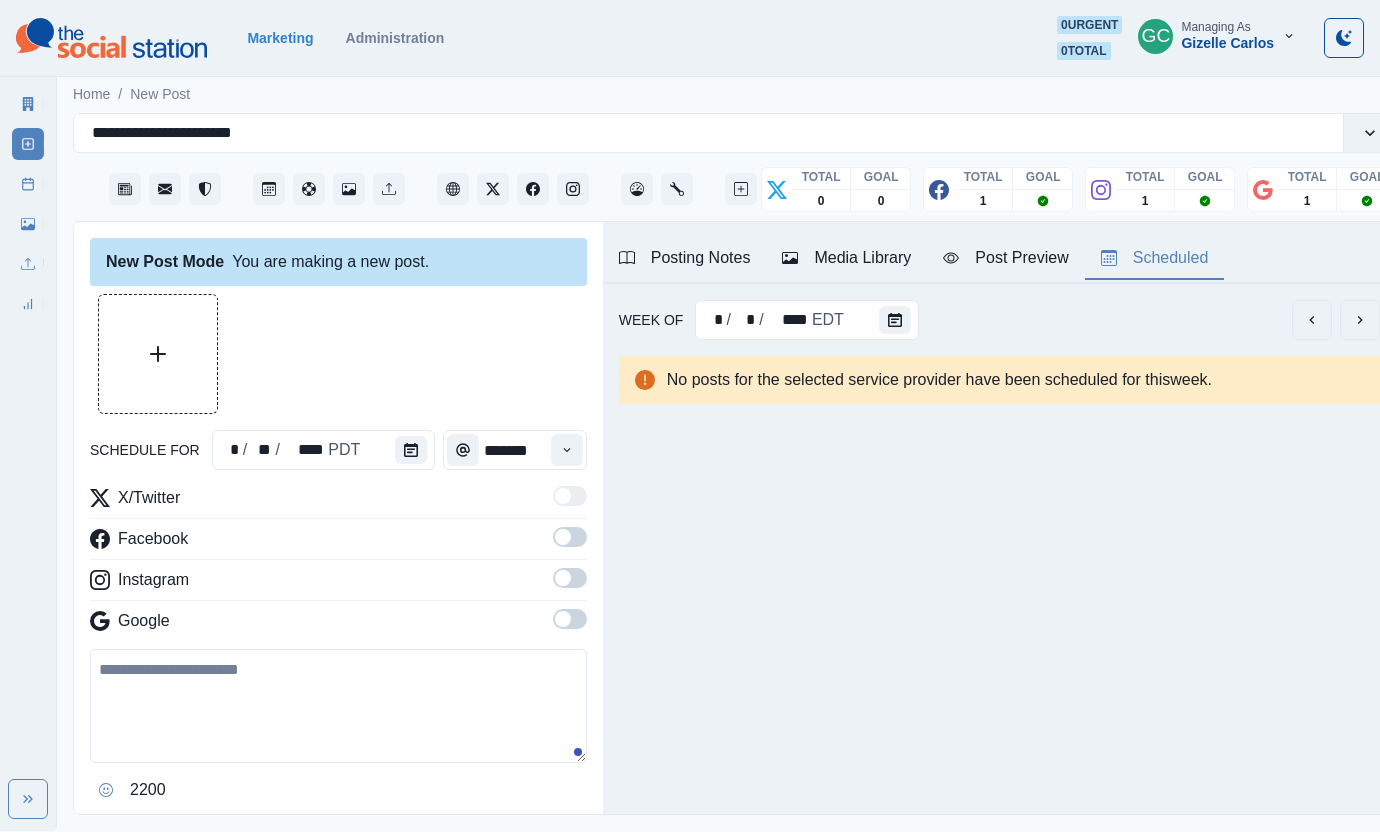 drag, startPoint x: 566, startPoint y: 620, endPoint x: 556, endPoint y: 574, distance: 47.07441 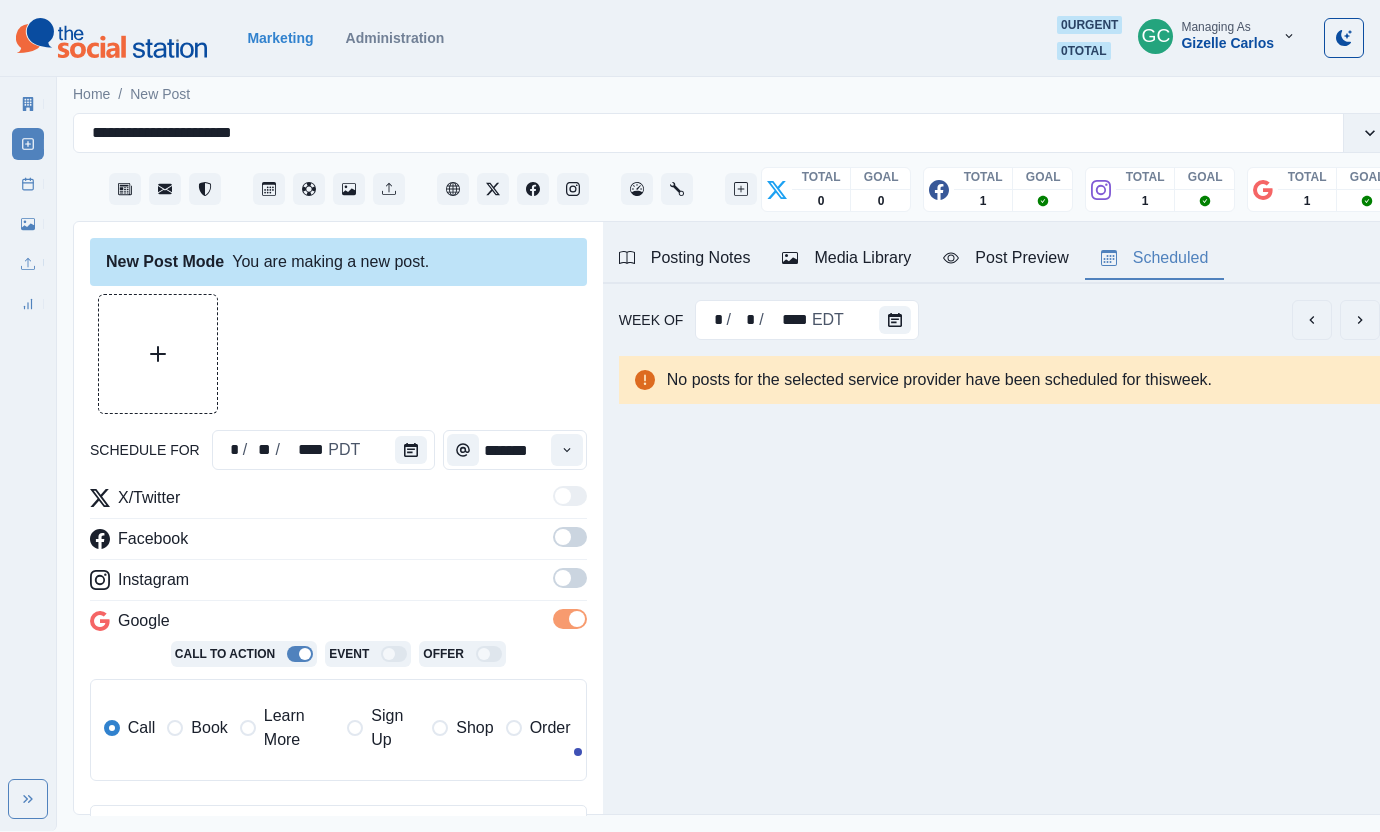 click at bounding box center (563, 578) 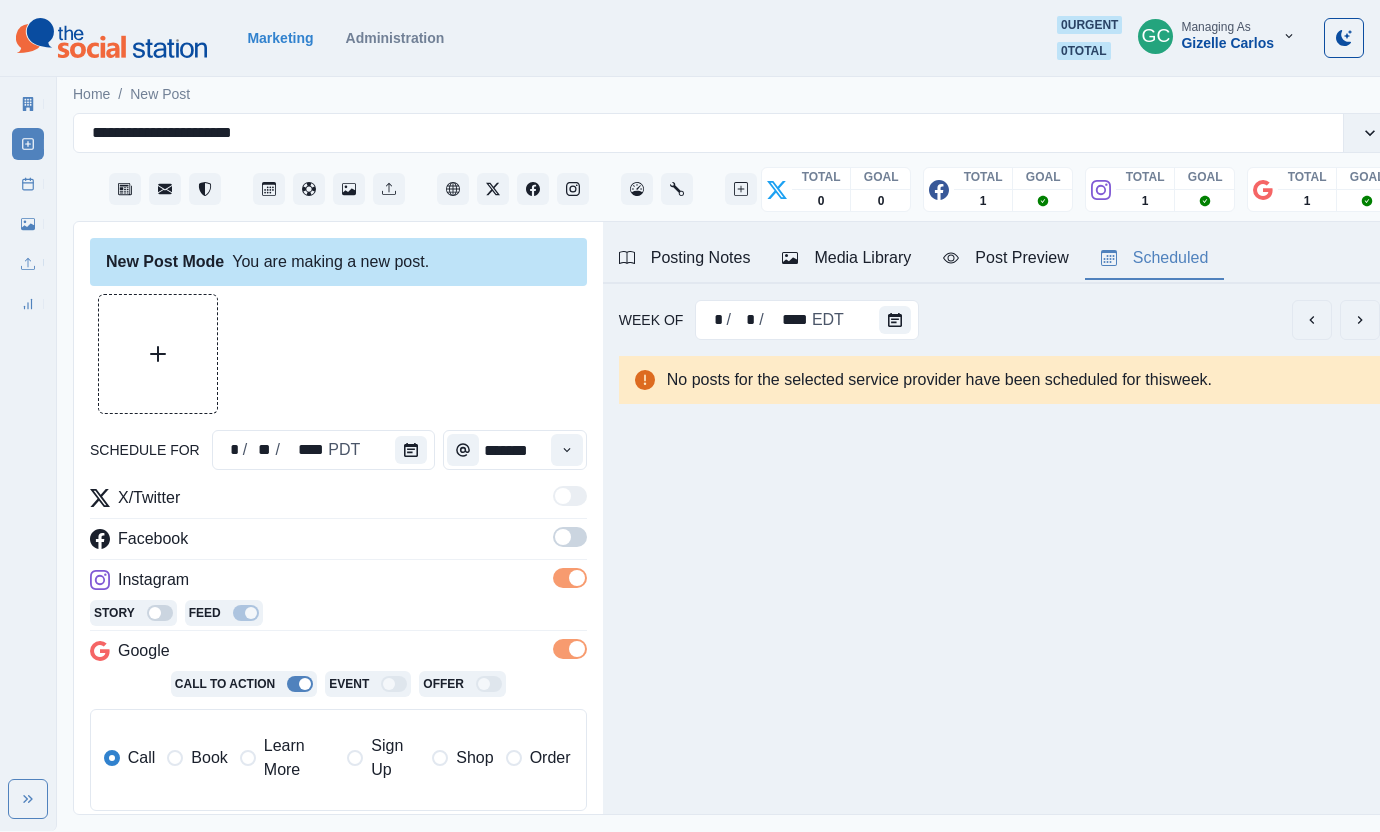 click at bounding box center [570, 537] 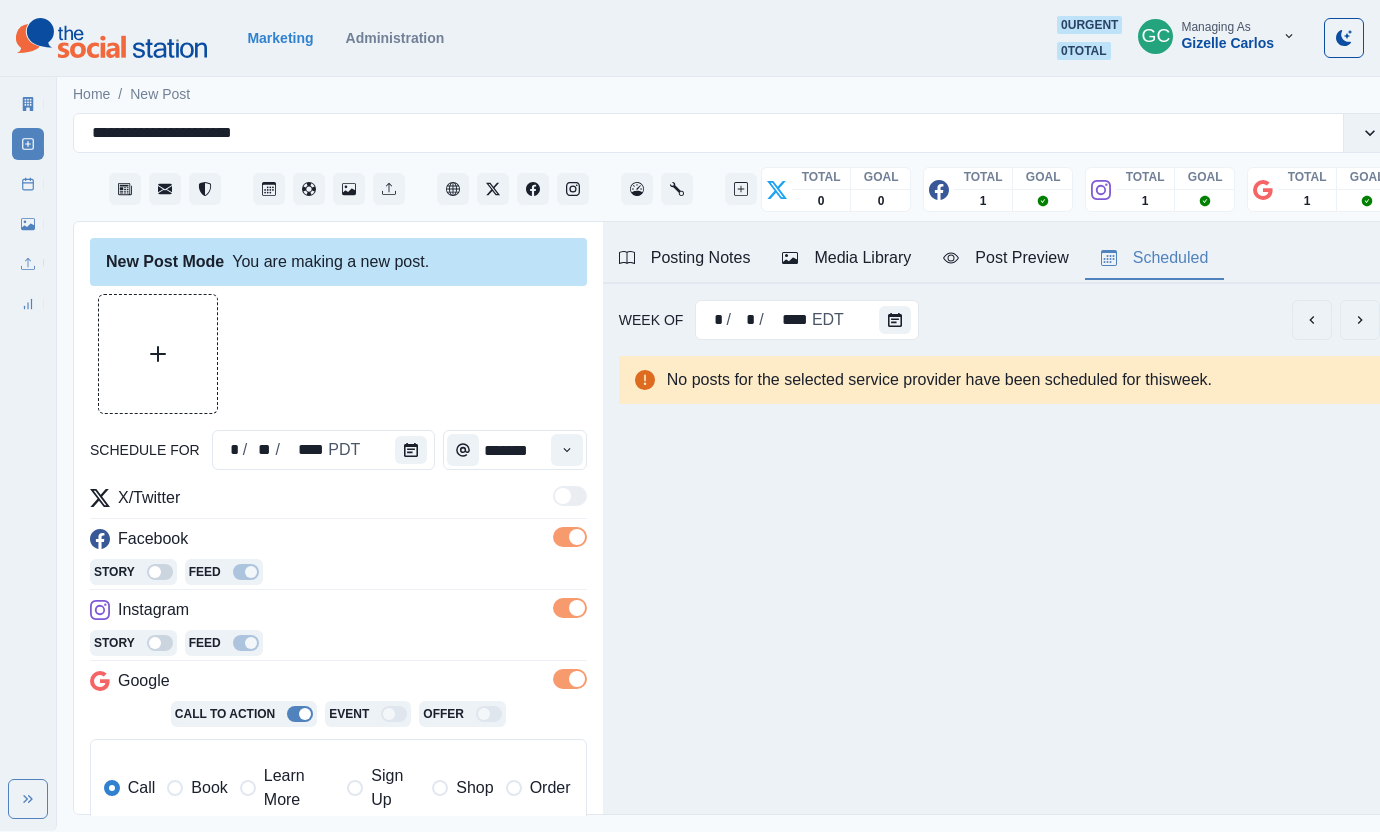 click on "Learn More" at bounding box center [299, 788] 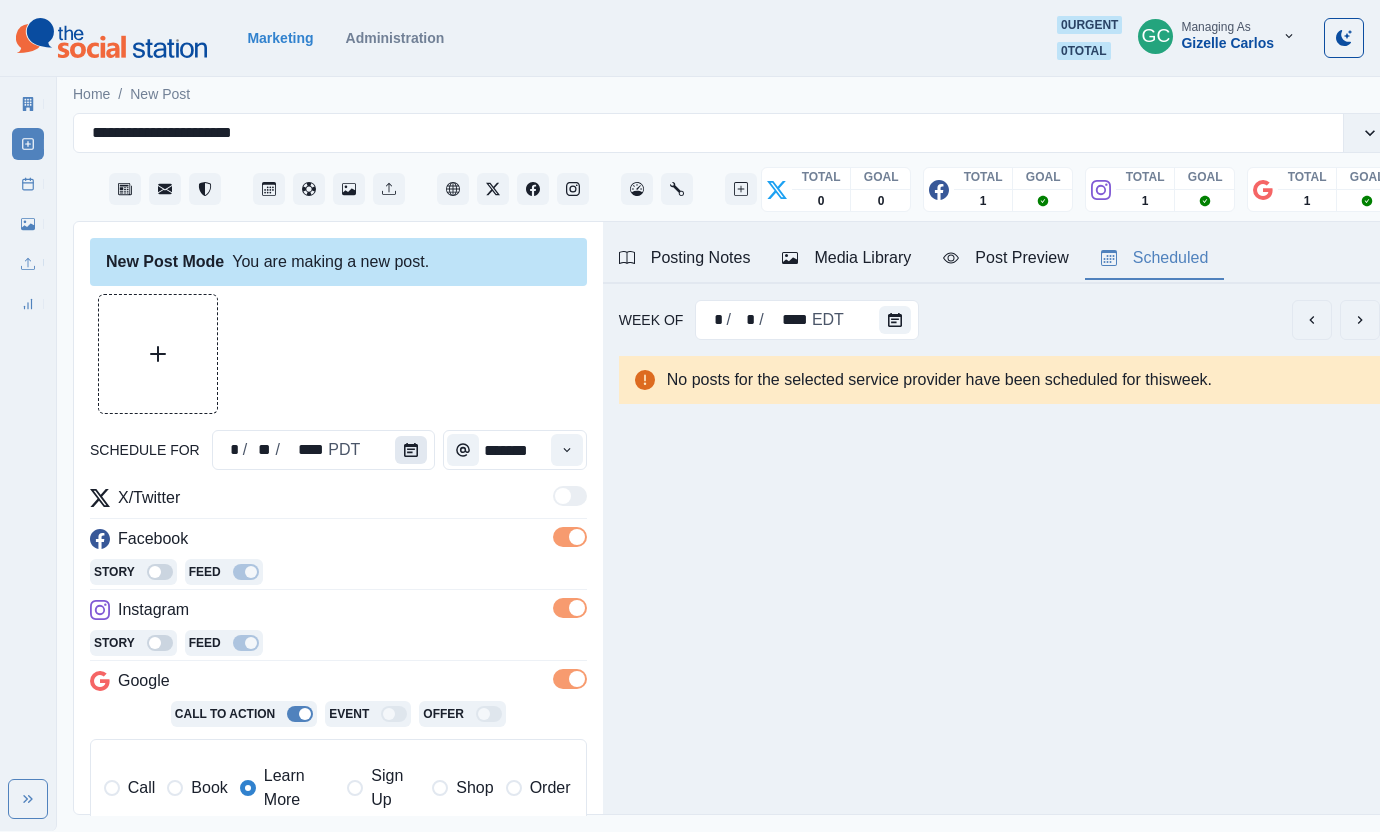 click 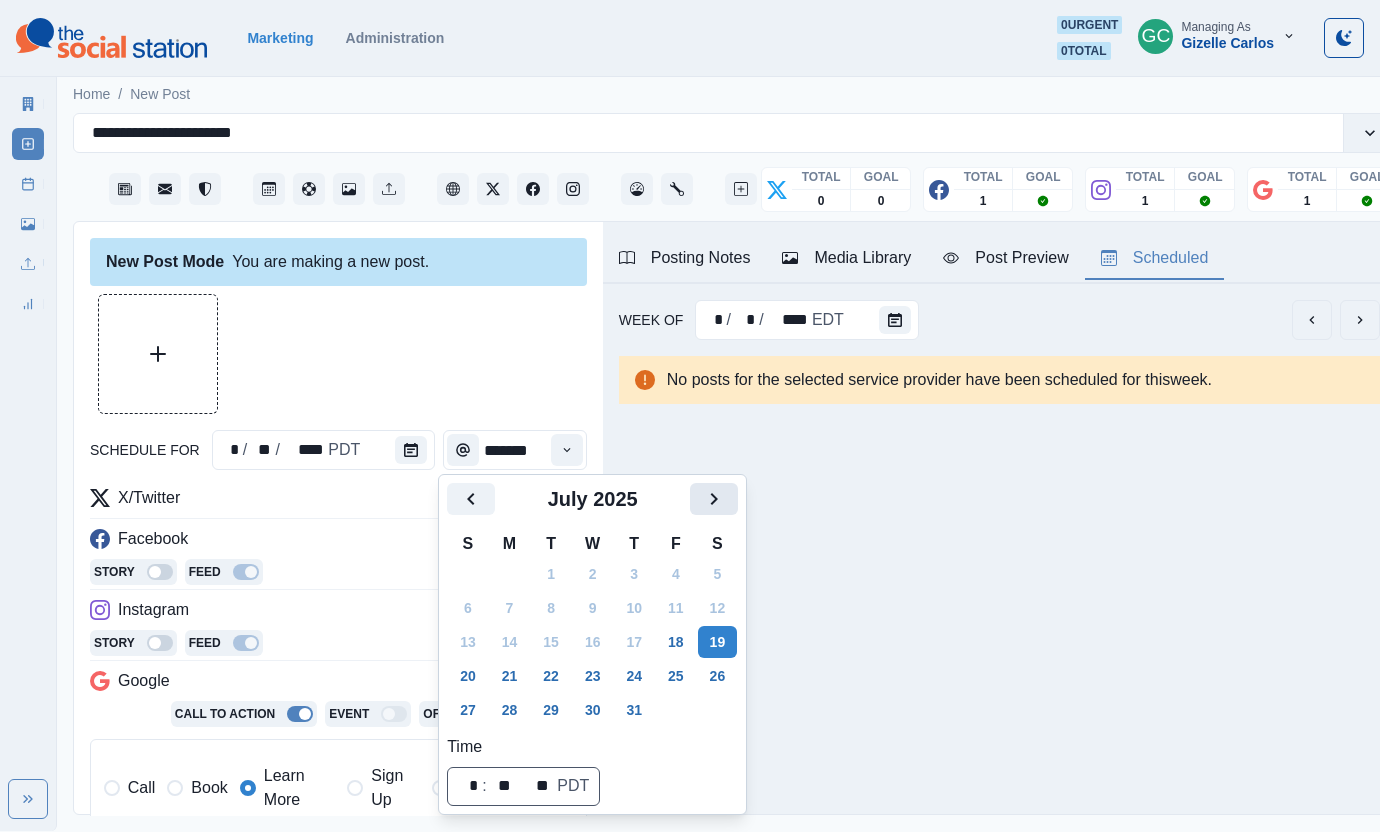 click 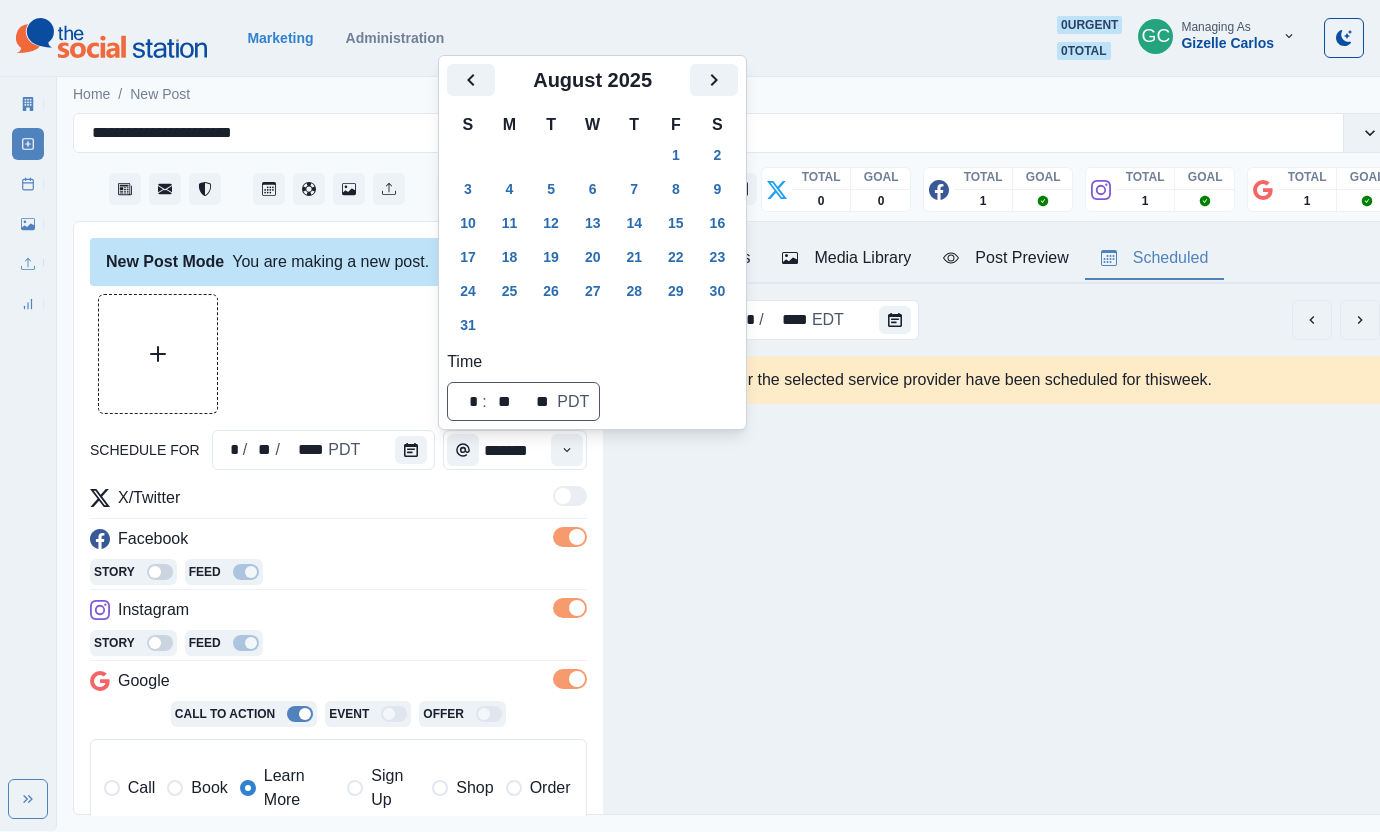 click at bounding box center [338, 354] 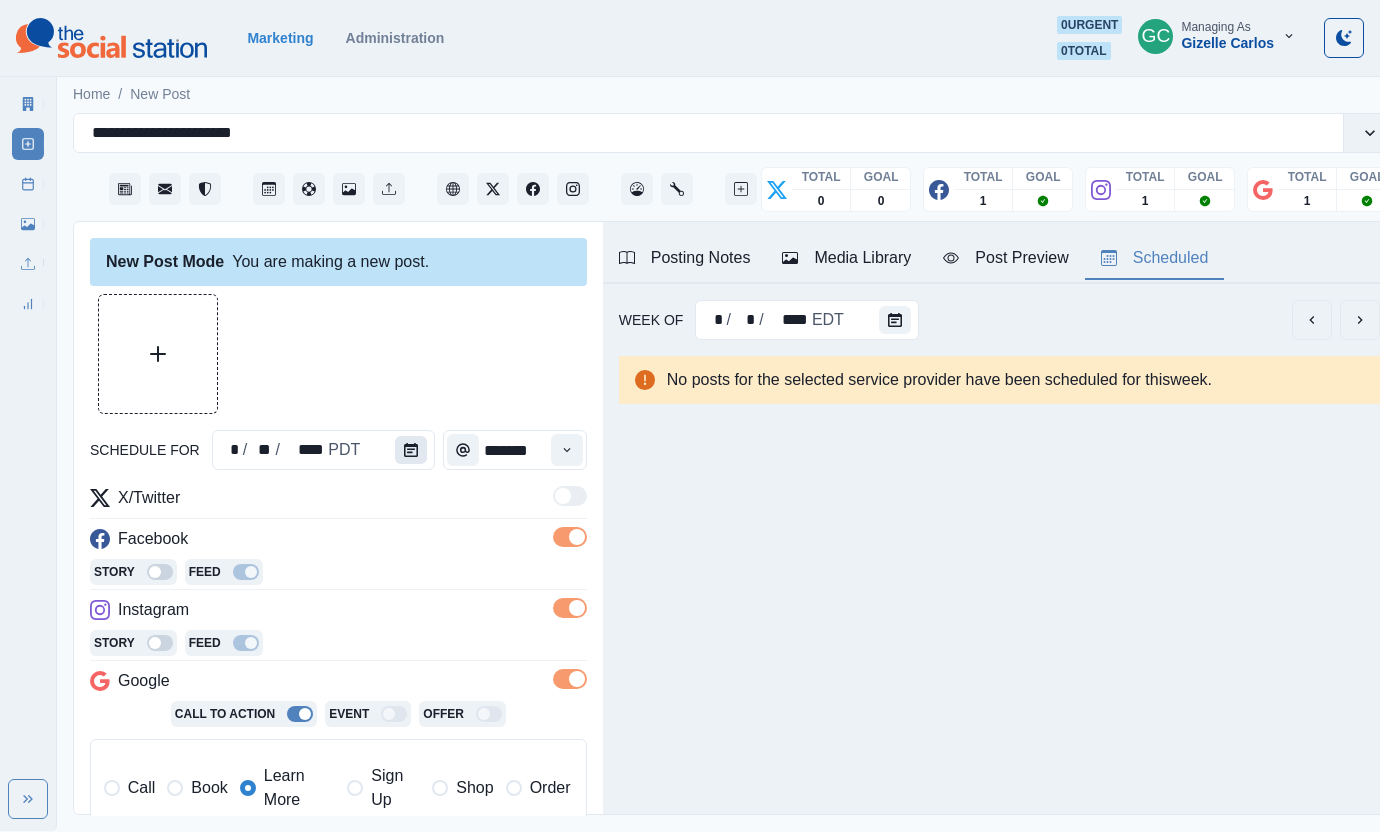 click at bounding box center [411, 450] 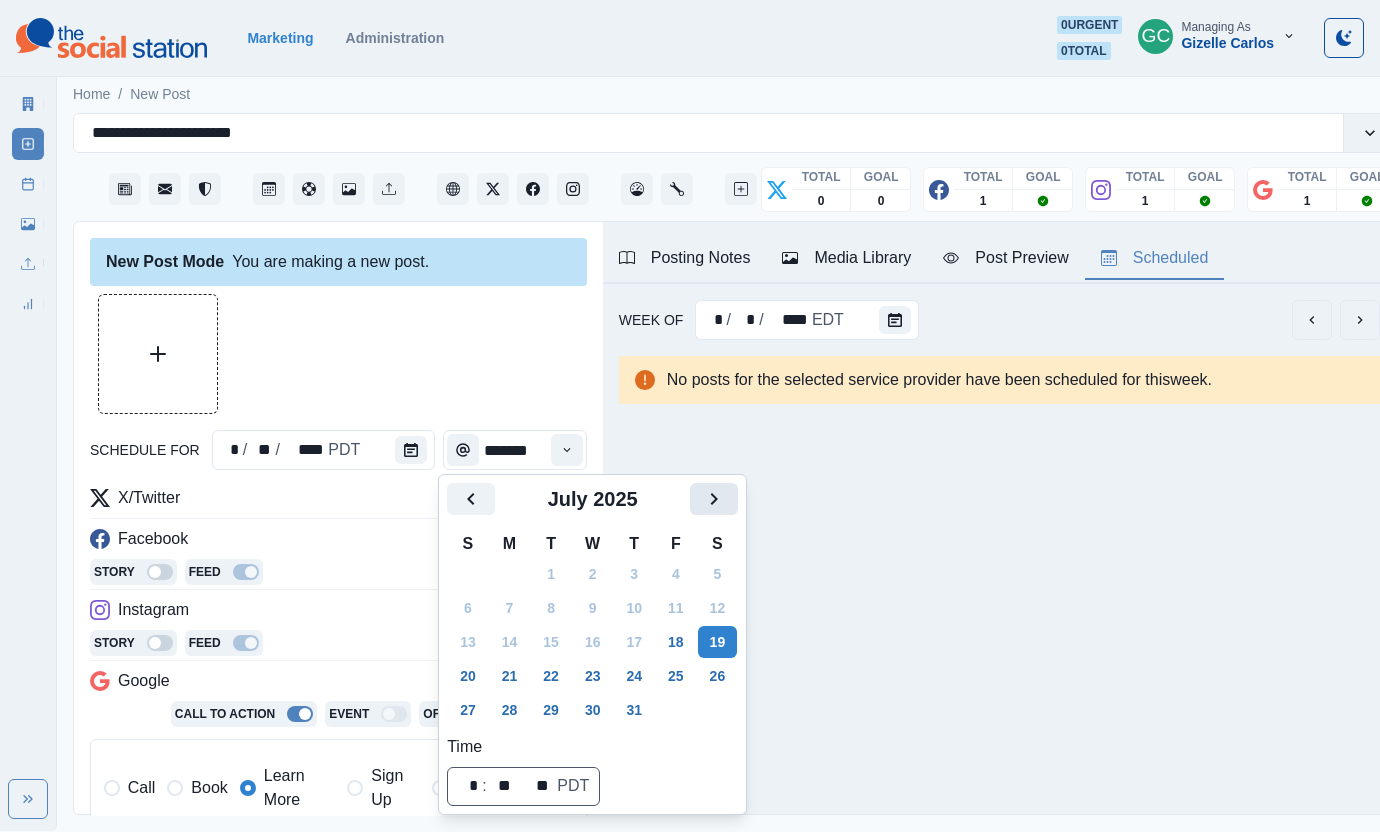 click at bounding box center [714, 499] 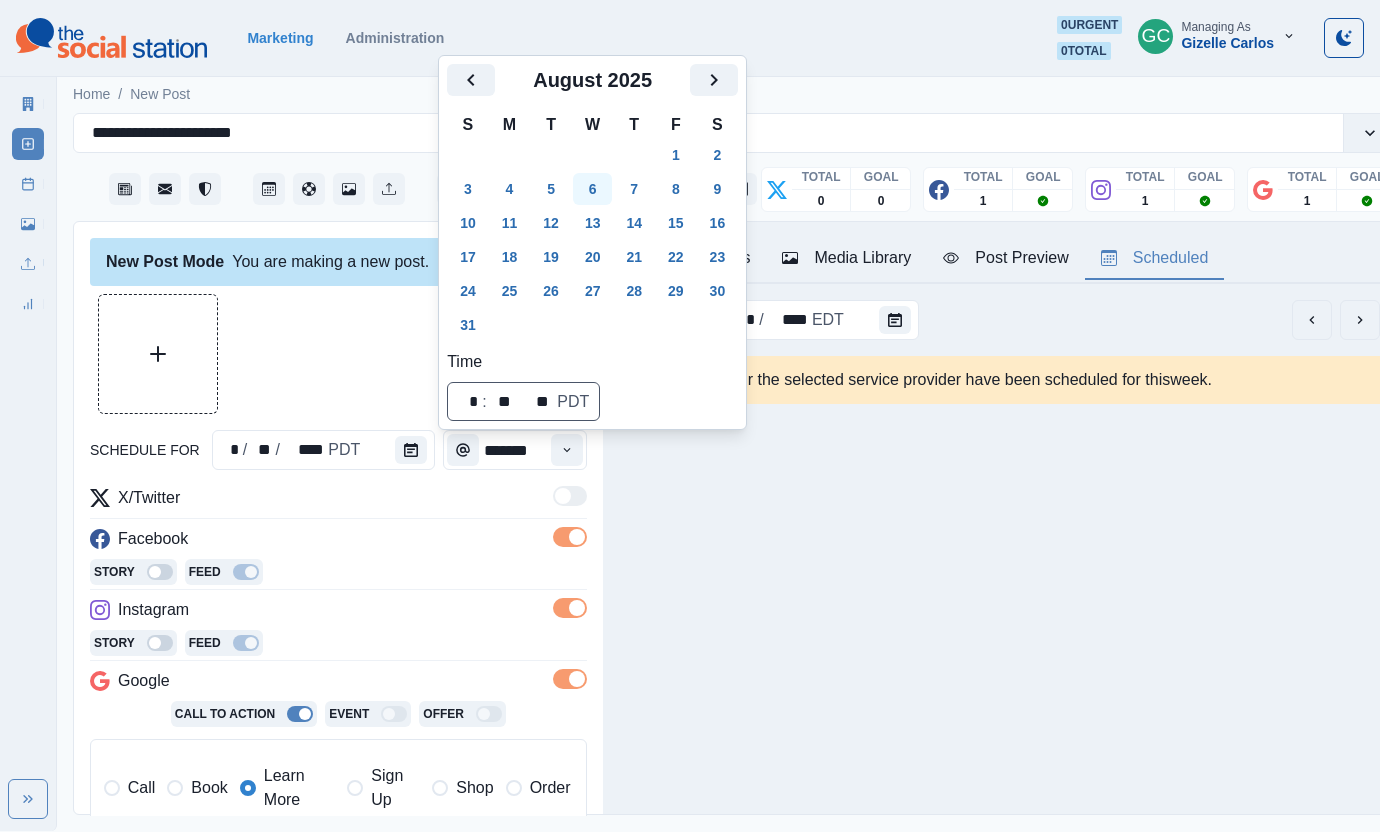 click on "6" at bounding box center (593, 189) 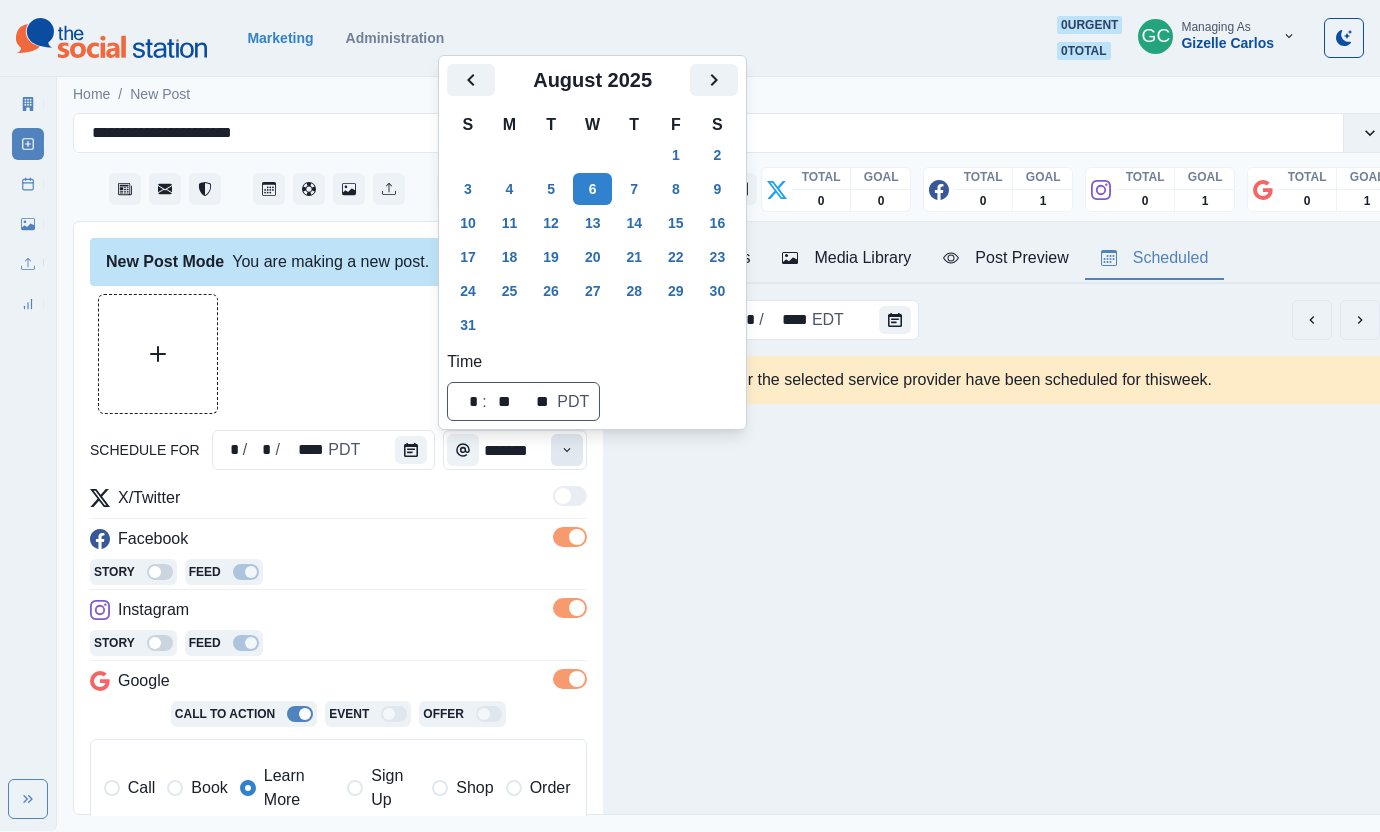 click at bounding box center [567, 450] 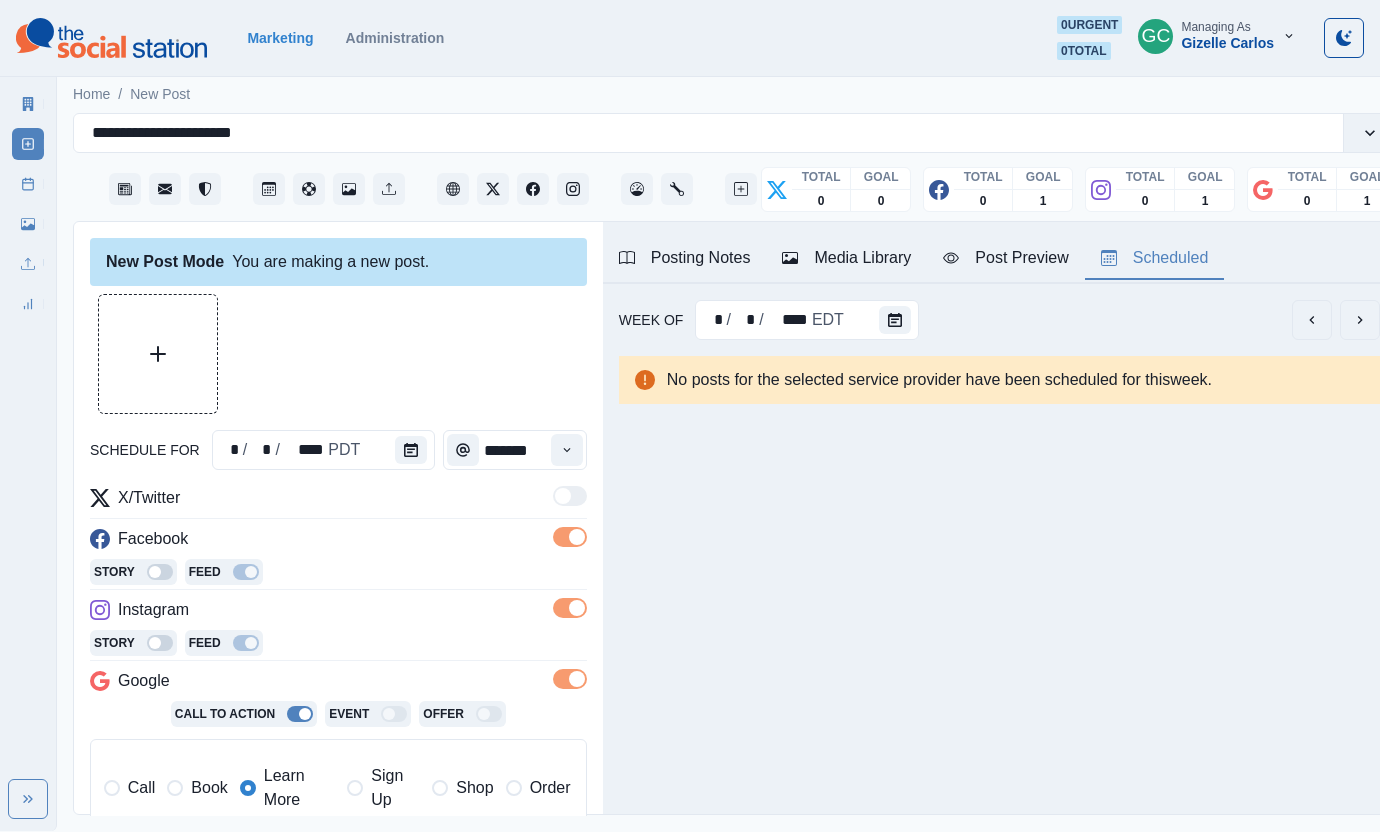 click 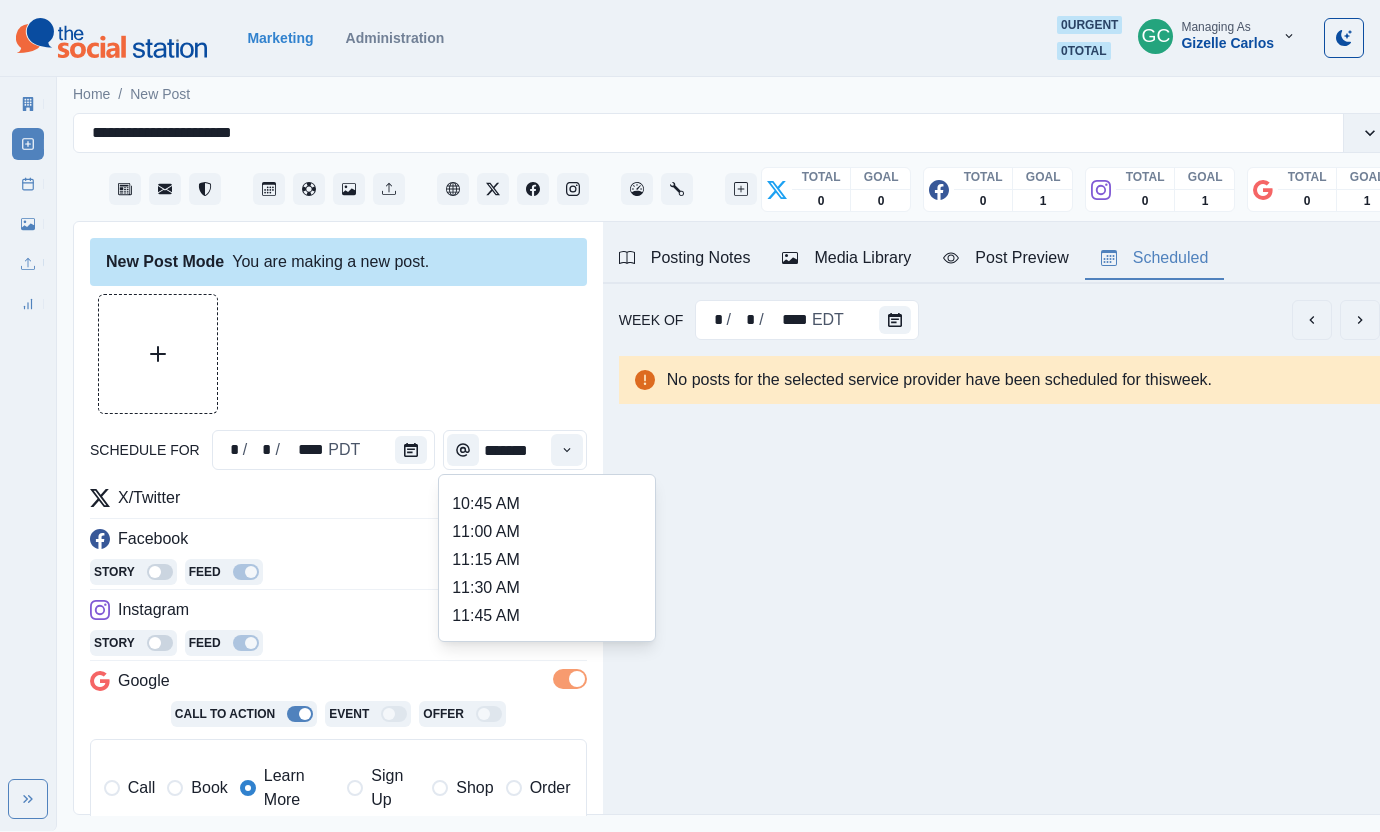scroll, scrollTop: 366, scrollLeft: 0, axis: vertical 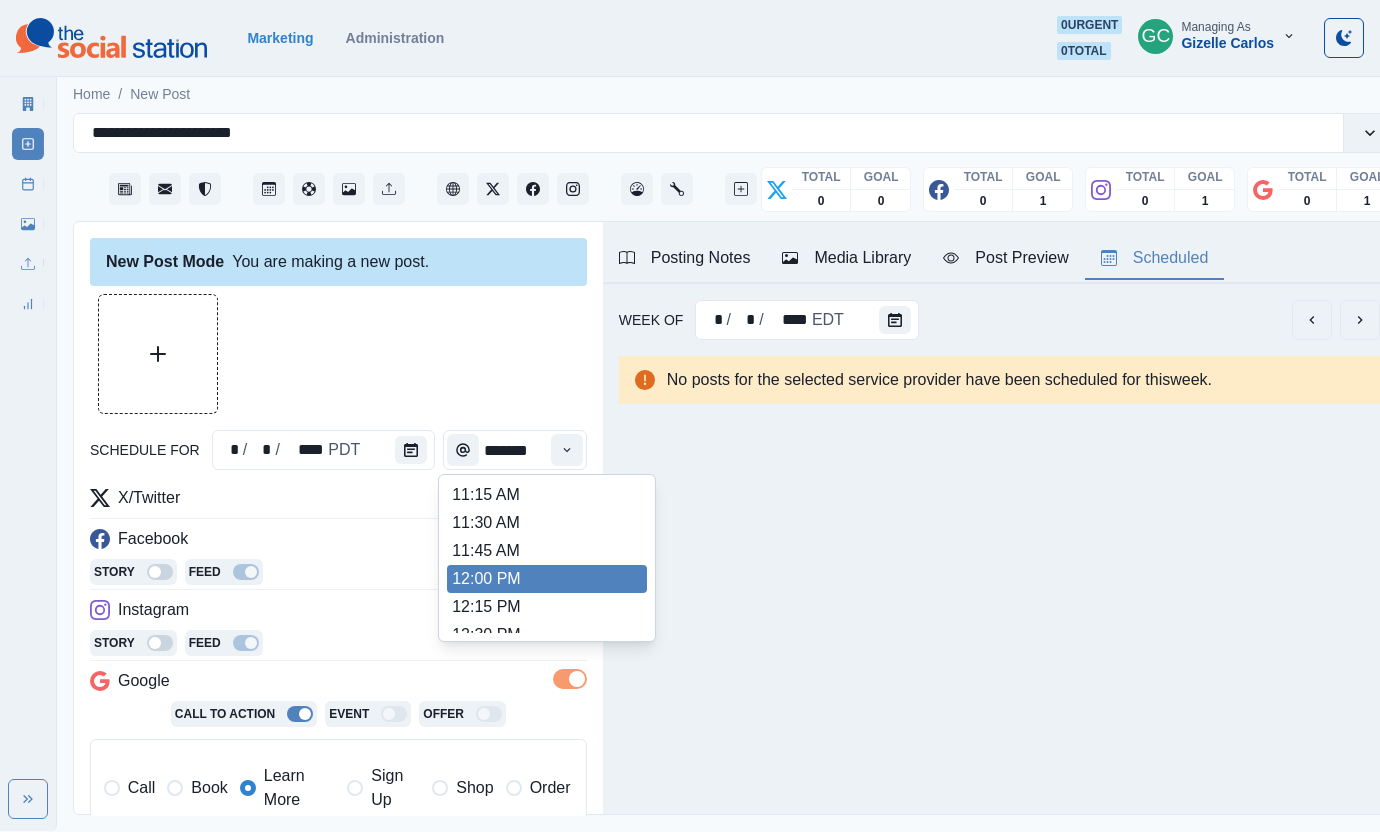 click on "12:00 PM" at bounding box center (547, 579) 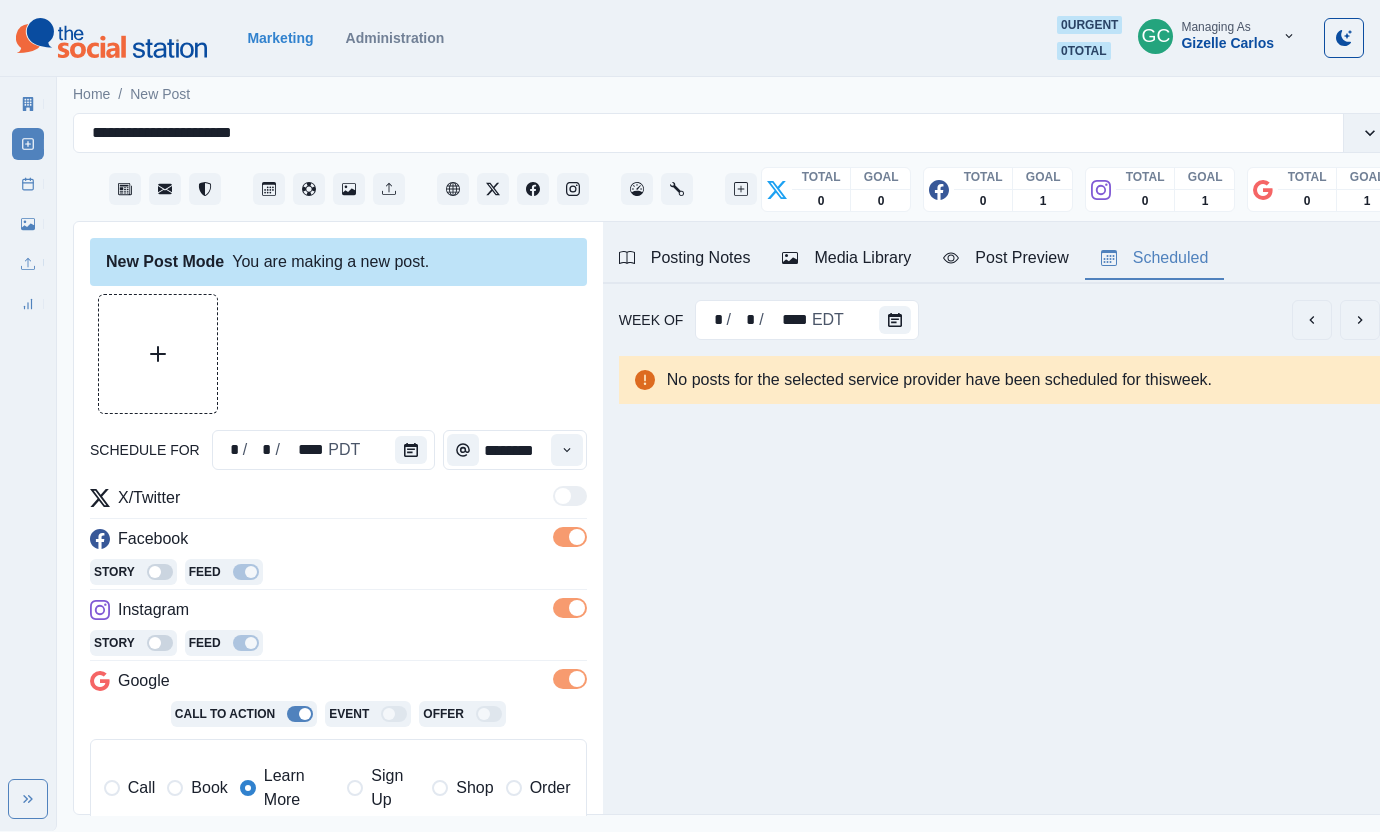 click at bounding box center (158, 354) 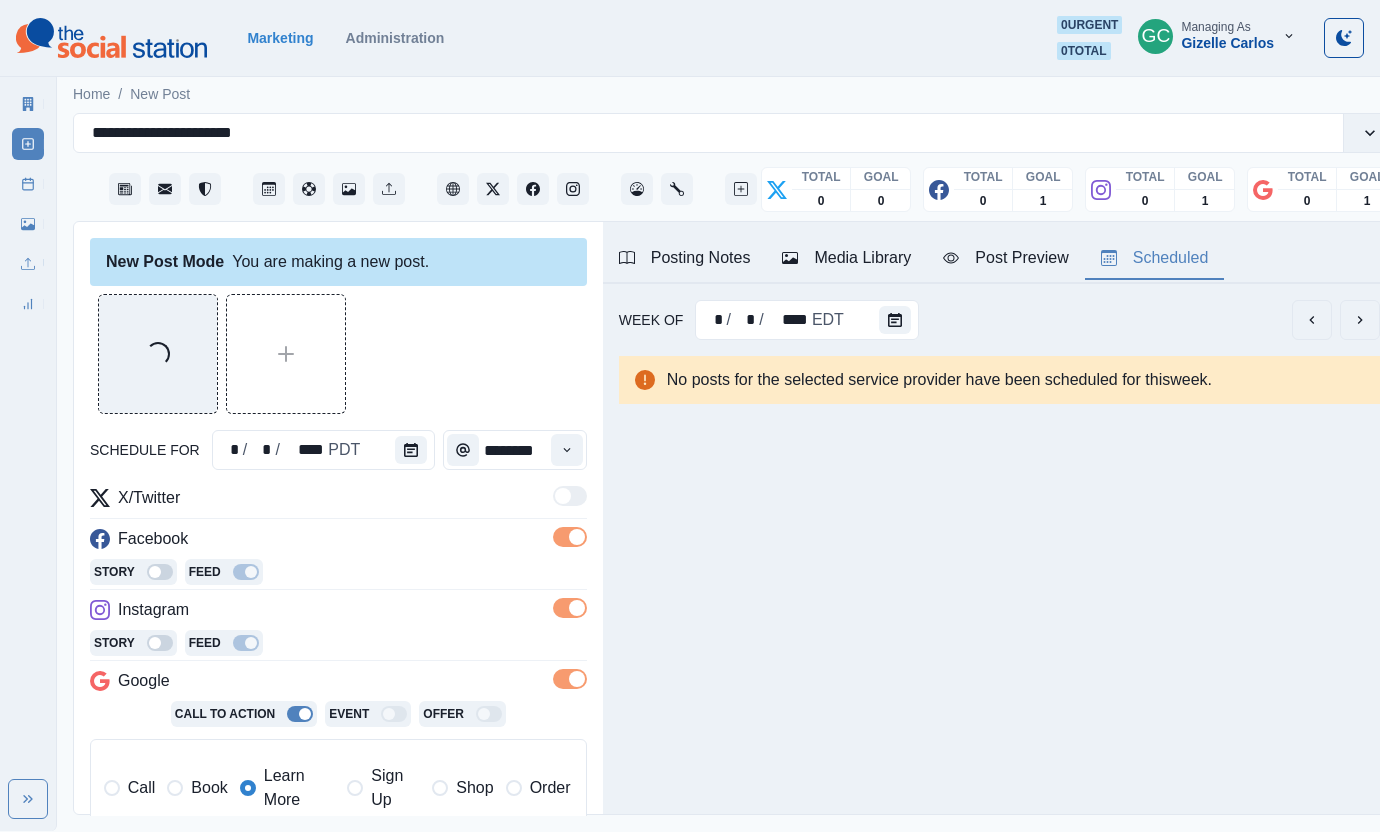 click on "Media Library" at bounding box center [846, 258] 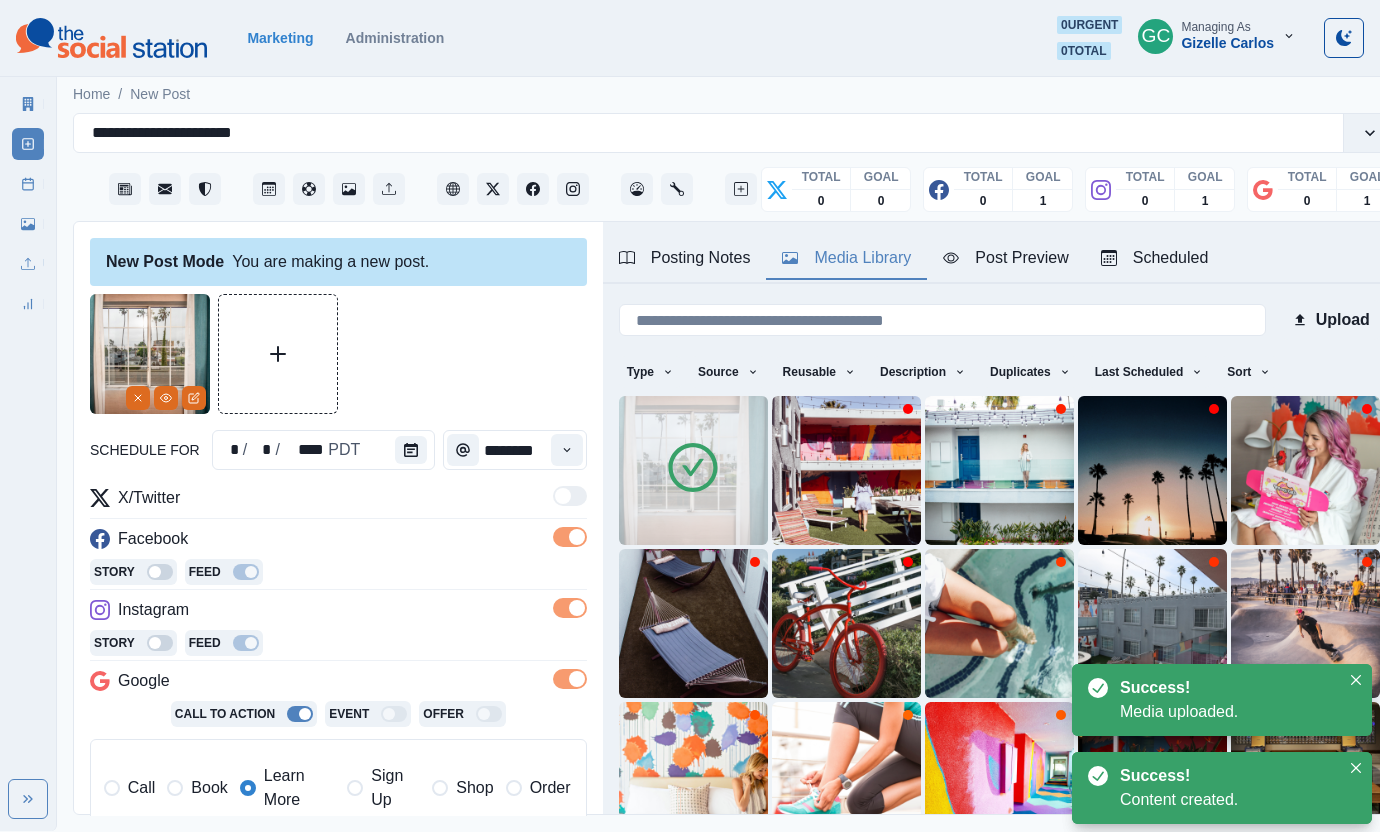 click 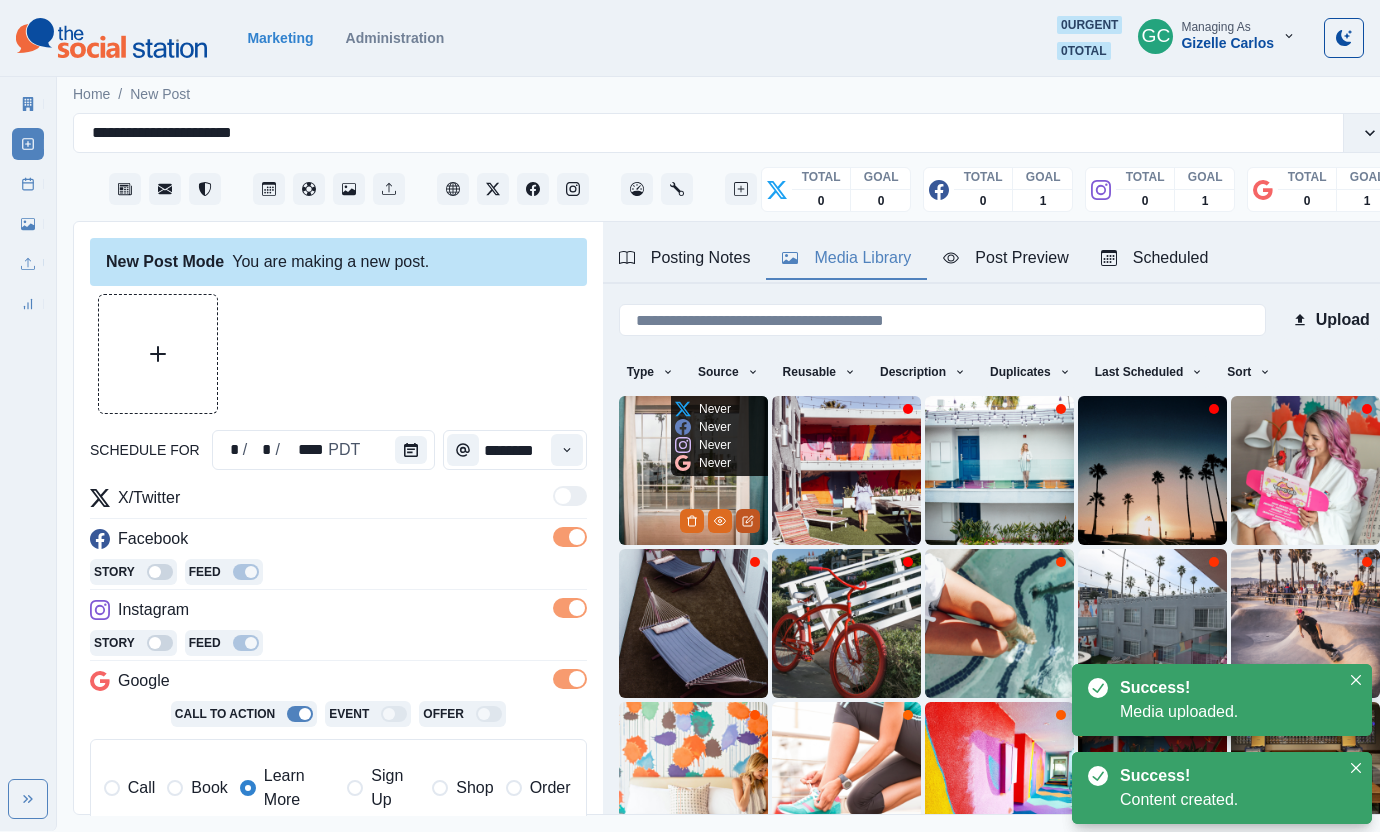 click at bounding box center (748, 521) 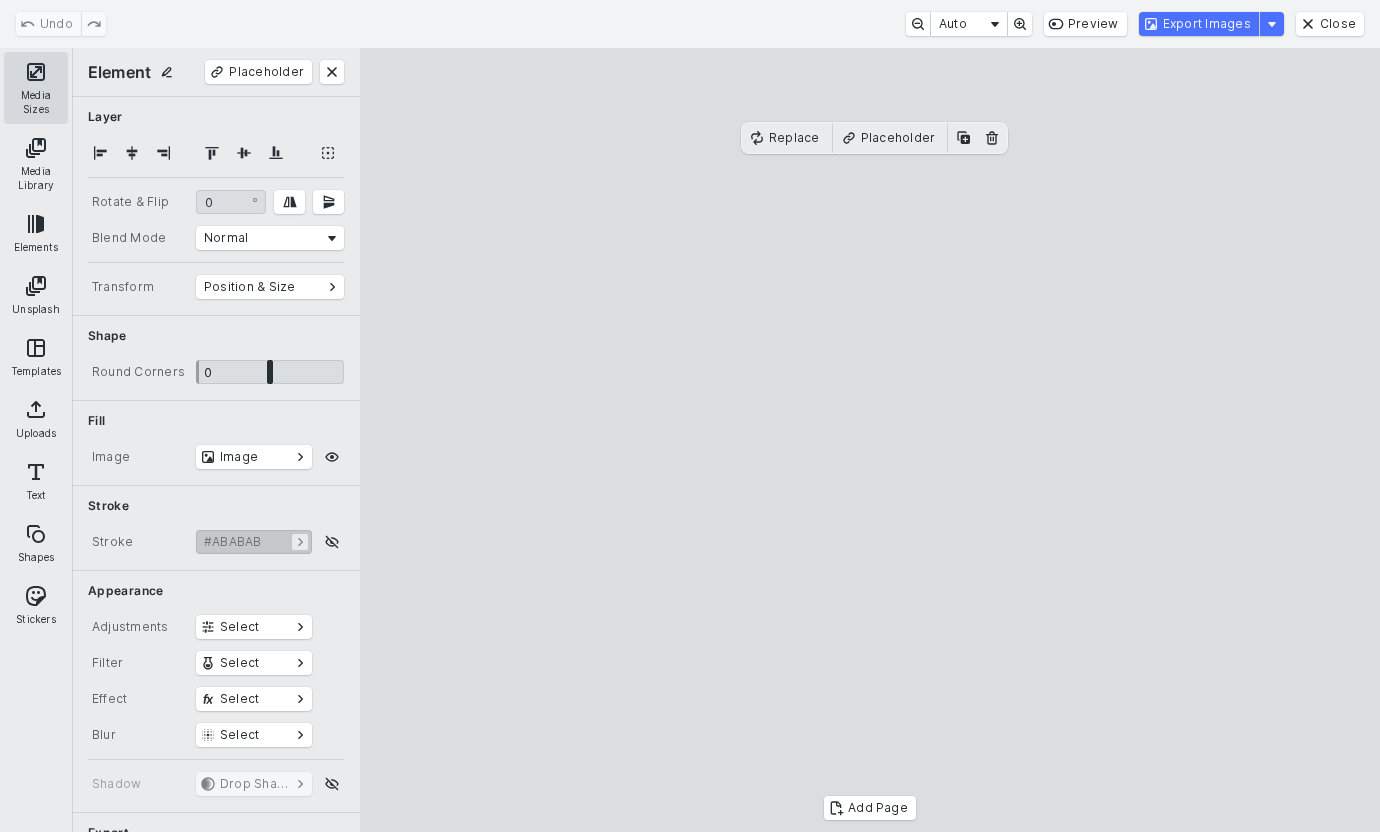 click on "Media Sizes" at bounding box center [36, 88] 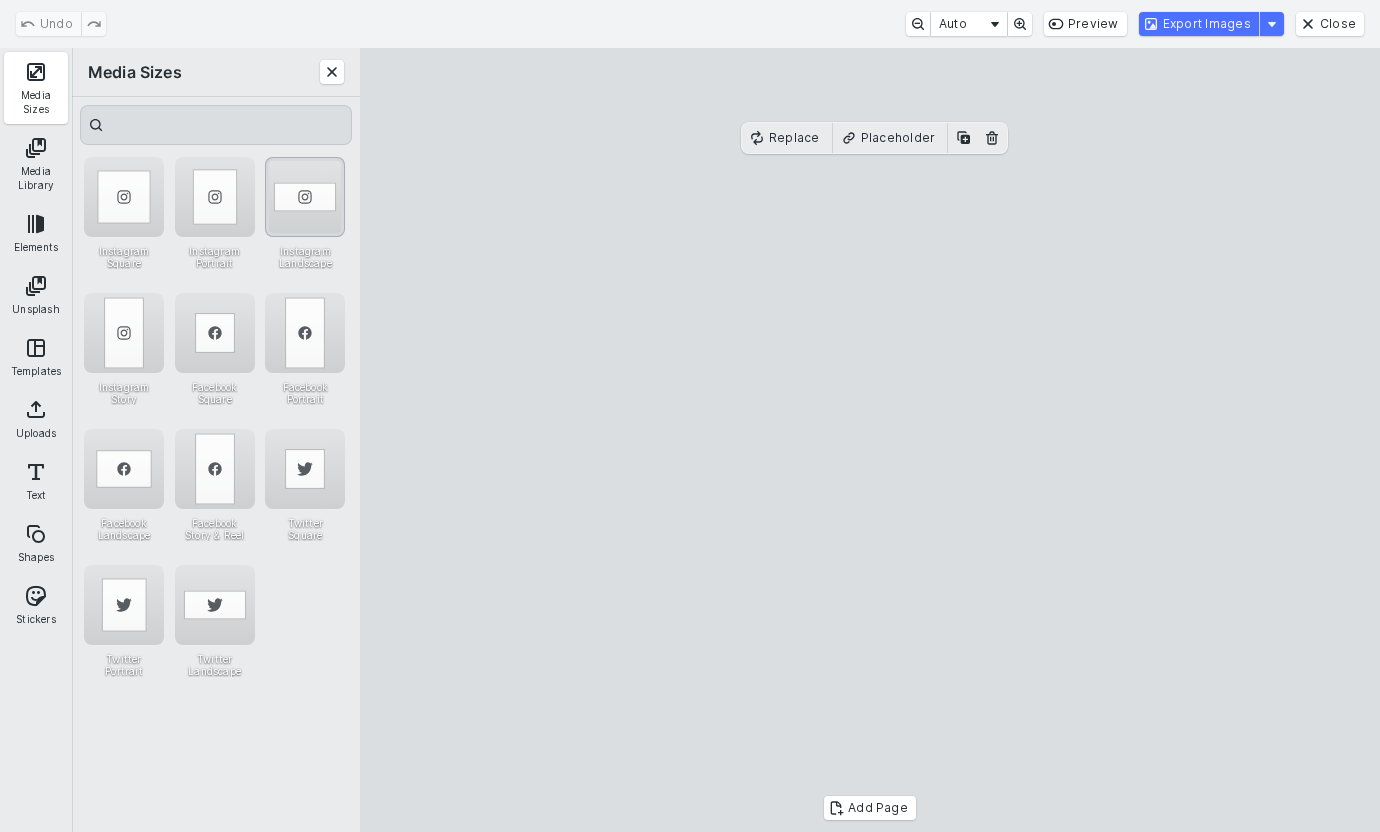 click at bounding box center (305, 197) 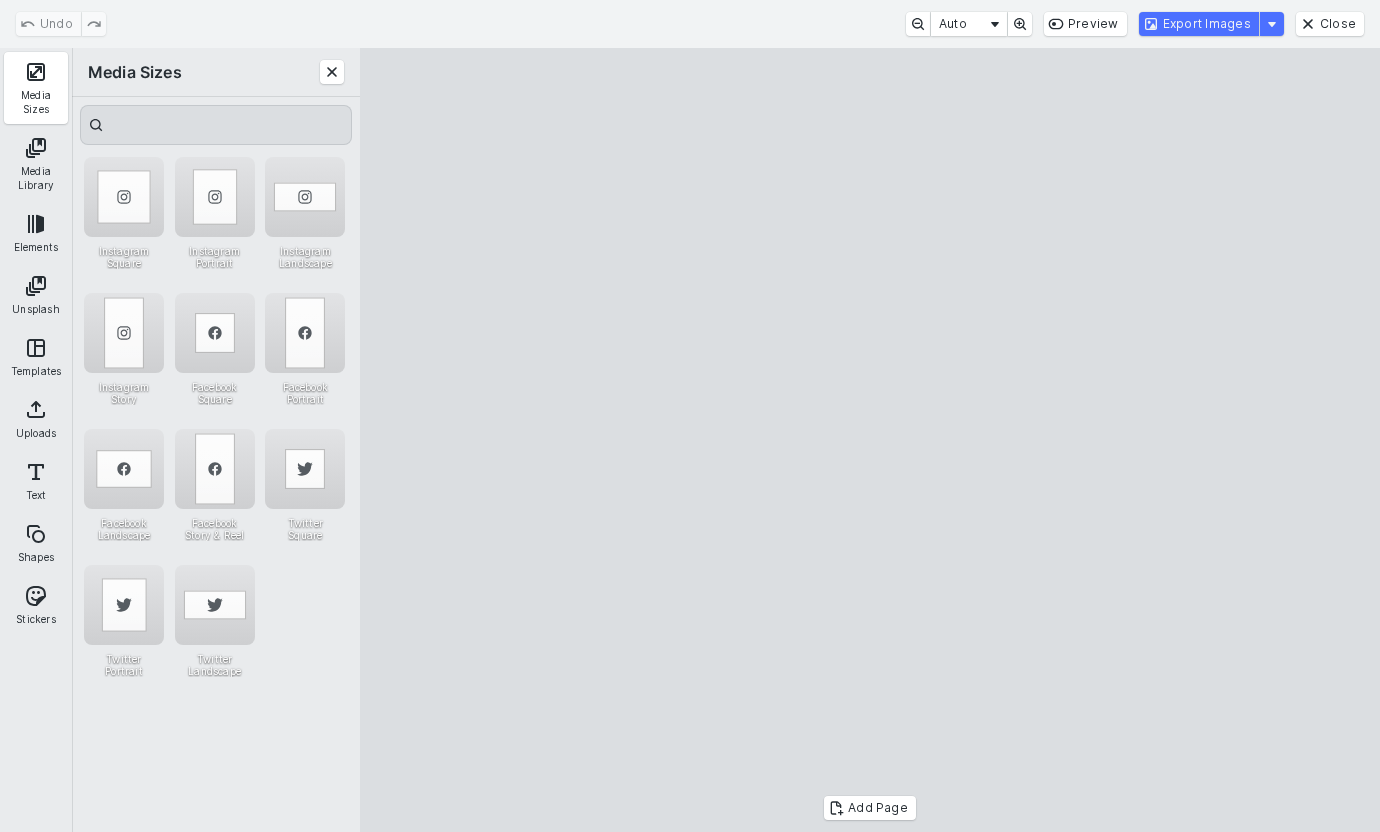 drag, startPoint x: 766, startPoint y: 347, endPoint x: 769, endPoint y: 334, distance: 13.341664 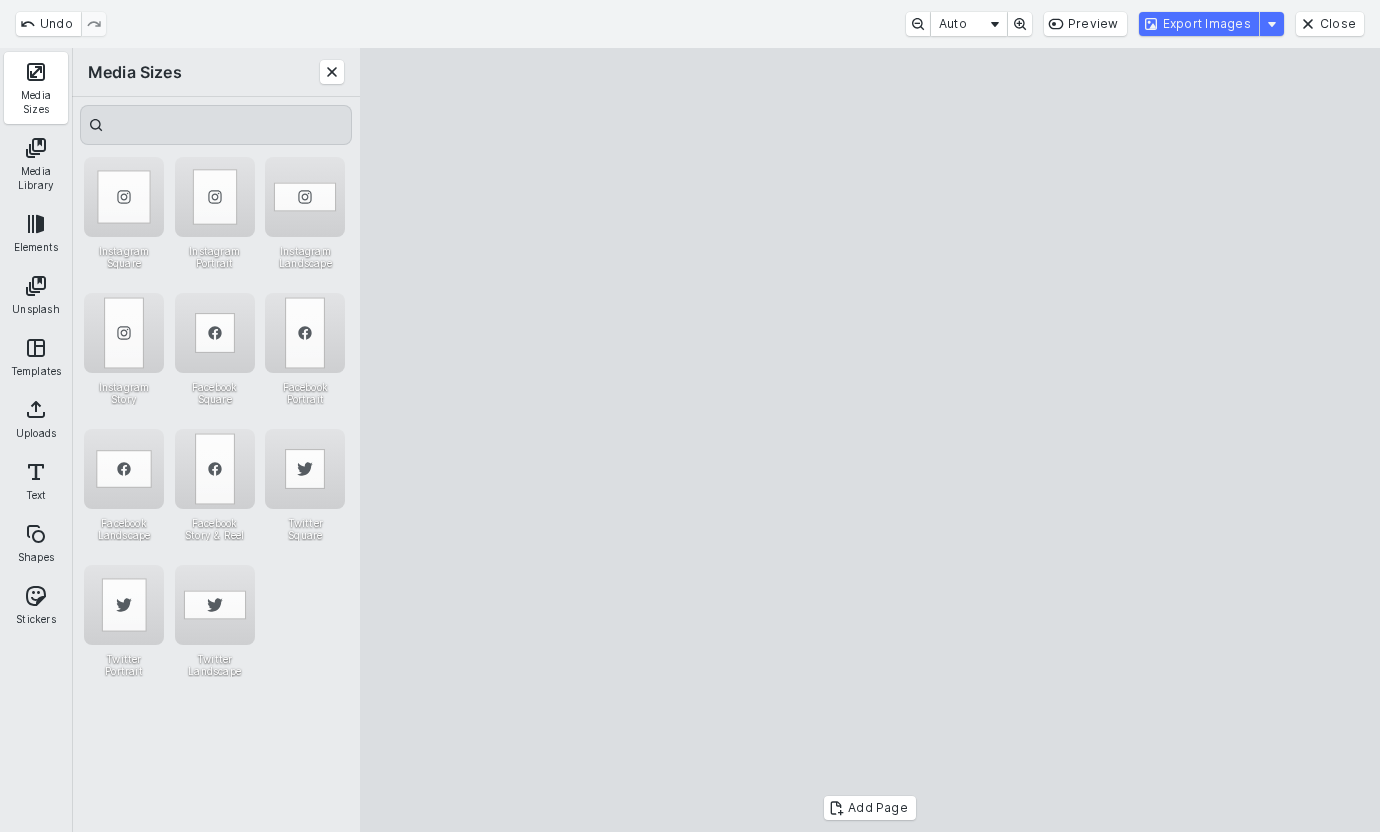 drag, startPoint x: 879, startPoint y: 686, endPoint x: 894, endPoint y: 746, distance: 61.846584 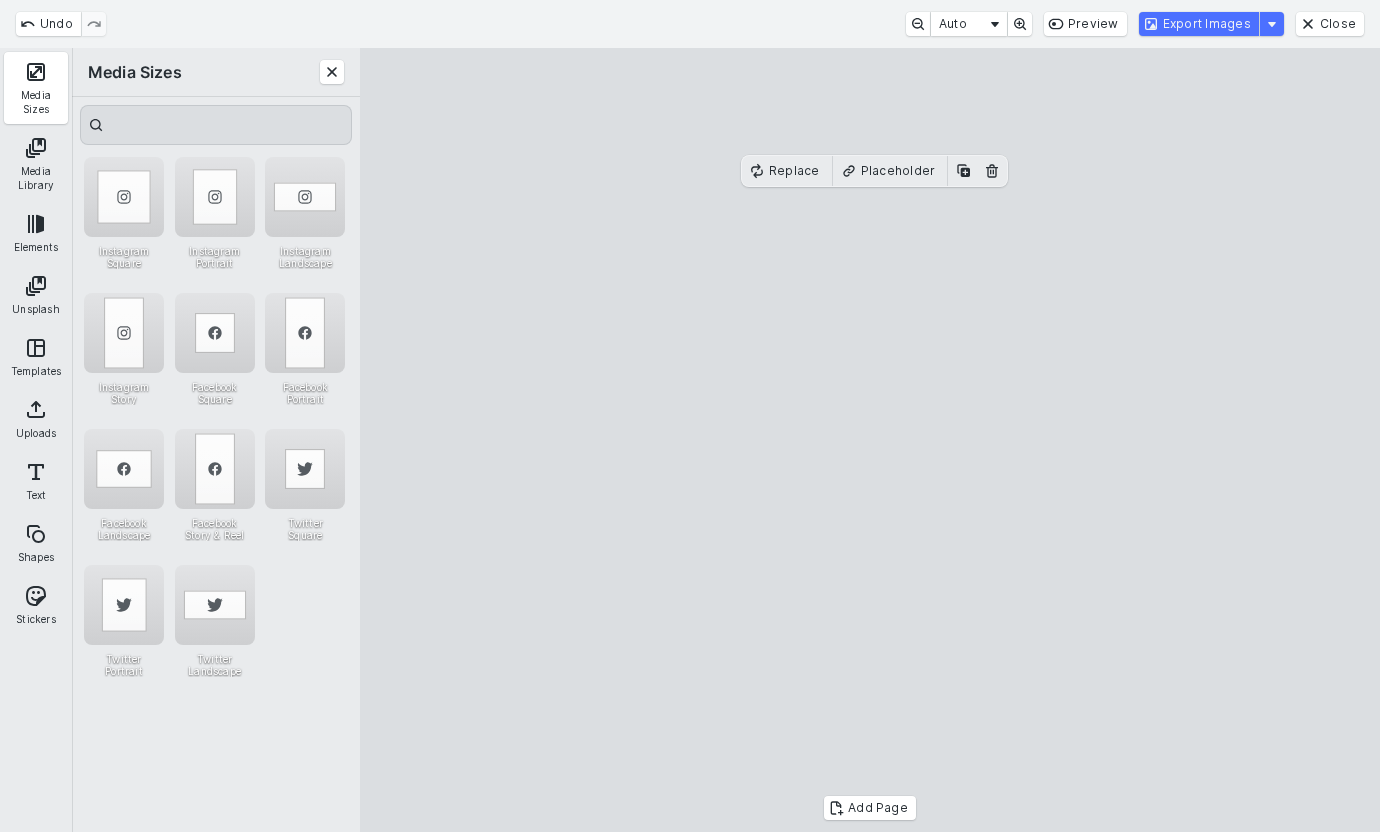 type 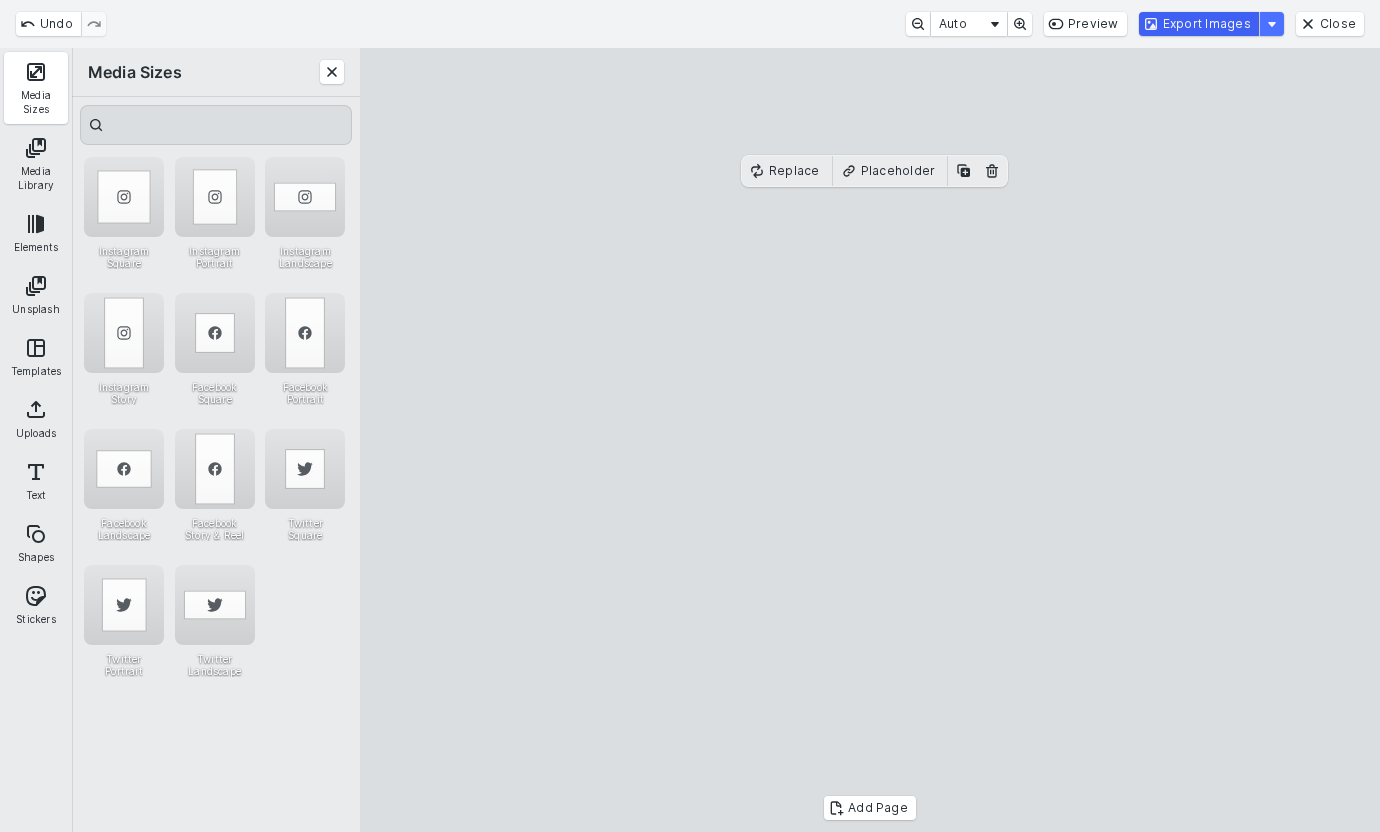 click on "Export Images" at bounding box center (1199, 24) 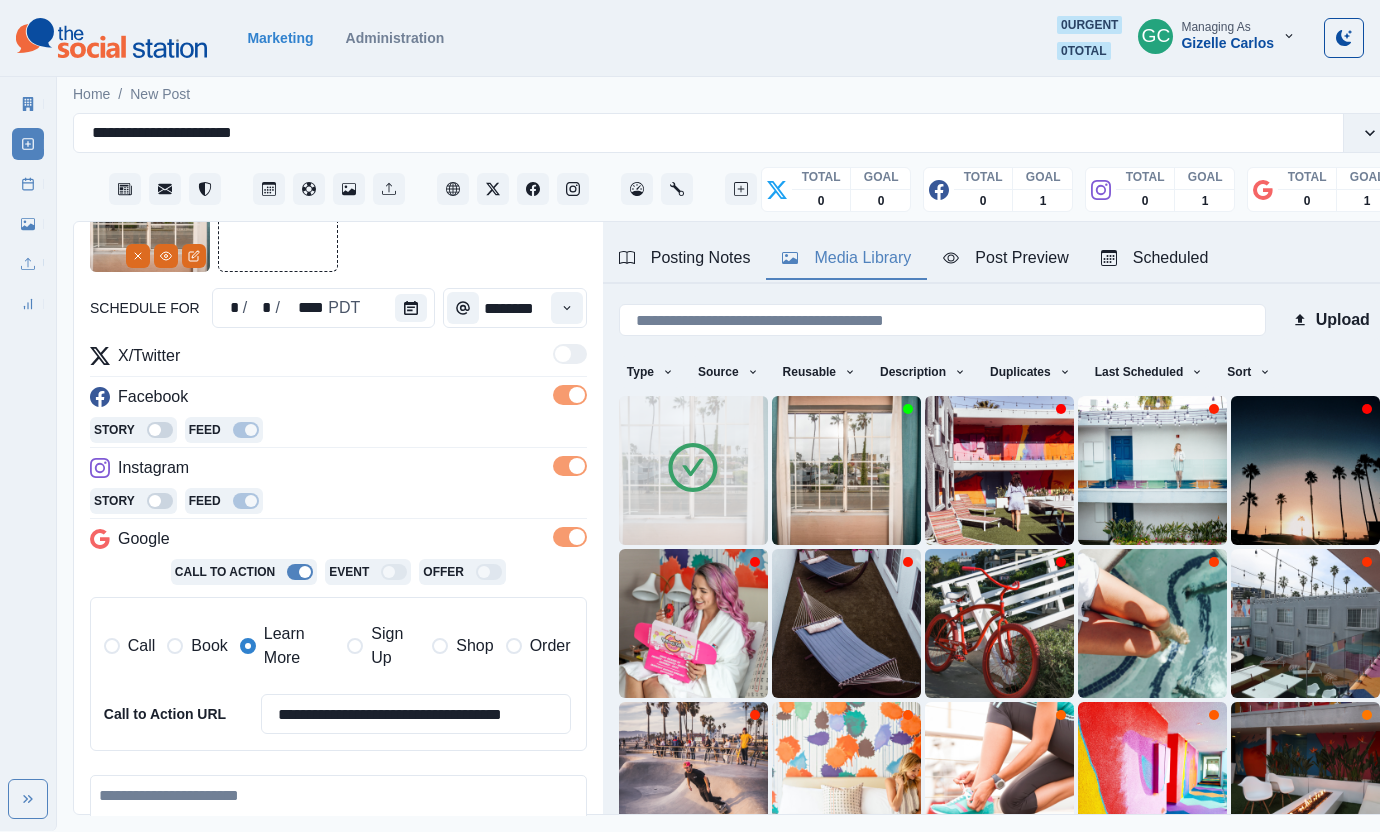 scroll, scrollTop: 359, scrollLeft: 0, axis: vertical 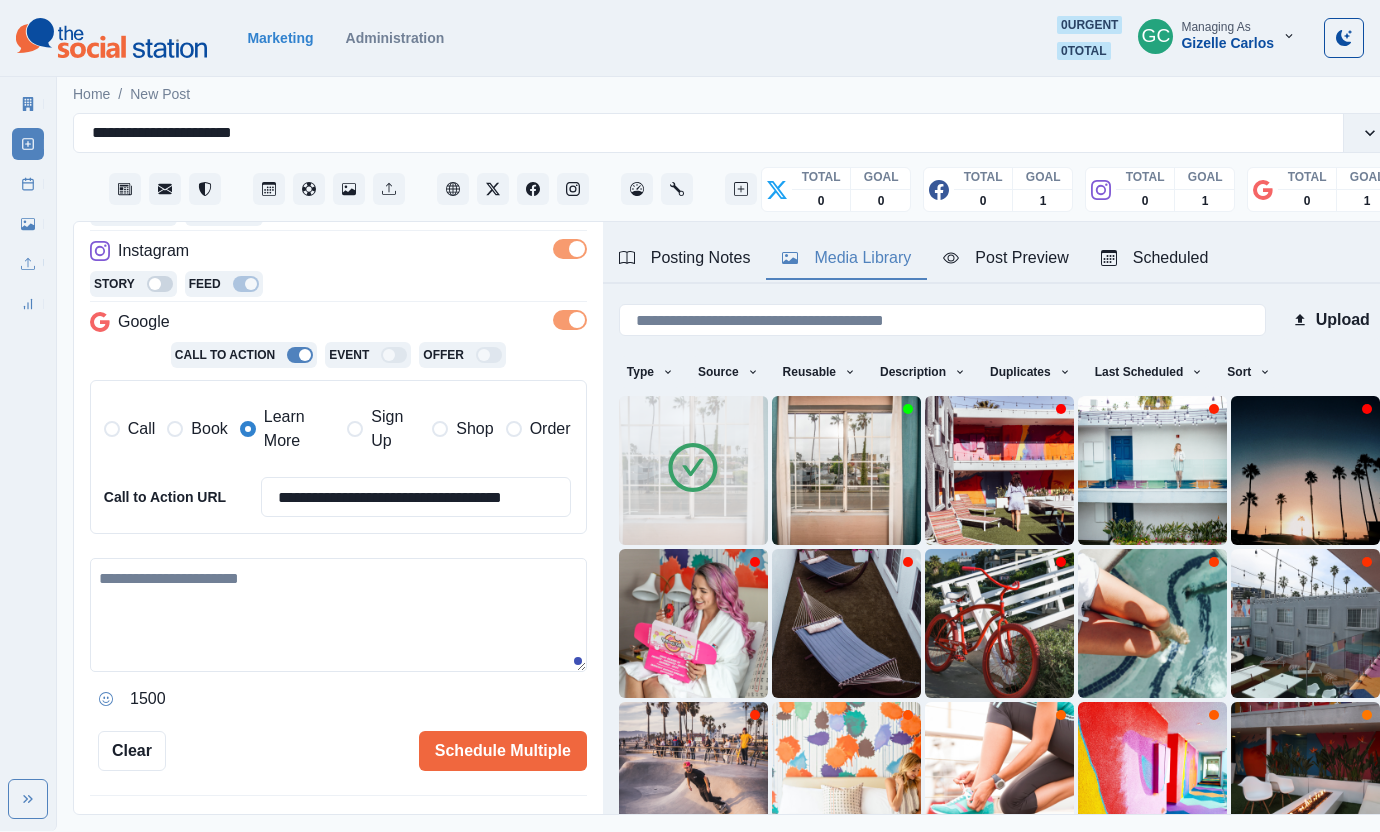 click at bounding box center (338, 615) 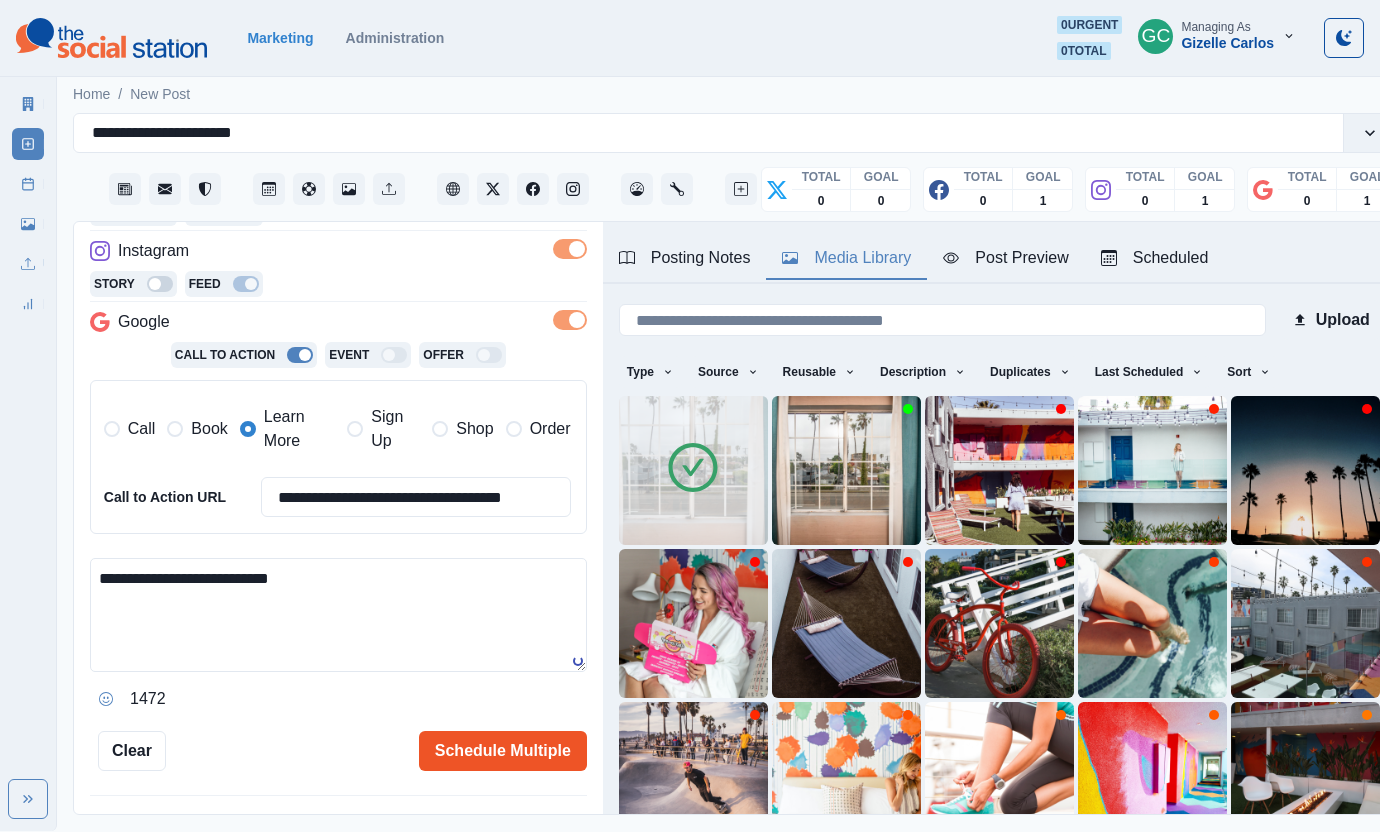 type on "**********" 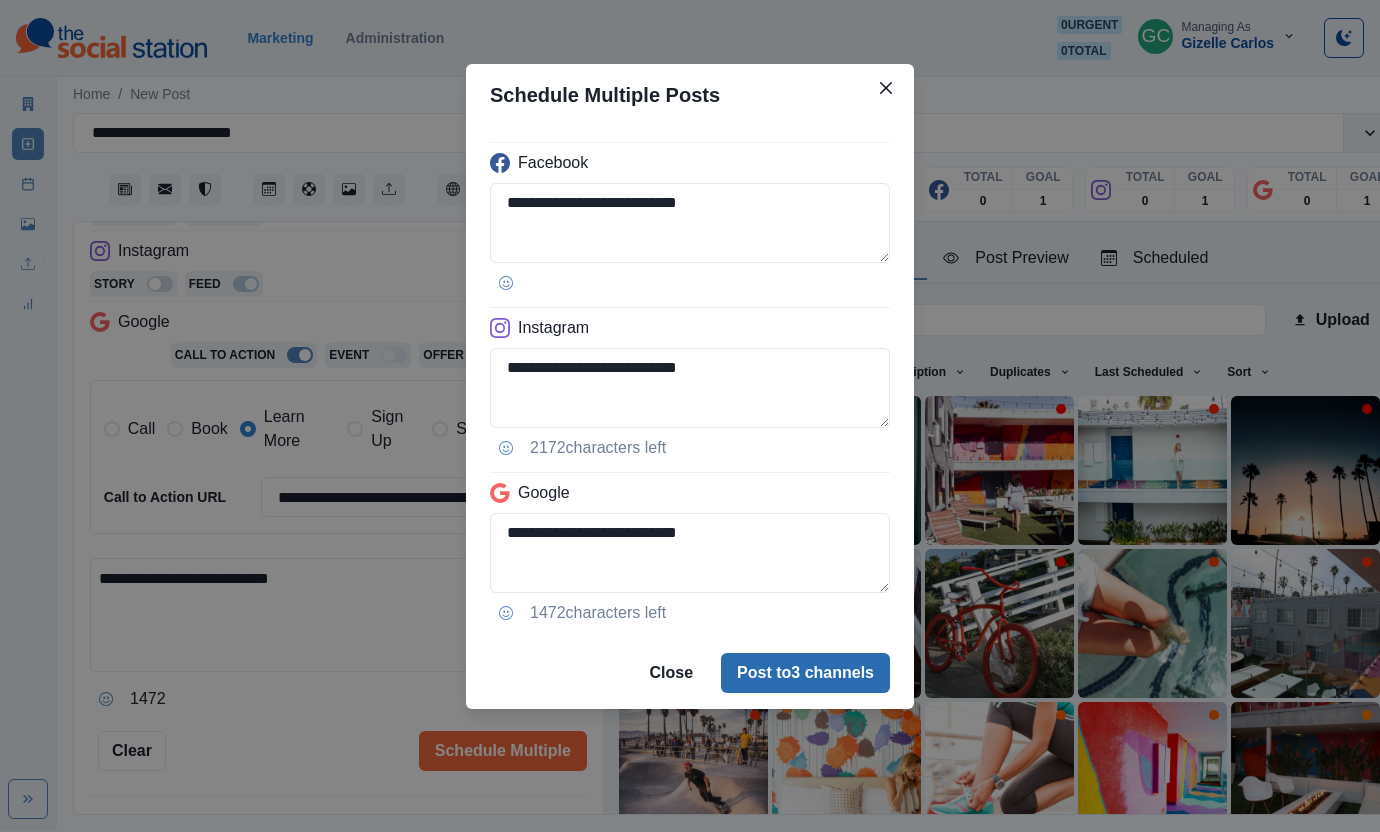 click on "Post to  3   channels" at bounding box center (805, 673) 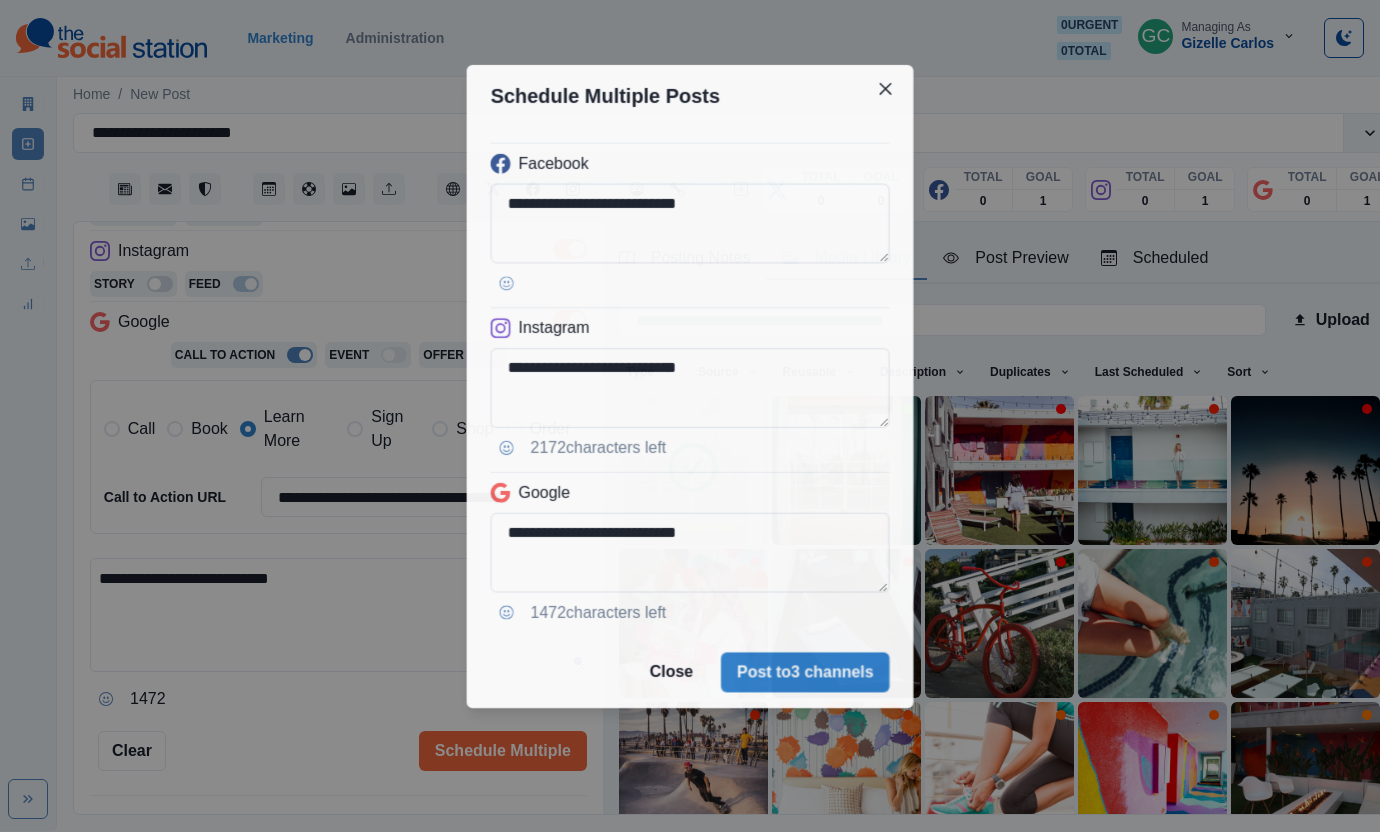 type 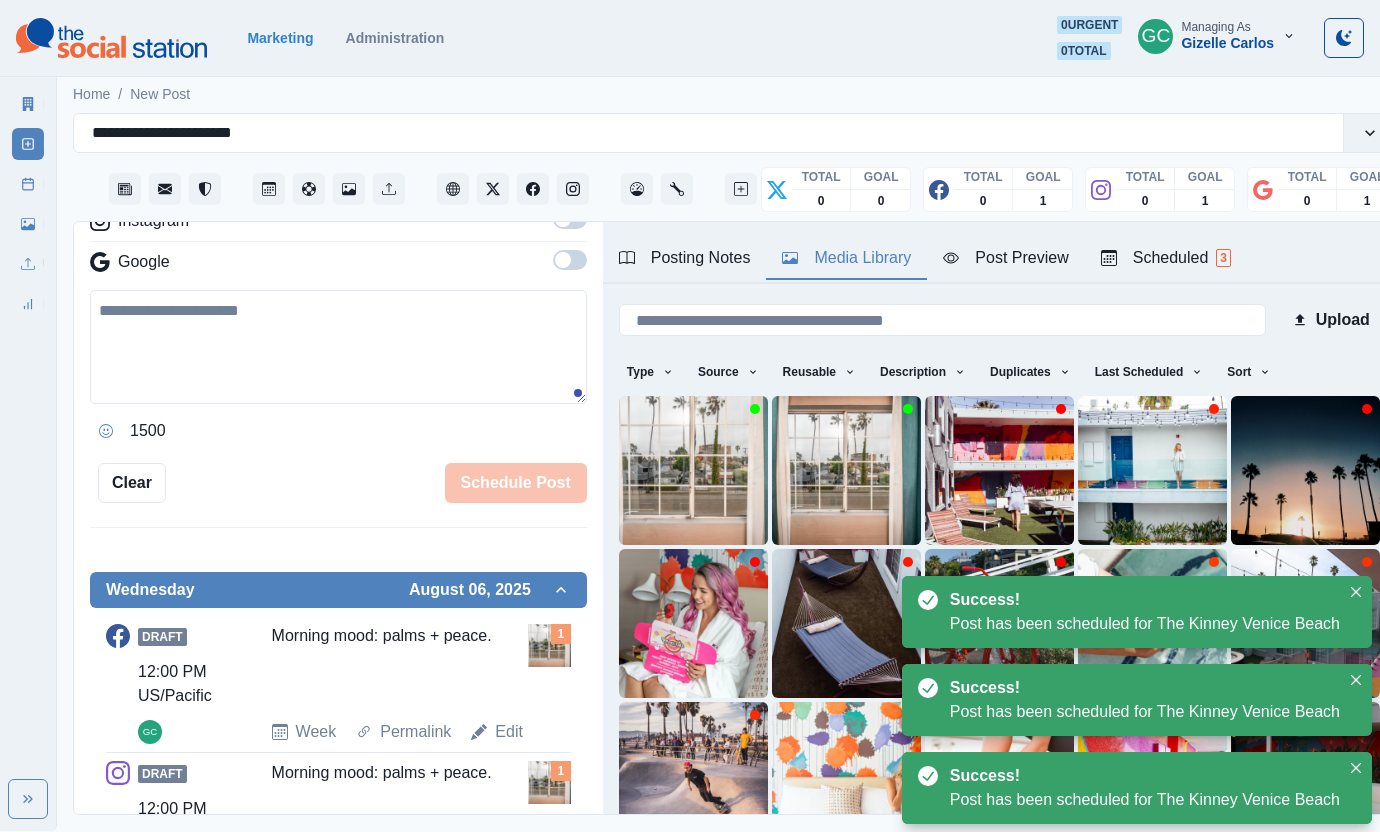 scroll, scrollTop: 0, scrollLeft: 0, axis: both 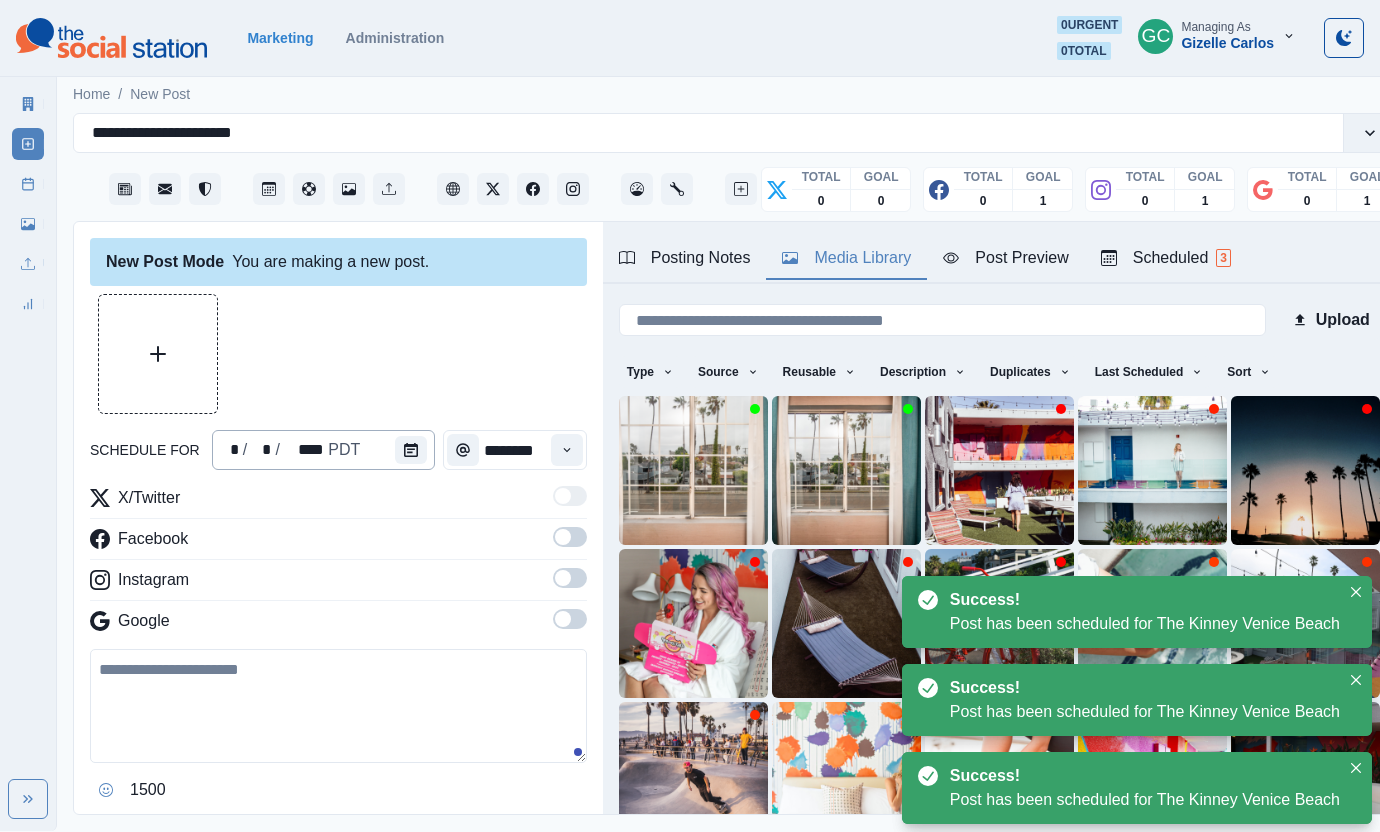 click at bounding box center [411, 450] 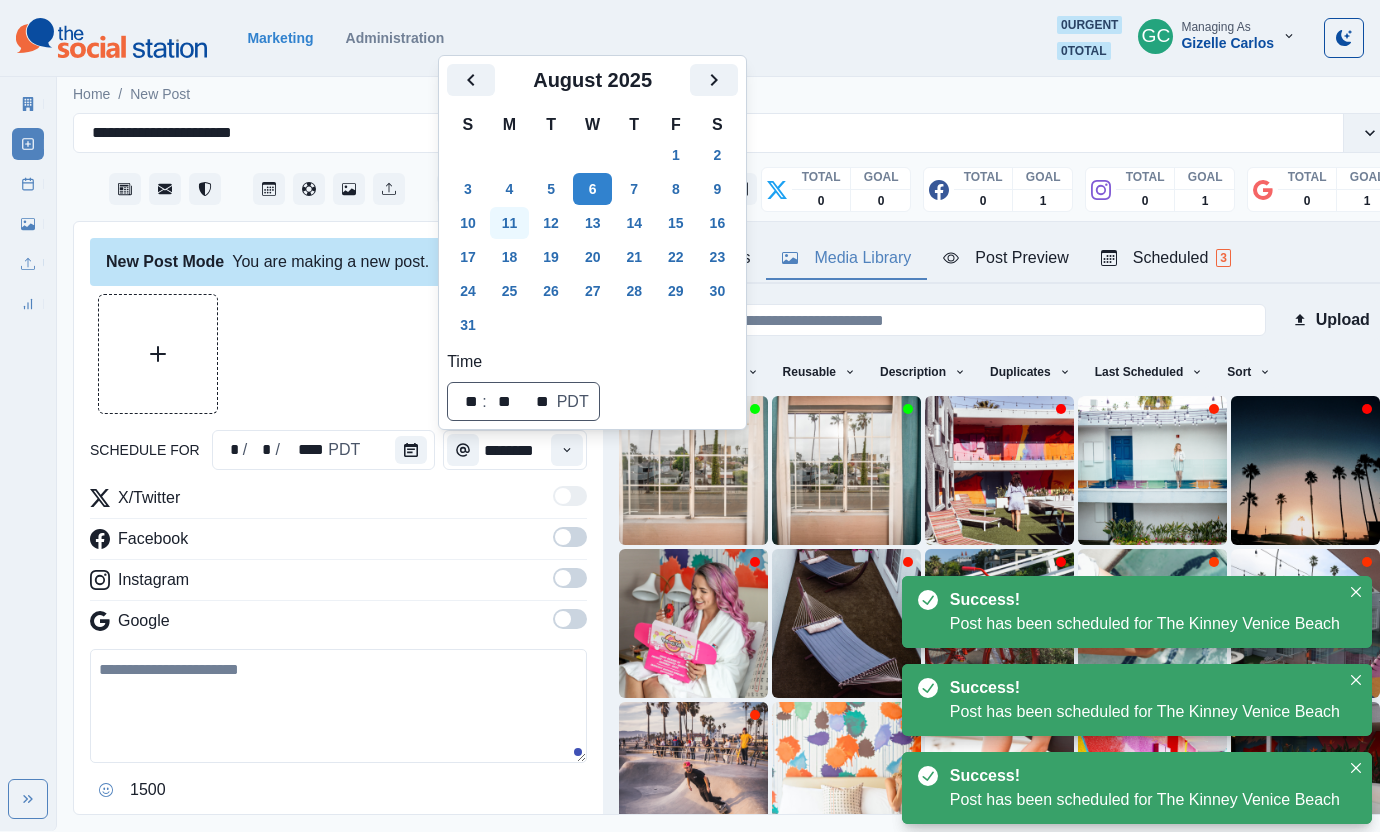 click on "11" at bounding box center [510, 223] 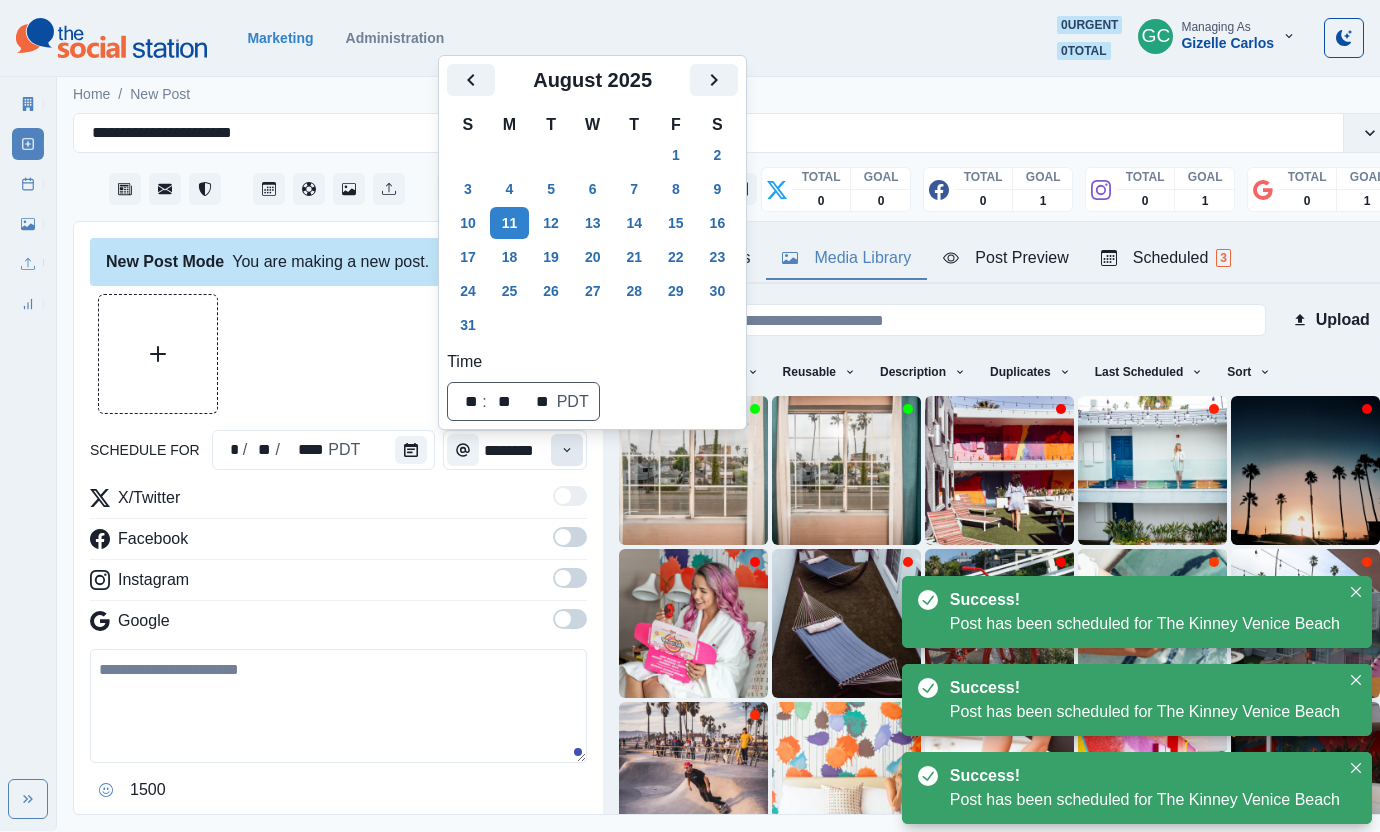 click at bounding box center [567, 450] 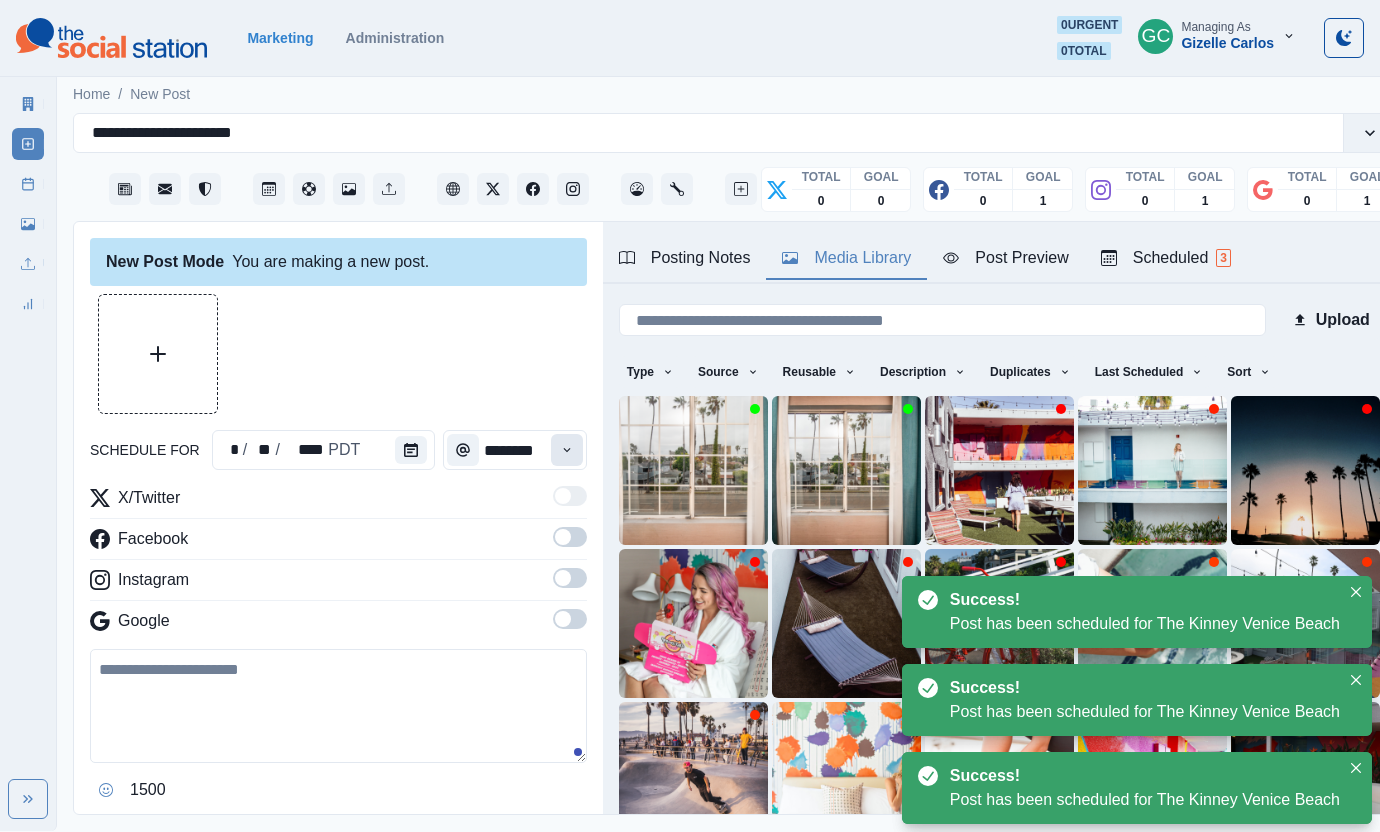 click at bounding box center [567, 450] 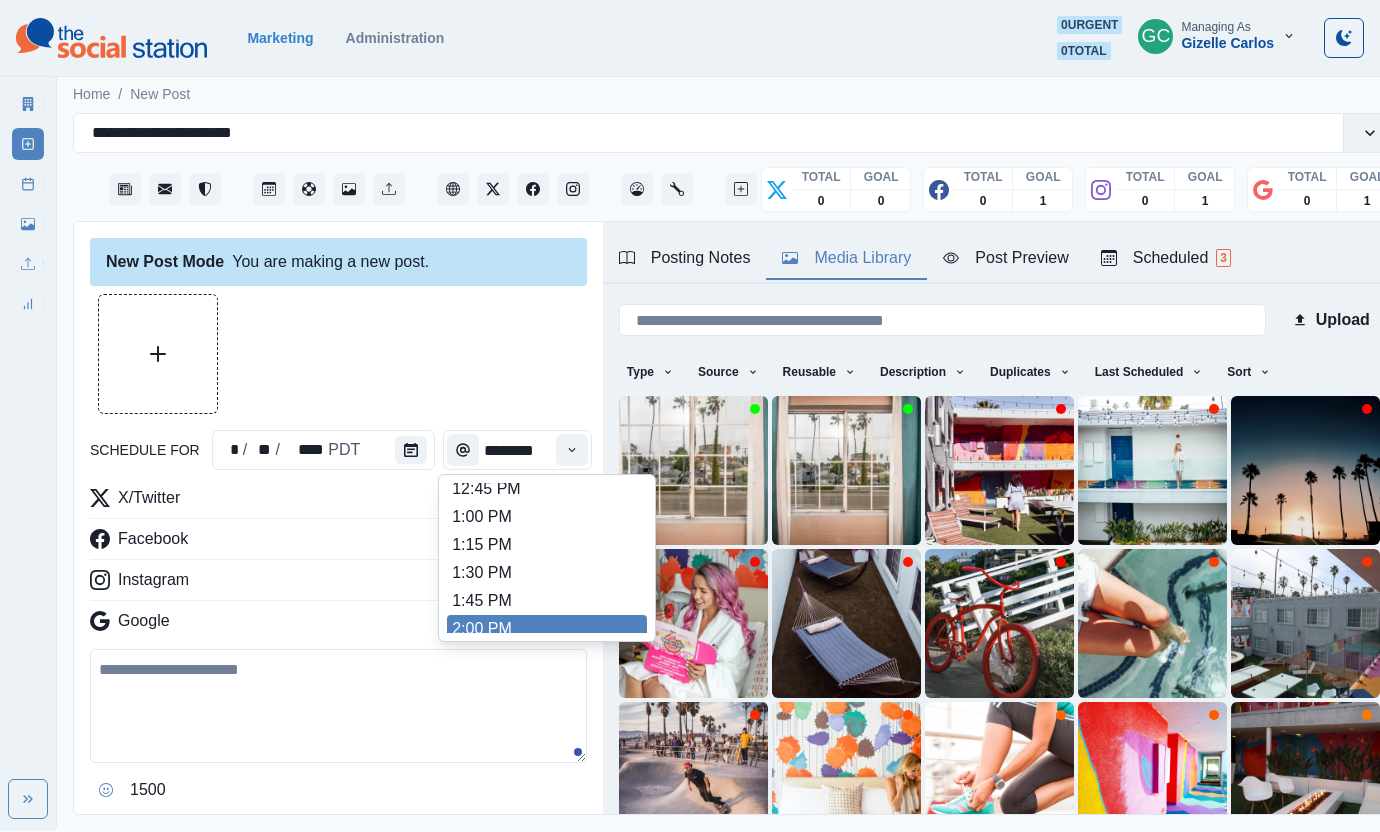 scroll, scrollTop: 573, scrollLeft: 0, axis: vertical 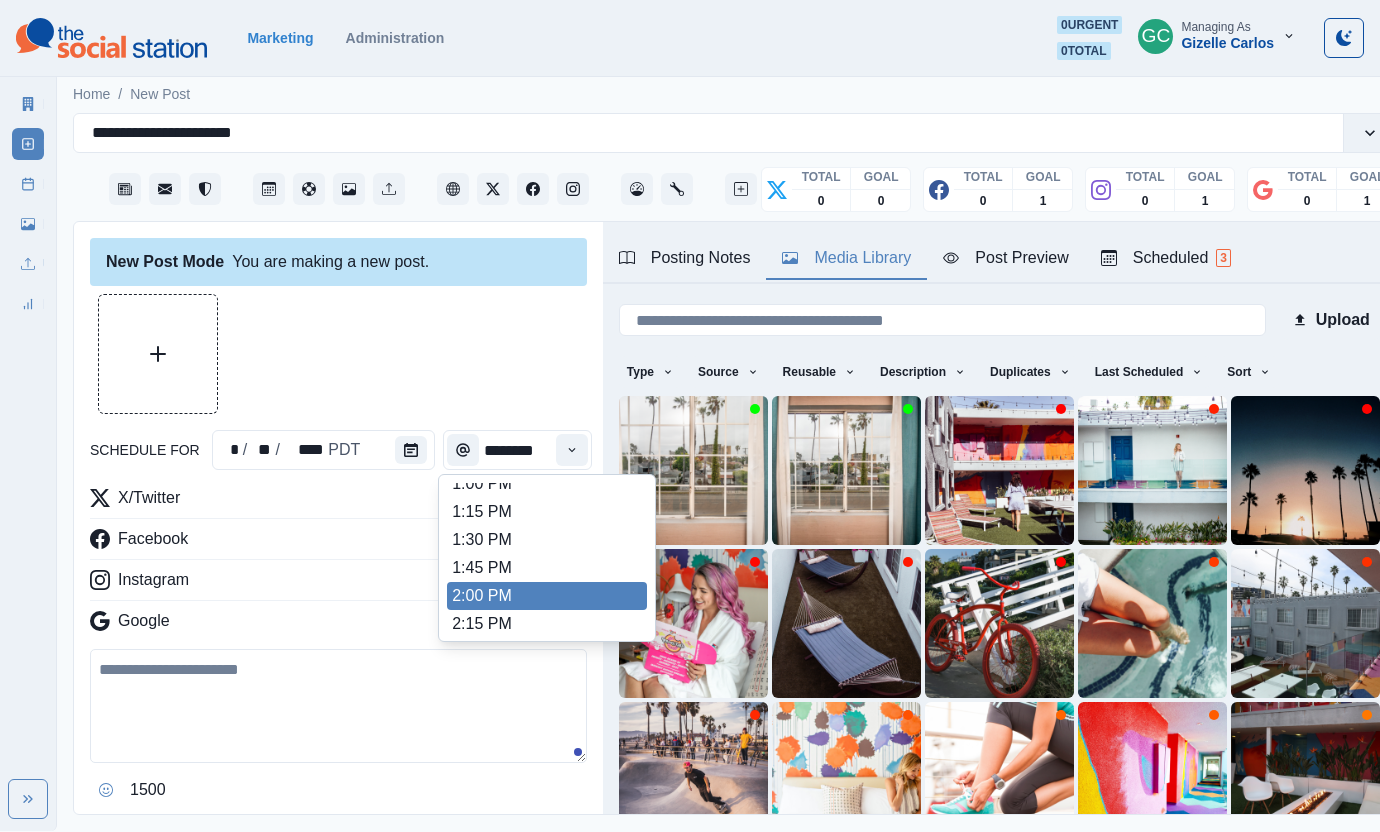 click on "2:00 PM" at bounding box center (547, 596) 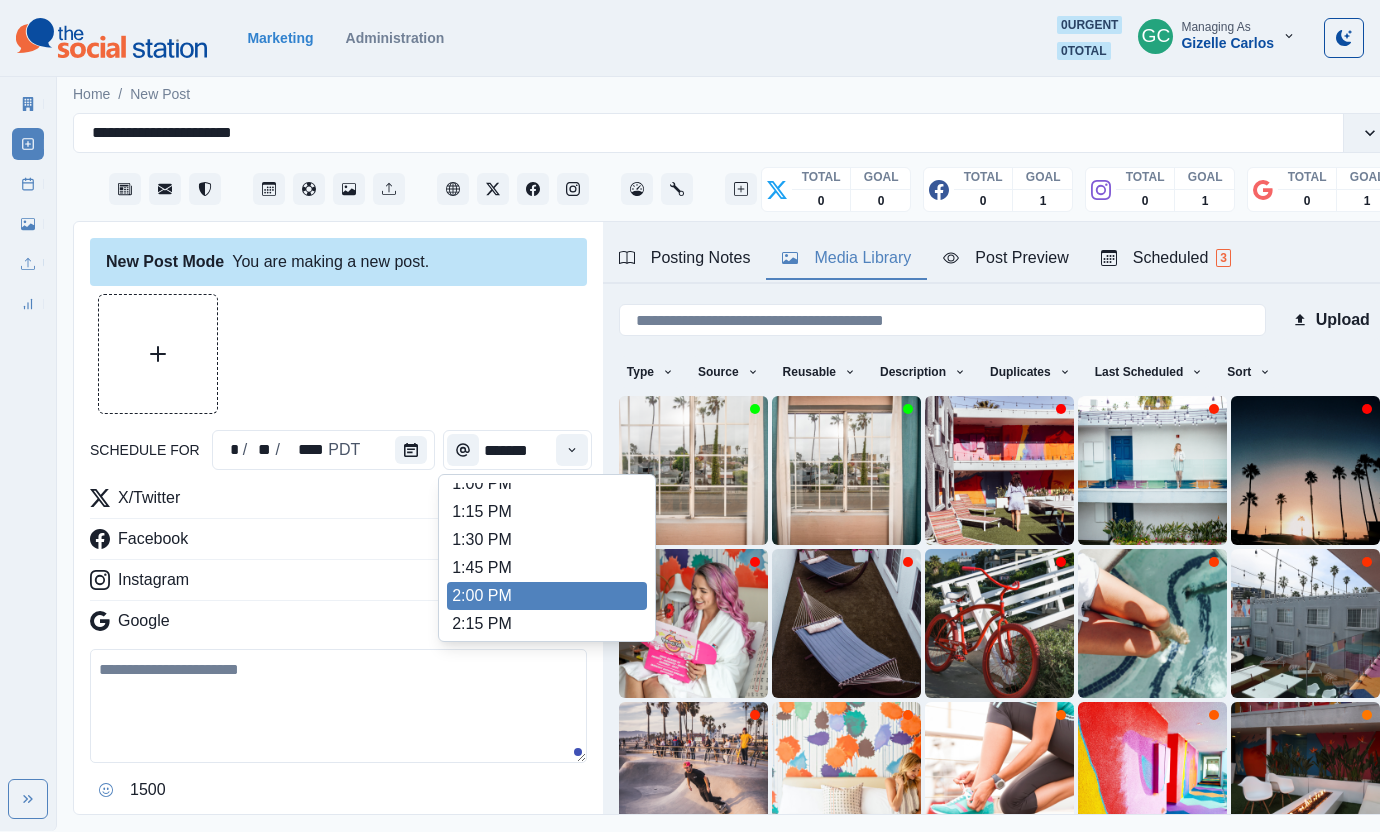 scroll, scrollTop: 0, scrollLeft: 0, axis: both 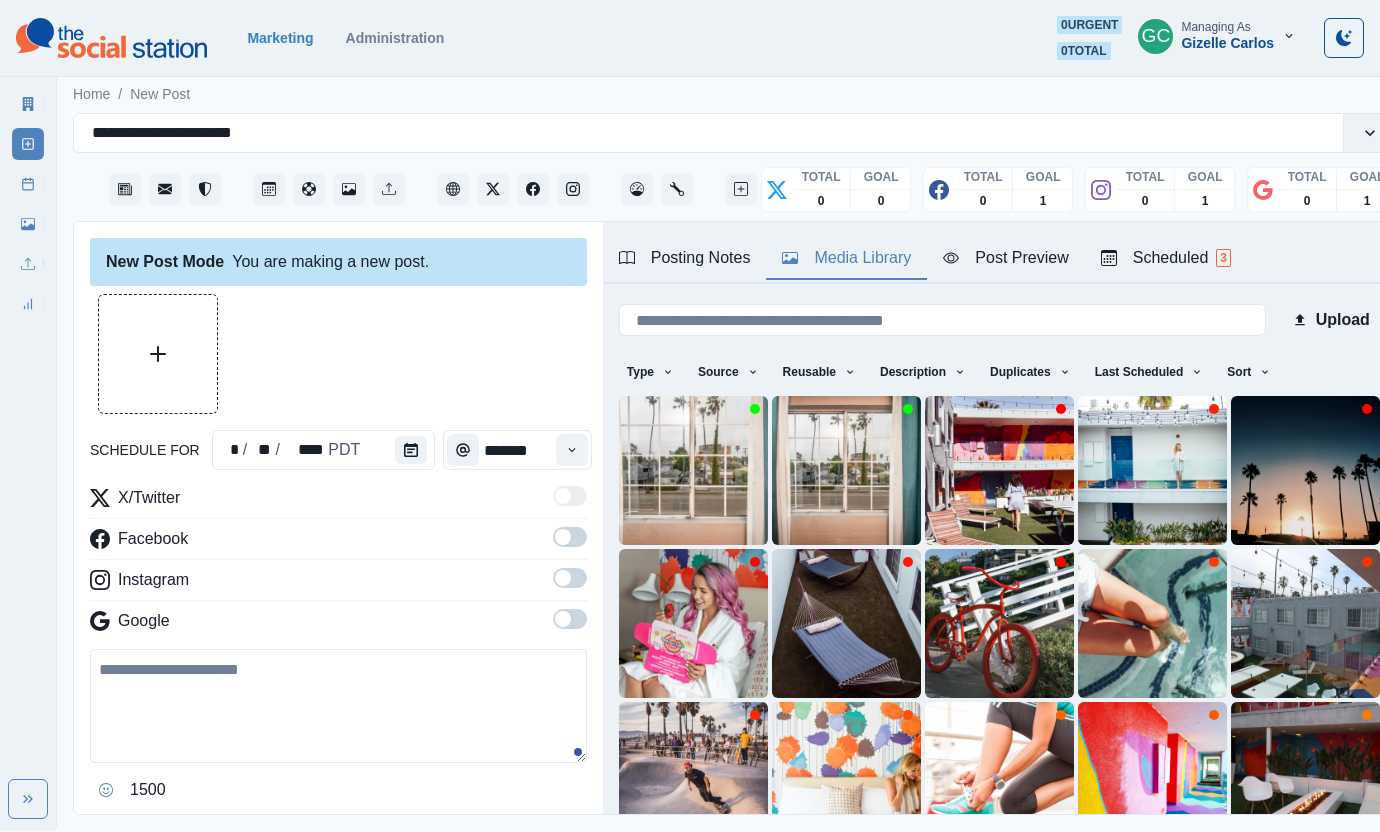 drag, startPoint x: 561, startPoint y: 622, endPoint x: 582, endPoint y: 582, distance: 45.17743 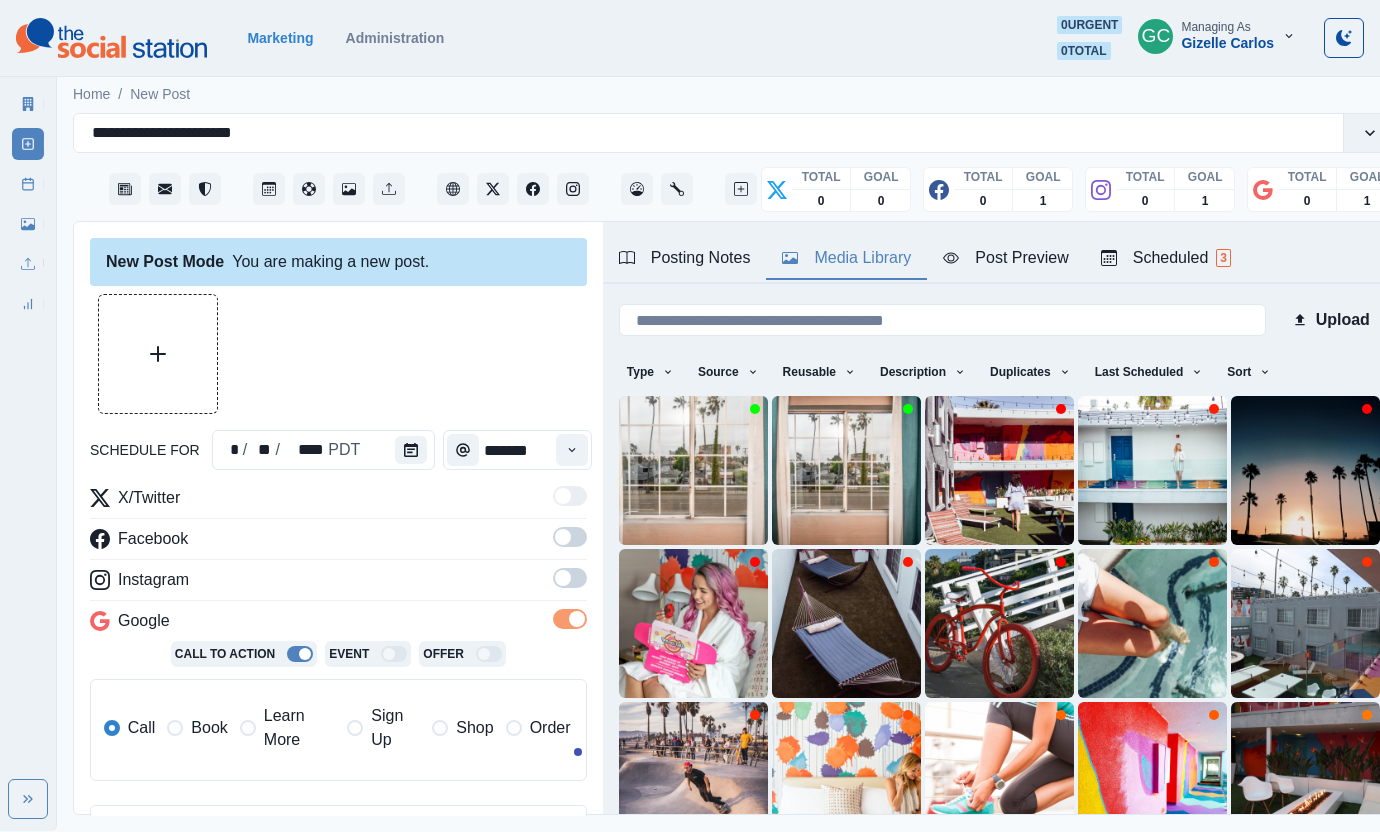 drag, startPoint x: 582, startPoint y: 581, endPoint x: 581, endPoint y: 548, distance: 33.01515 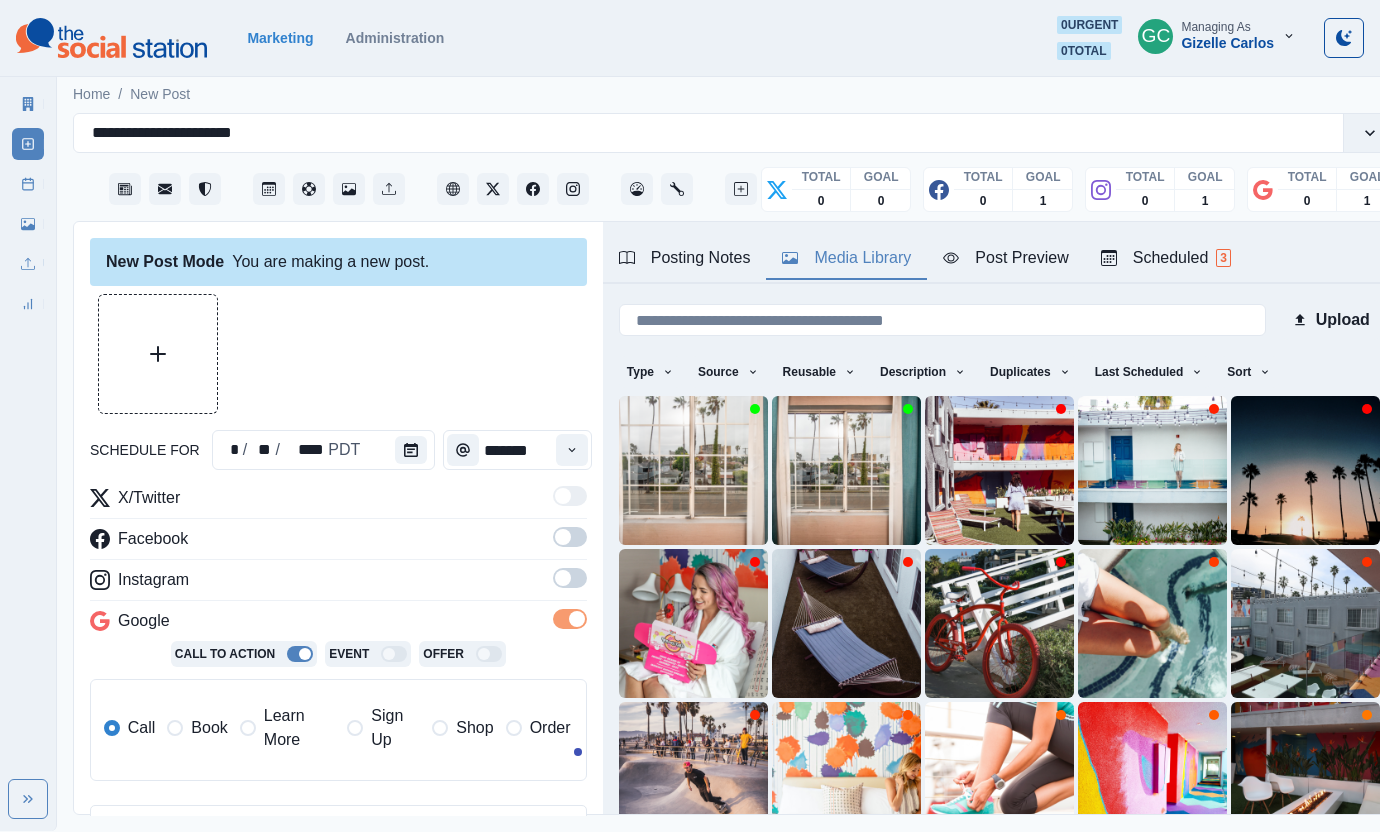 click at bounding box center [570, 578] 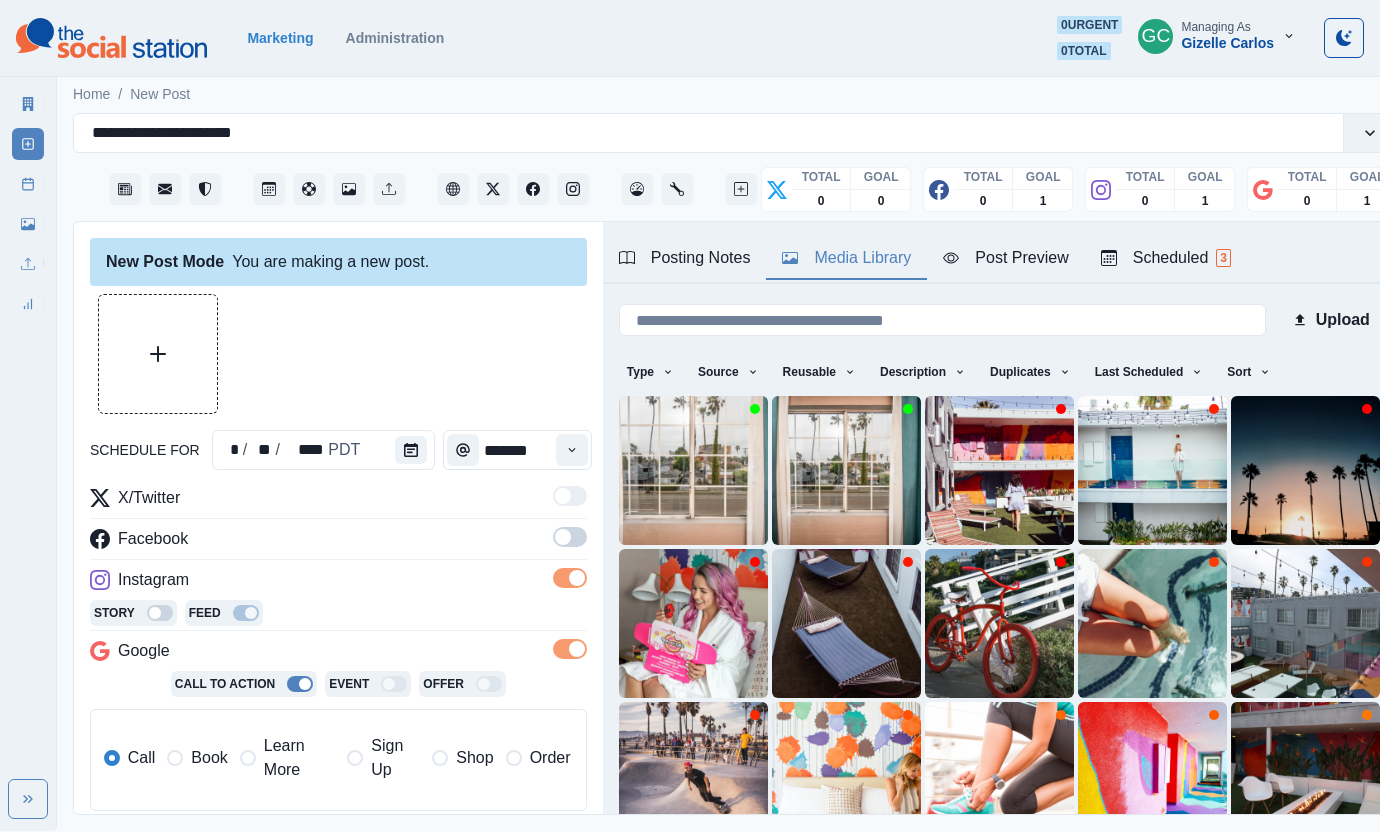 click at bounding box center (570, 537) 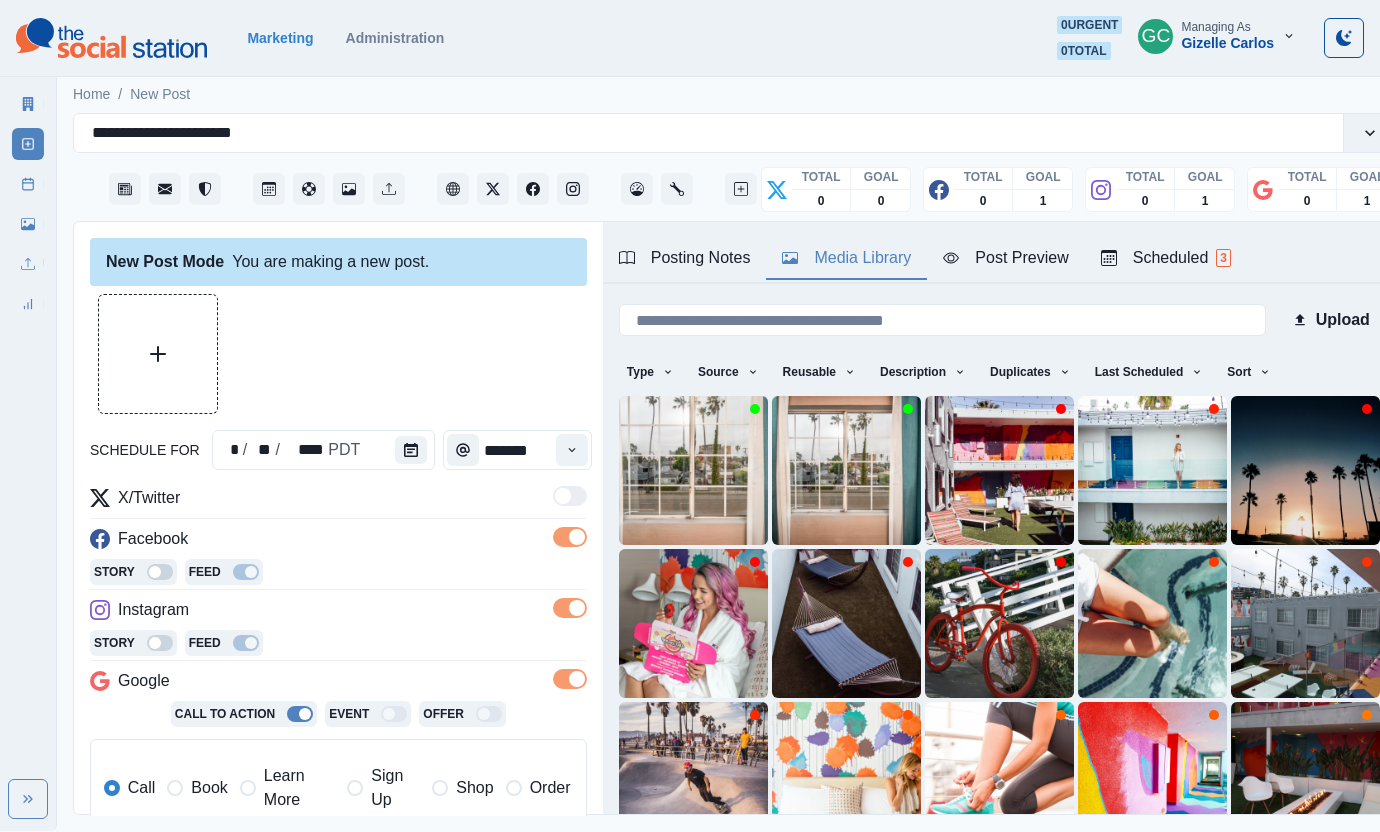 drag, startPoint x: 300, startPoint y: 775, endPoint x: 364, endPoint y: 735, distance: 75.47185 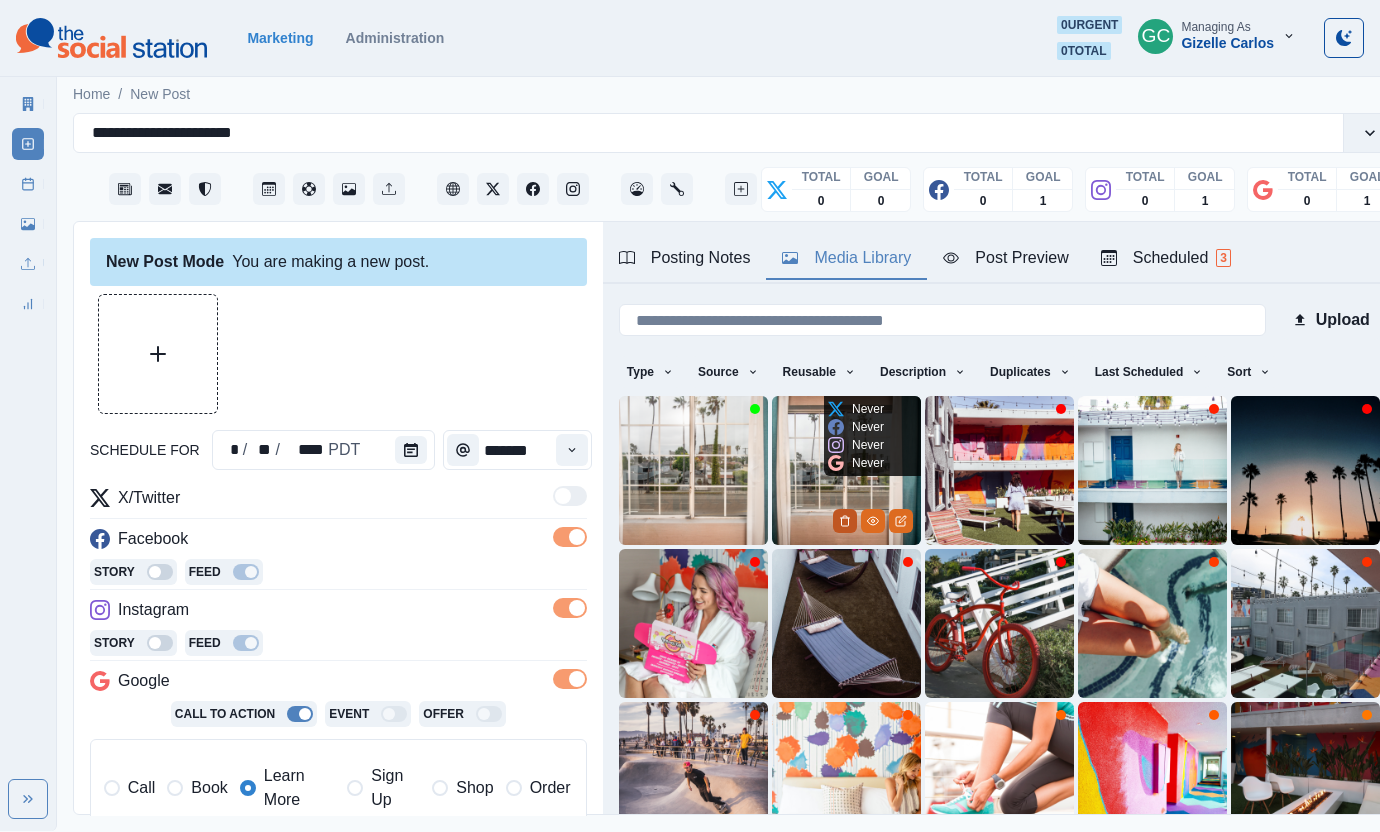 click 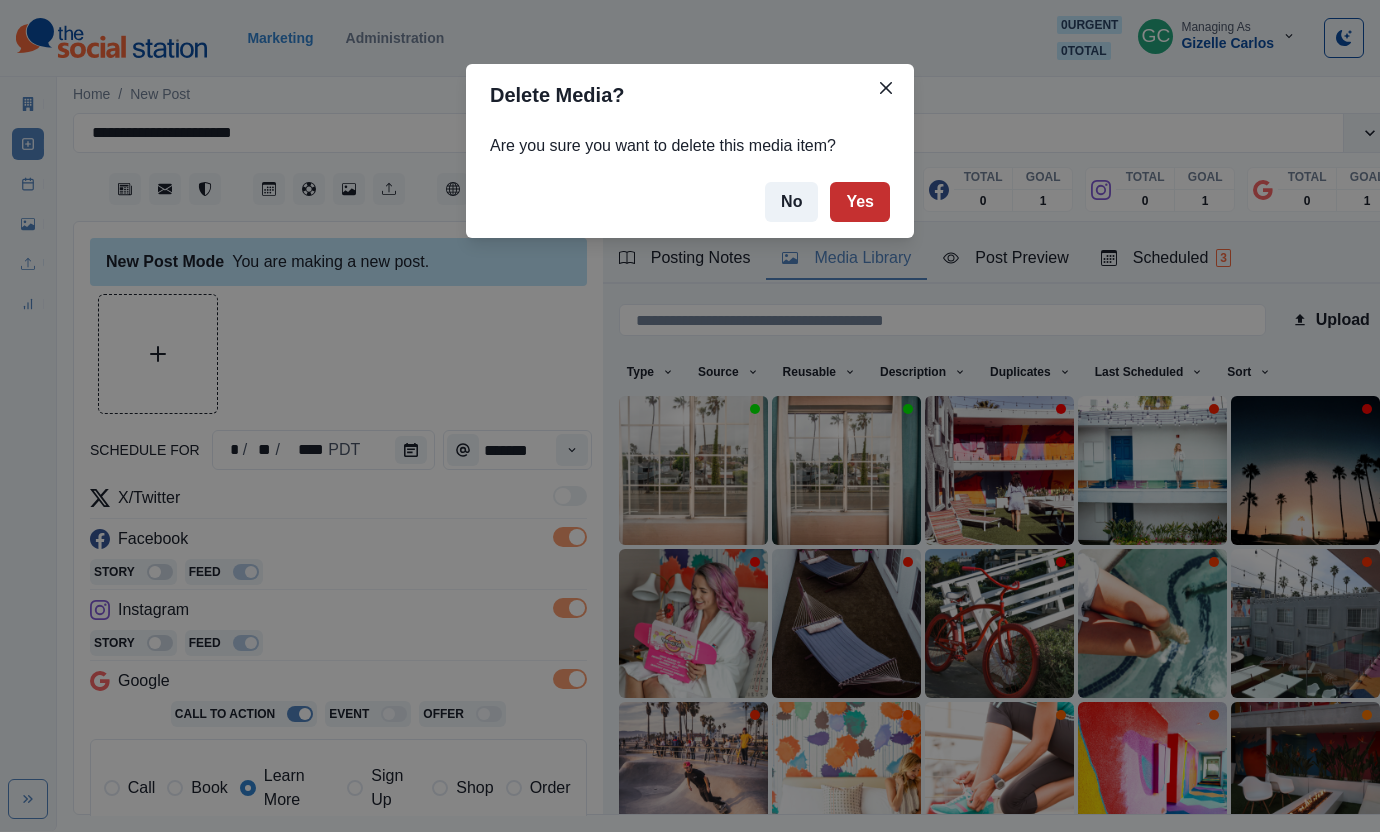 click on "Yes" at bounding box center [860, 202] 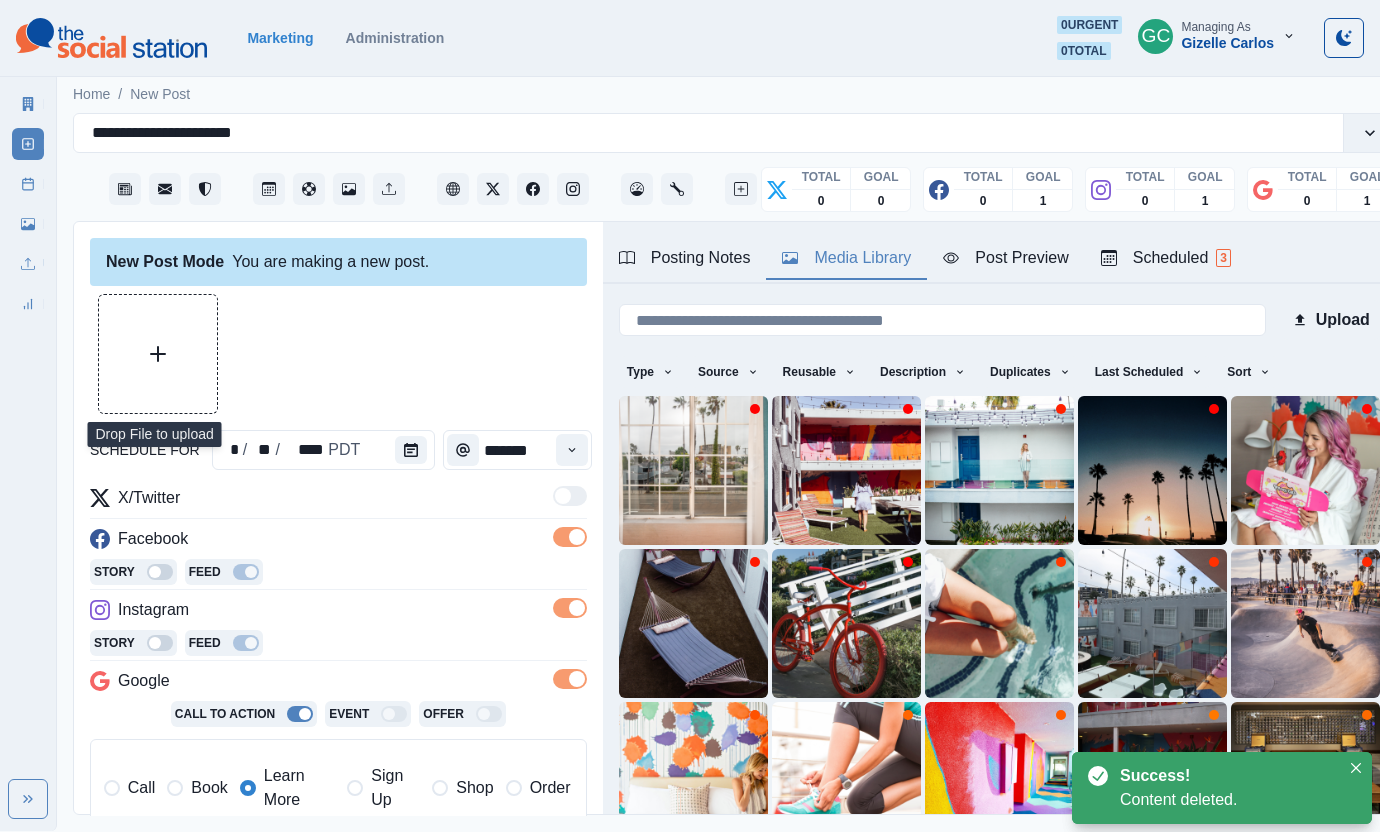 click at bounding box center (158, 354) 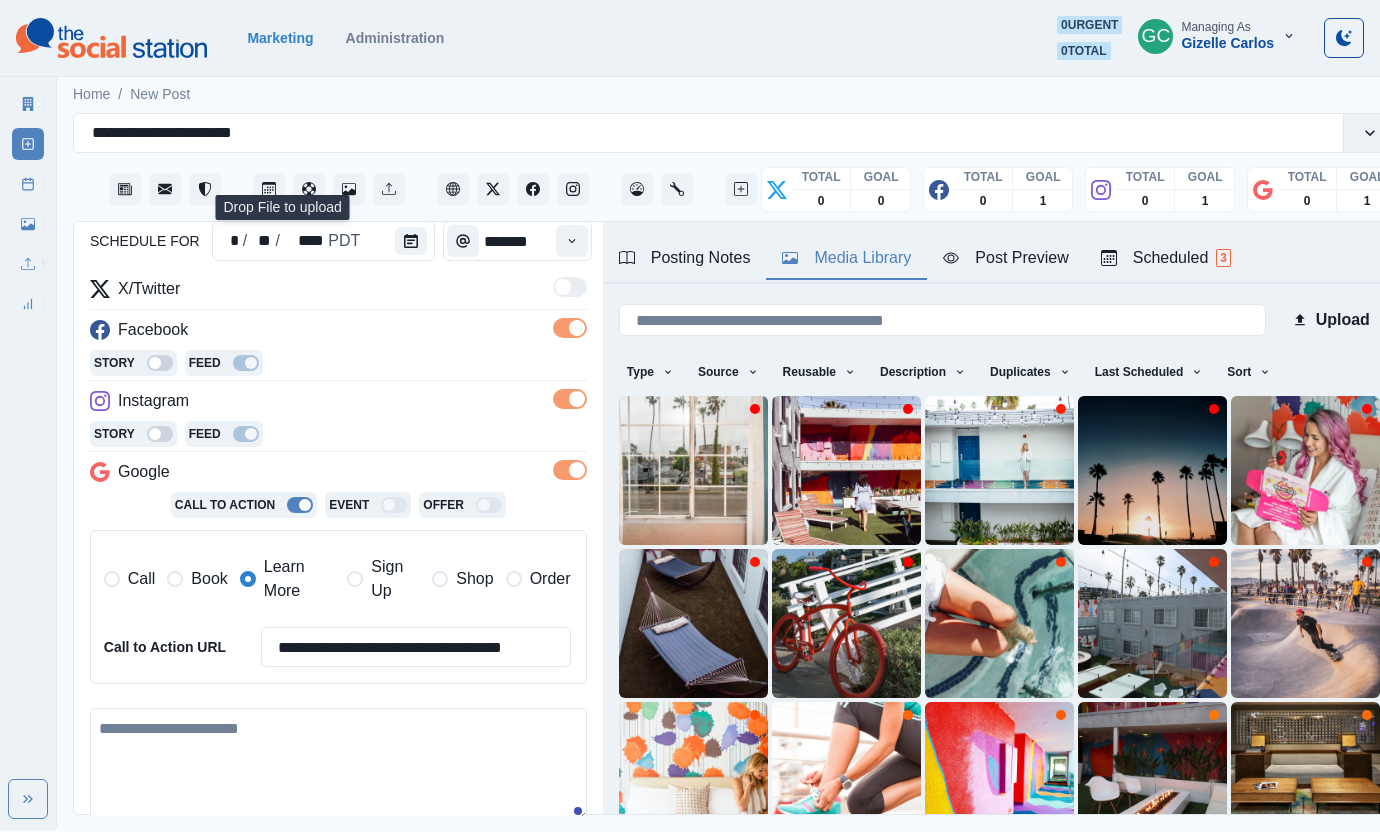 scroll, scrollTop: 227, scrollLeft: 0, axis: vertical 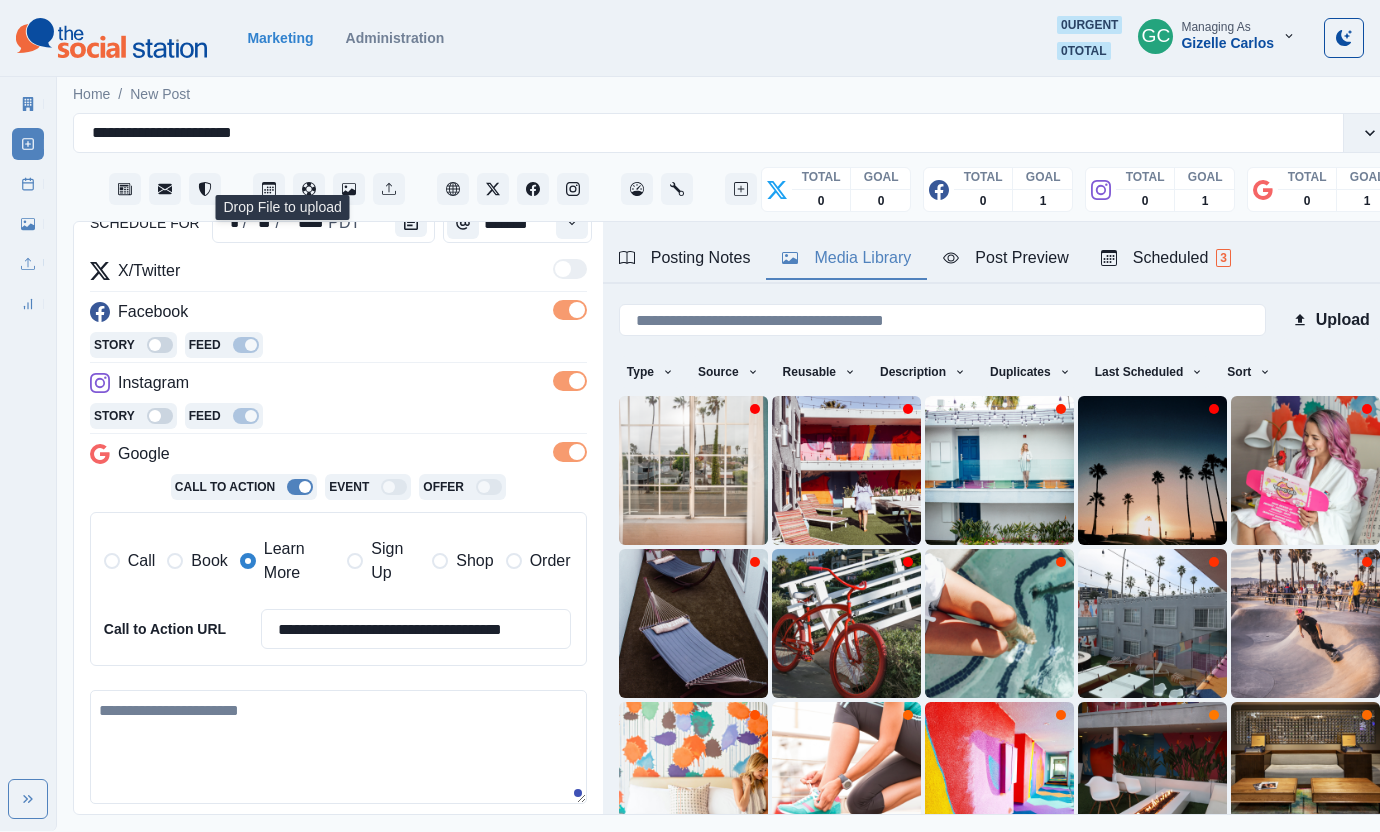 click at bounding box center (338, 747) 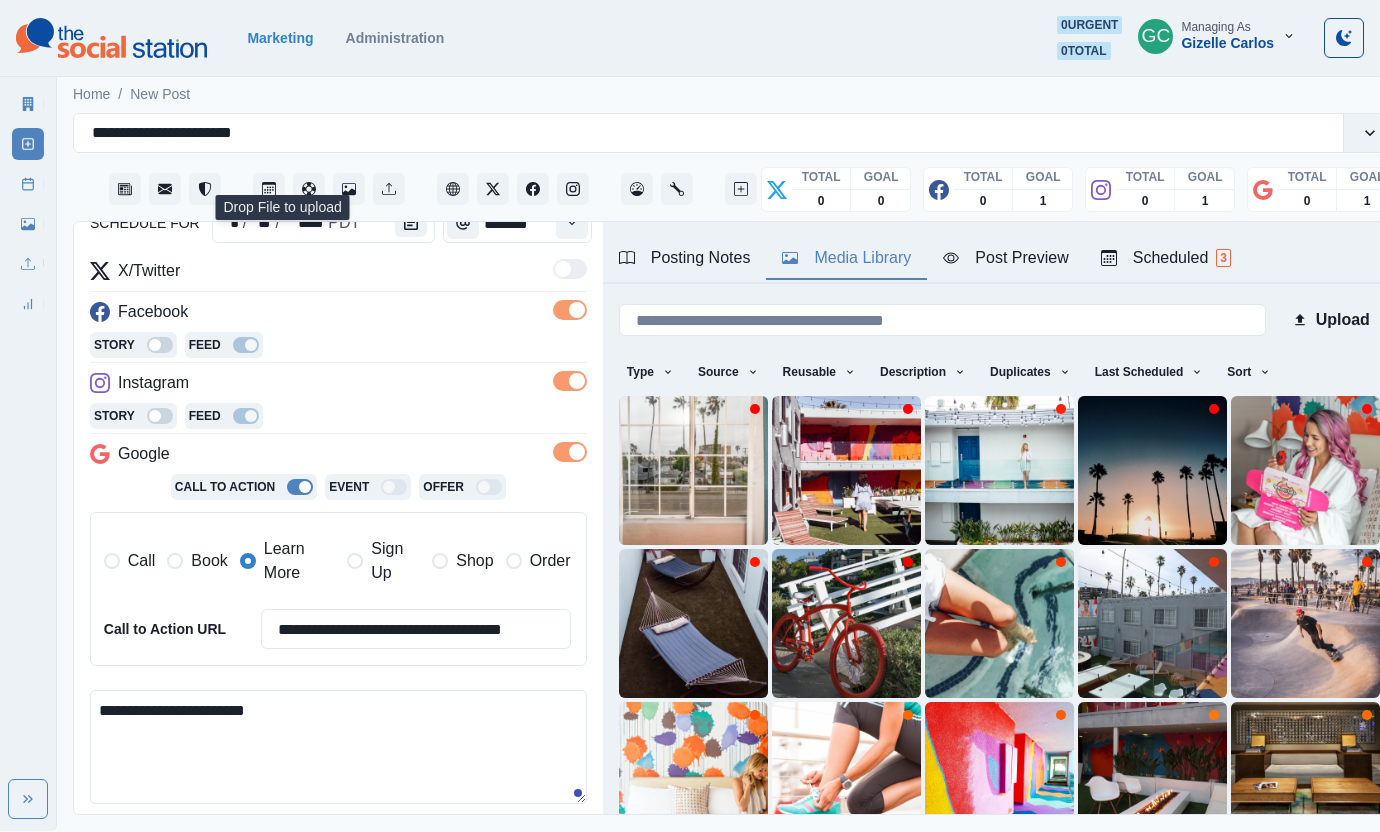 paste on "**********" 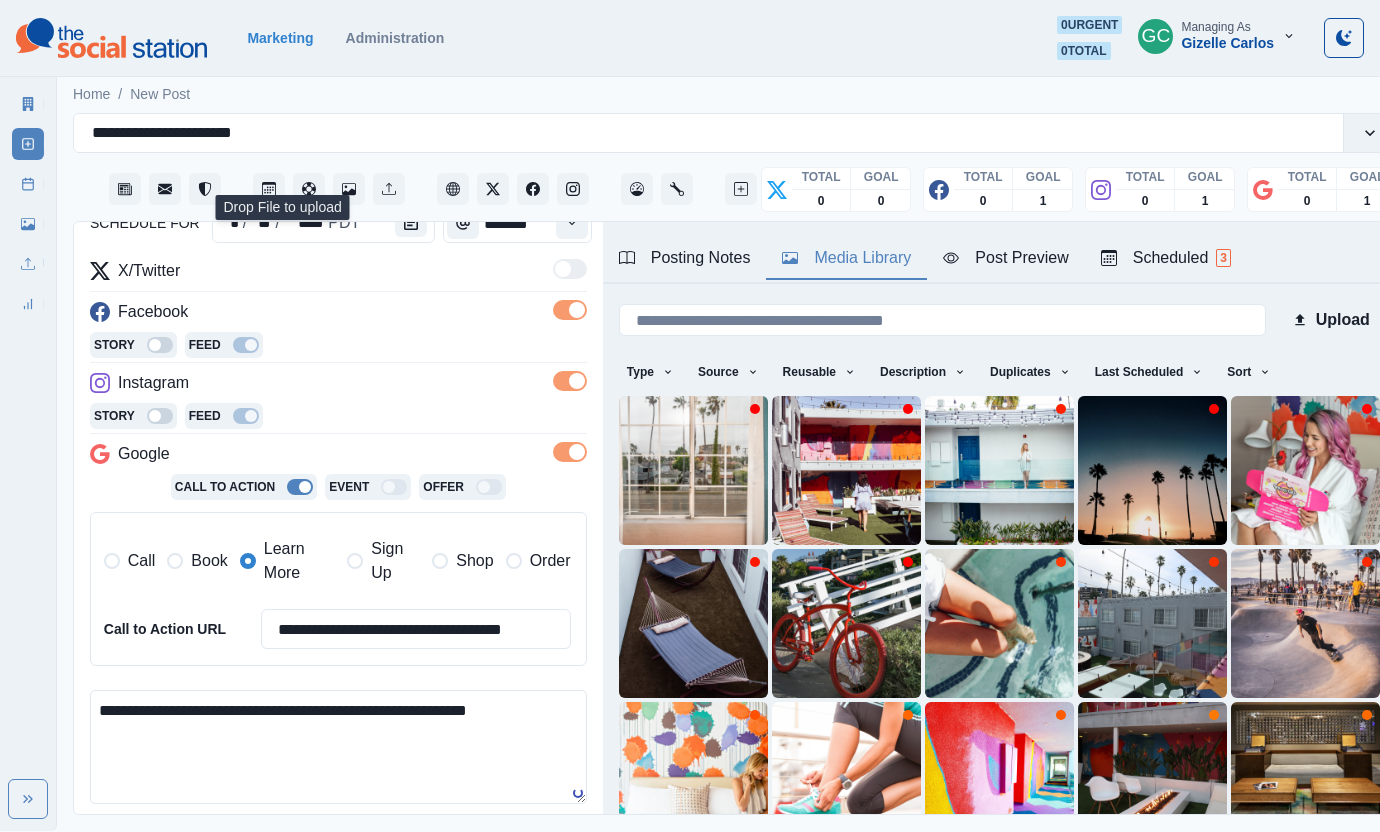 scroll, scrollTop: 0, scrollLeft: 33, axis: horizontal 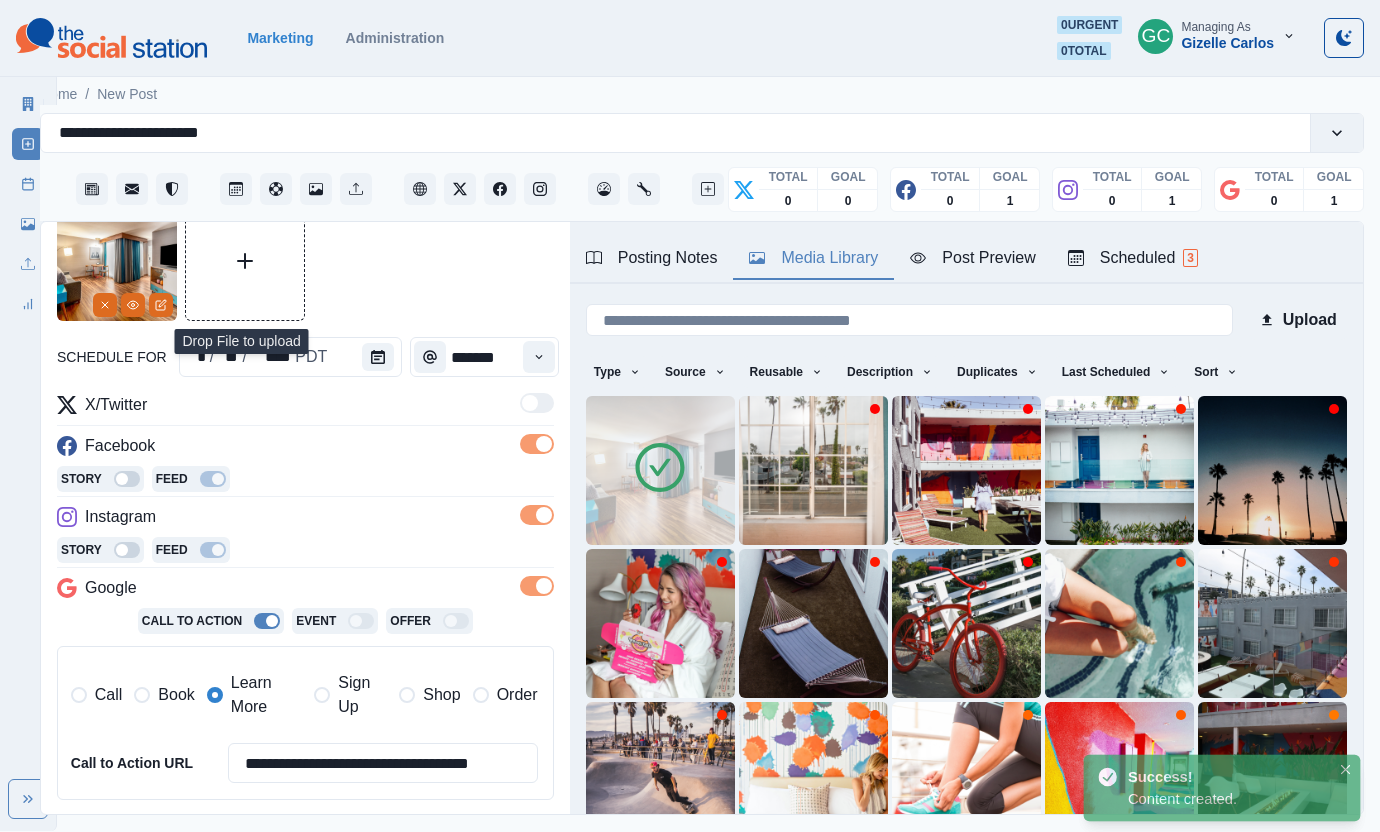 drag, startPoint x: 672, startPoint y: 470, endPoint x: 696, endPoint y: 495, distance: 34.655445 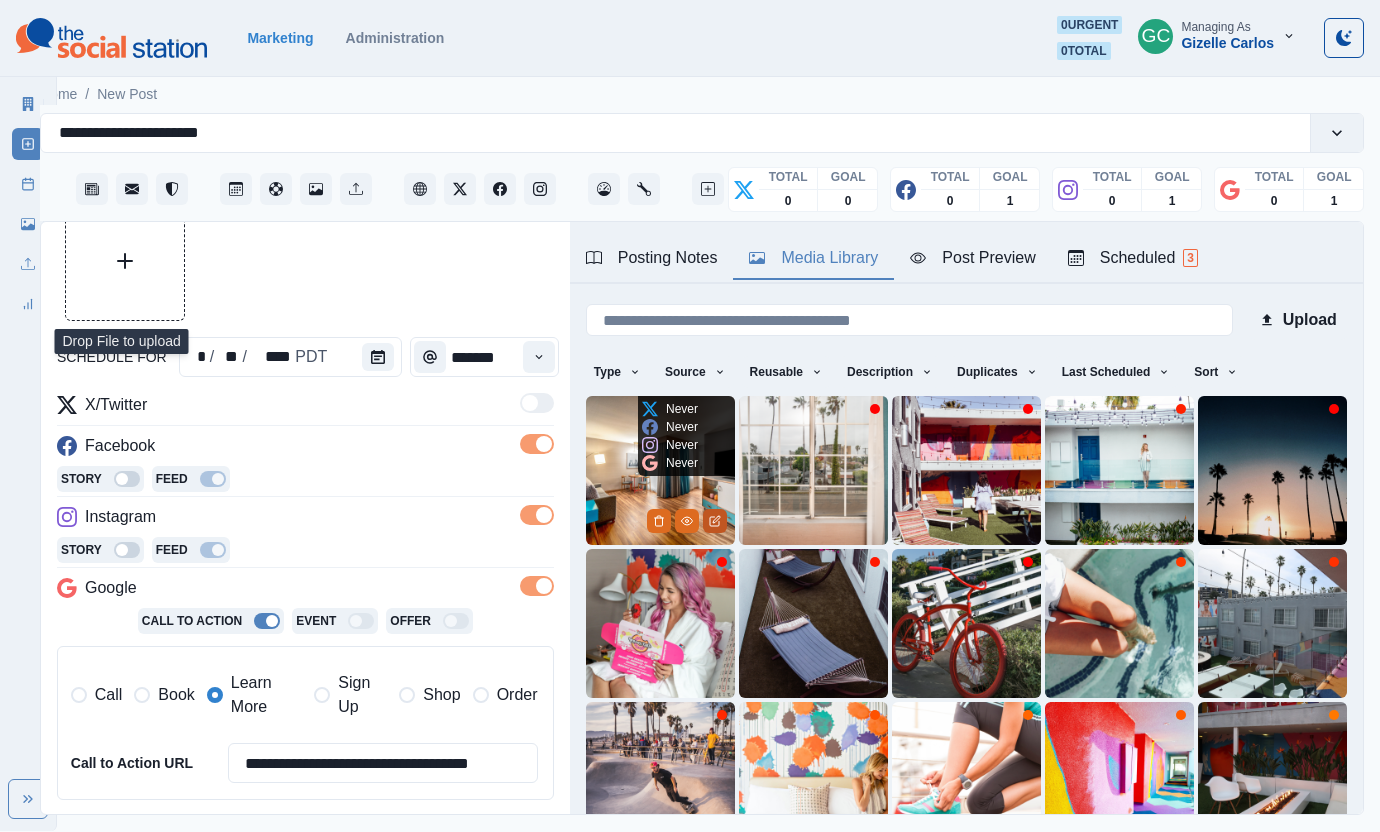 click at bounding box center [715, 521] 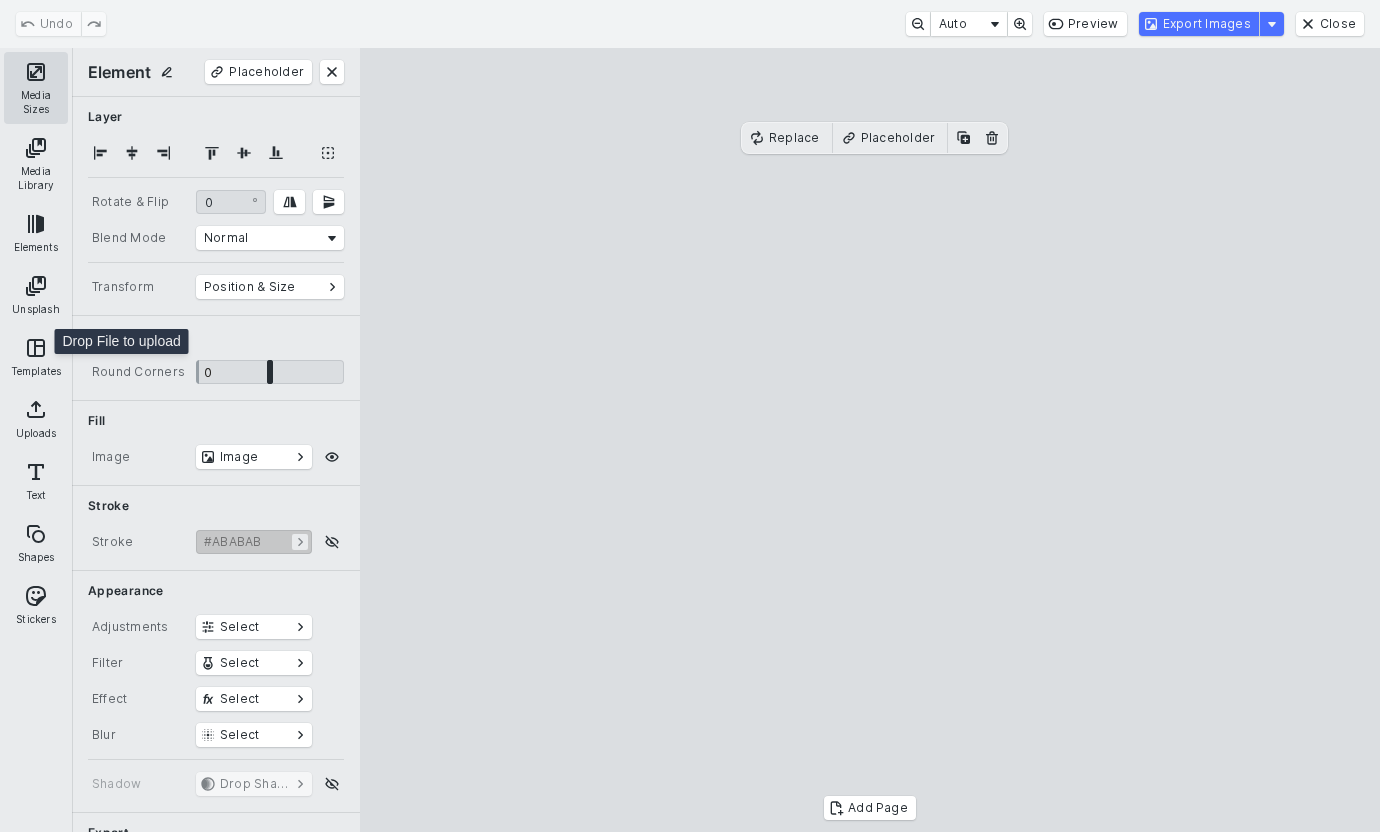 click on "Media Sizes" at bounding box center (36, 88) 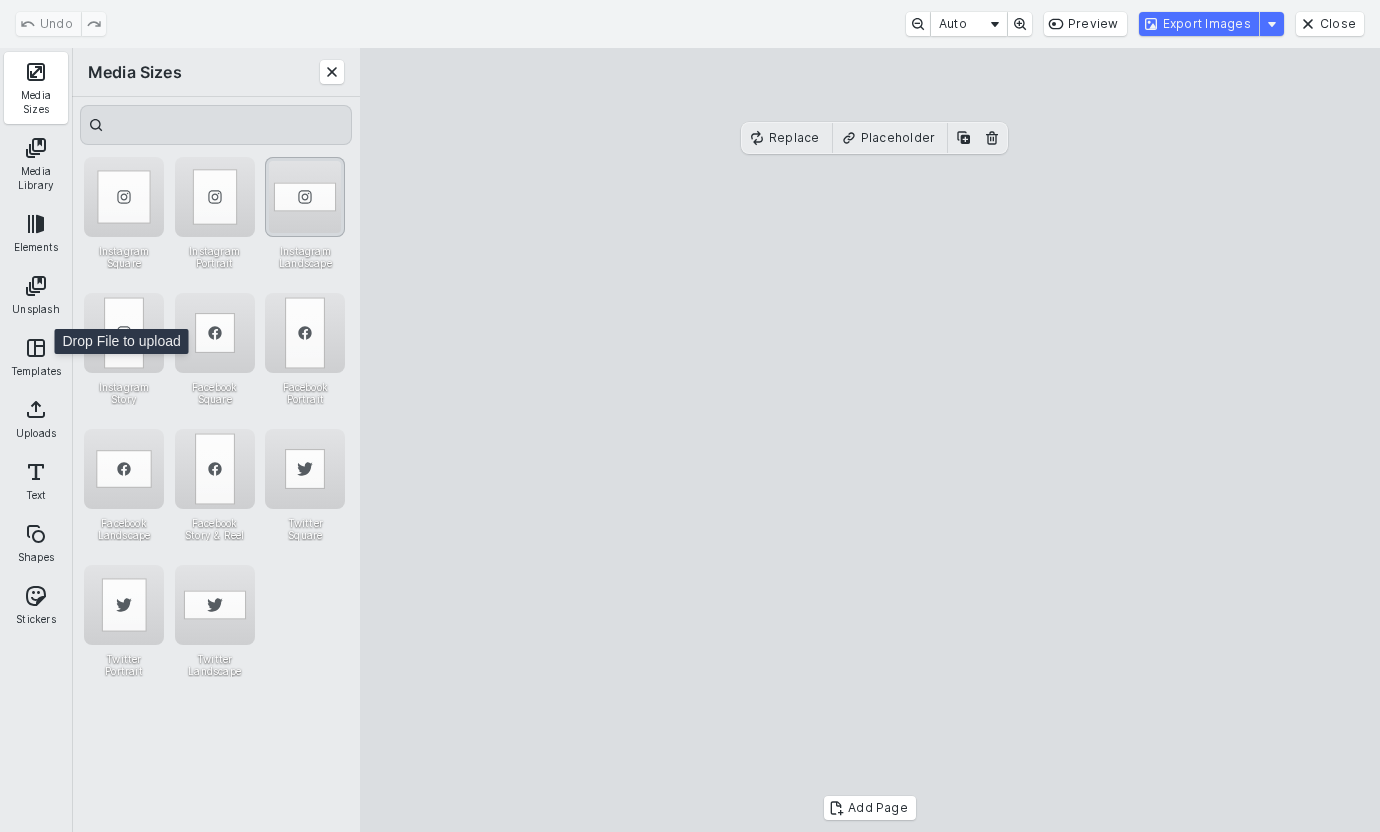 click at bounding box center (305, 197) 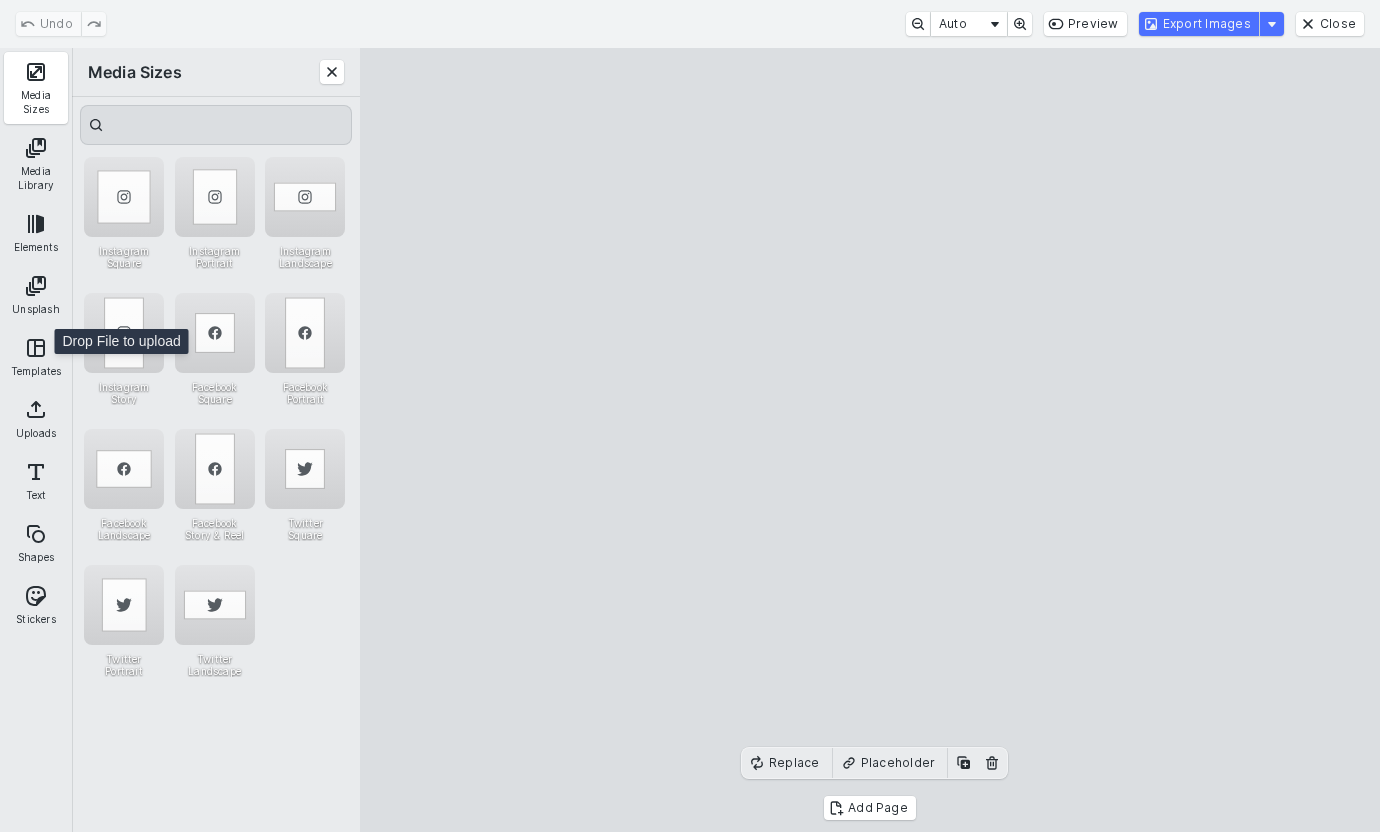 drag, startPoint x: 1206, startPoint y: 26, endPoint x: 980, endPoint y: 118, distance: 244.0082 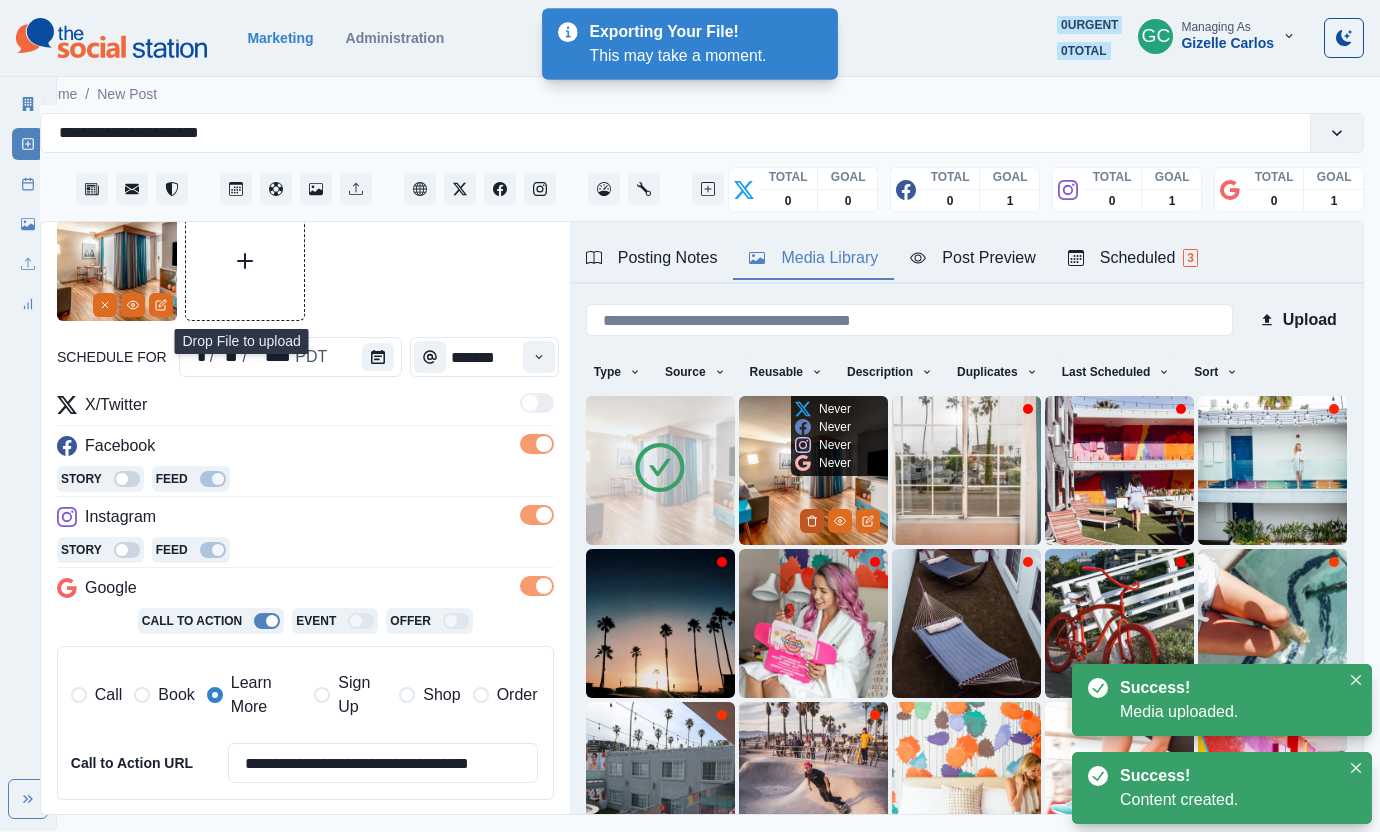 click 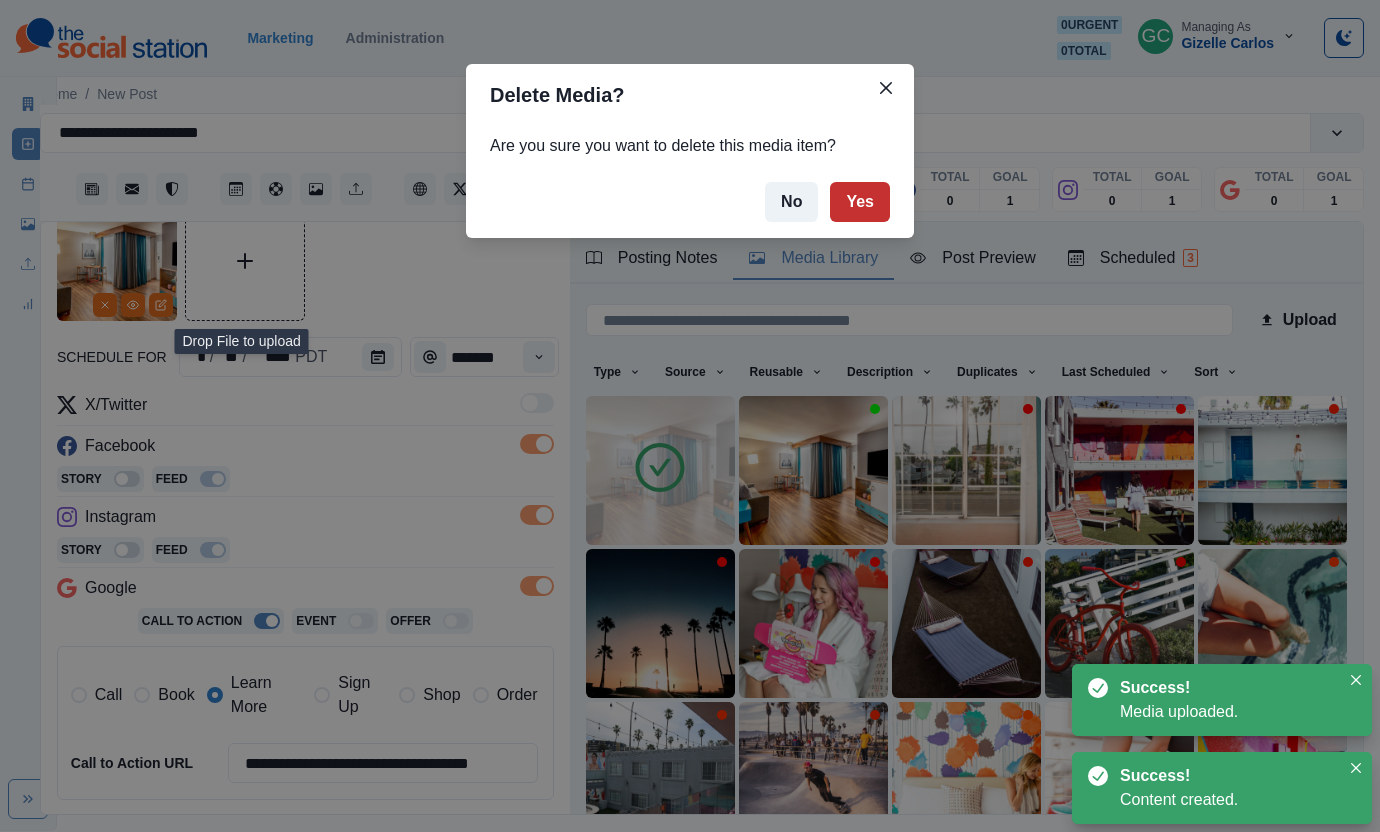 click on "Yes" at bounding box center (860, 202) 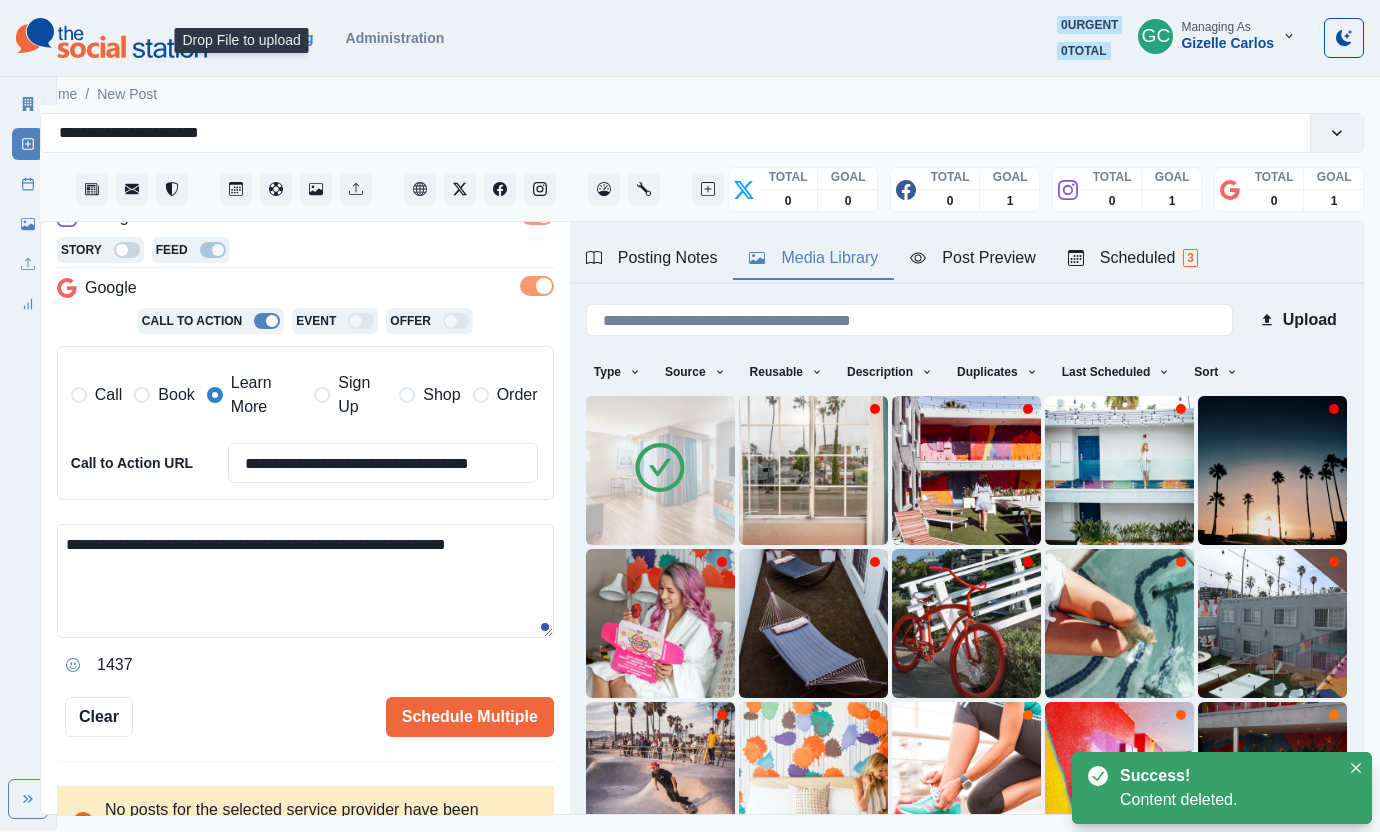 scroll, scrollTop: 394, scrollLeft: 0, axis: vertical 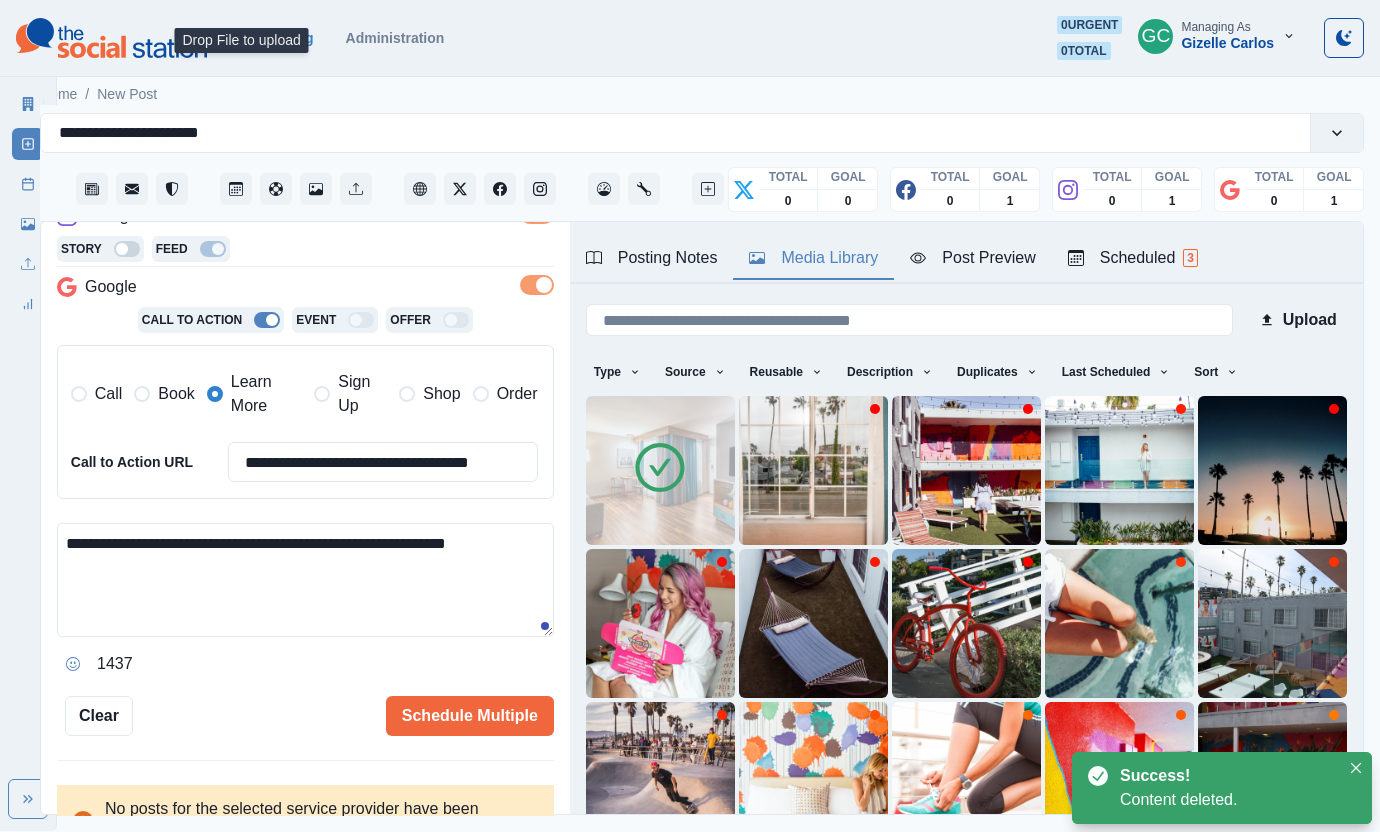 click on "**********" at bounding box center (305, 580) 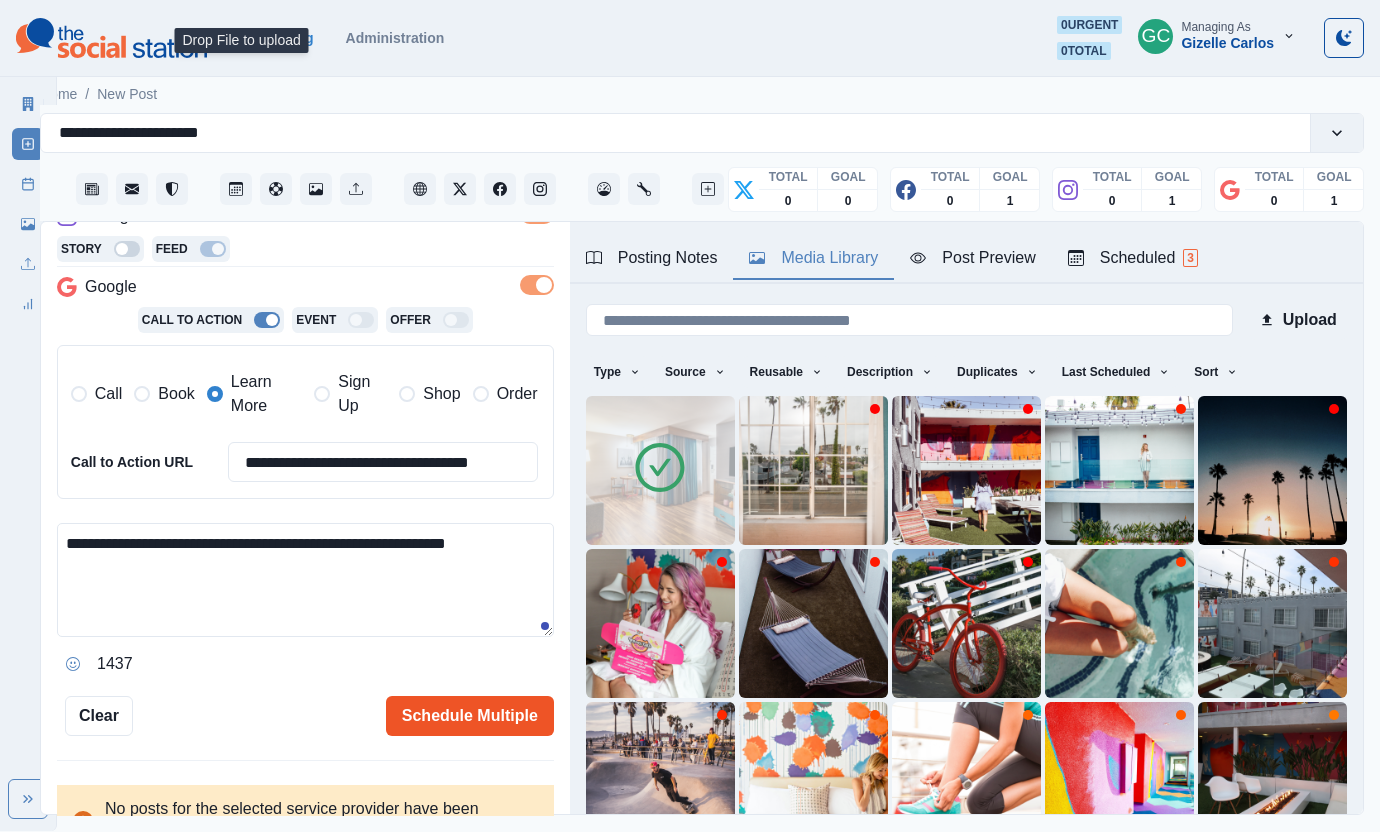 click on "Schedule Multiple" at bounding box center [470, 716] 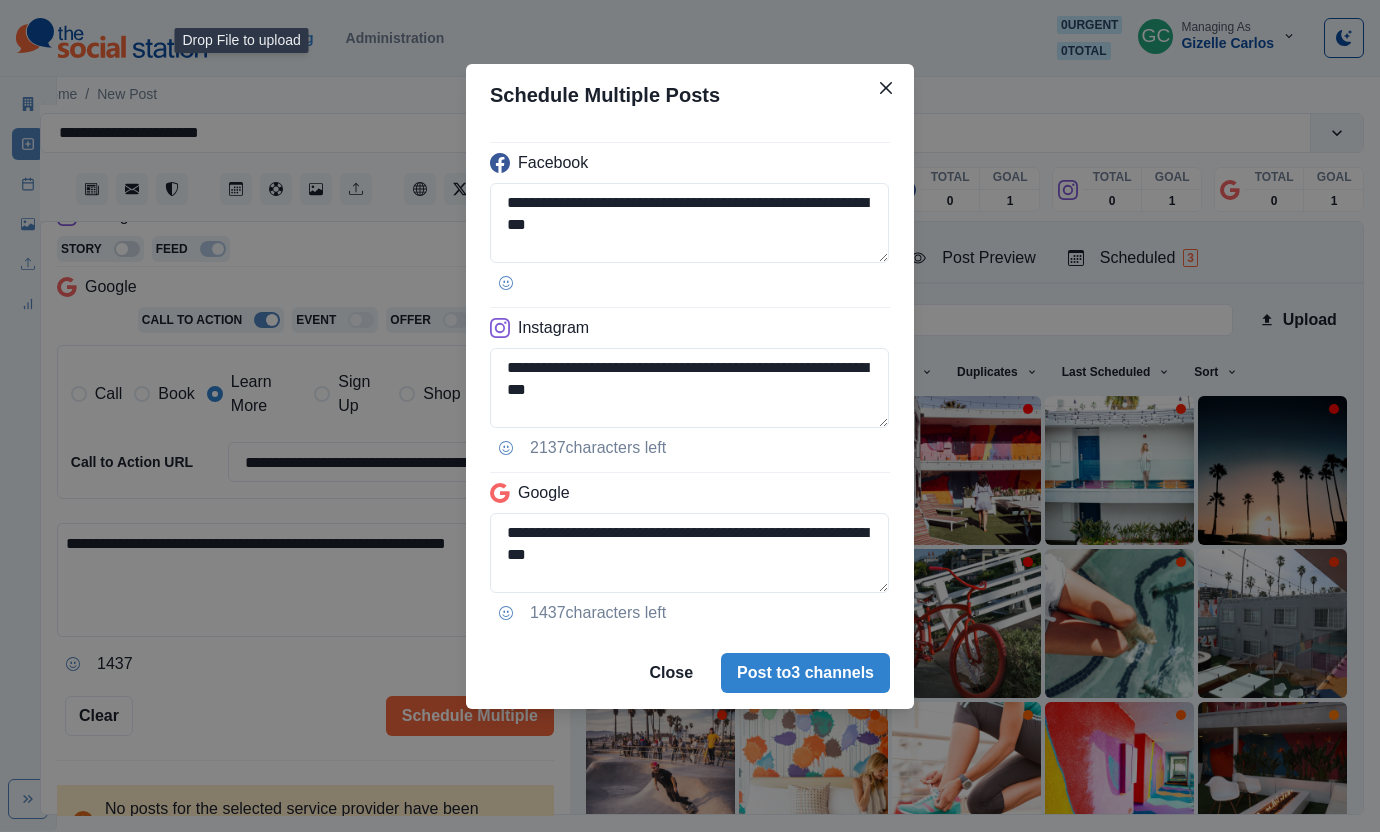 drag, startPoint x: 106, startPoint y: 527, endPoint x: 51, endPoint y: 549, distance: 59.236813 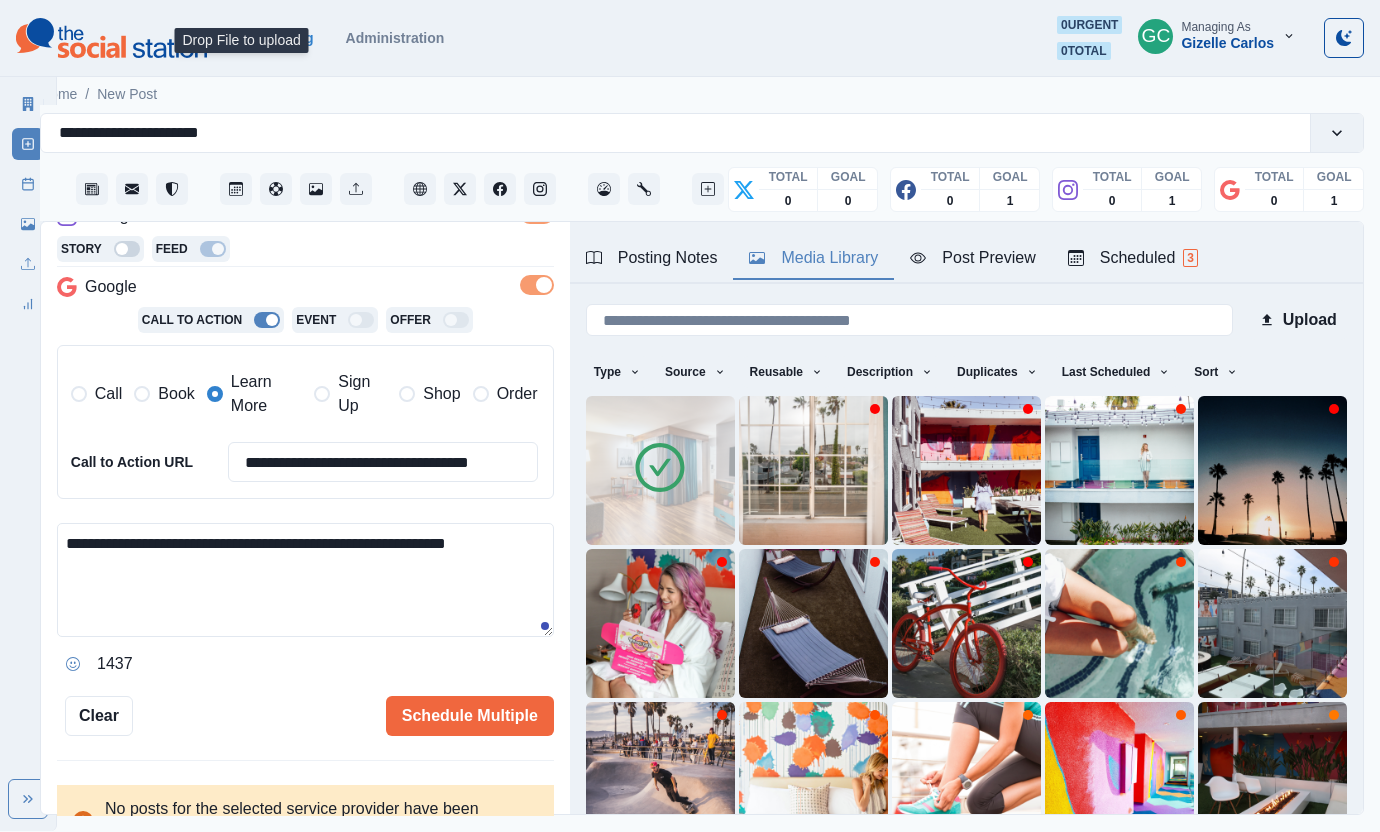 click on "**********" at bounding box center [305, 580] 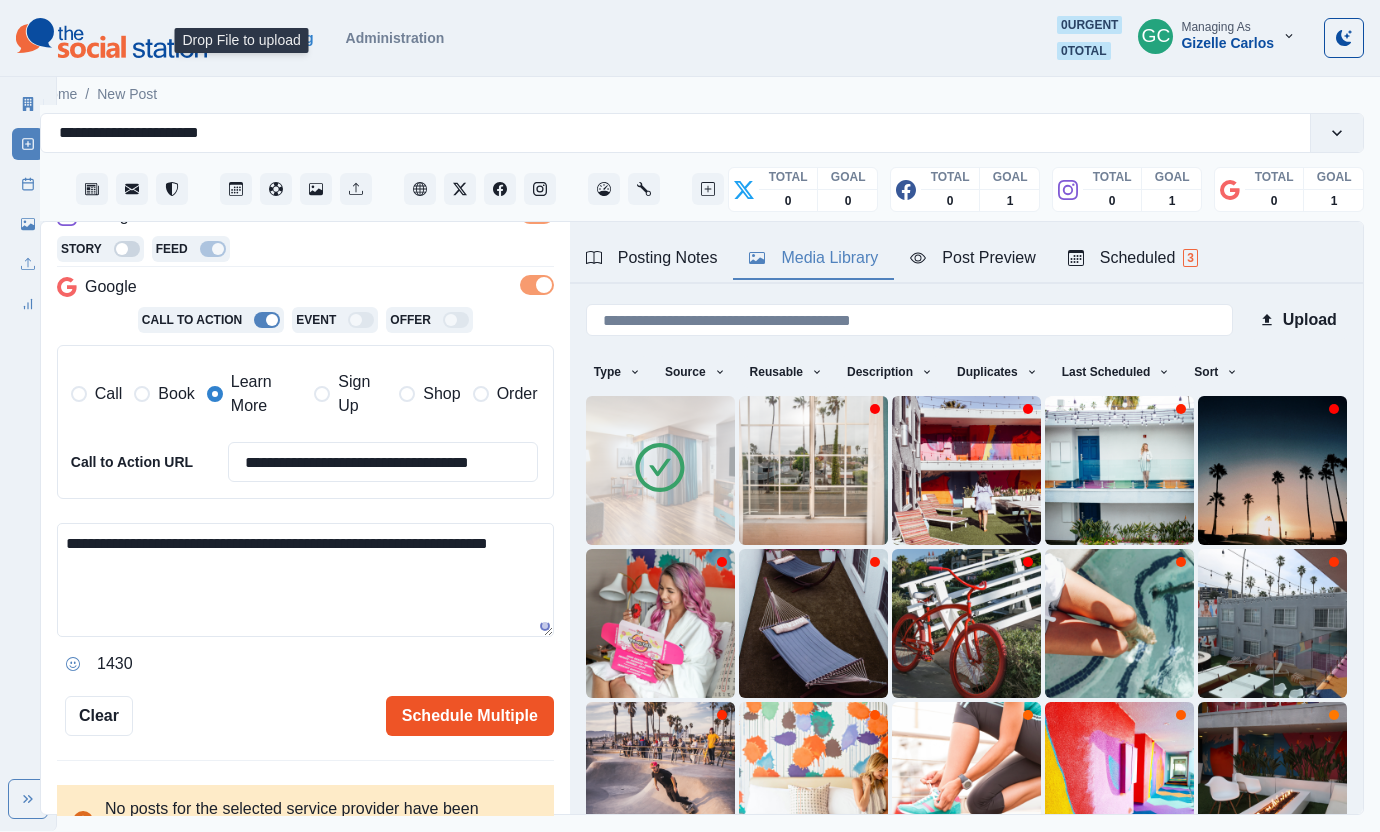 click on "Schedule Multiple" at bounding box center [470, 716] 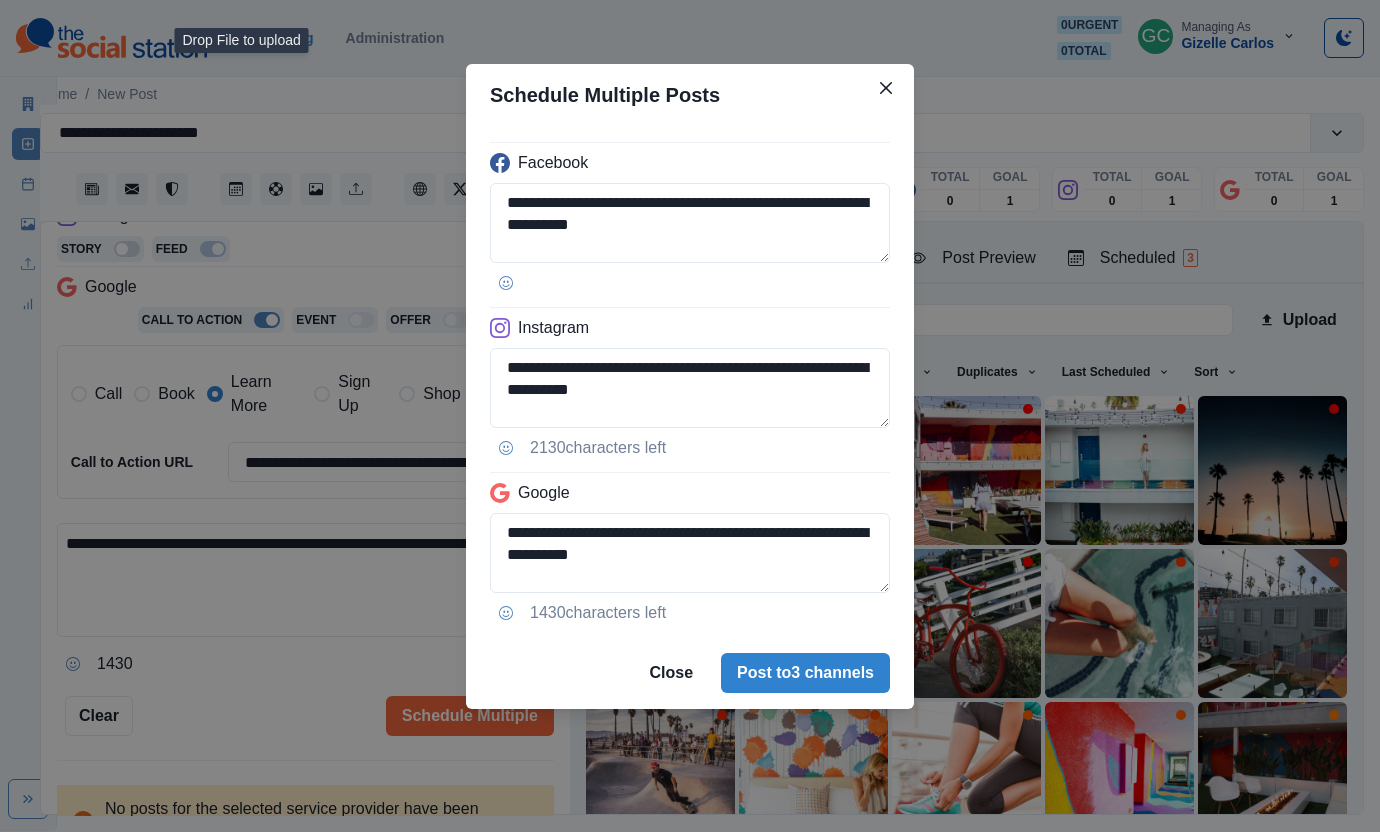 drag, startPoint x: 237, startPoint y: 590, endPoint x: 213, endPoint y: 573, distance: 29.410883 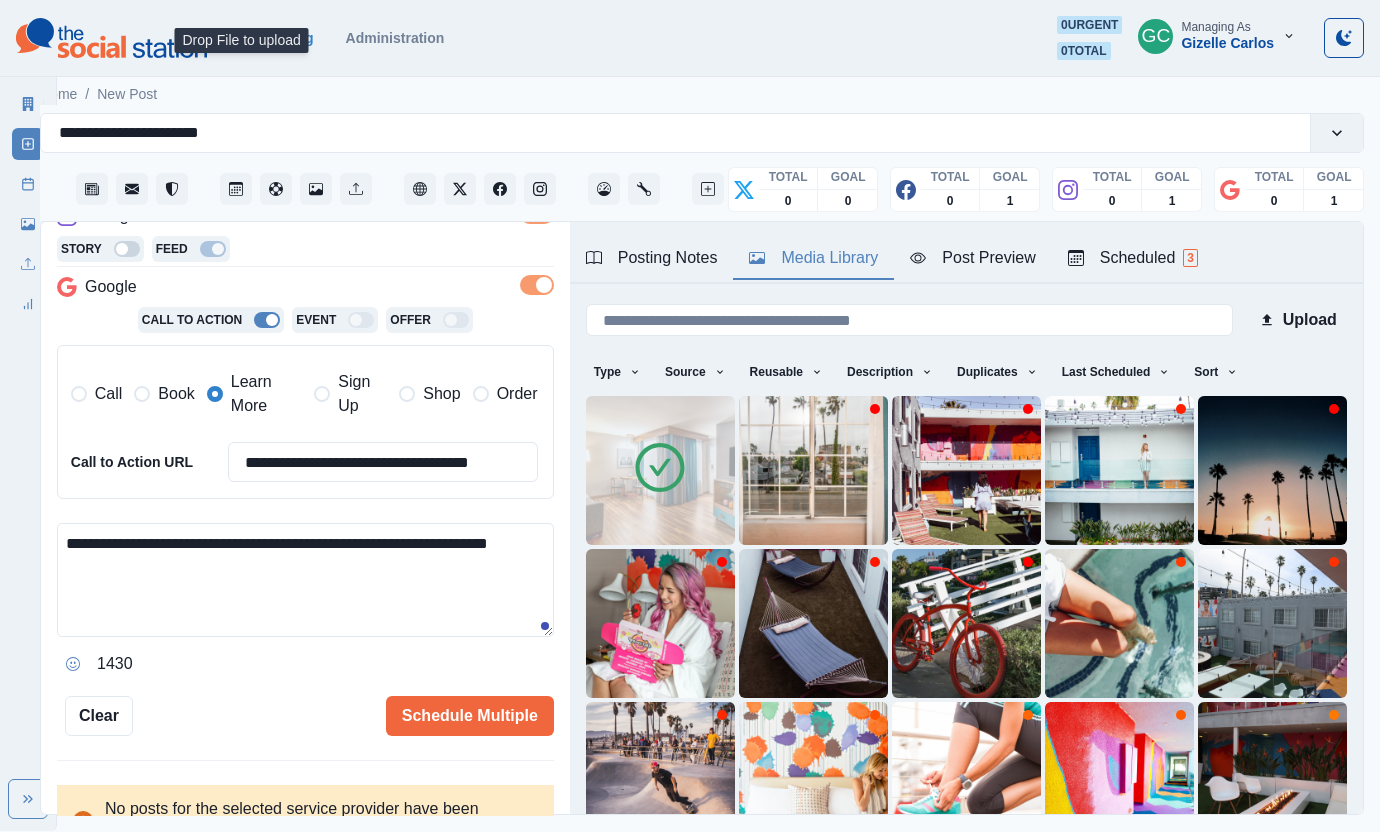click on "**********" at bounding box center [305, 580] 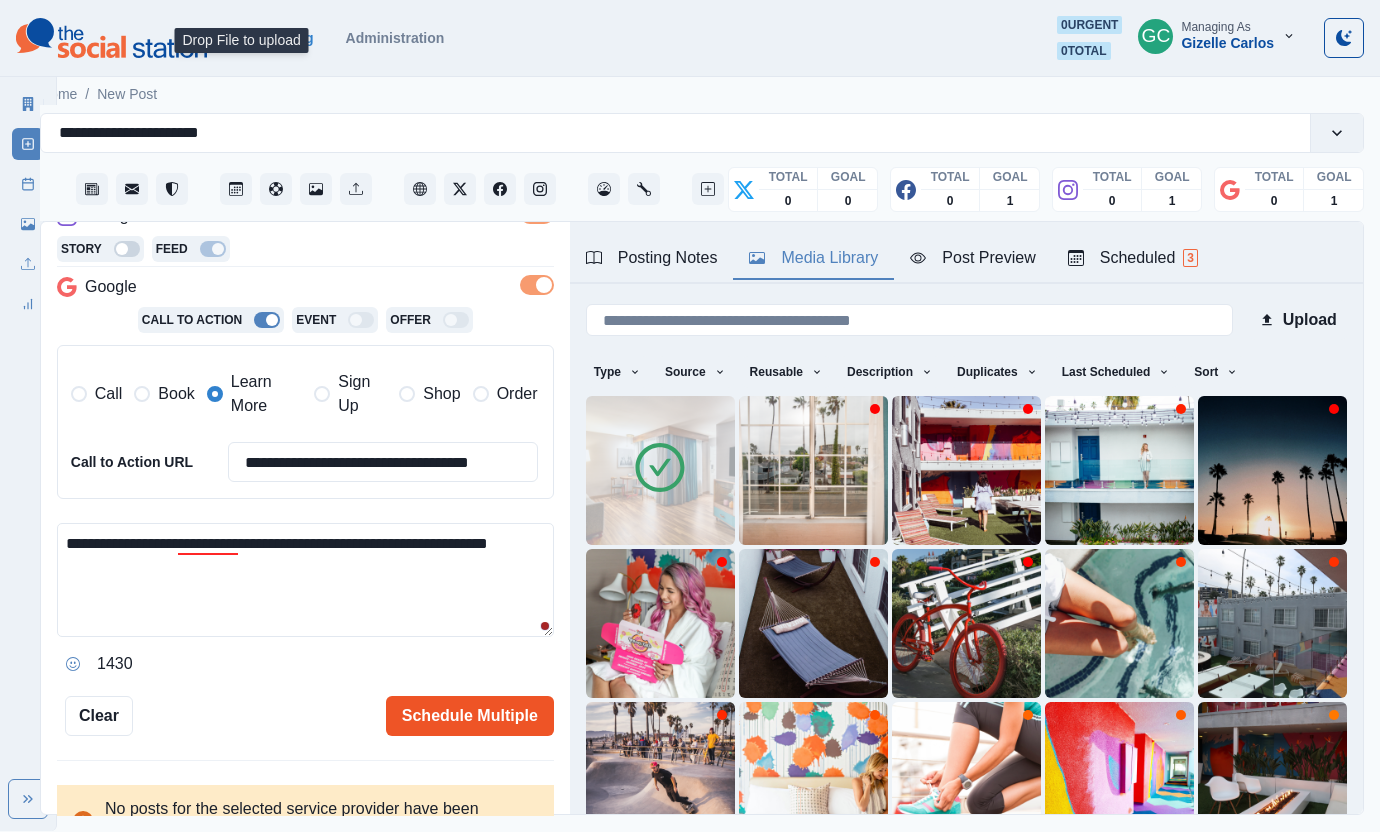type on "**********" 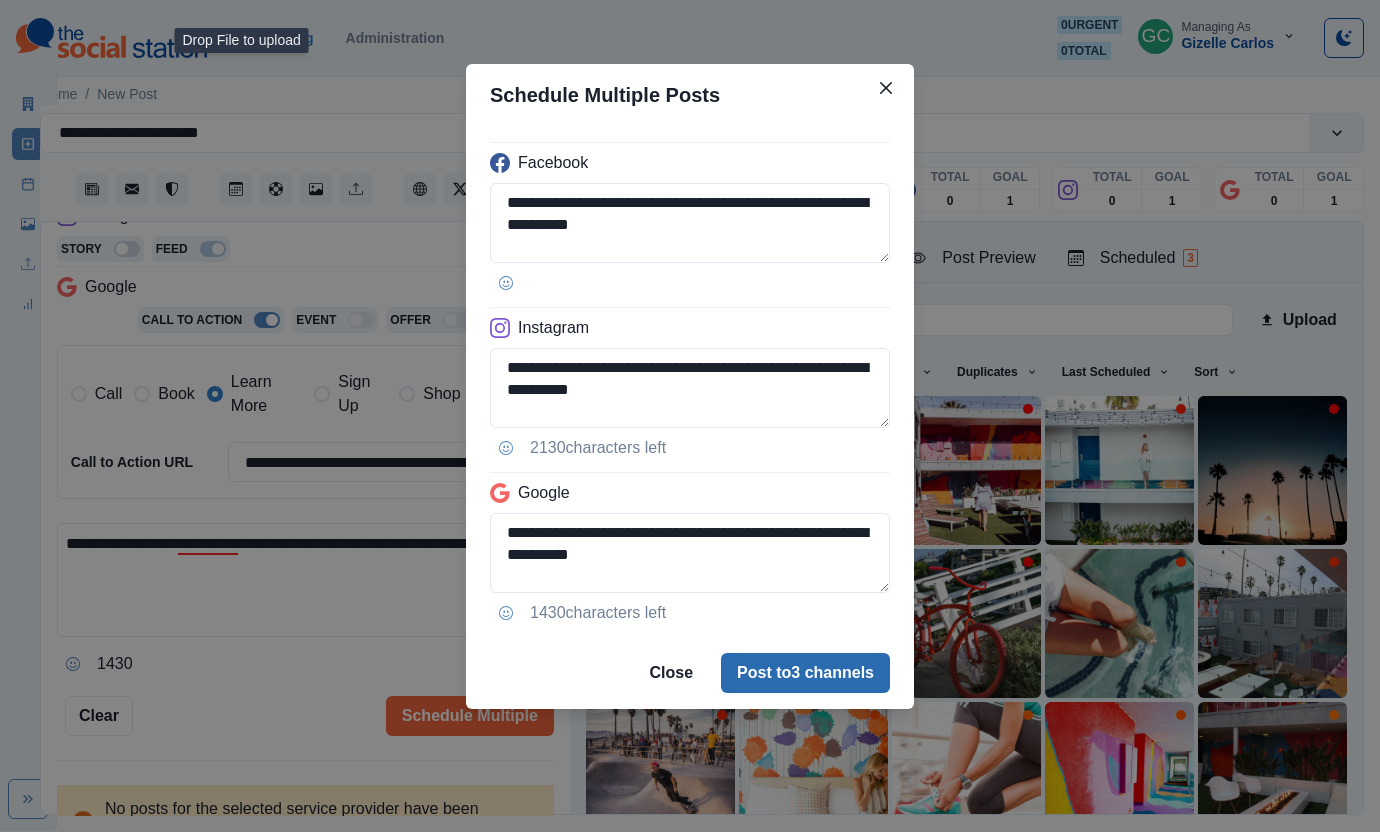 click on "Post to  3   channels" at bounding box center (805, 673) 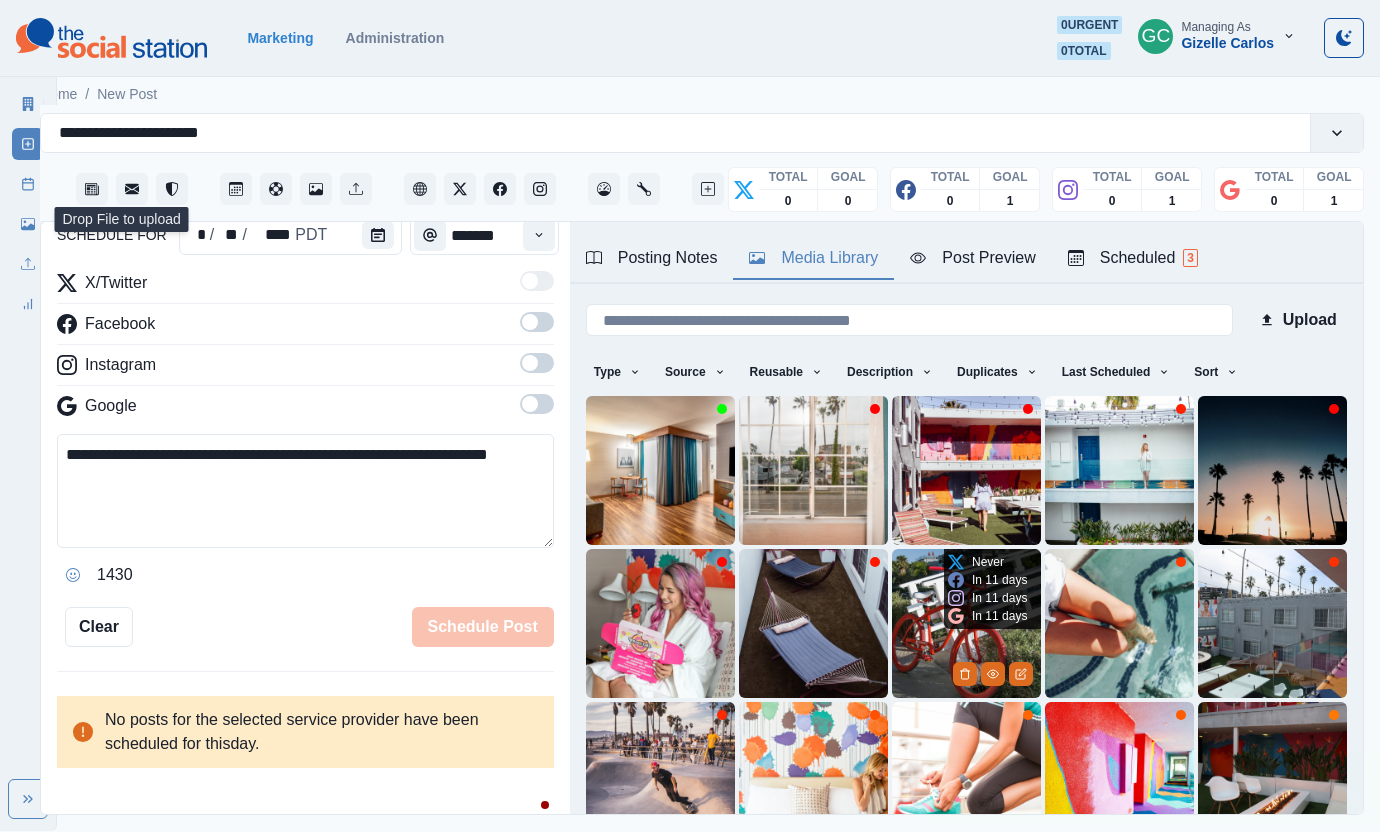 type 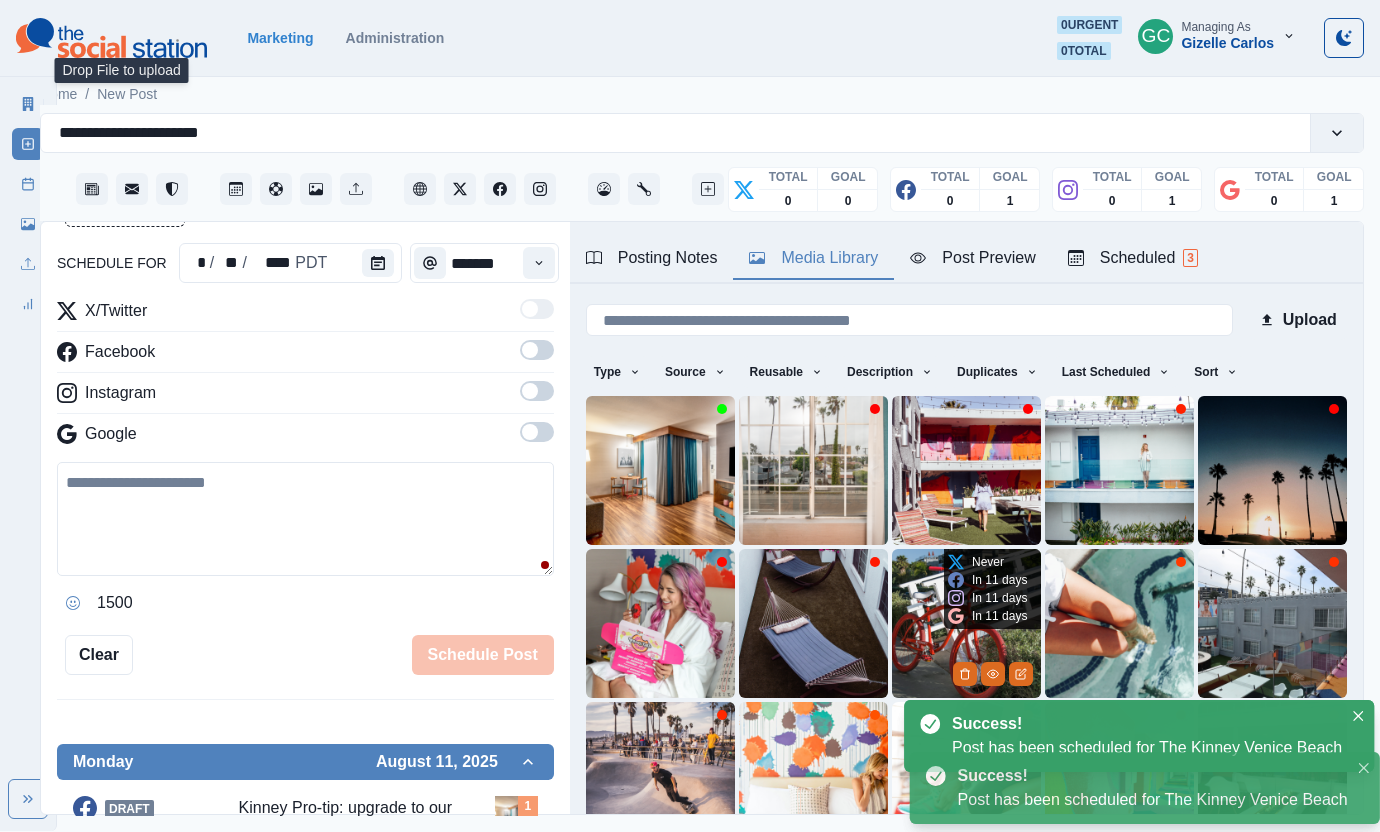 scroll, scrollTop: 364, scrollLeft: 0, axis: vertical 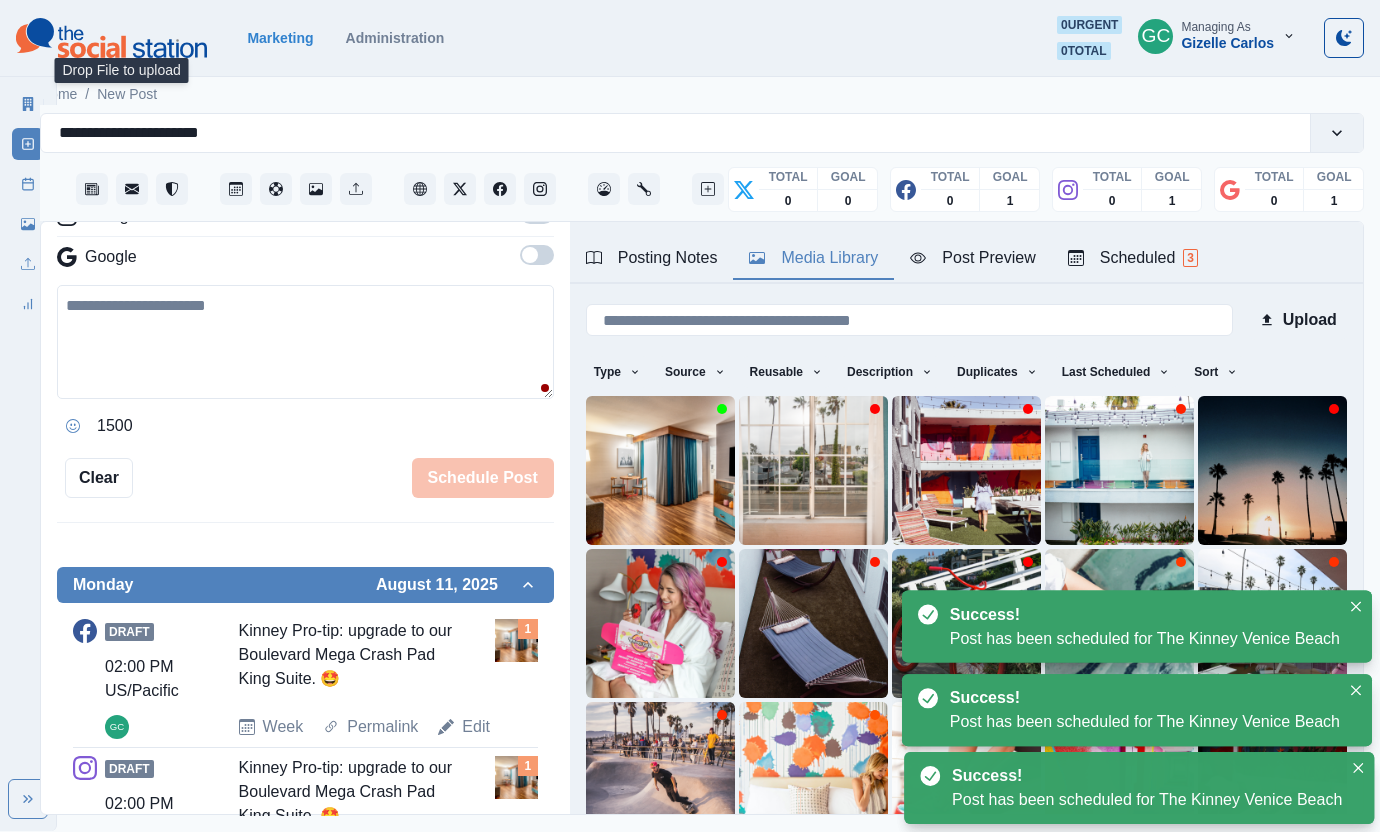 drag, startPoint x: 1130, startPoint y: 262, endPoint x: 1122, endPoint y: 269, distance: 10.630146 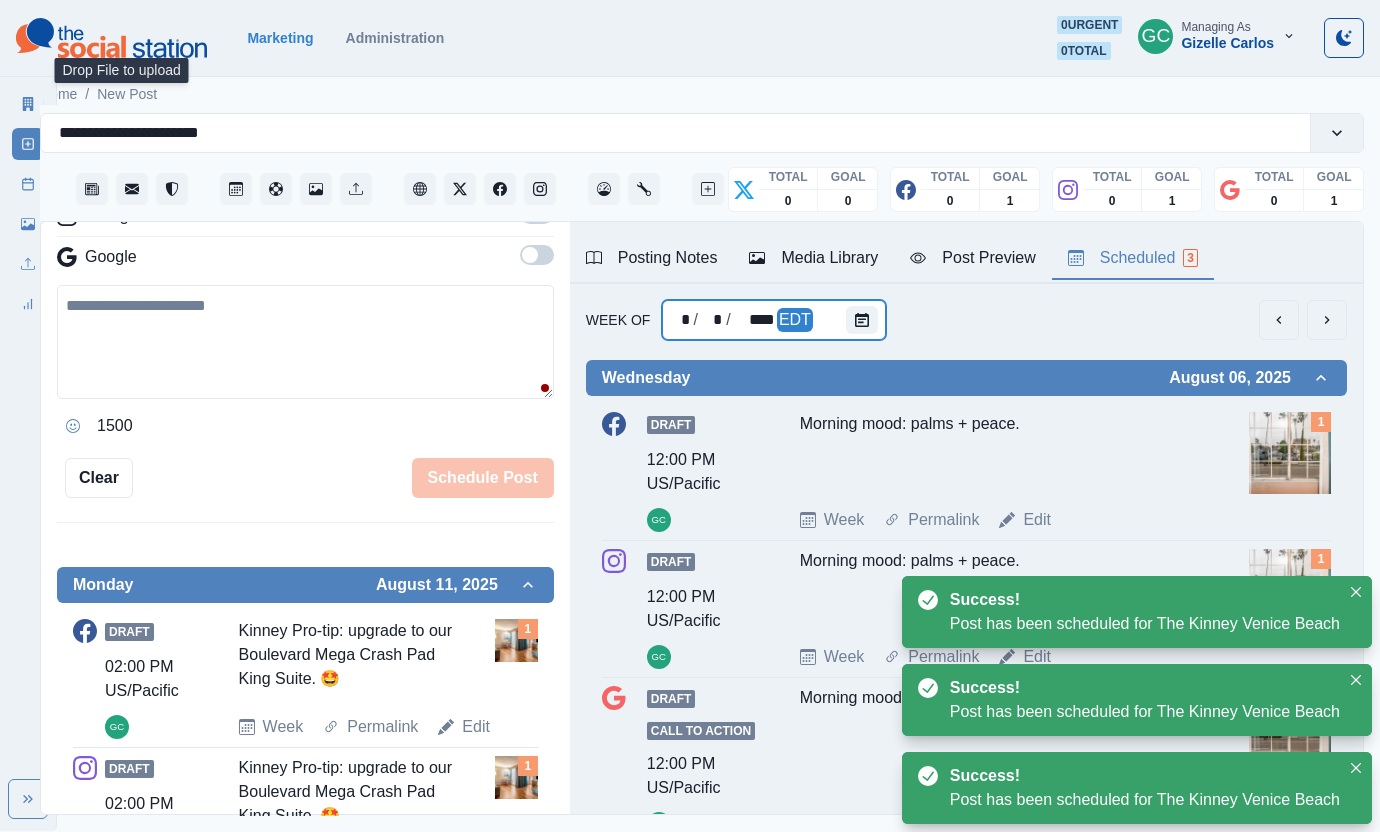click on "* / * / **** EDT" at bounding box center (774, 320) 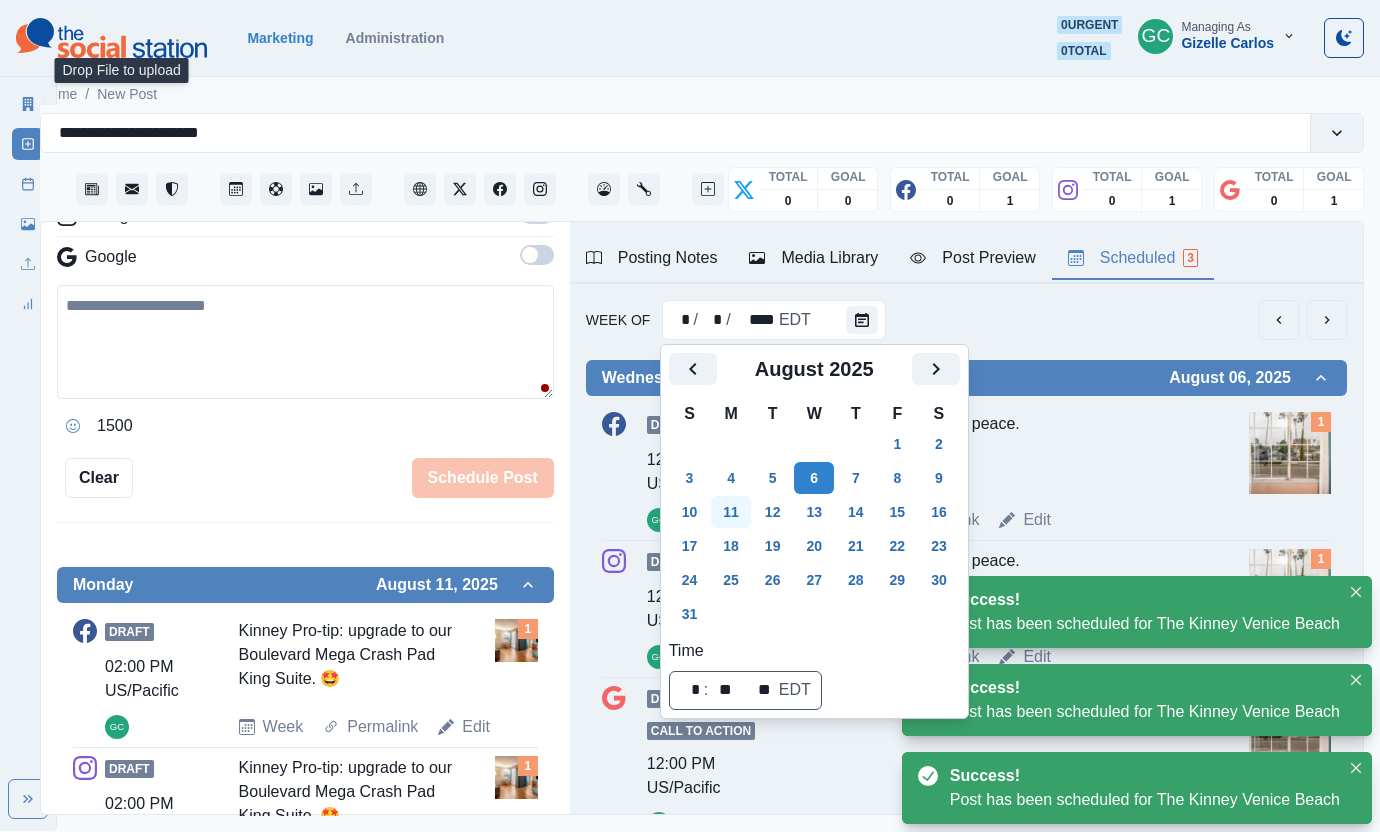 click on "11" at bounding box center (731, 512) 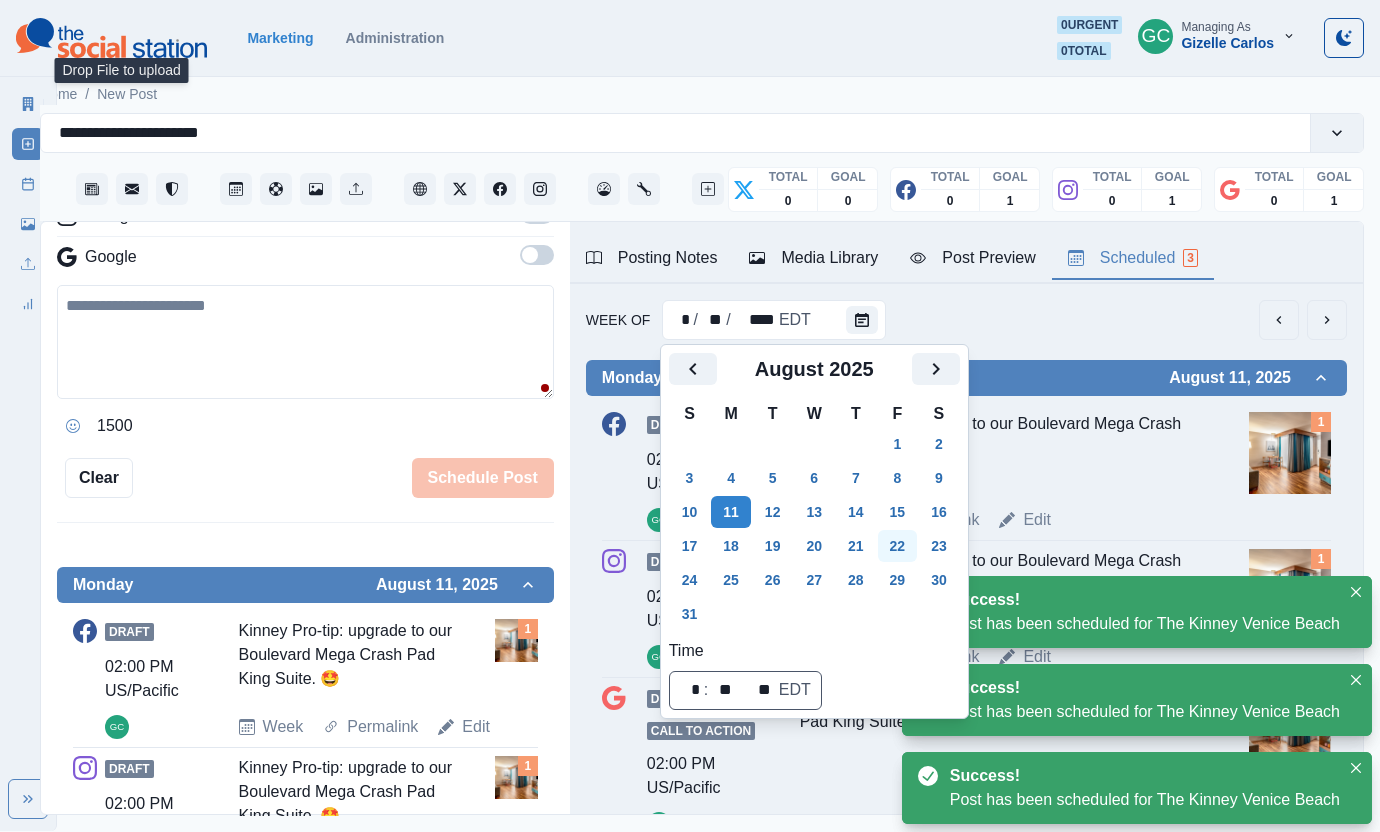 click on "22" at bounding box center [898, 546] 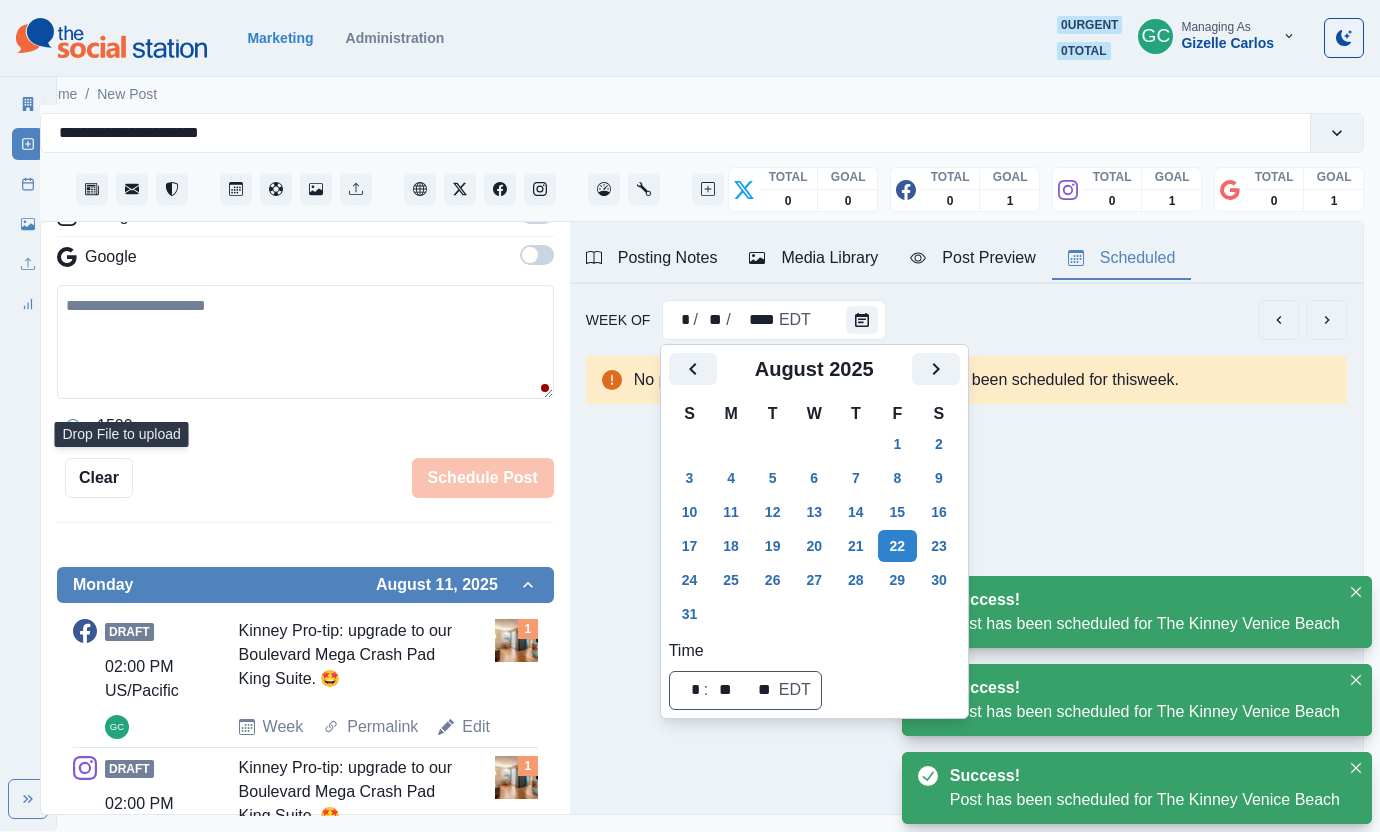 scroll, scrollTop: 0, scrollLeft: 0, axis: both 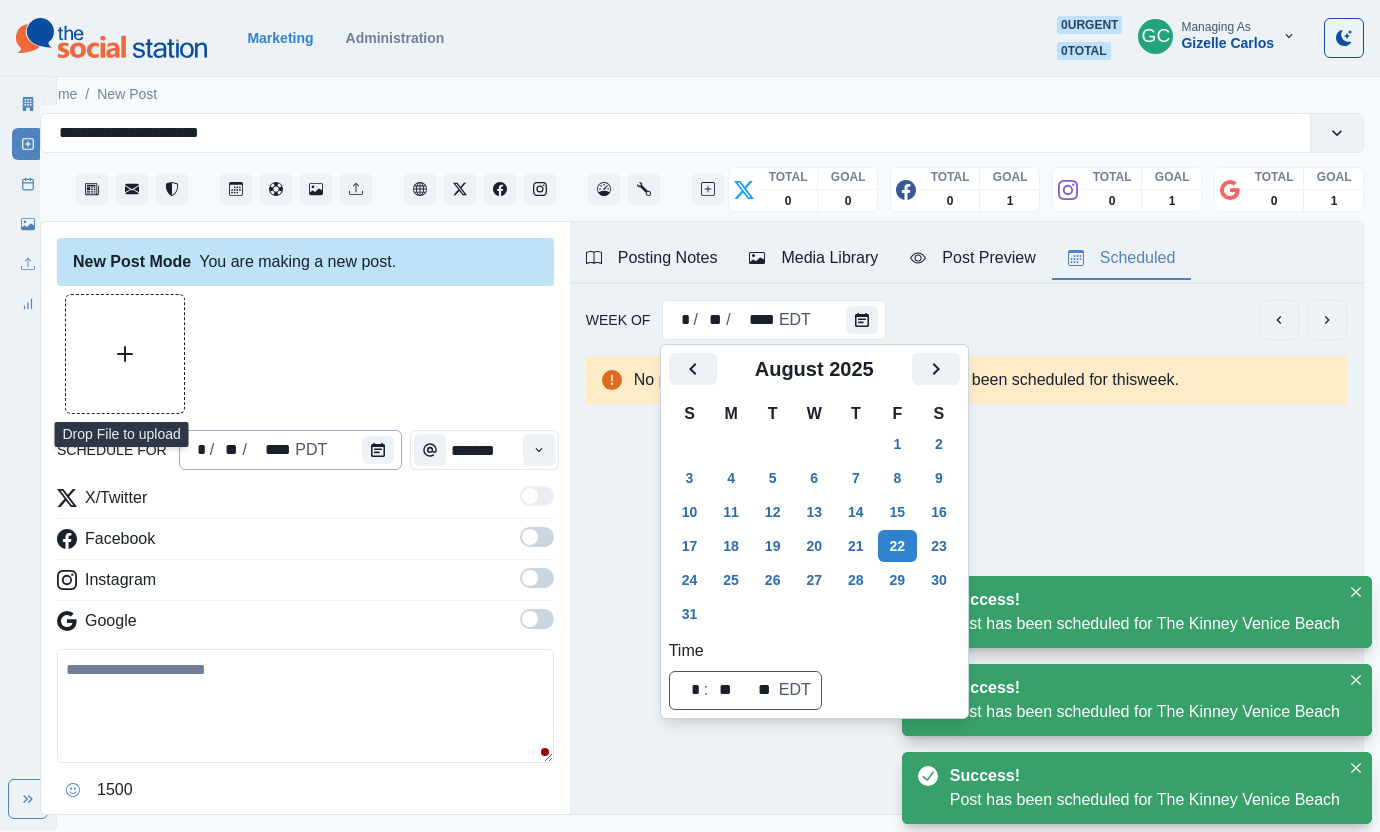 click on "* / ** / **** PDT" at bounding box center (291, 450) 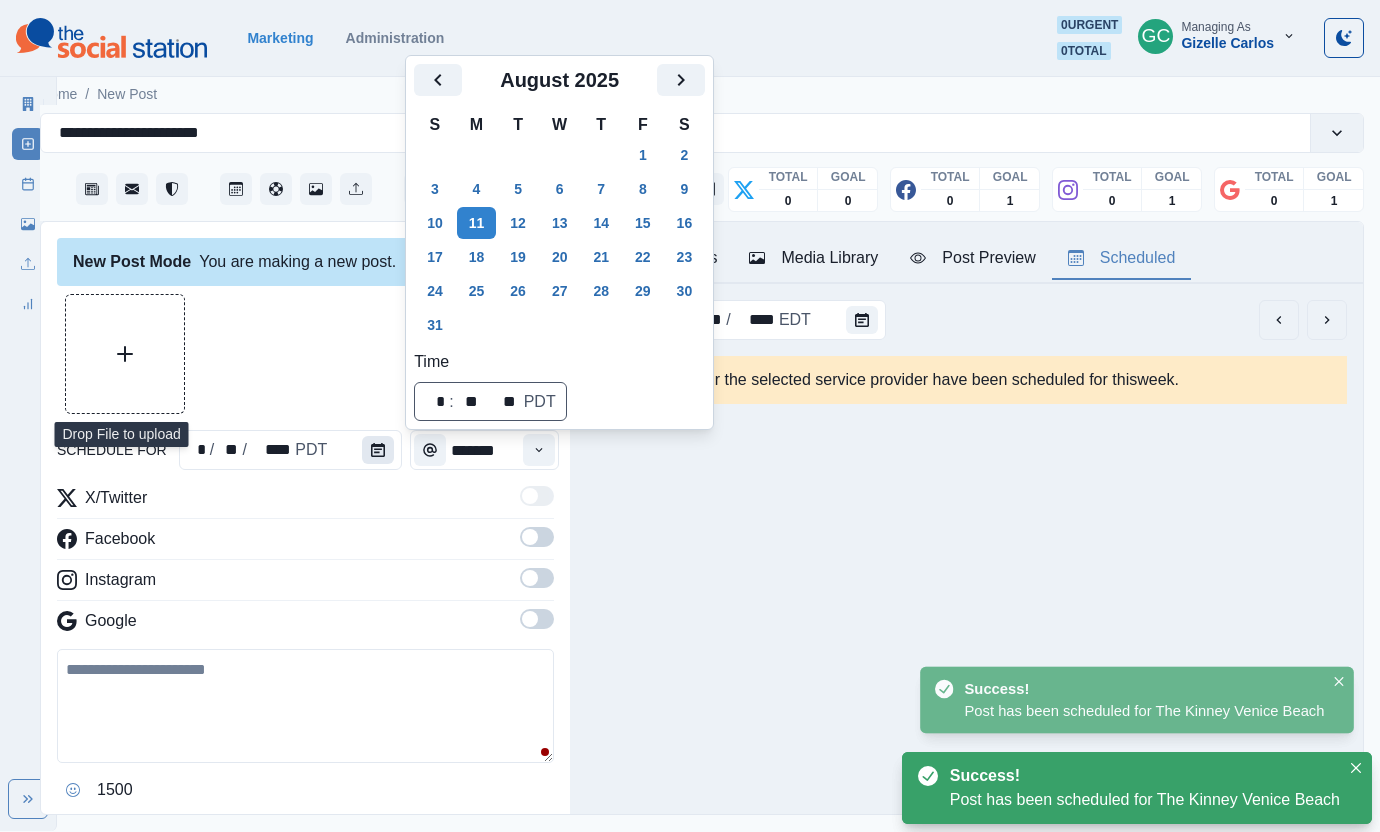 click at bounding box center (378, 450) 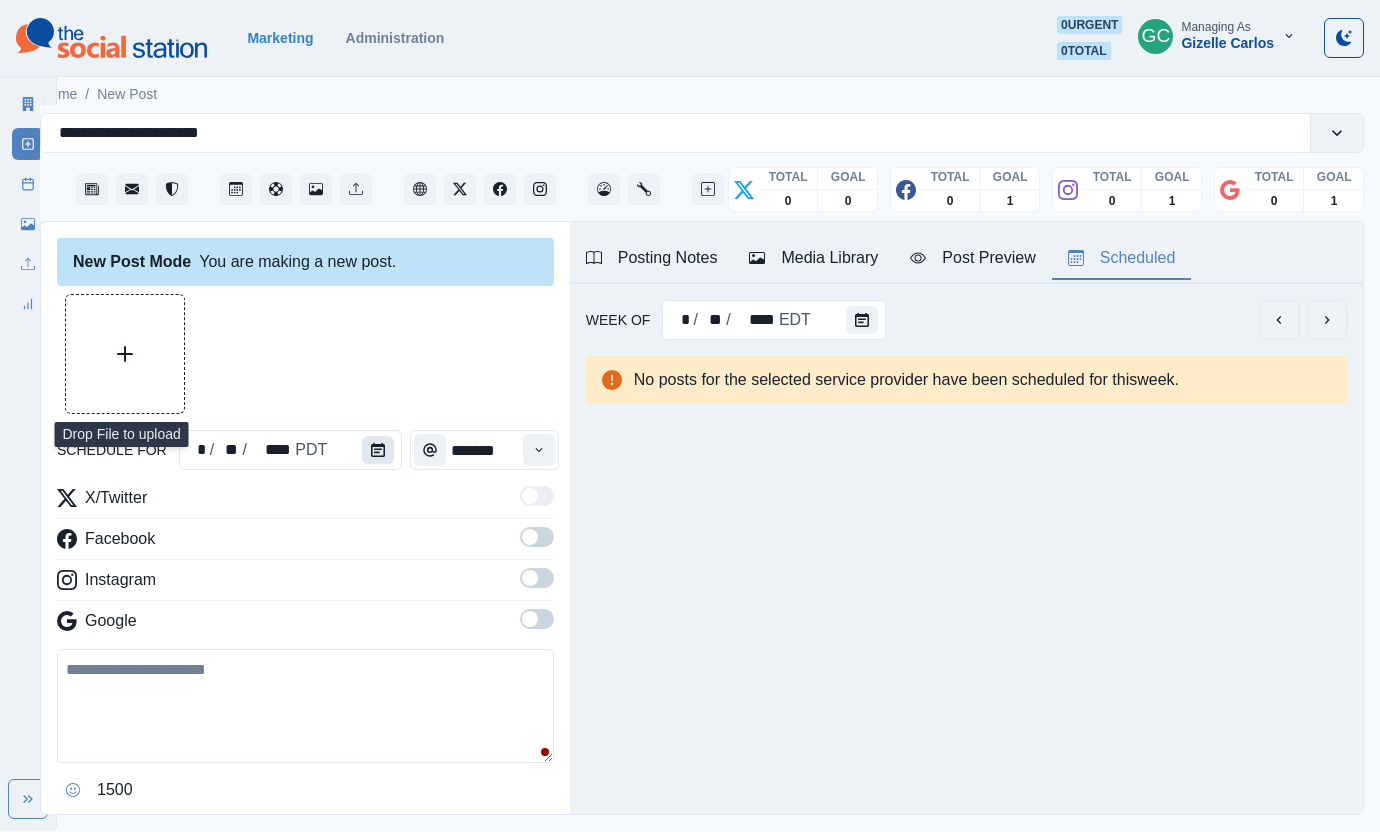 click 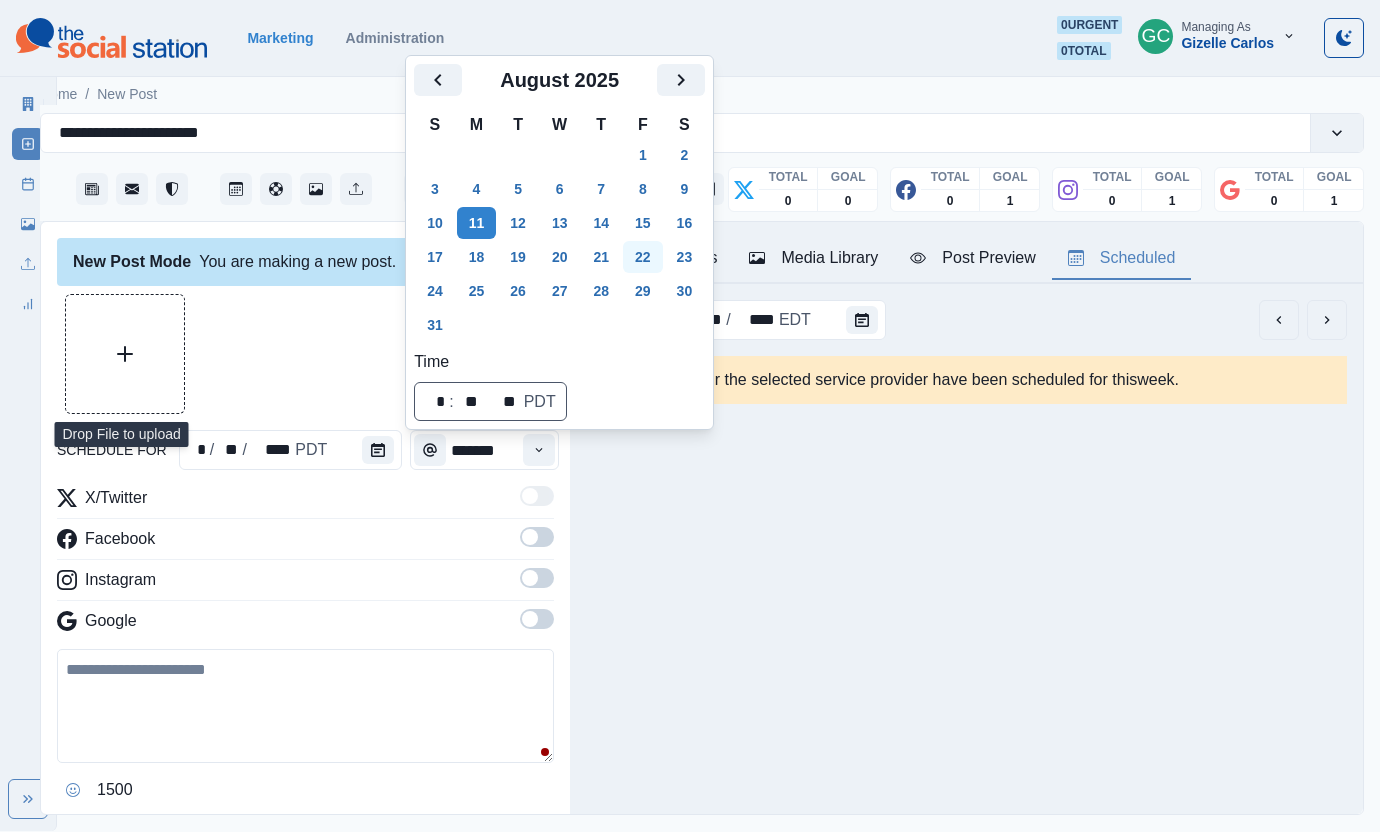 click on "22" at bounding box center [643, 257] 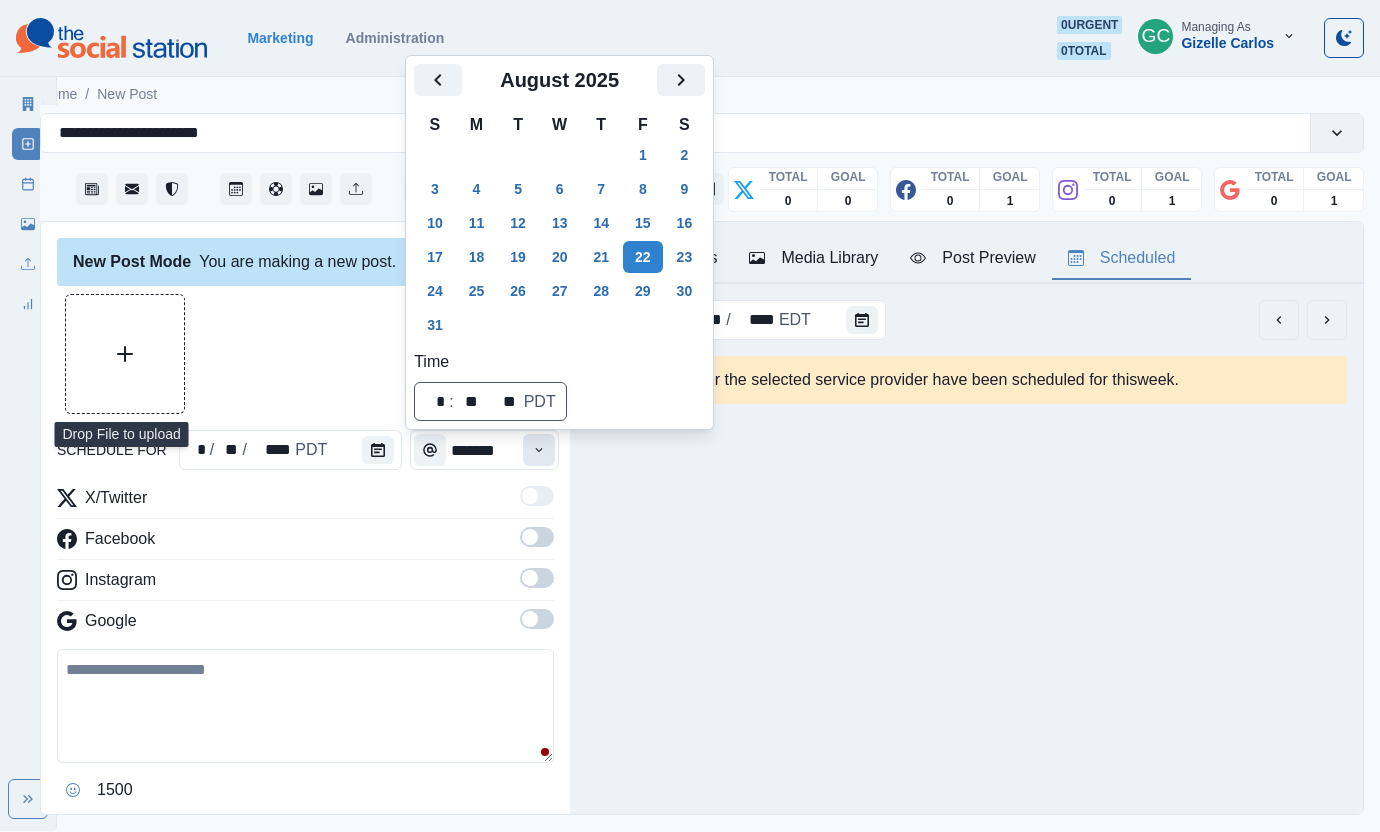 click 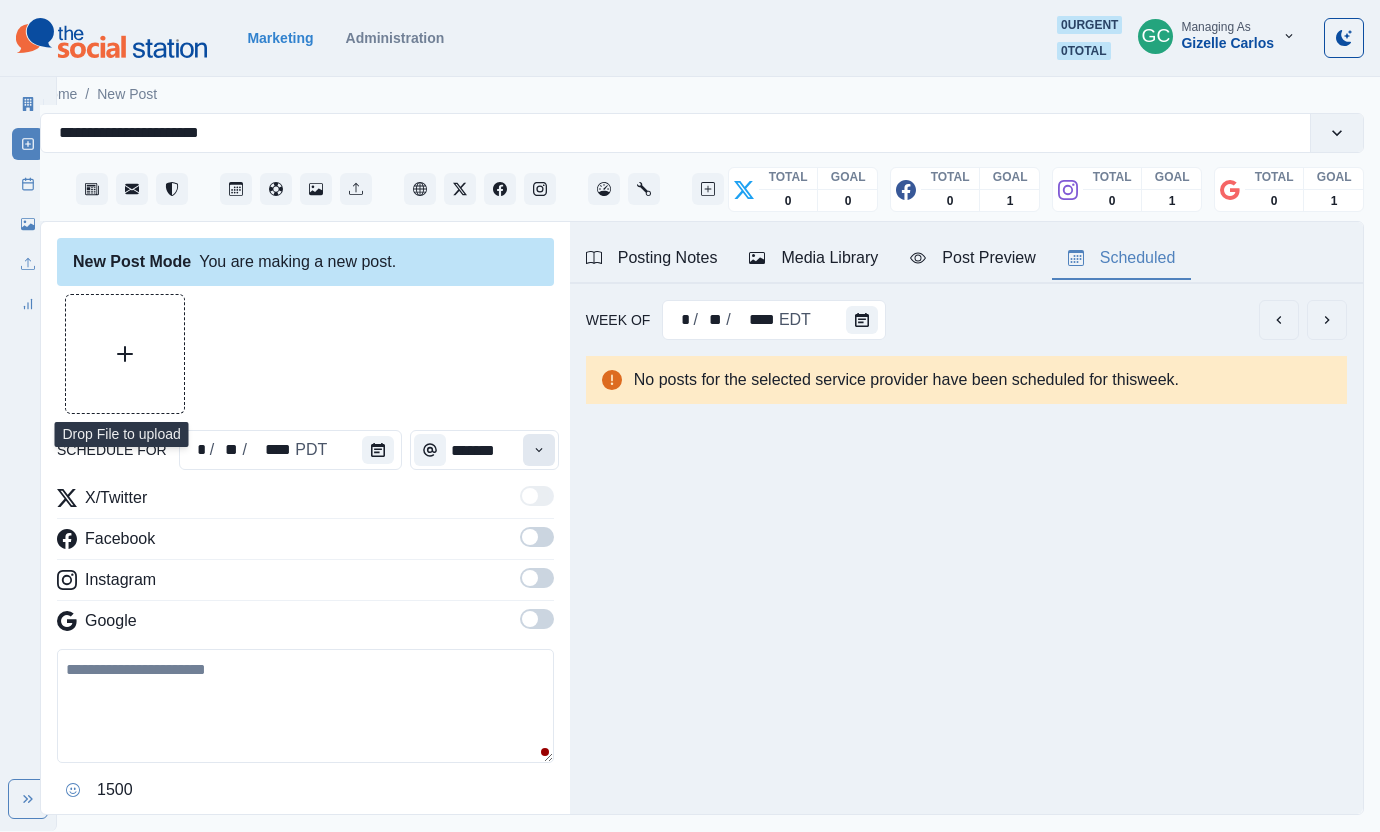 click 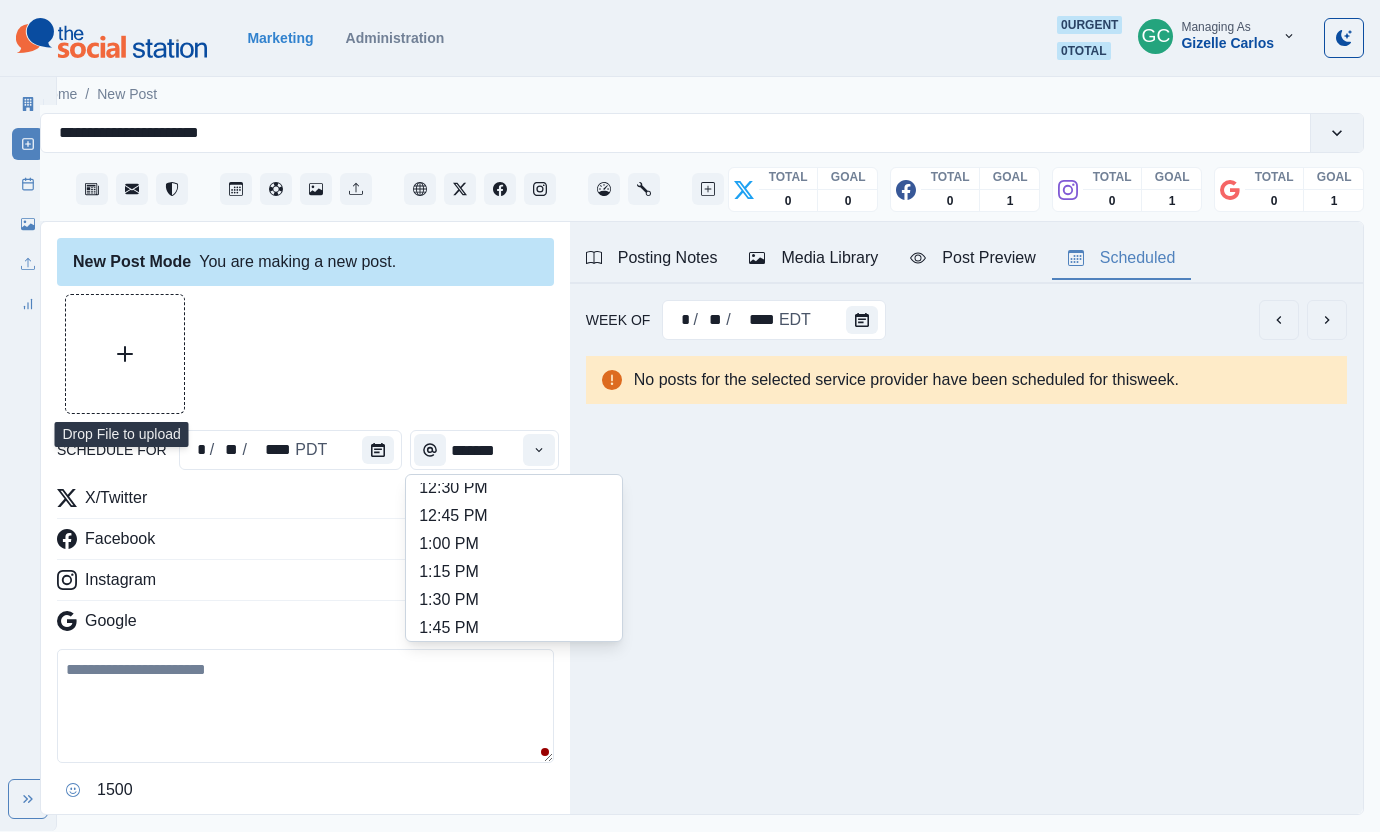 scroll, scrollTop: 840, scrollLeft: 0, axis: vertical 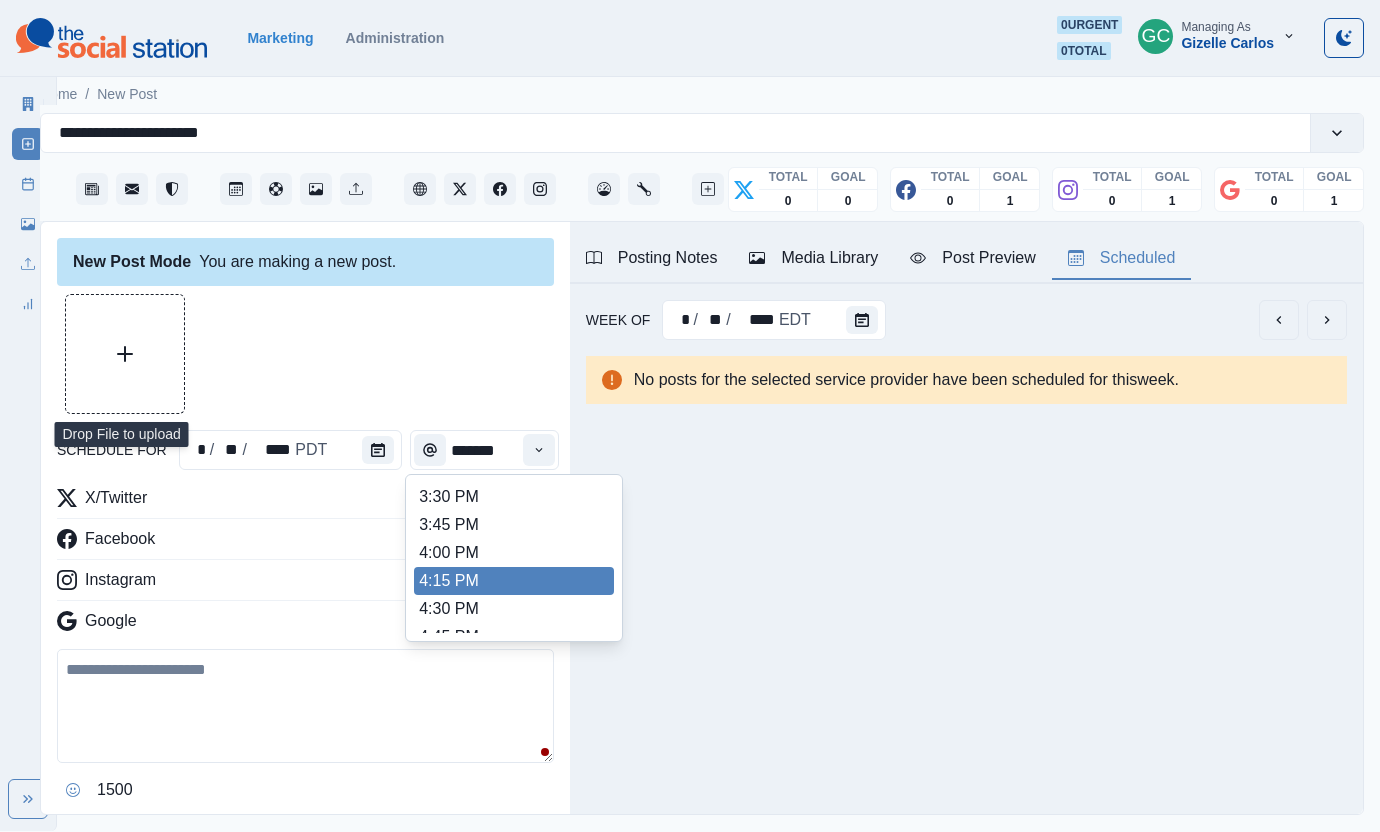 click on "4:15 PM" at bounding box center (514, 581) 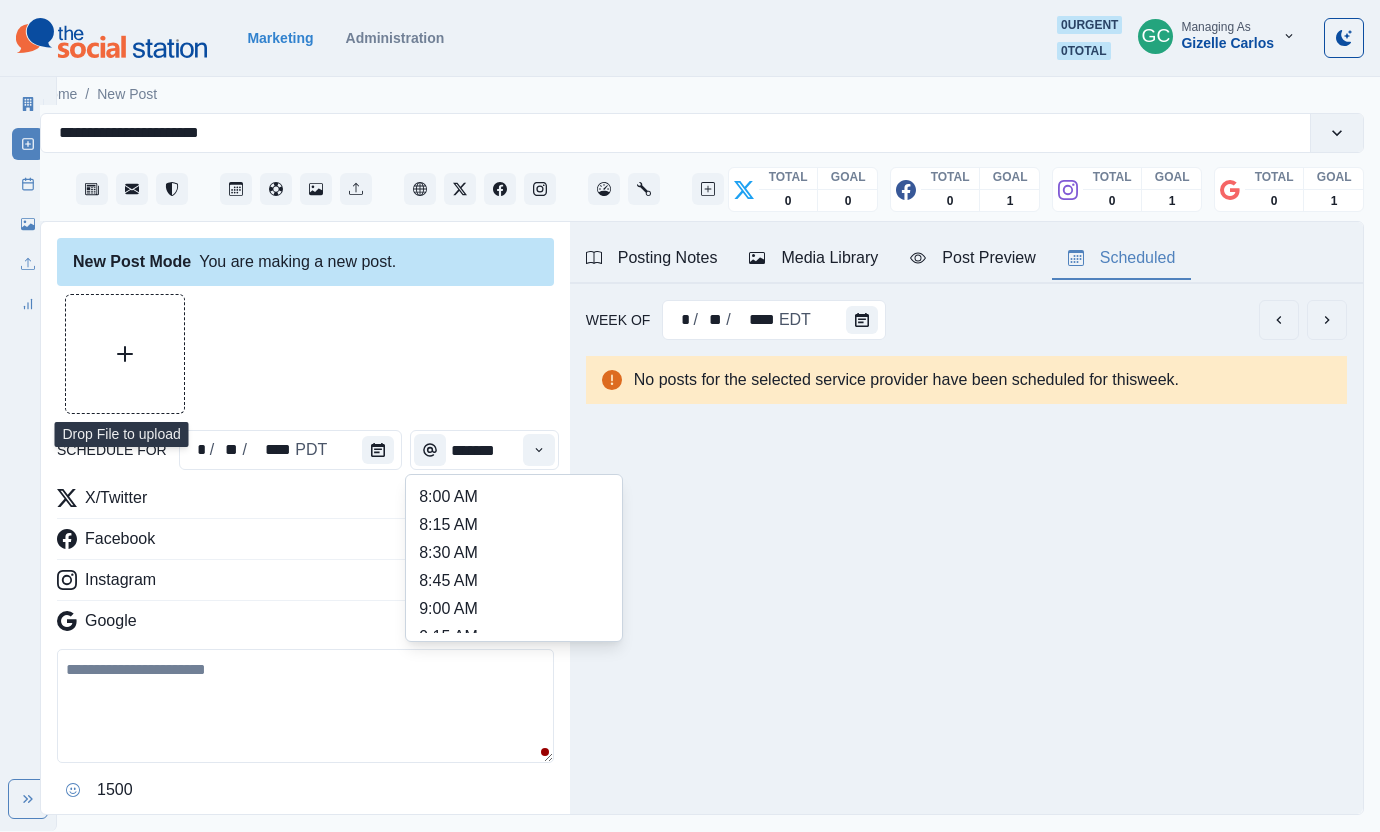 click 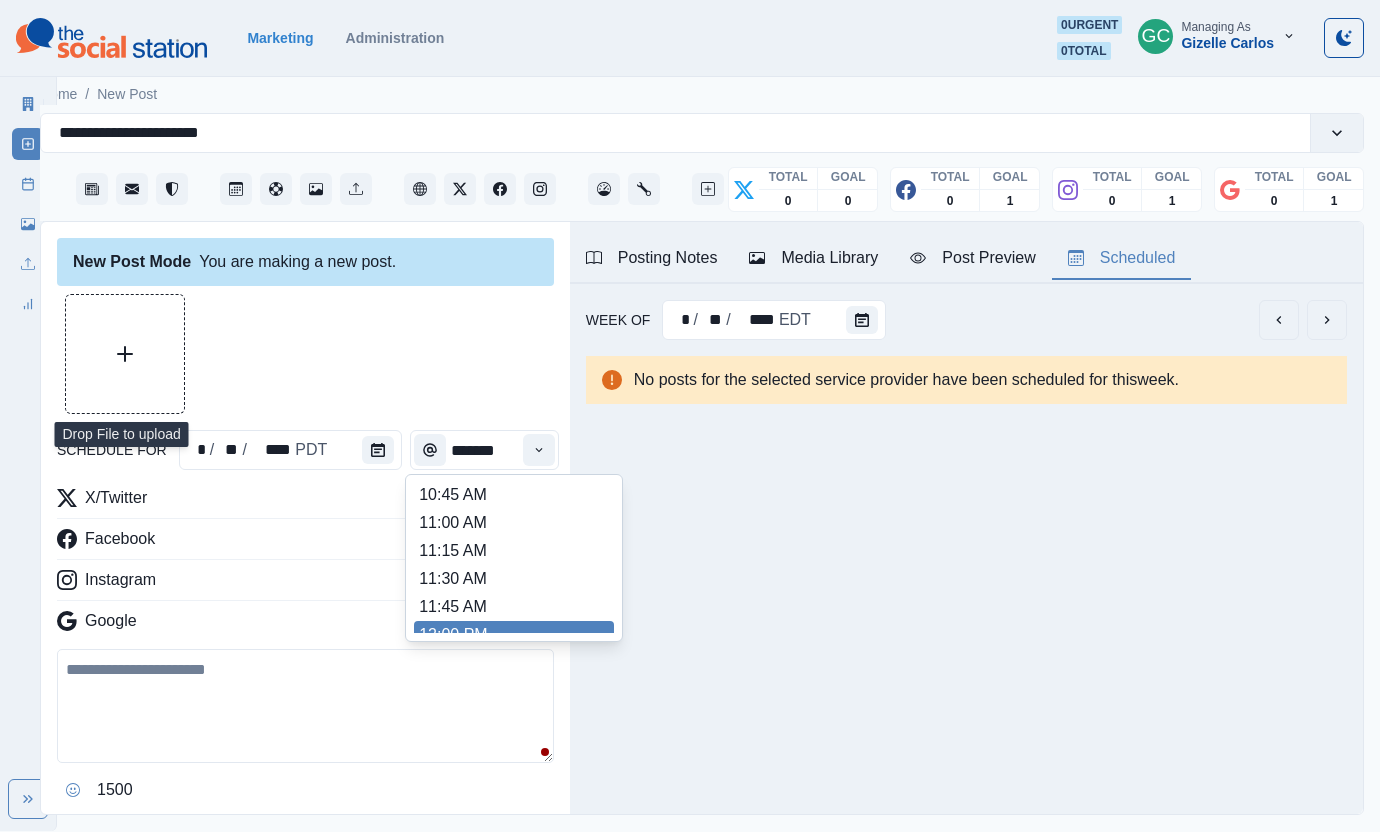 scroll, scrollTop: 413, scrollLeft: 0, axis: vertical 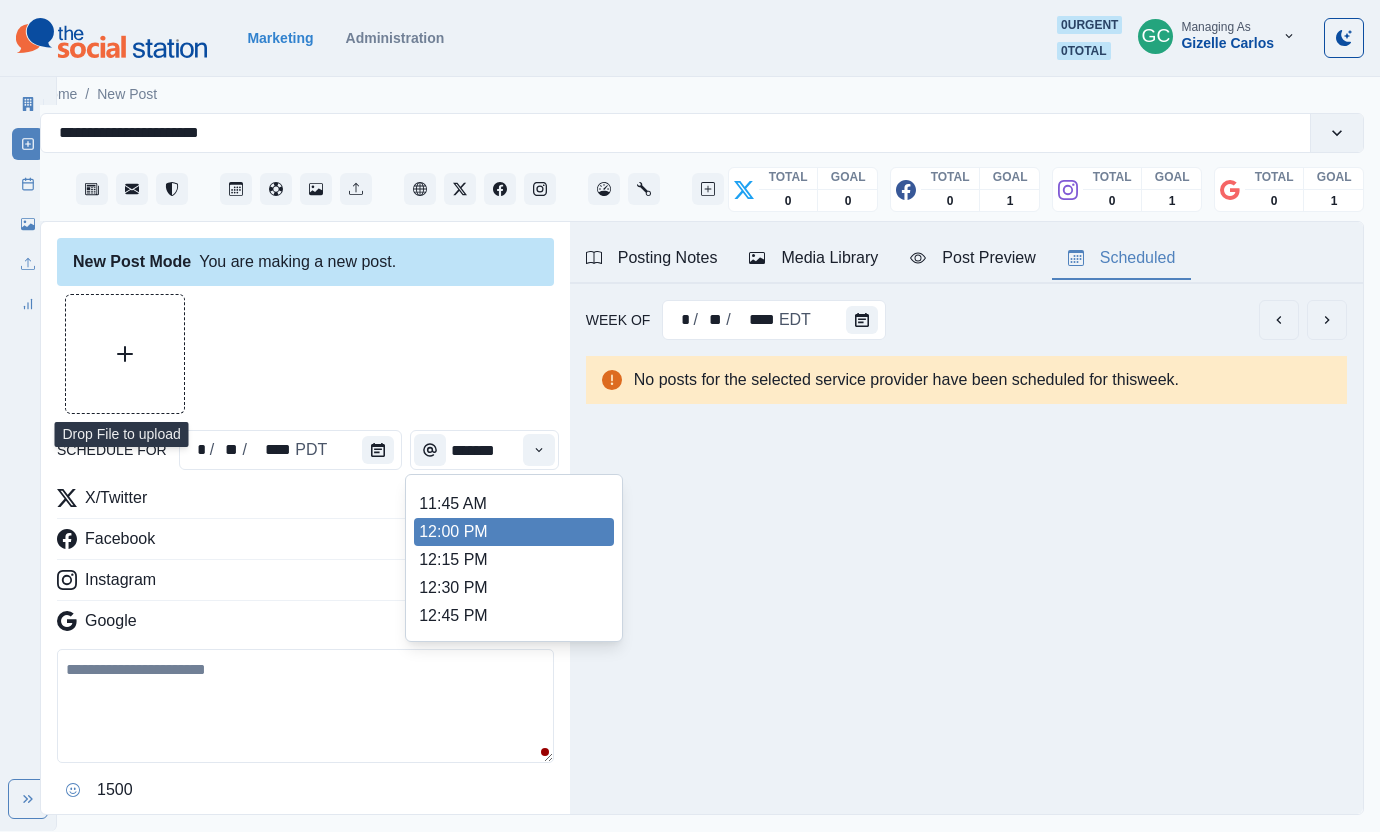 click on "12:00 PM" at bounding box center [514, 532] 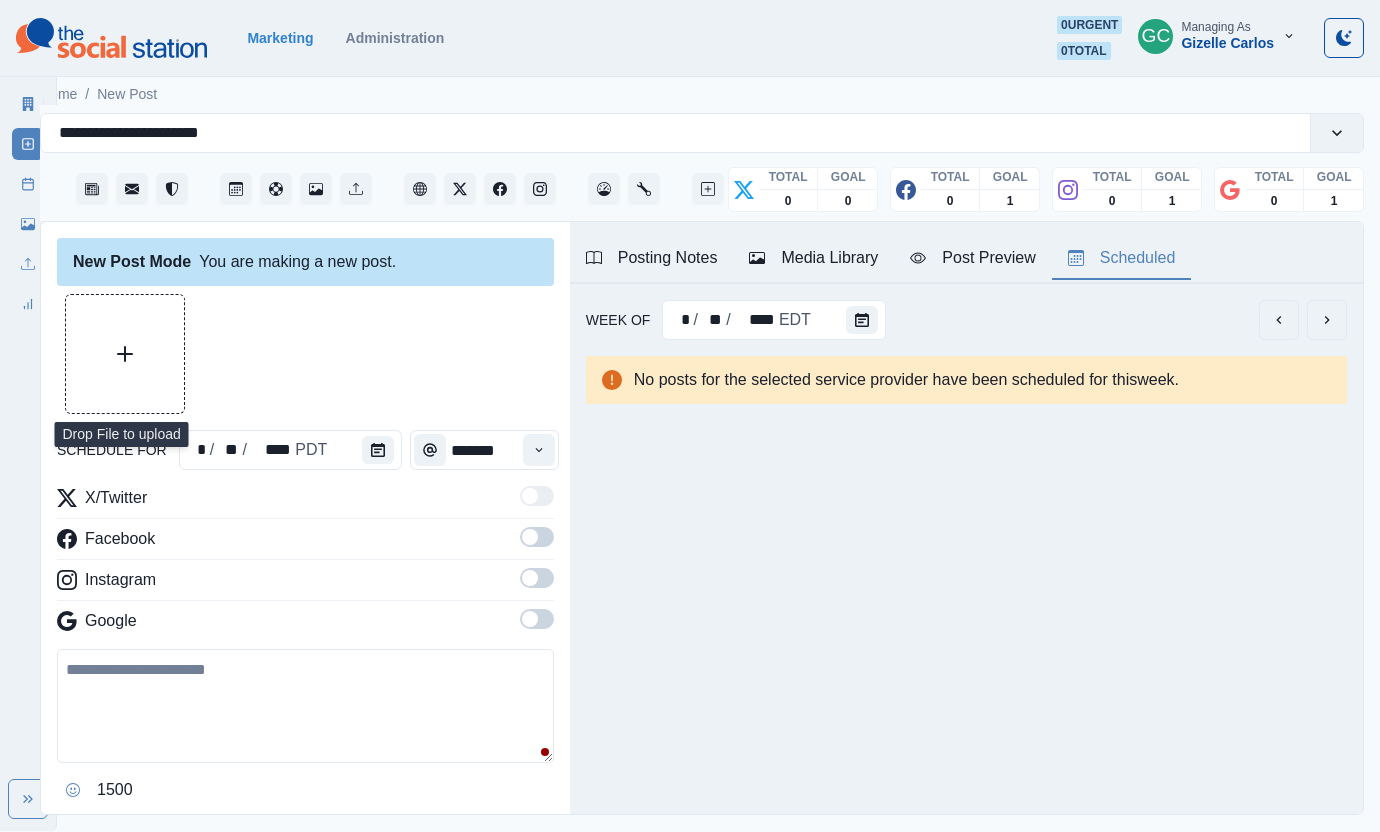 type on "********" 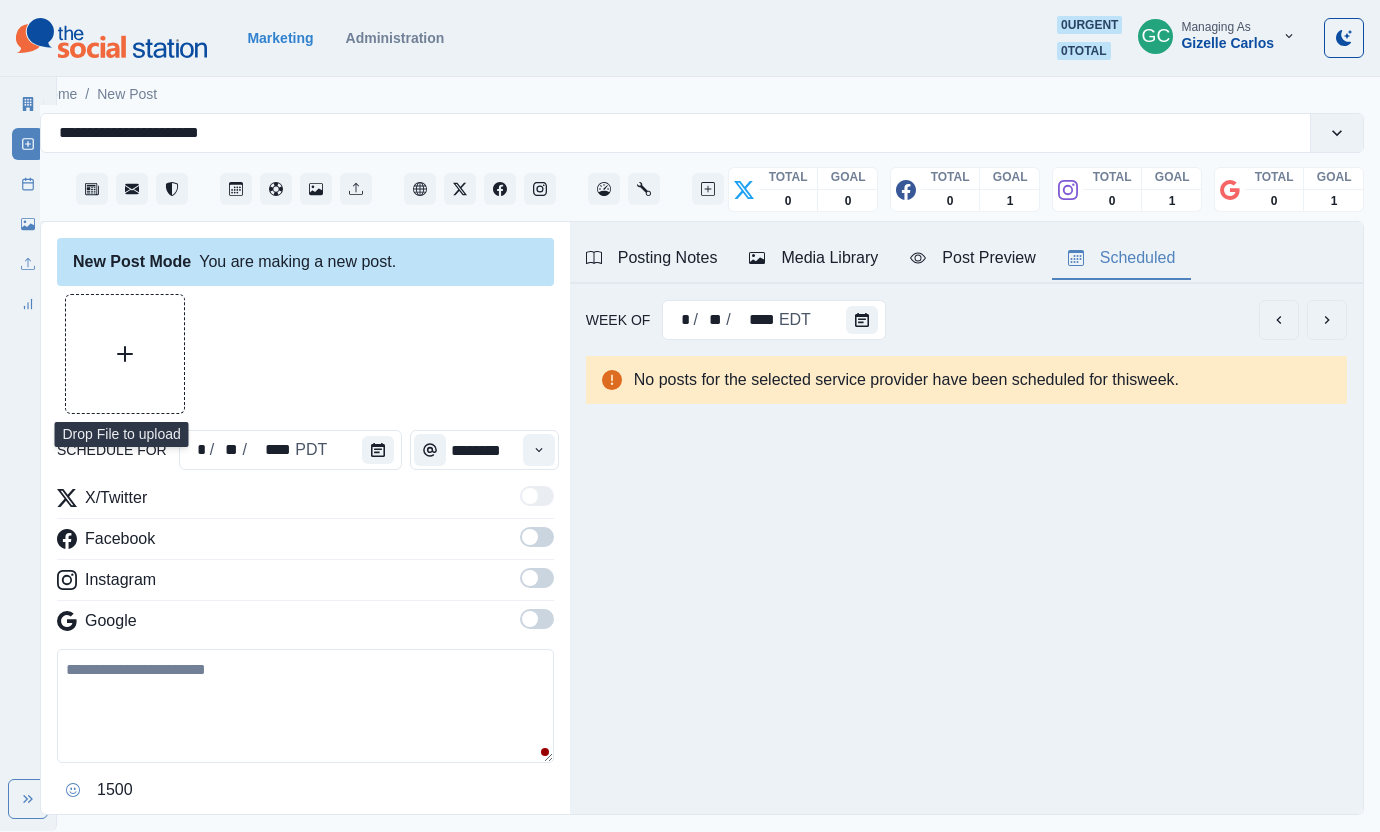 drag, startPoint x: 537, startPoint y: 628, endPoint x: 538, endPoint y: 580, distance: 48.010414 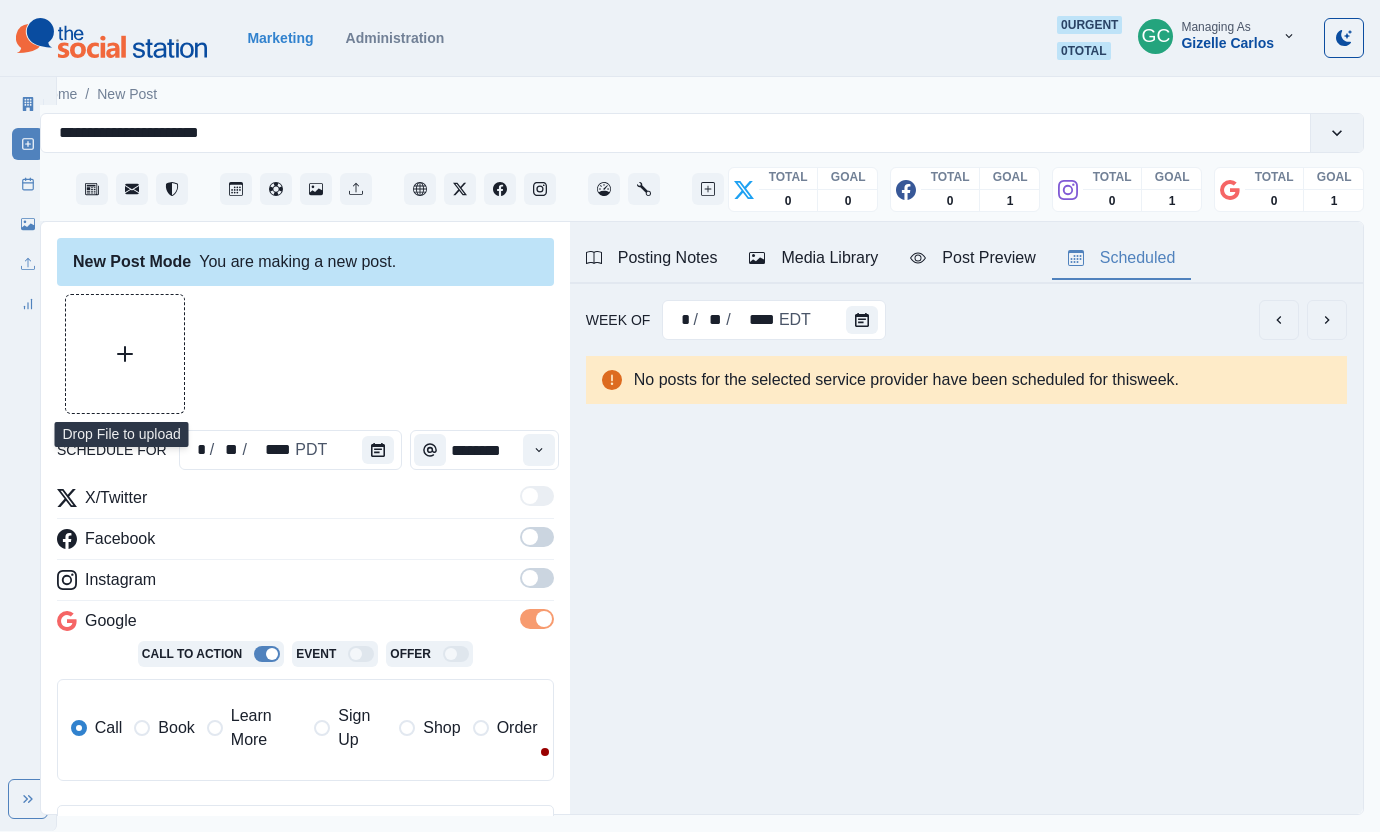drag, startPoint x: 531, startPoint y: 566, endPoint x: 540, endPoint y: 543, distance: 24.698177 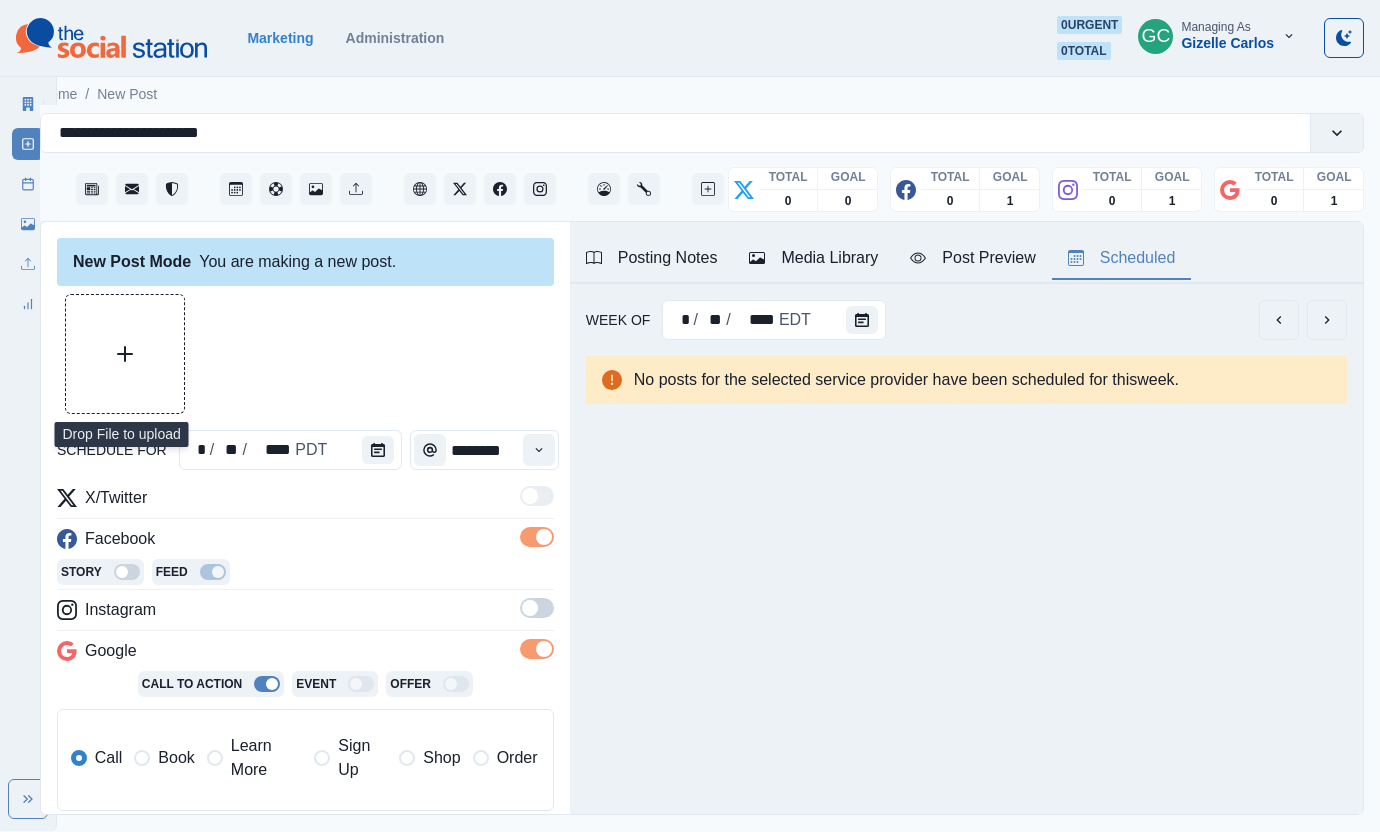 click at bounding box center [537, 608] 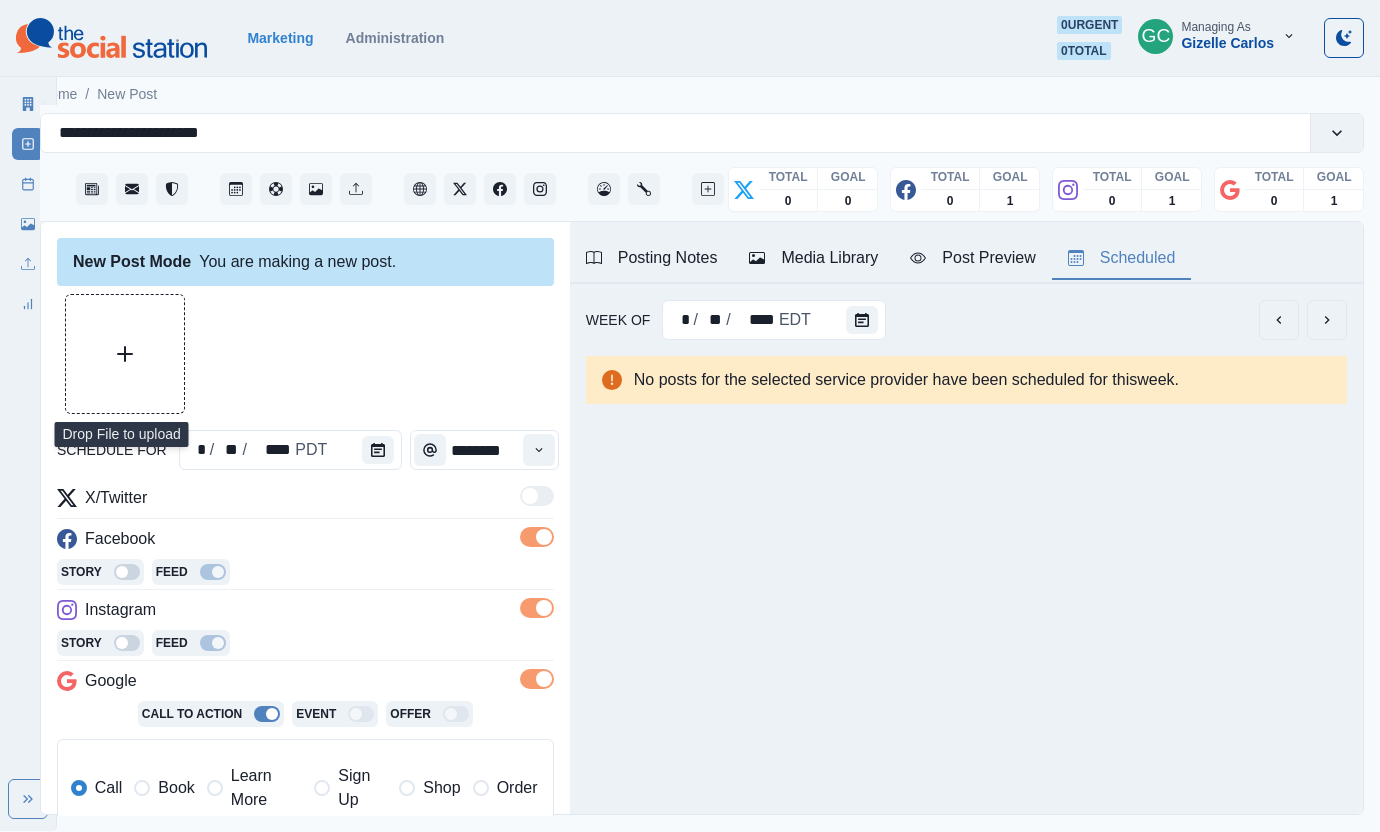 click on "Learn More" at bounding box center (266, 788) 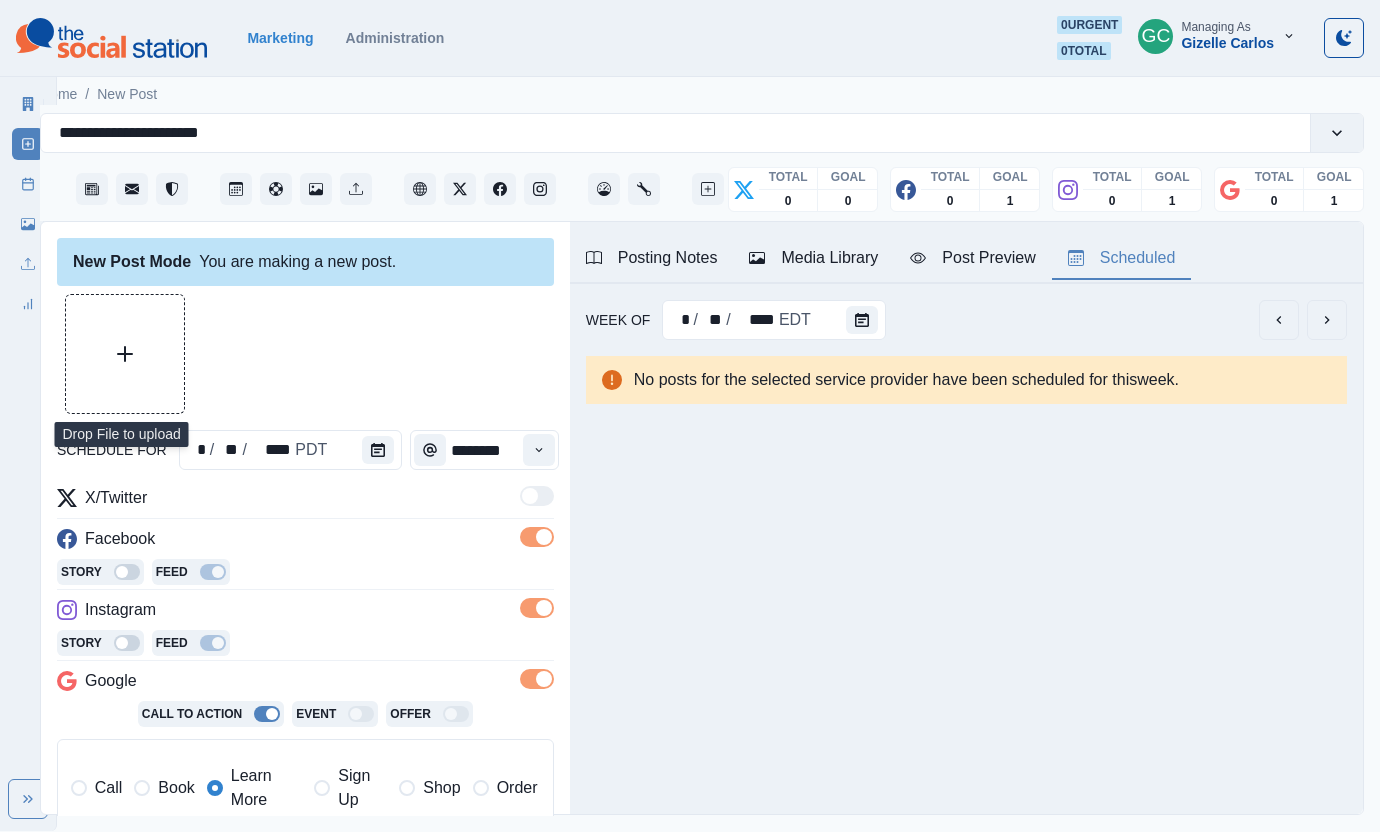 click on "X/Twitter" at bounding box center (305, 502) 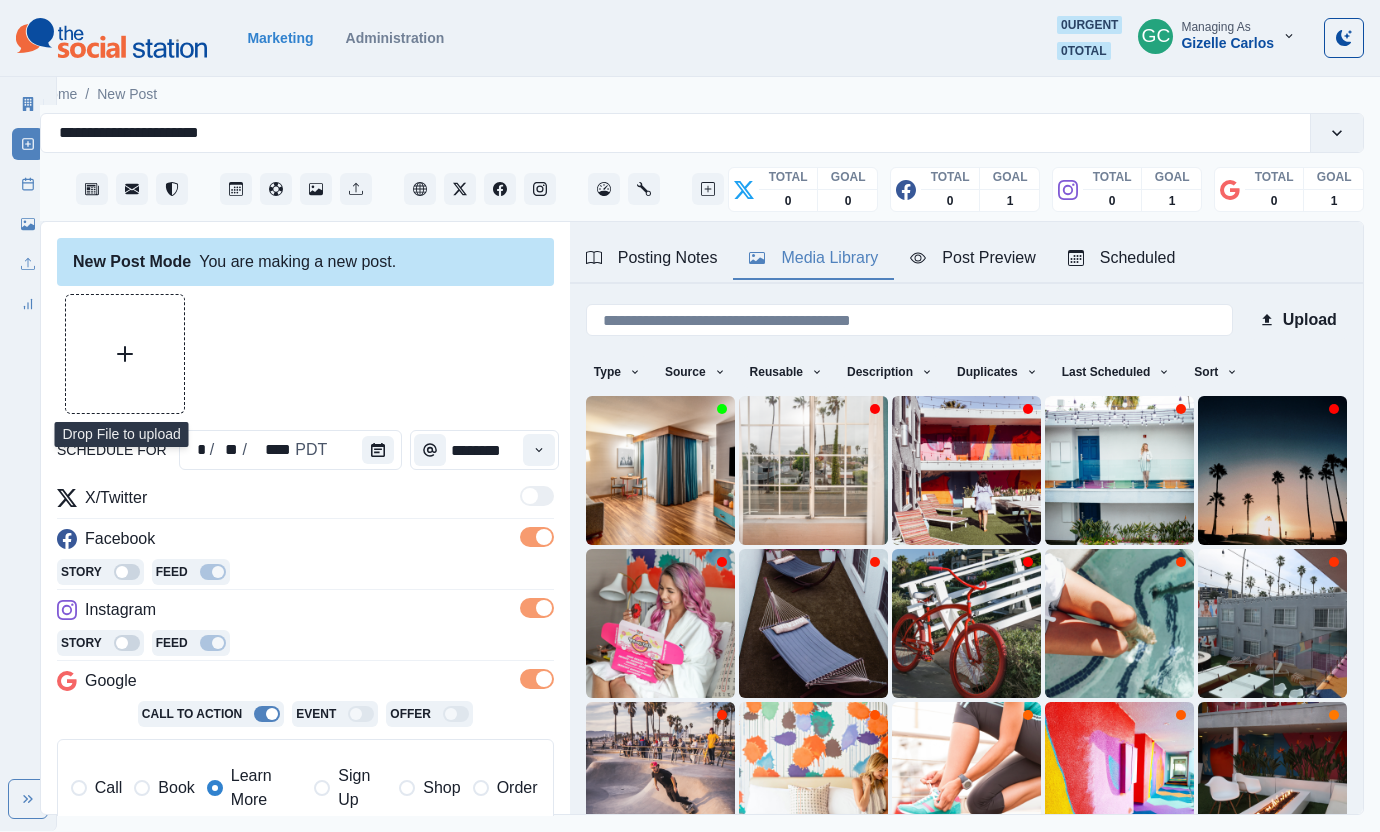 click on "Media Library" at bounding box center [813, 259] 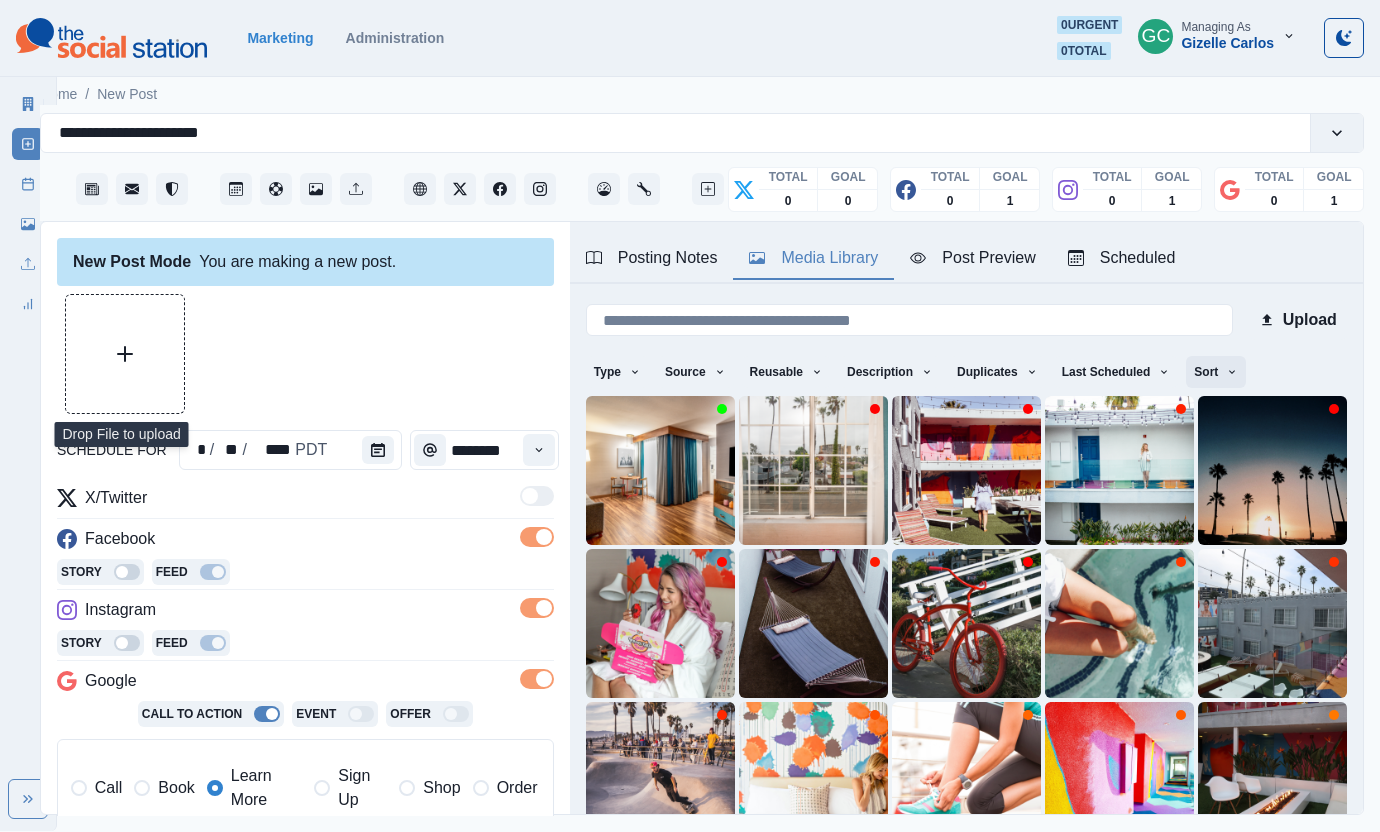 click on "Sort" at bounding box center [1216, 372] 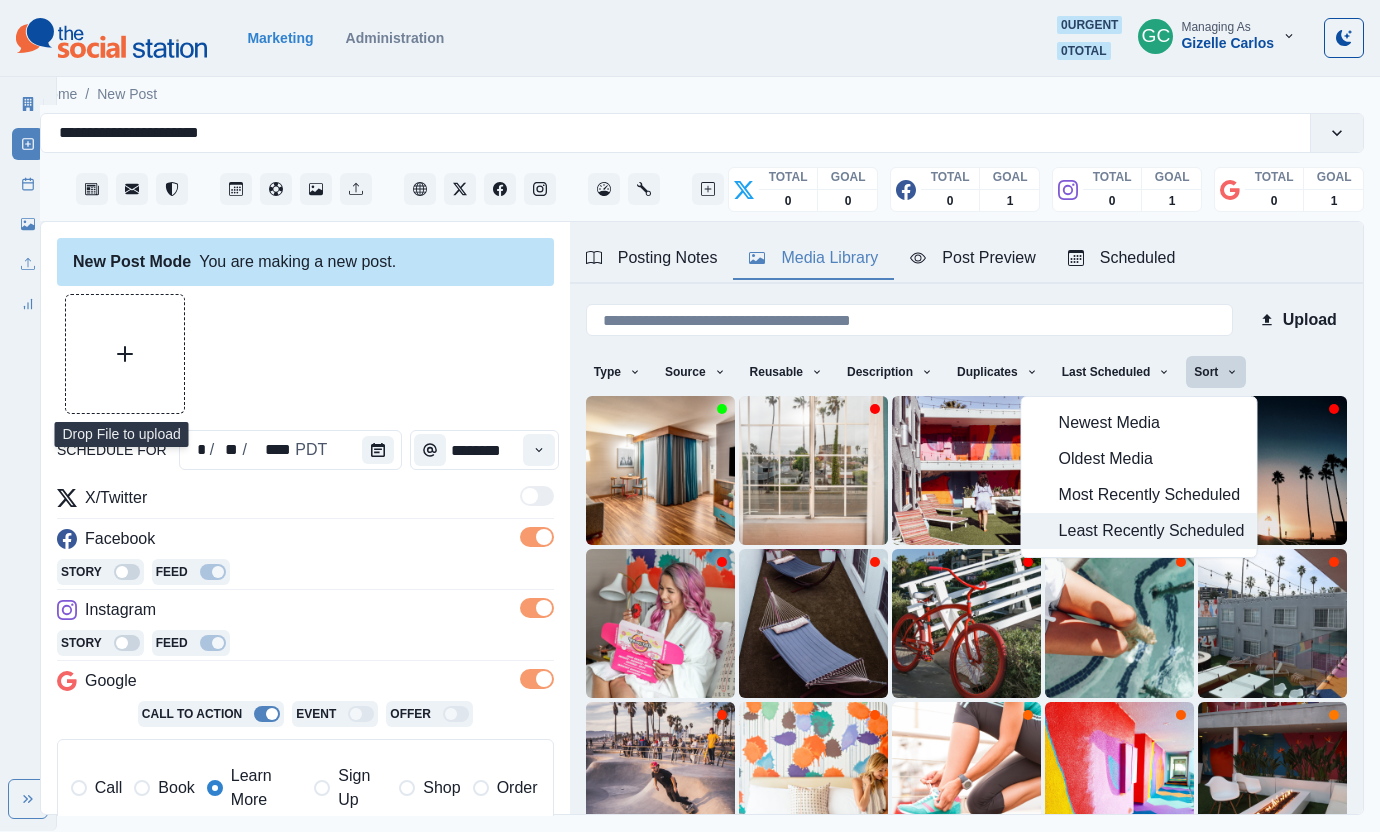 click on "Least Recently Scheduled" at bounding box center [1152, 531] 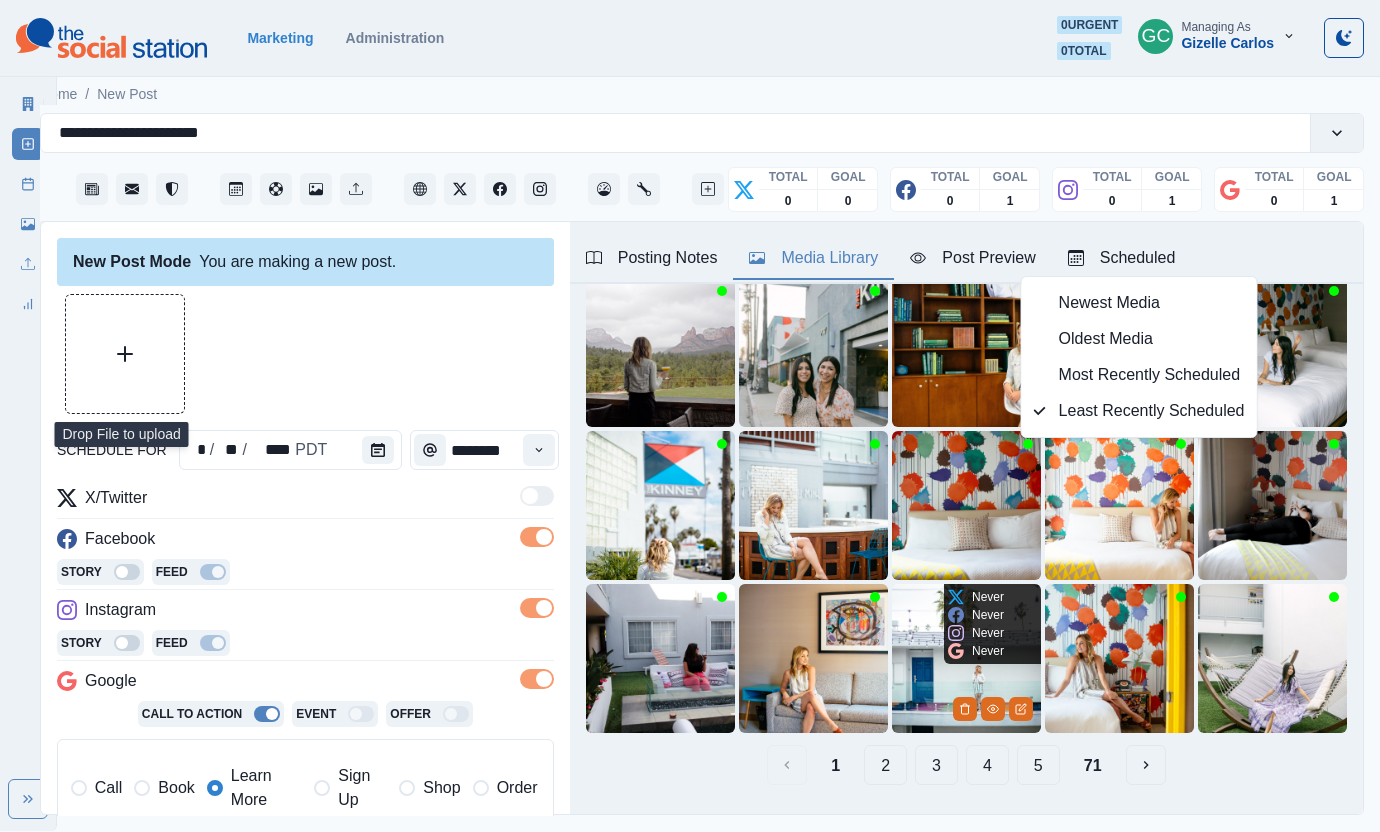 scroll, scrollTop: 120, scrollLeft: 0, axis: vertical 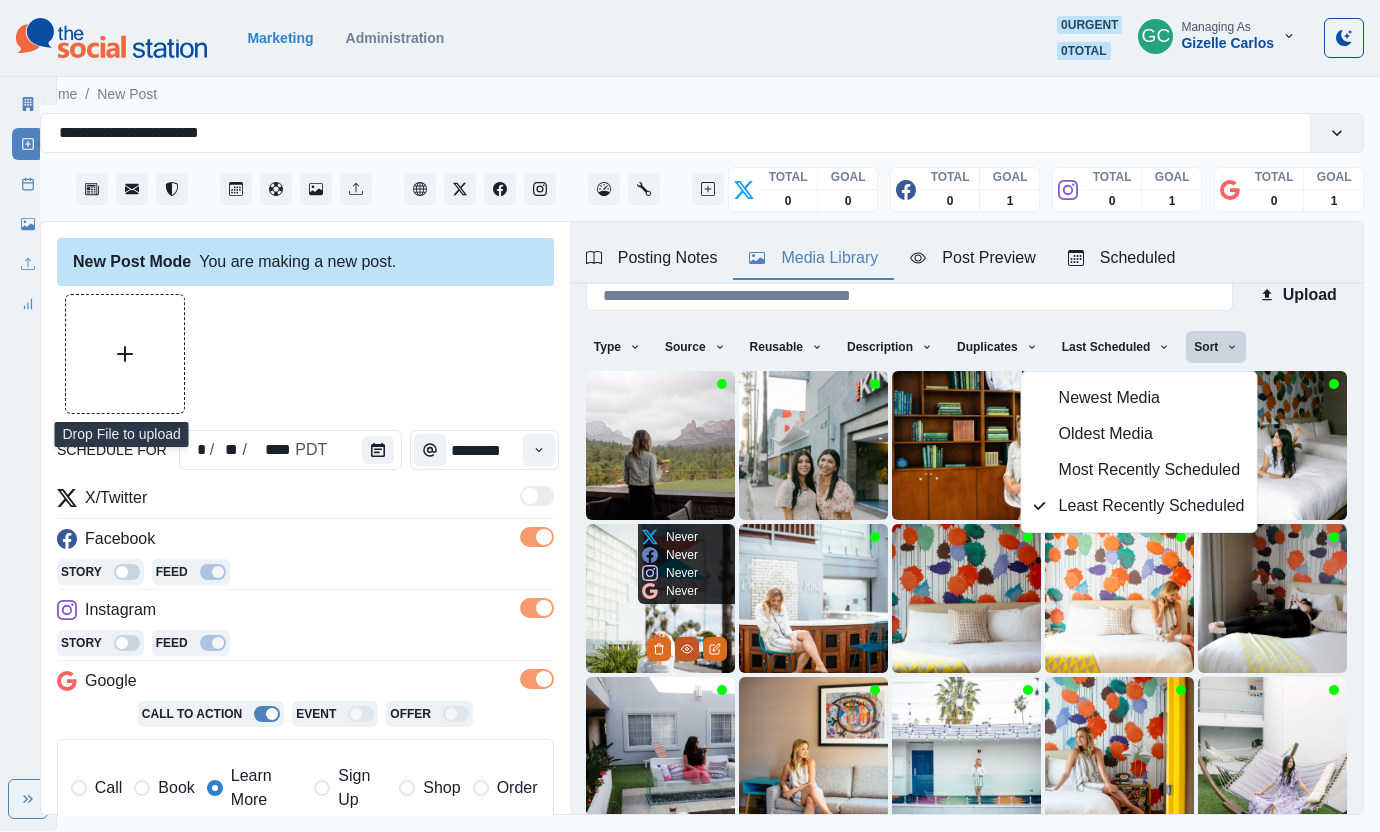 click 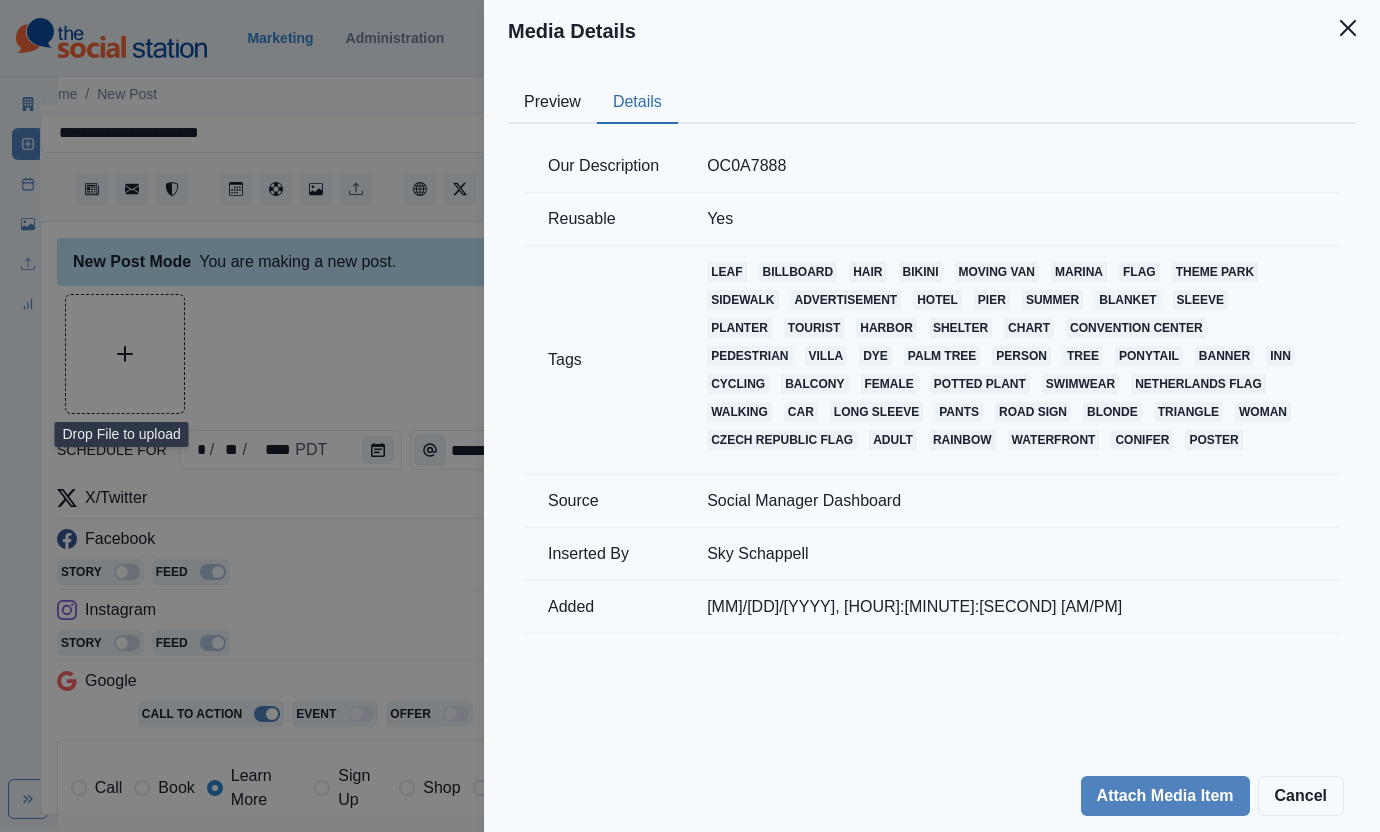 click on "Details" at bounding box center (637, 103) 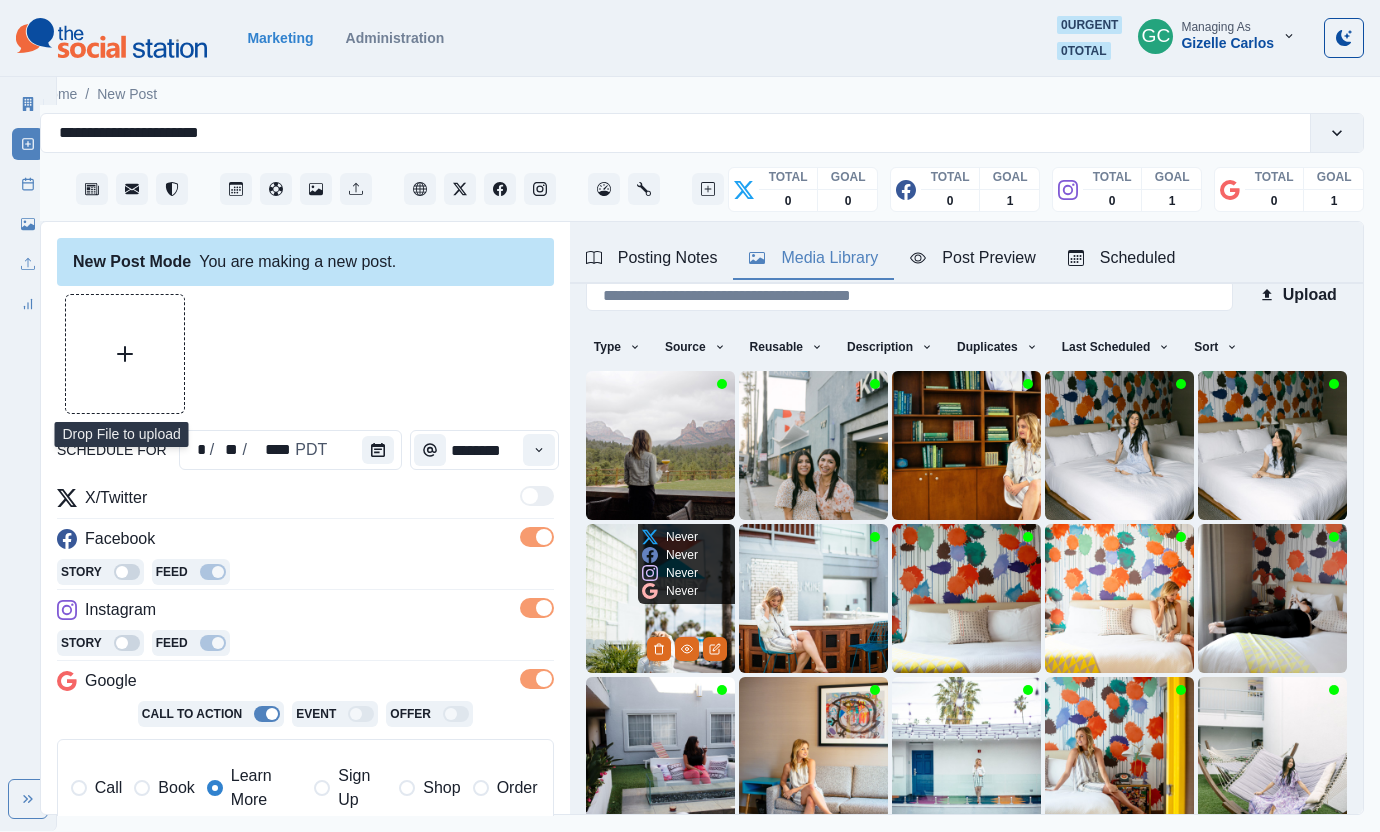 click 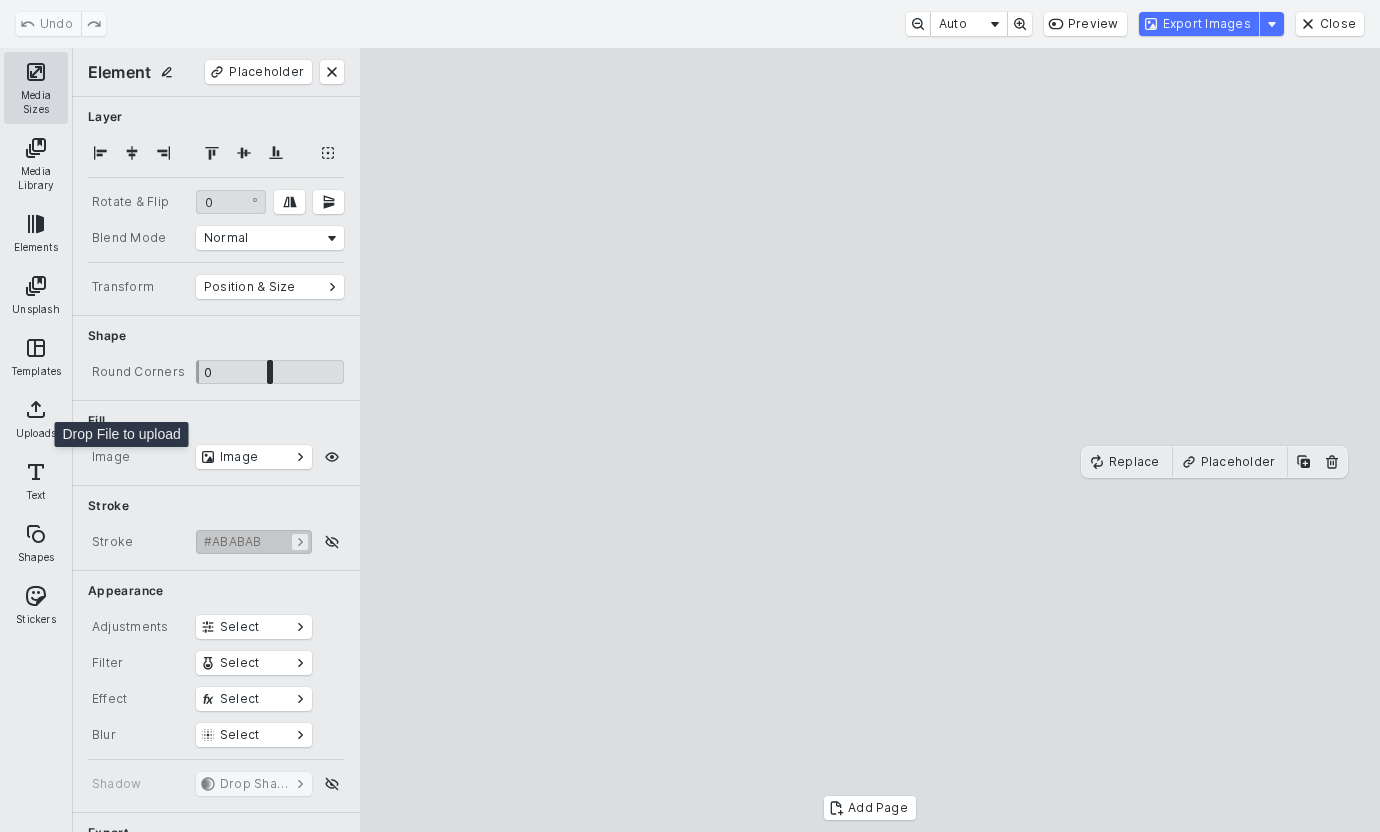 click on "Media Sizes" at bounding box center [36, 88] 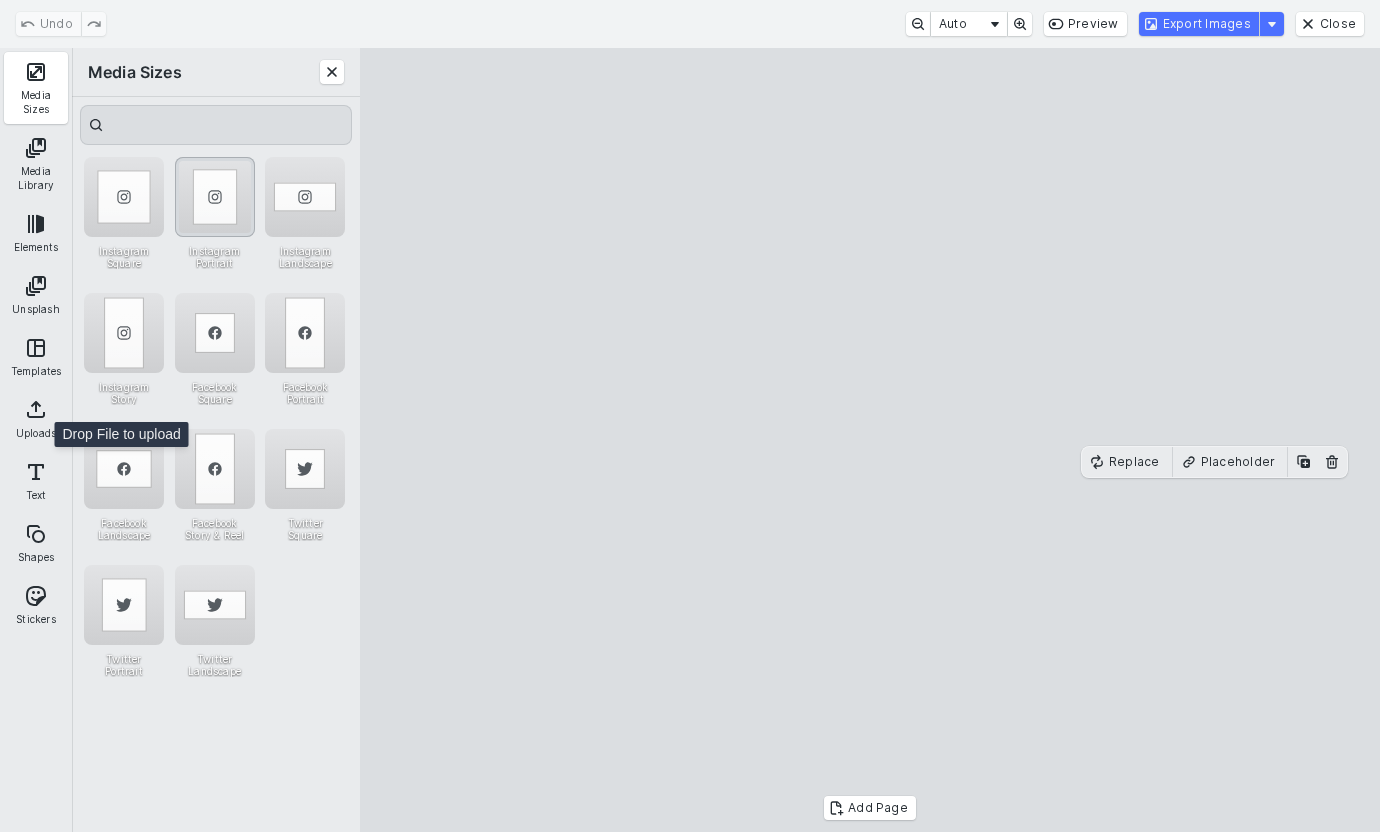 click at bounding box center [215, 197] 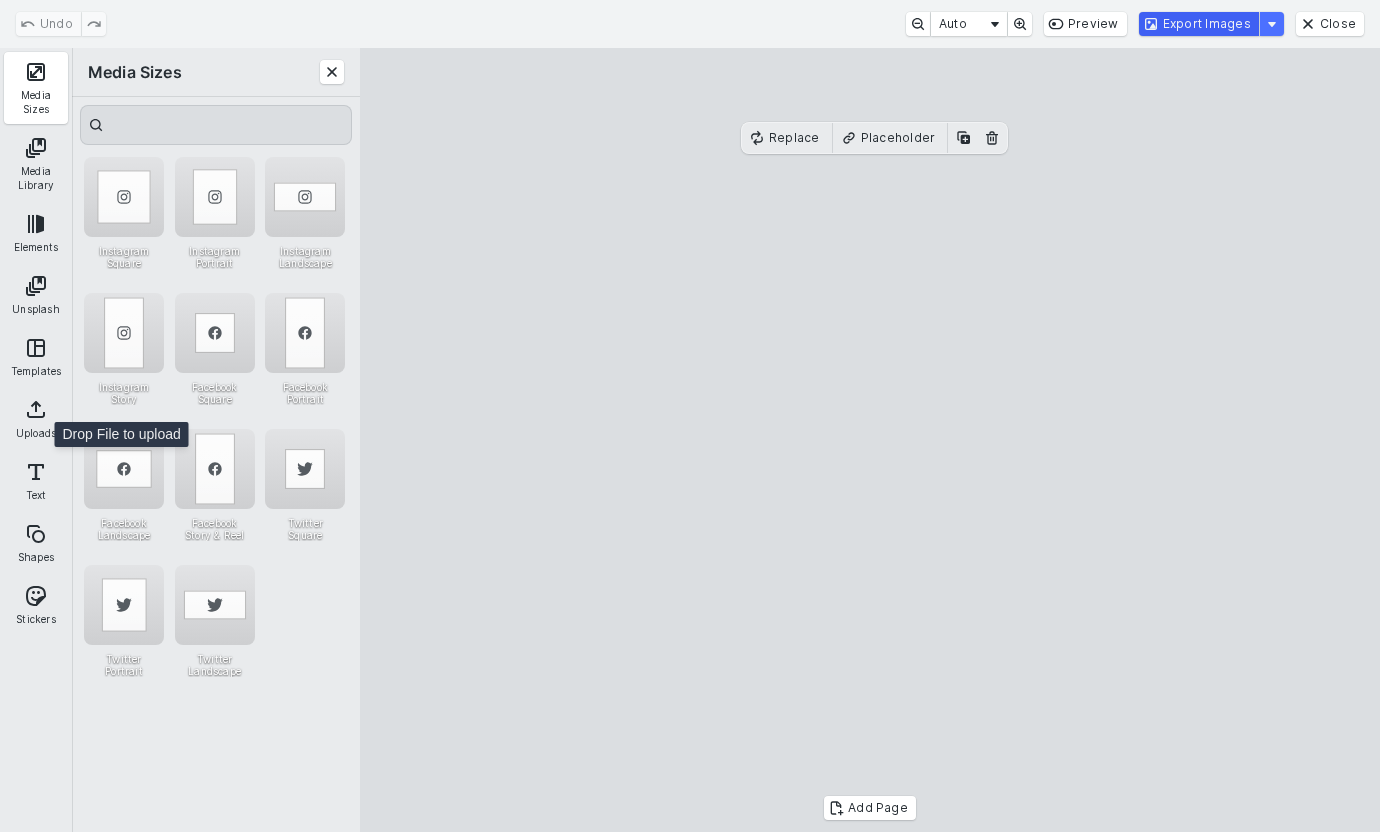 drag, startPoint x: 1233, startPoint y: 33, endPoint x: 1369, endPoint y: 105, distance: 153.88307 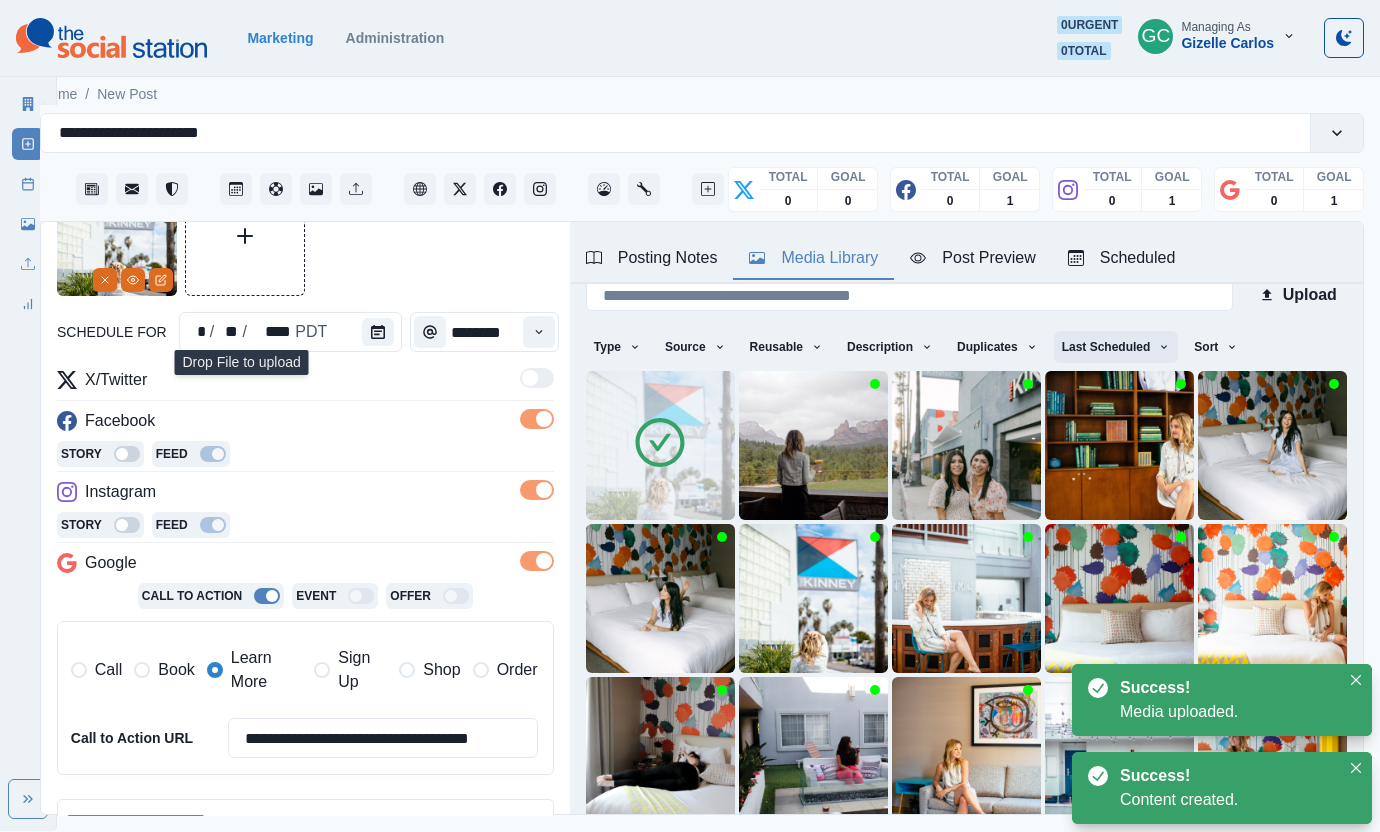 scroll, scrollTop: 149, scrollLeft: 0, axis: vertical 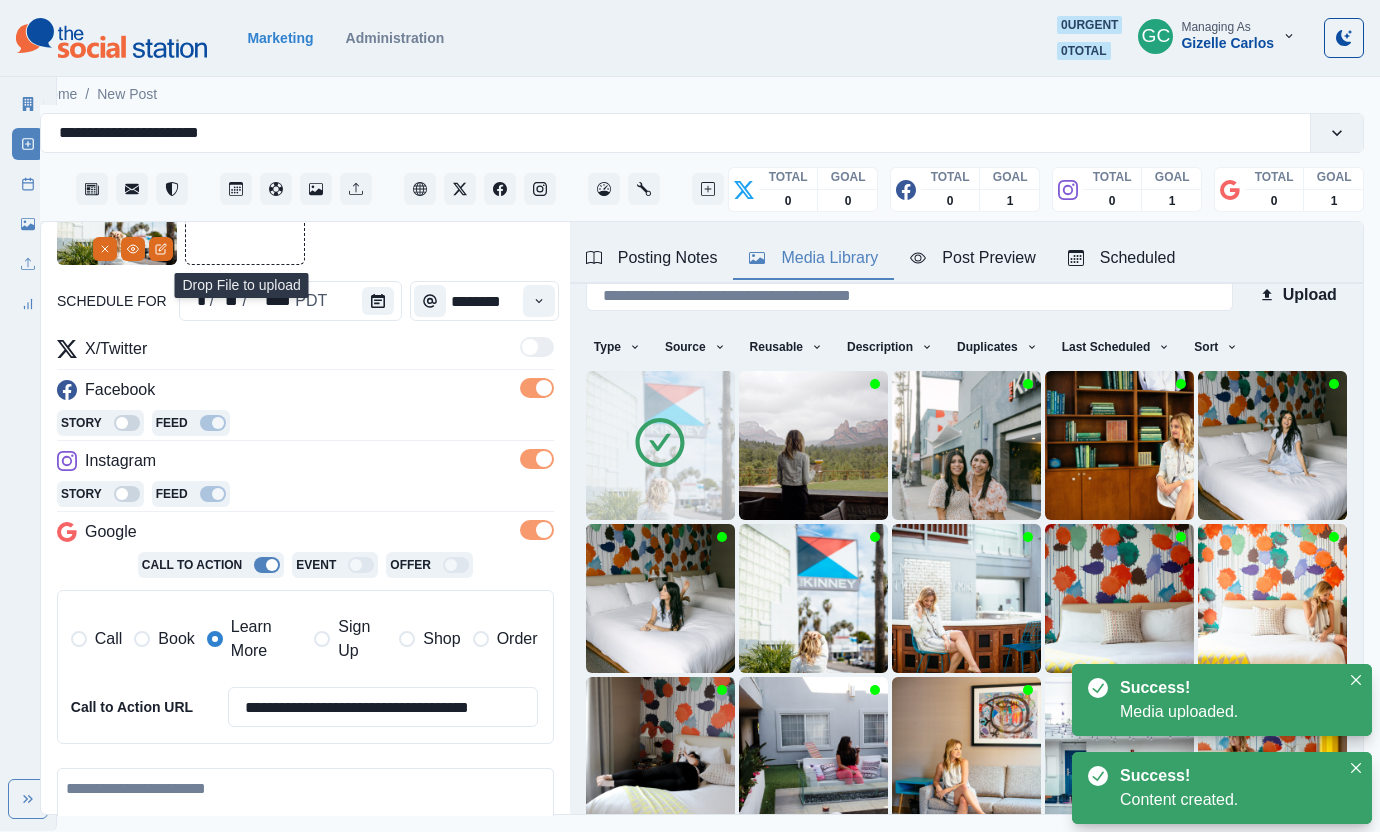 click at bounding box center (305, 825) 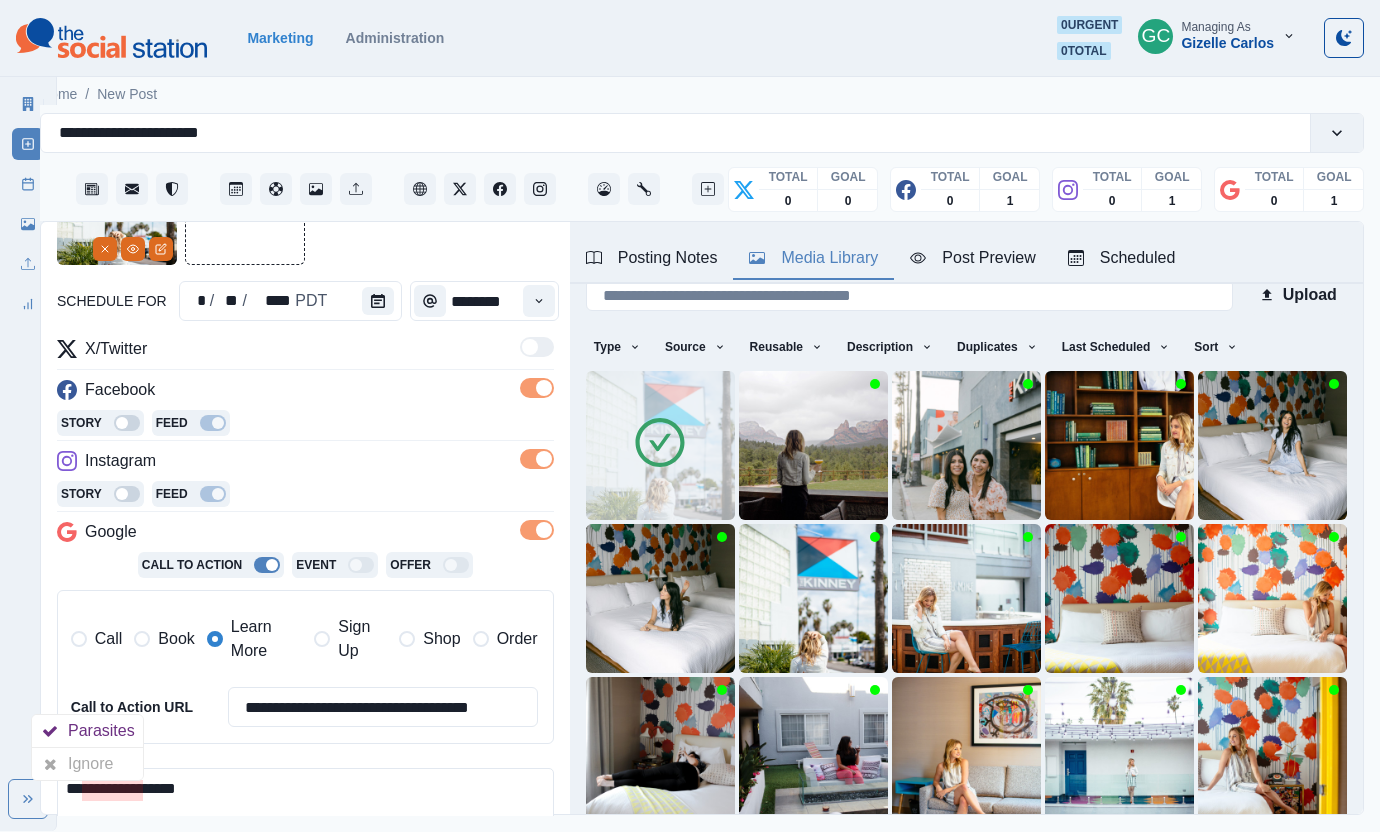 click on "**********" at bounding box center [305, 825] 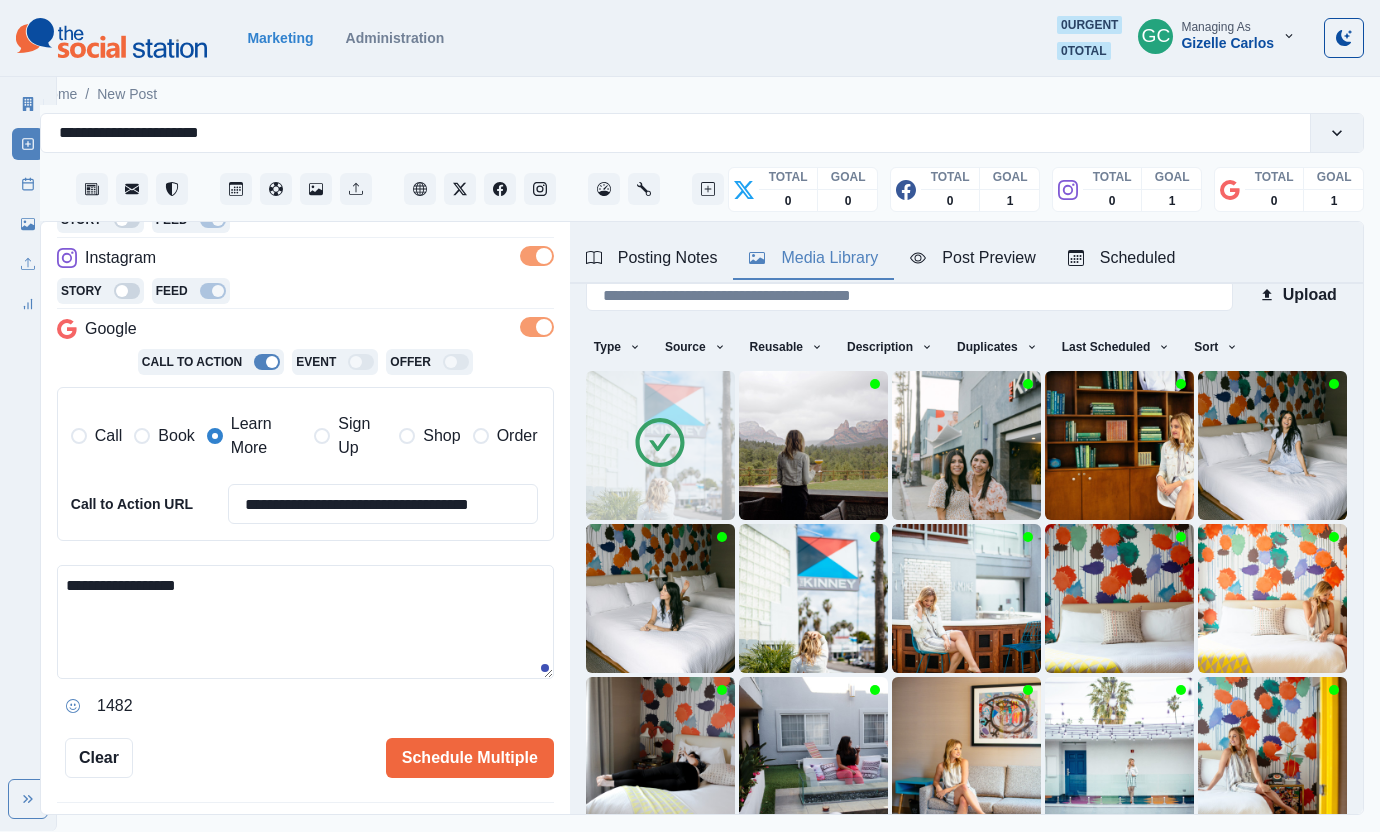 scroll, scrollTop: 367, scrollLeft: 0, axis: vertical 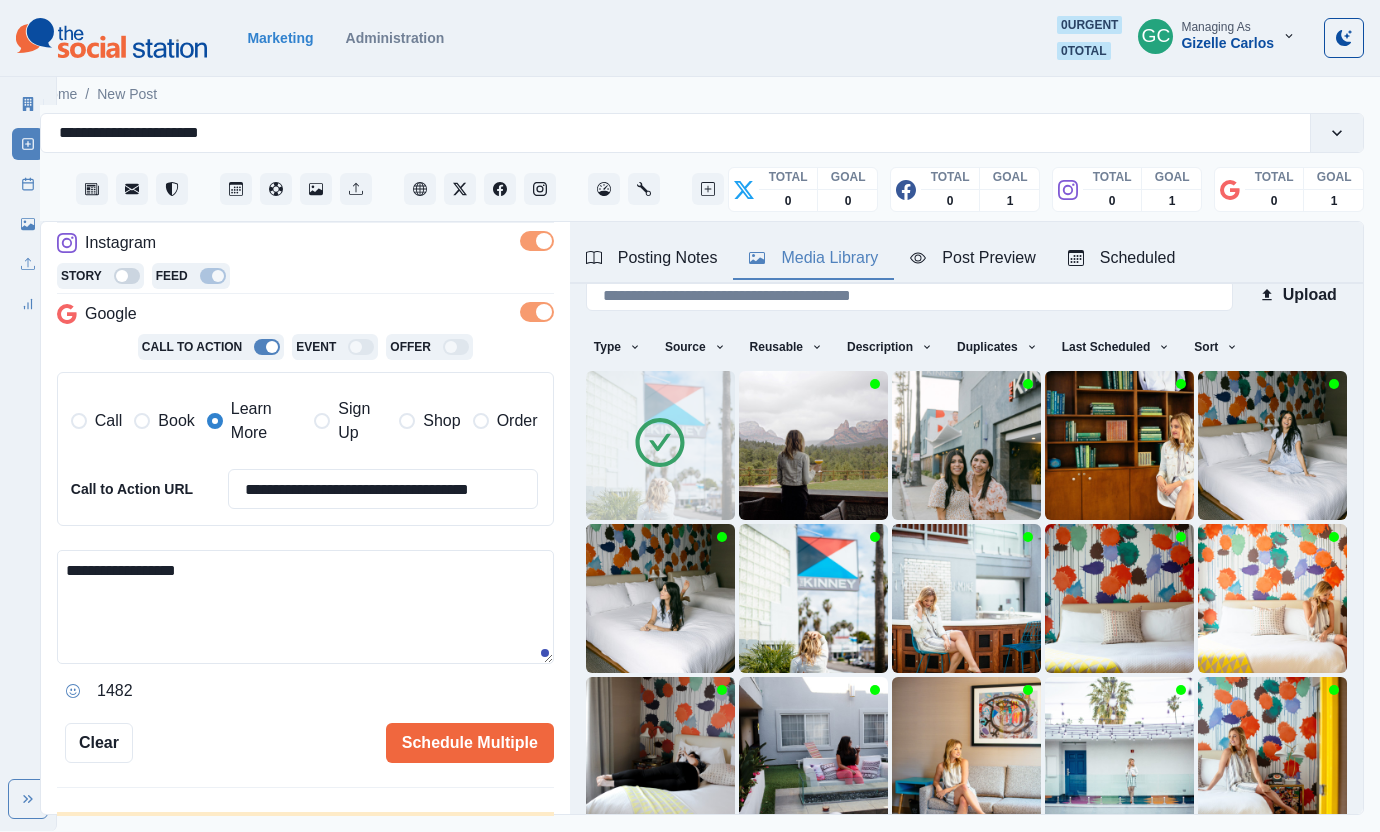 type on "**********" 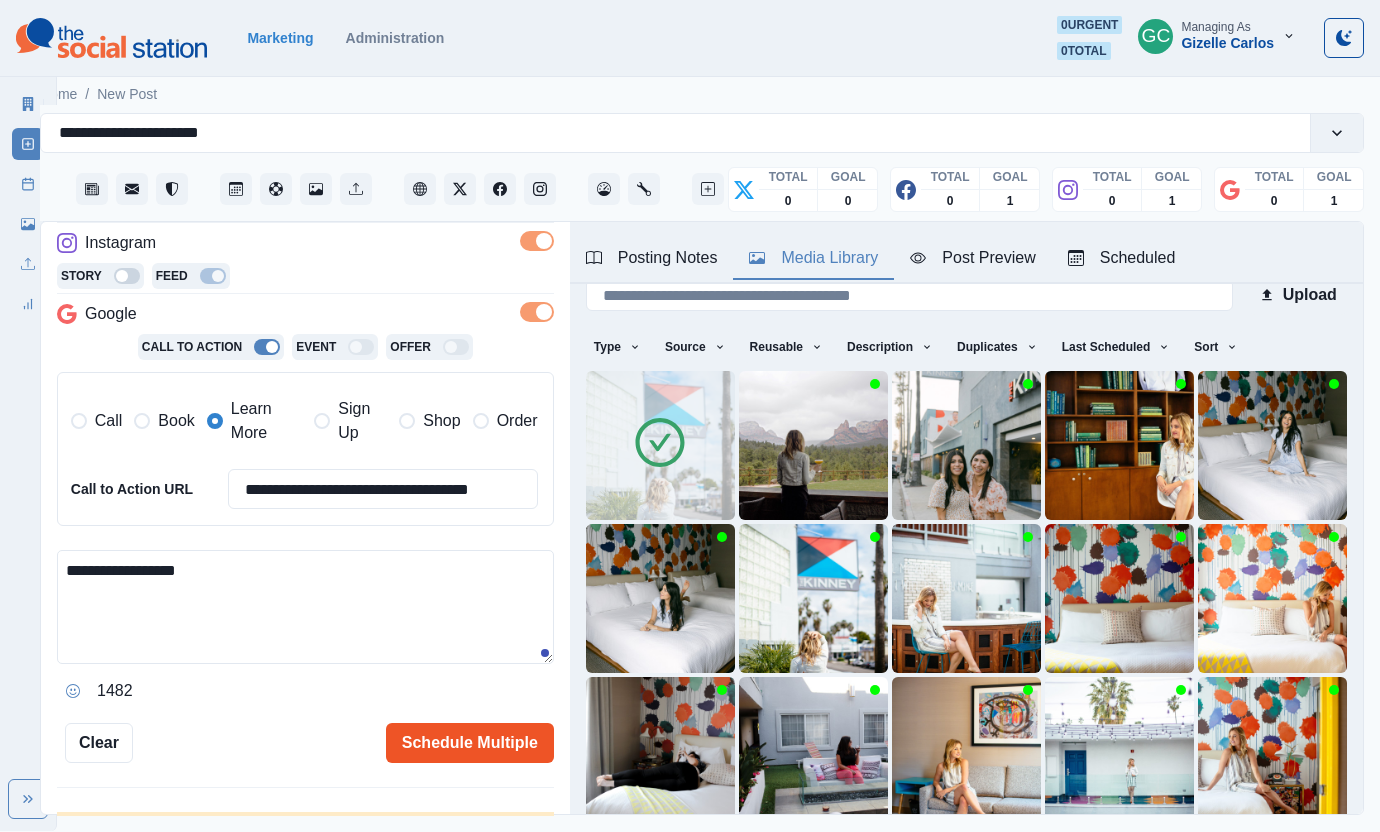 click on "Schedule Multiple" at bounding box center [470, 743] 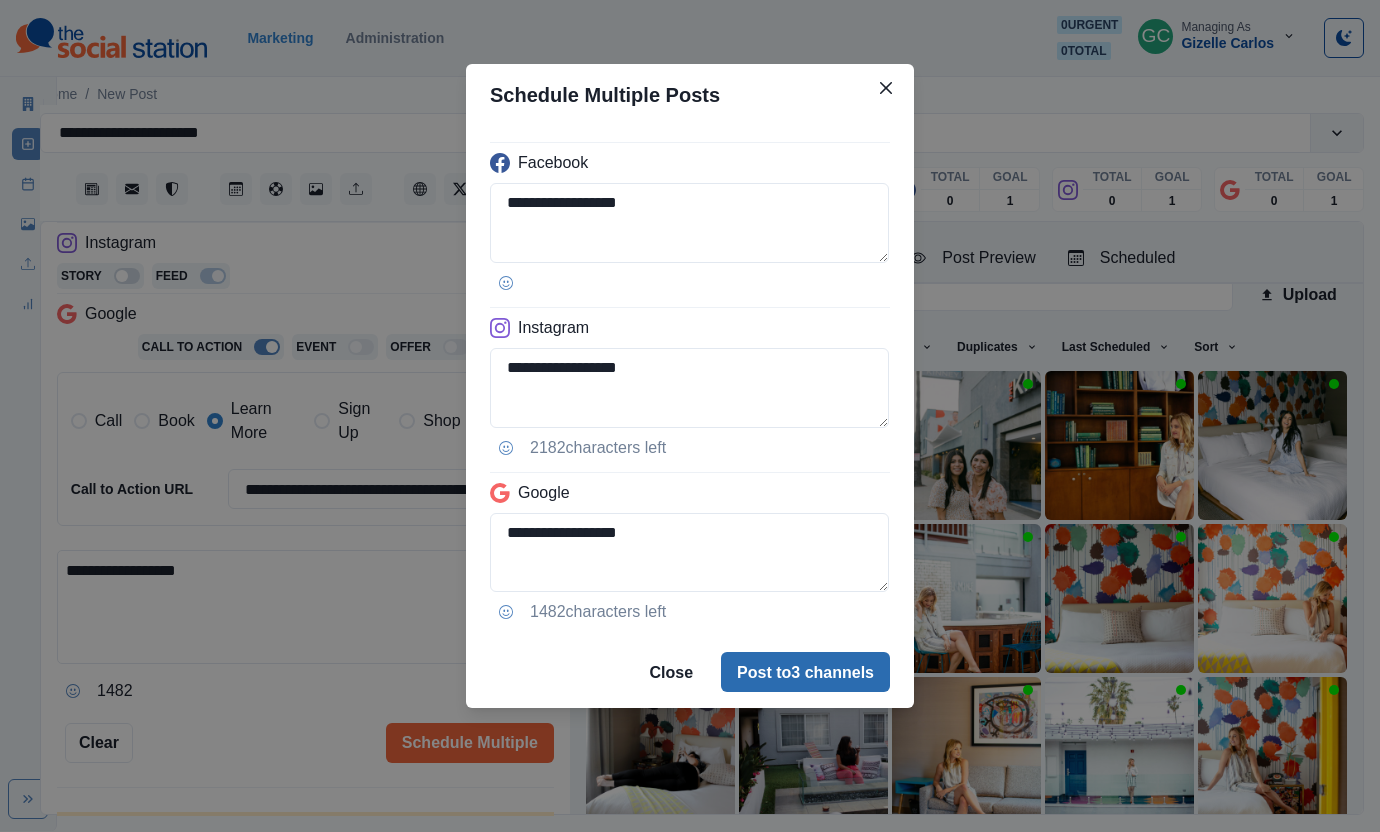 drag, startPoint x: 839, startPoint y: 665, endPoint x: 851, endPoint y: 664, distance: 12.0415945 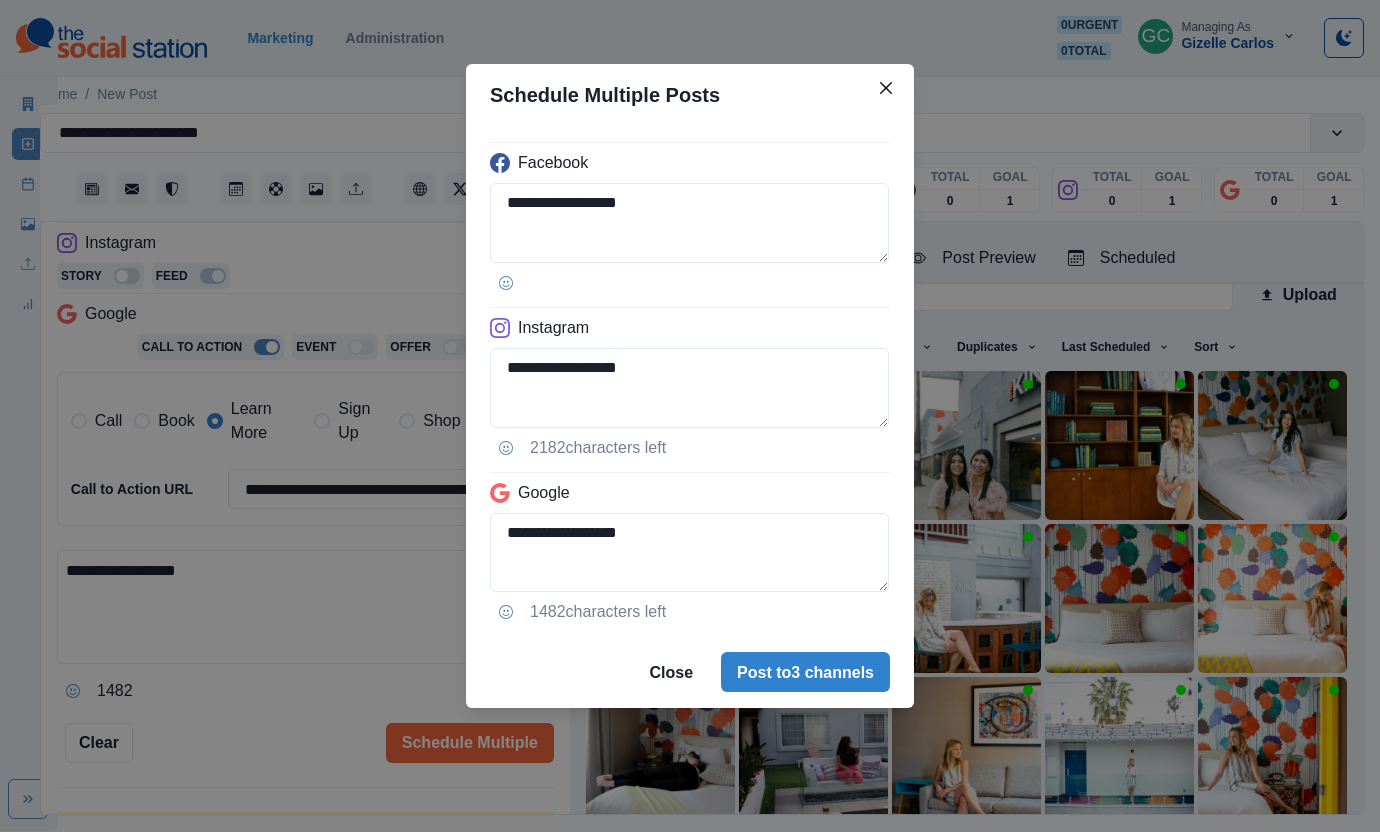 type 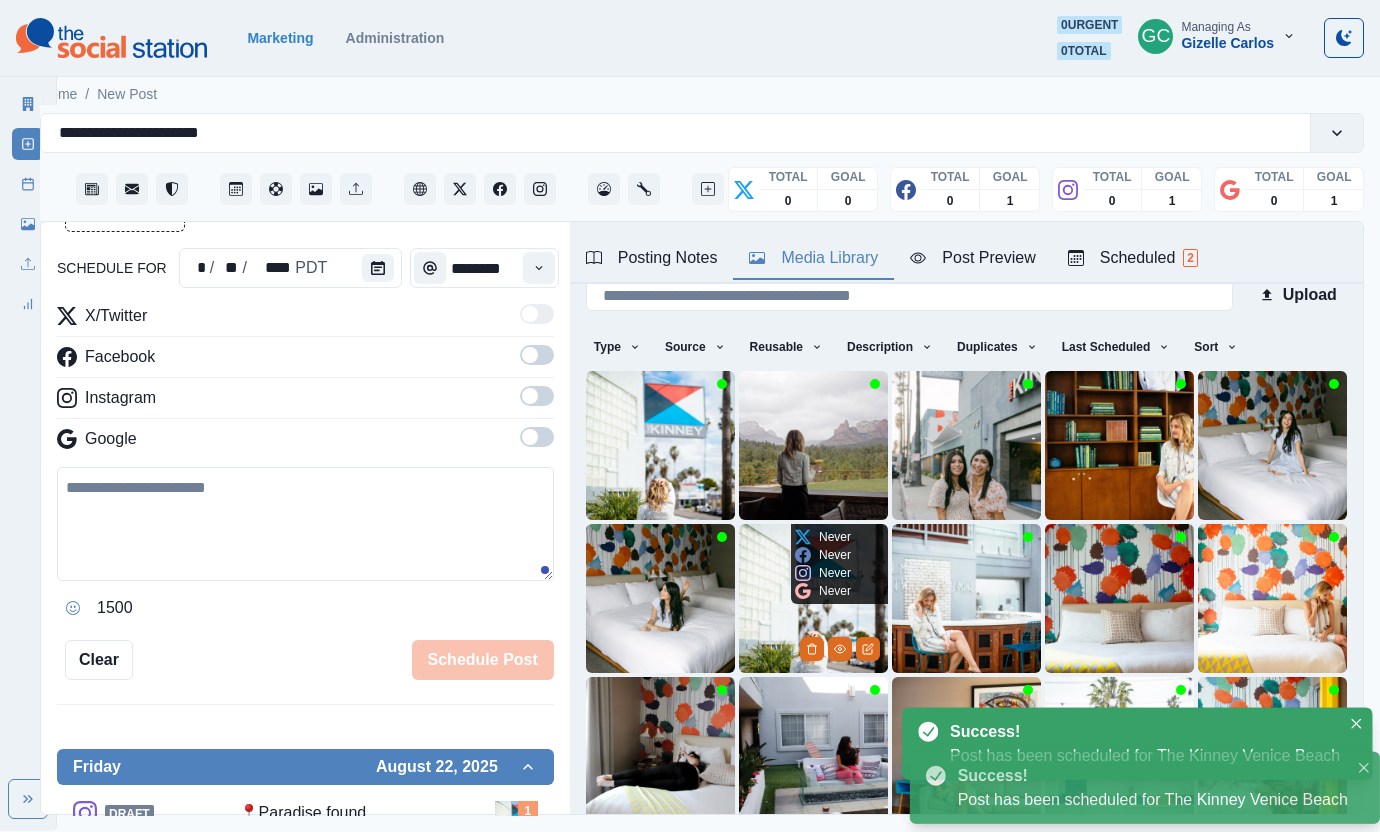 scroll, scrollTop: 337, scrollLeft: 0, axis: vertical 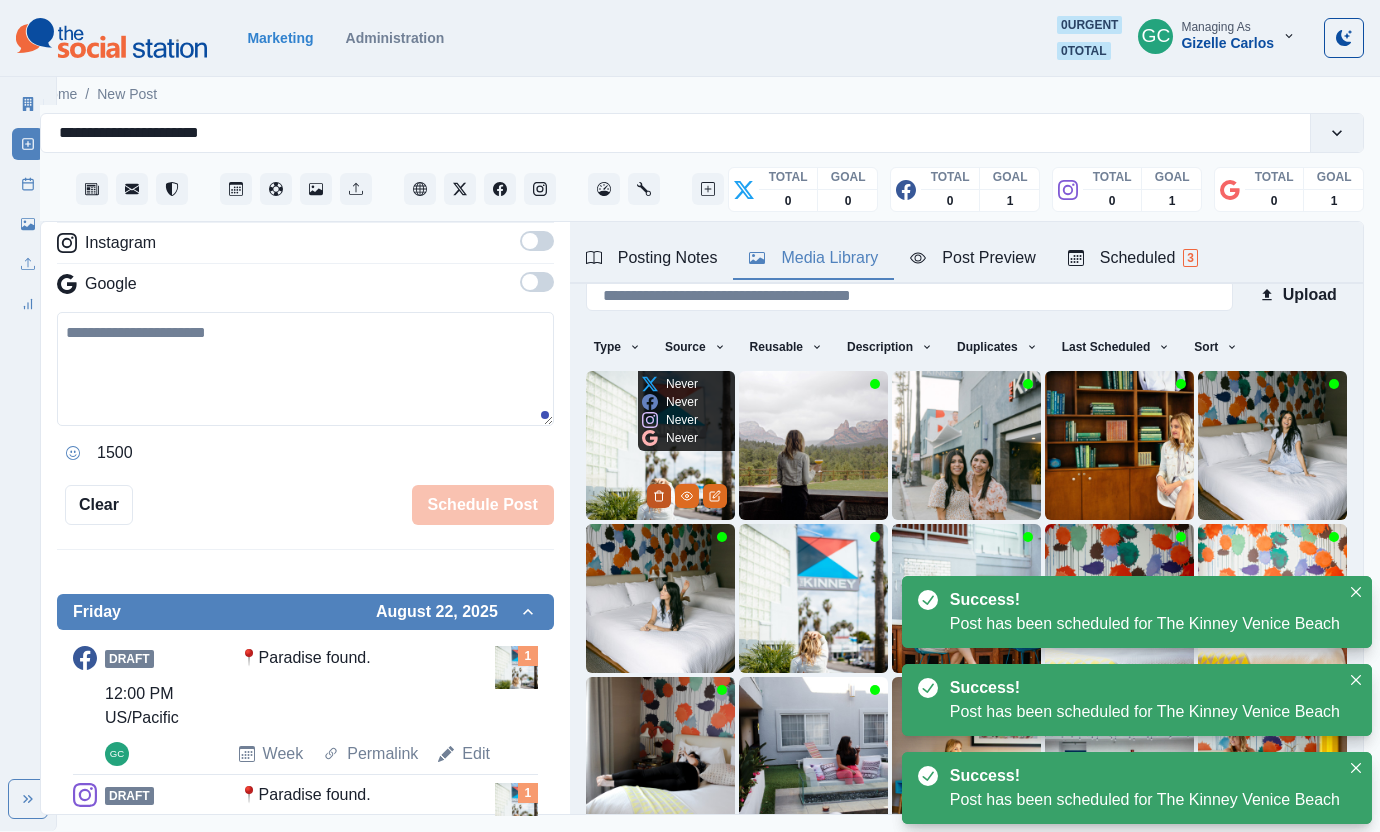 click 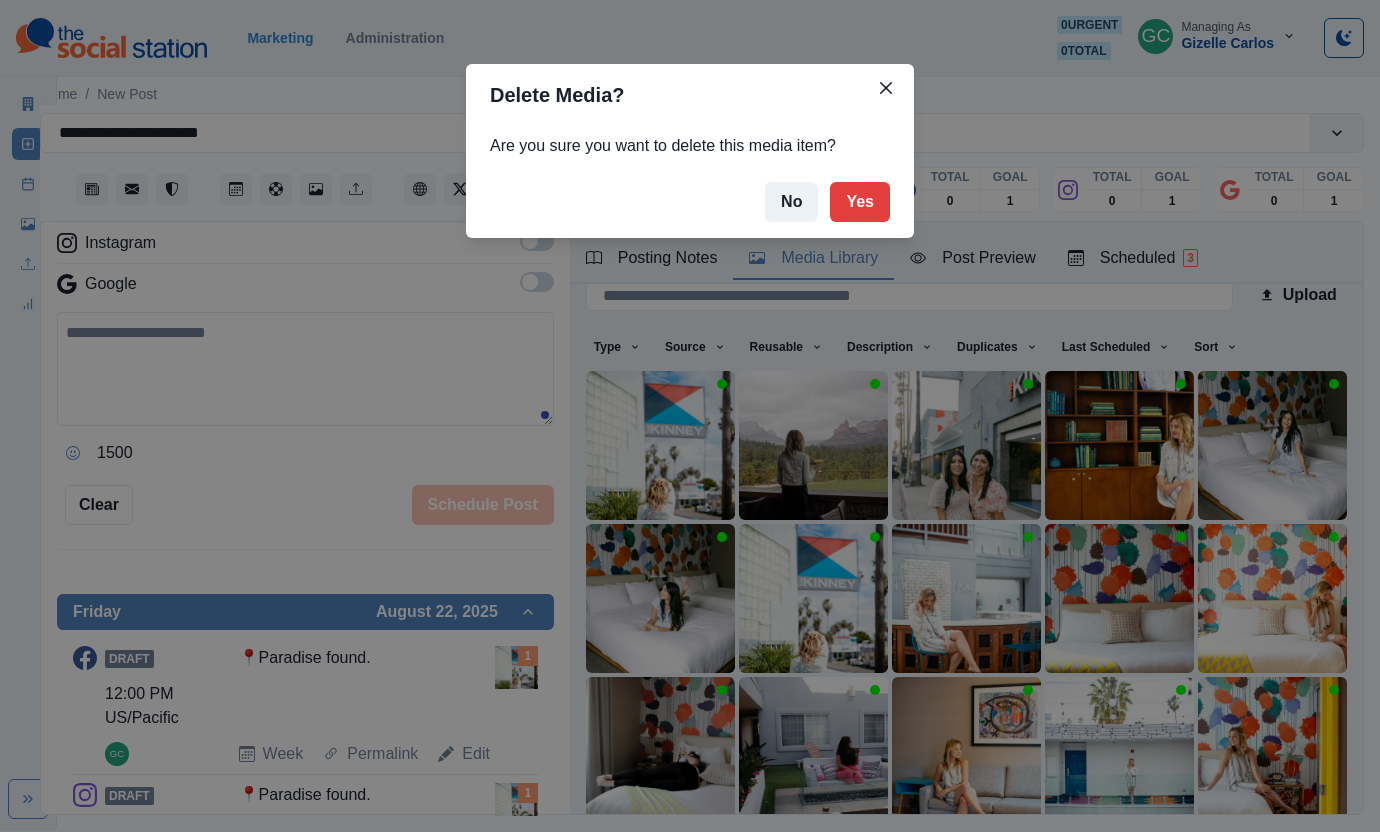 drag, startPoint x: 518, startPoint y: 499, endPoint x: 875, endPoint y: 617, distance: 375.996 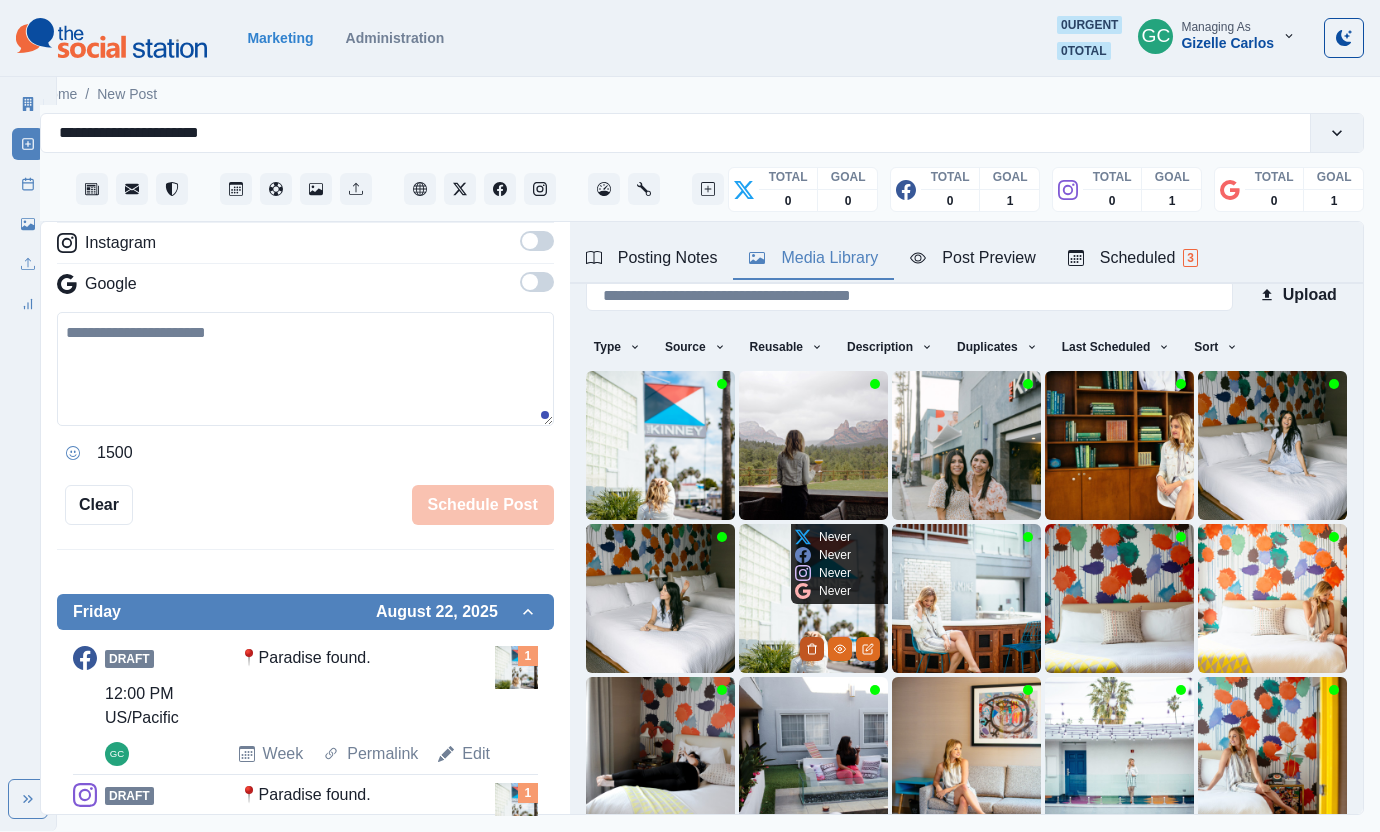 click 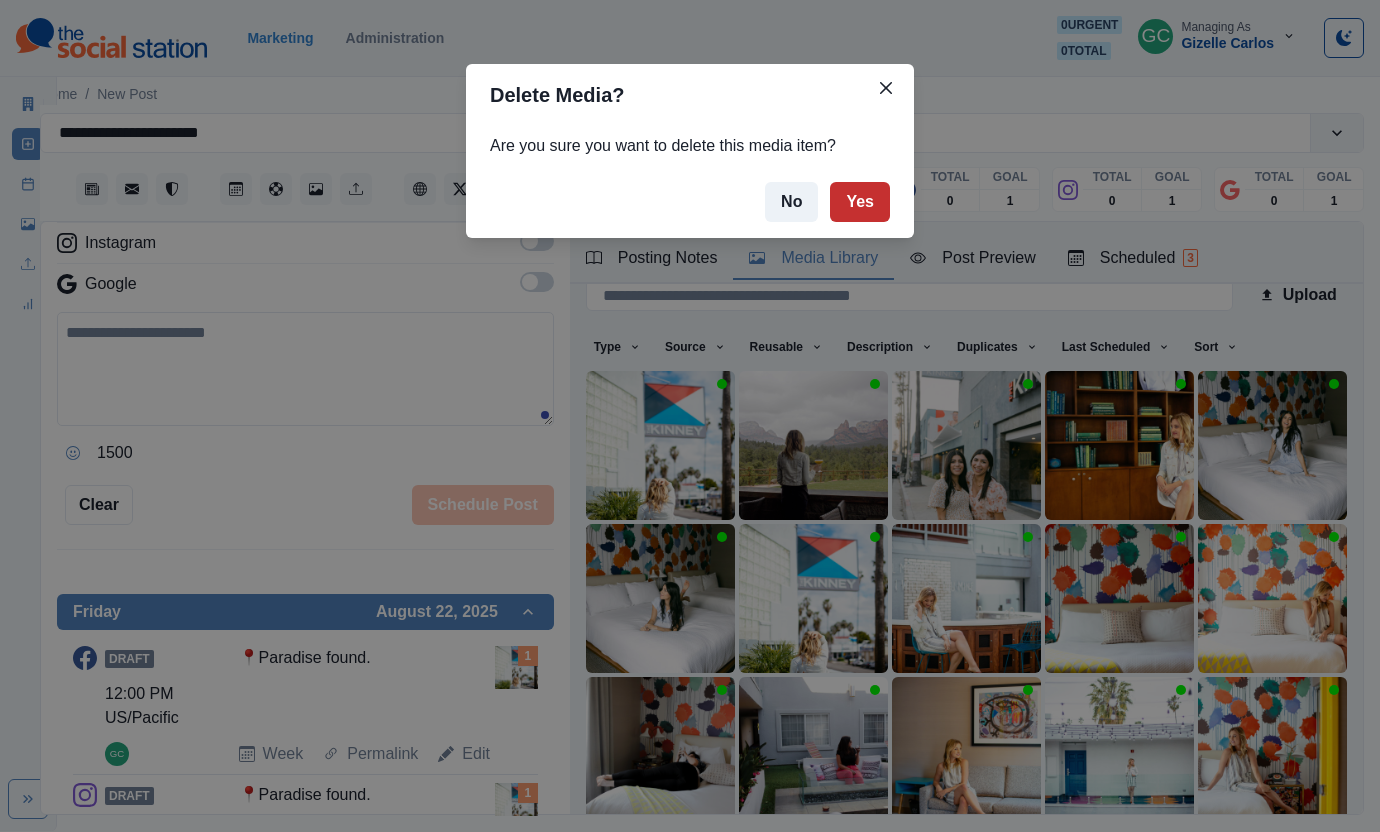 click on "Yes" at bounding box center (860, 202) 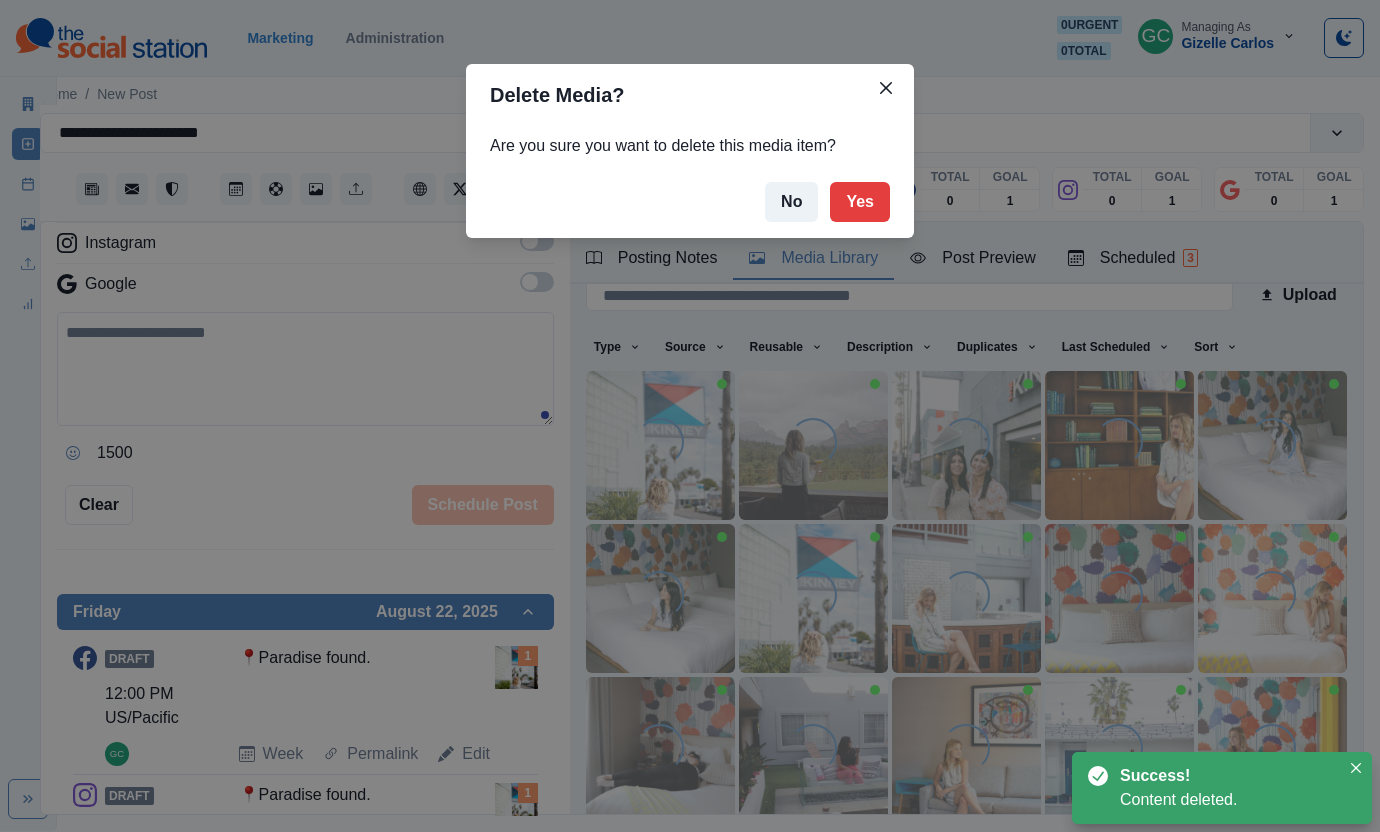 drag, startPoint x: 1155, startPoint y: 257, endPoint x: 1171, endPoint y: 257, distance: 16 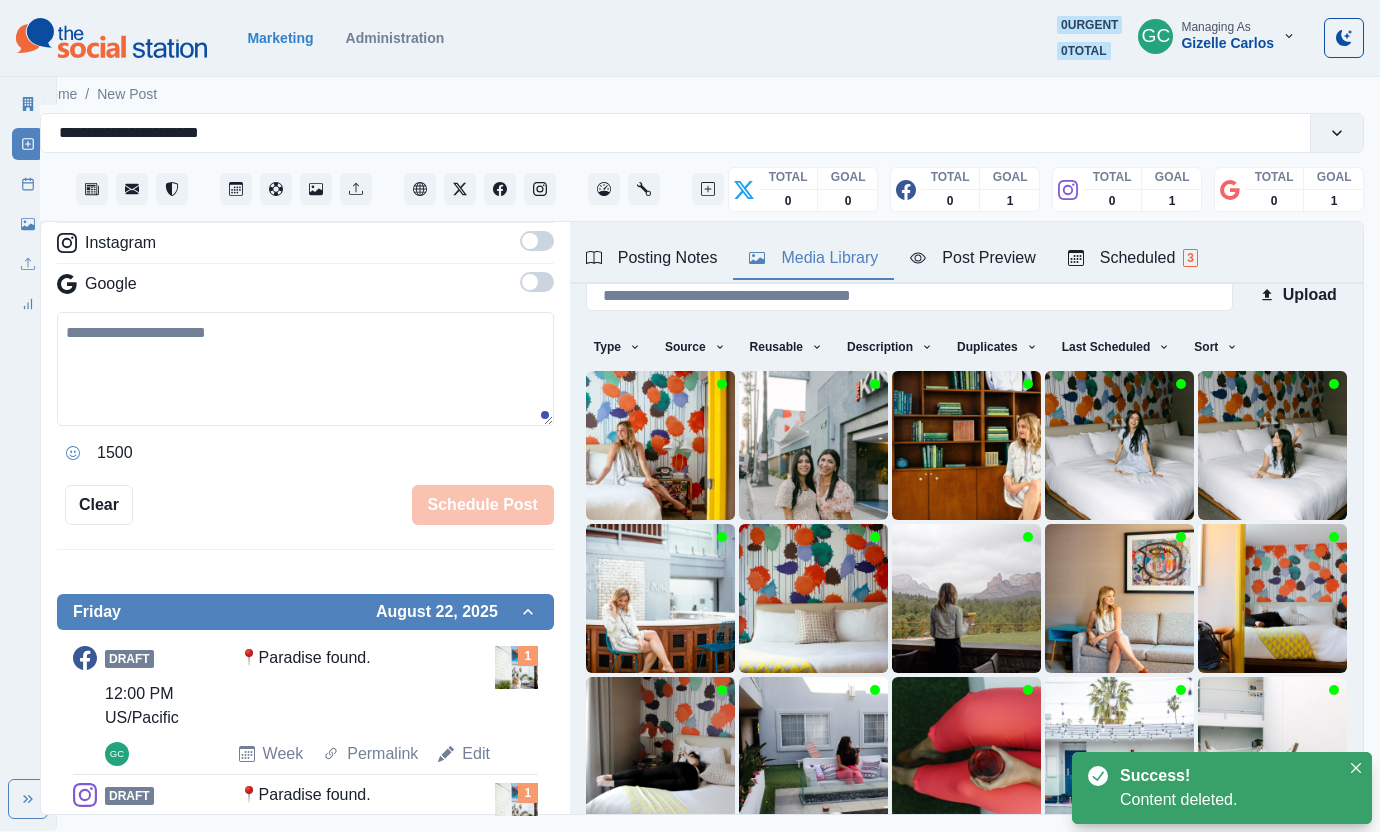 click on "3" at bounding box center [1190, 258] 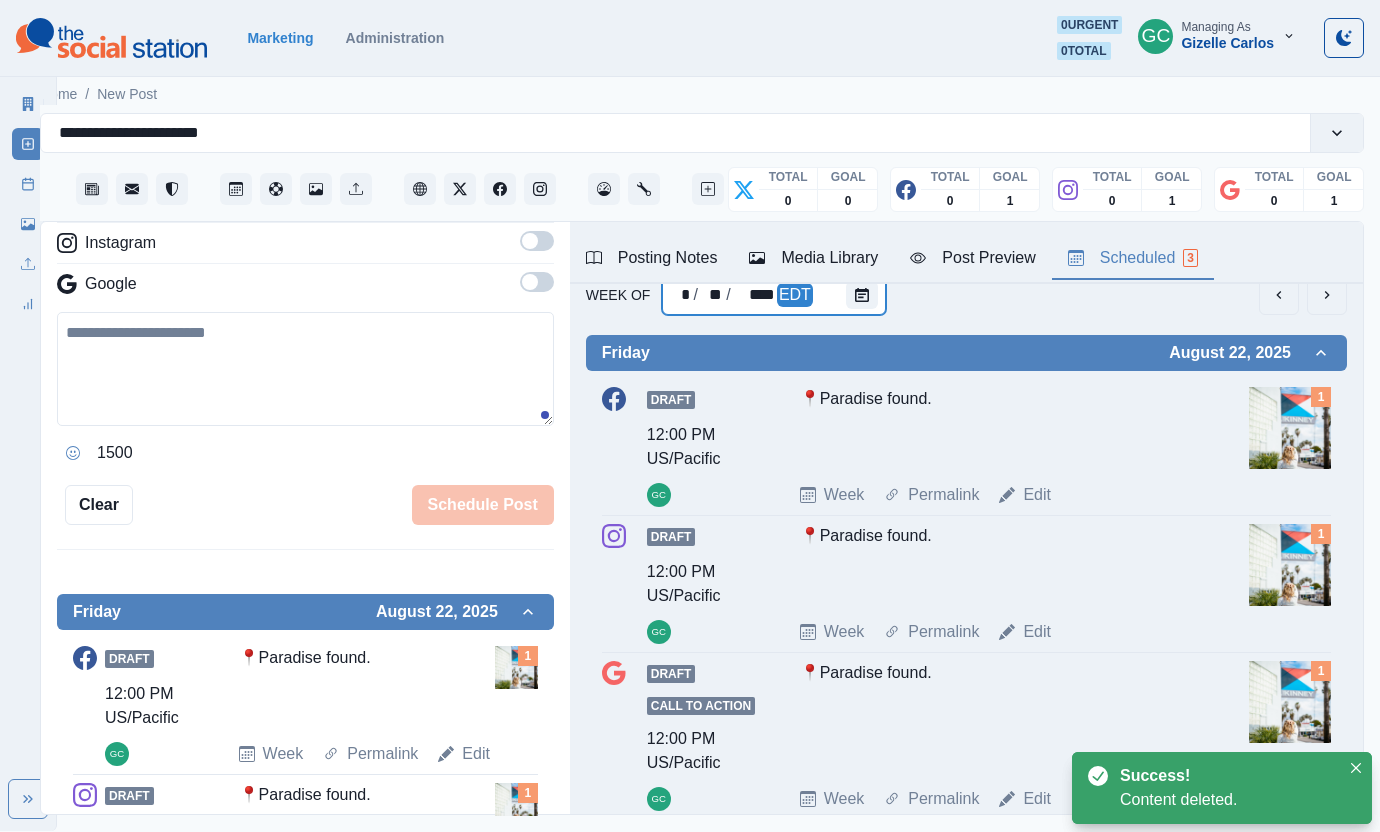 click on "EDT" at bounding box center (795, 295) 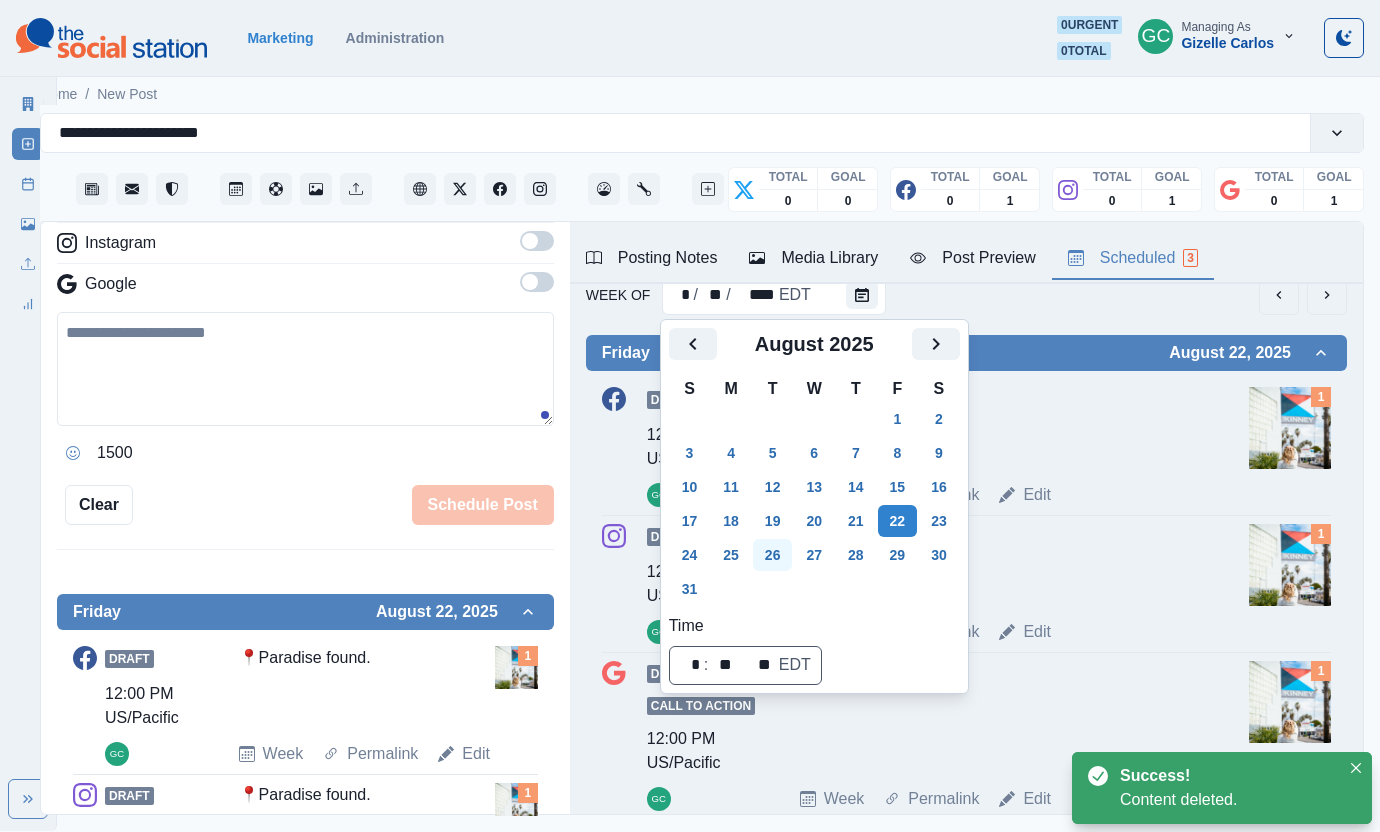click on "26" at bounding box center [773, 555] 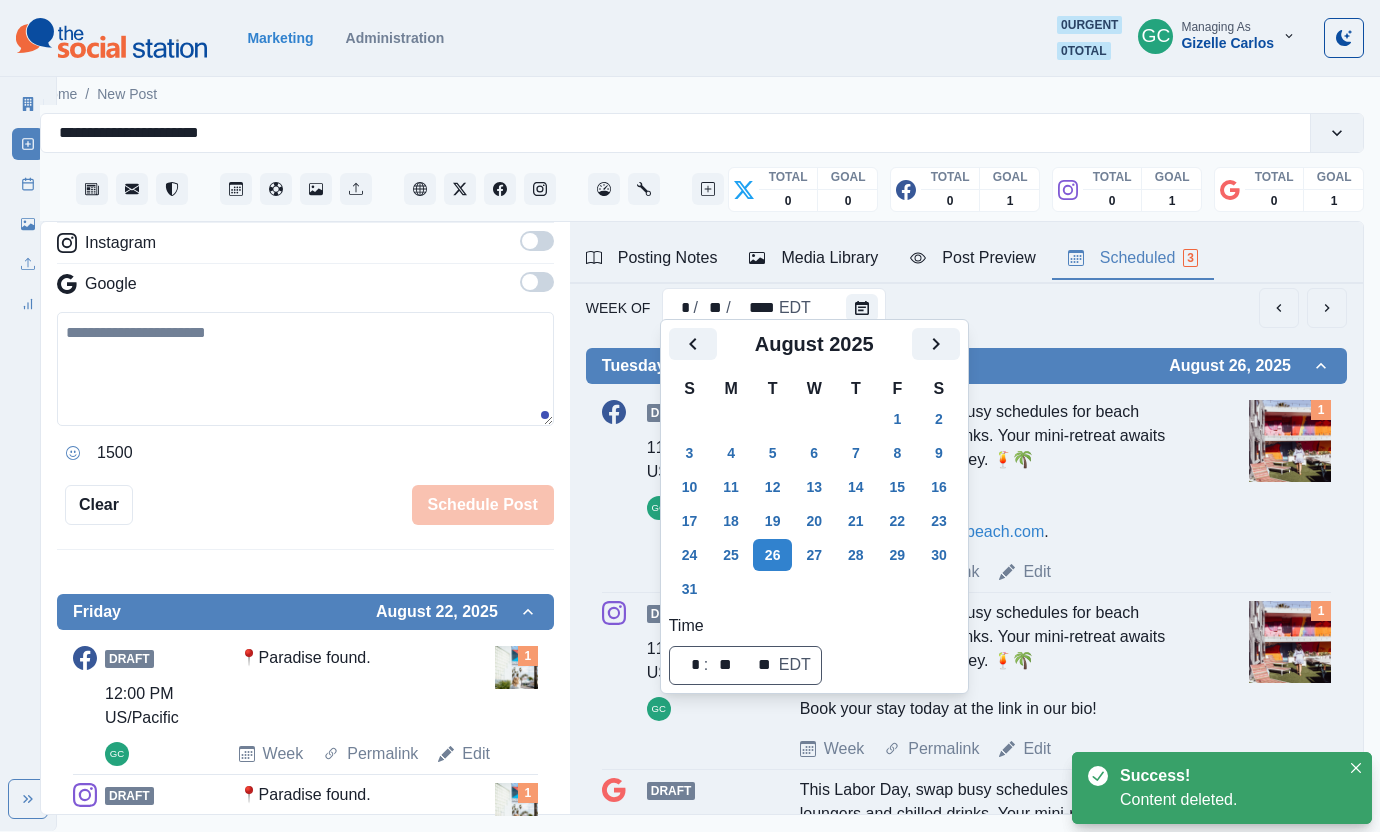 scroll, scrollTop: 0, scrollLeft: 0, axis: both 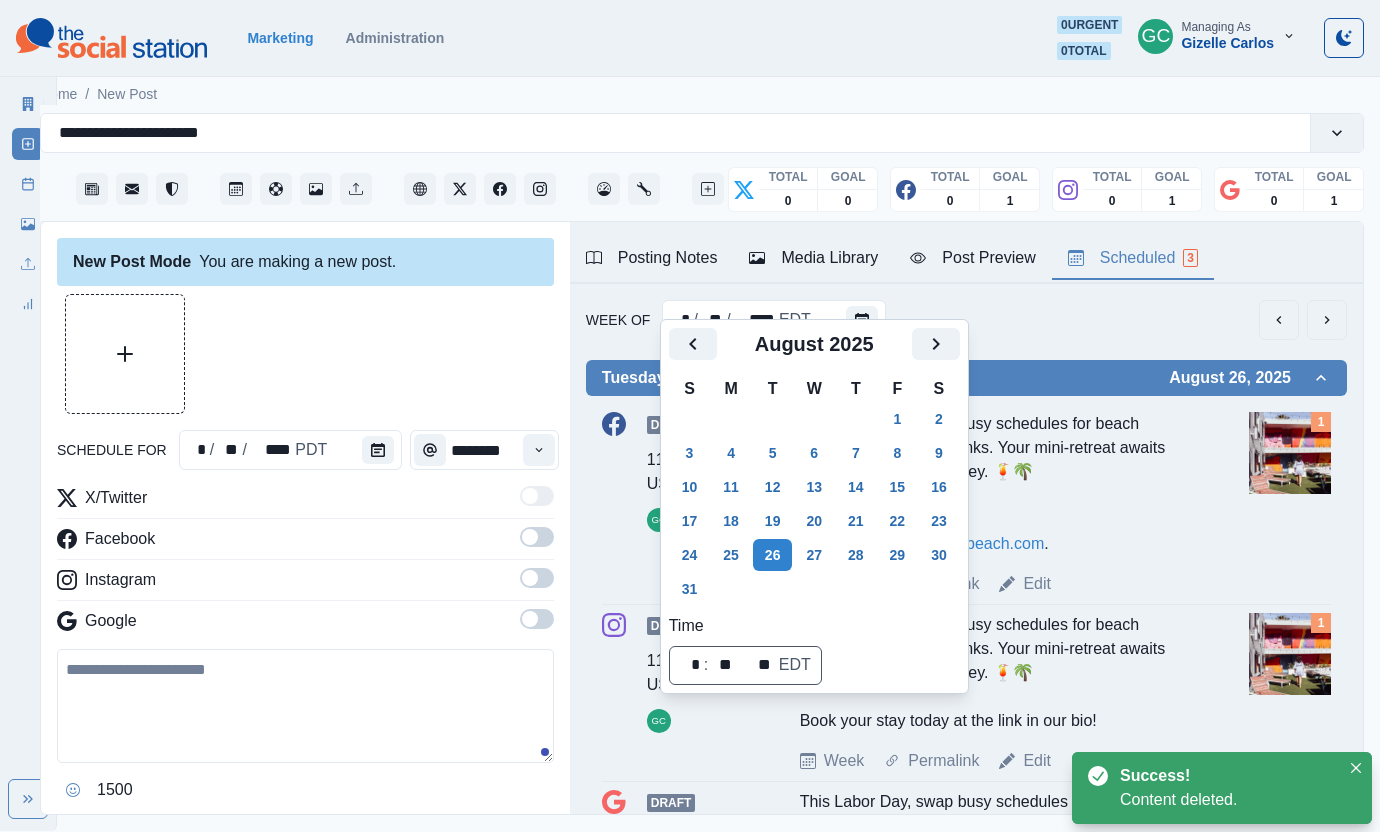 click at bounding box center [1290, 453] 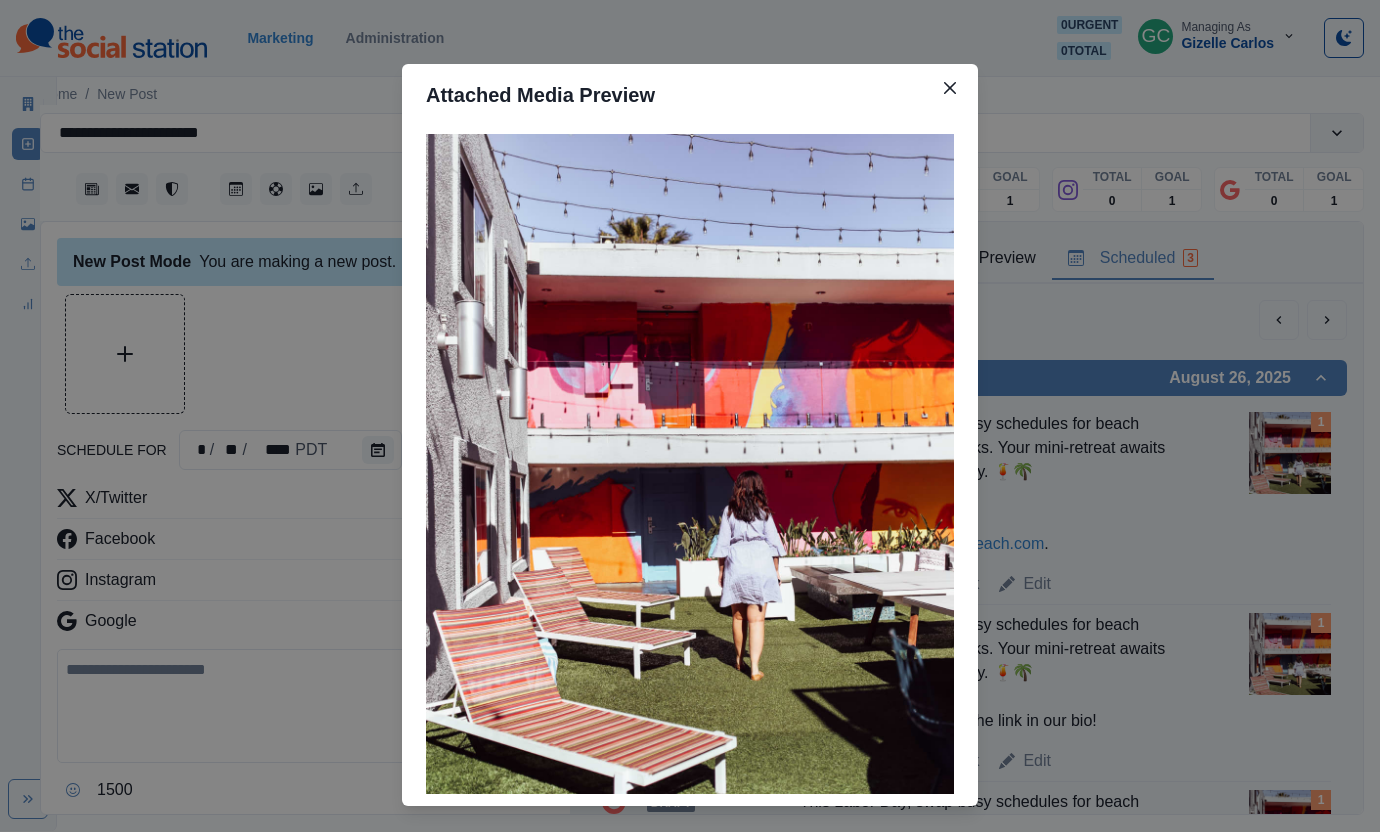 type 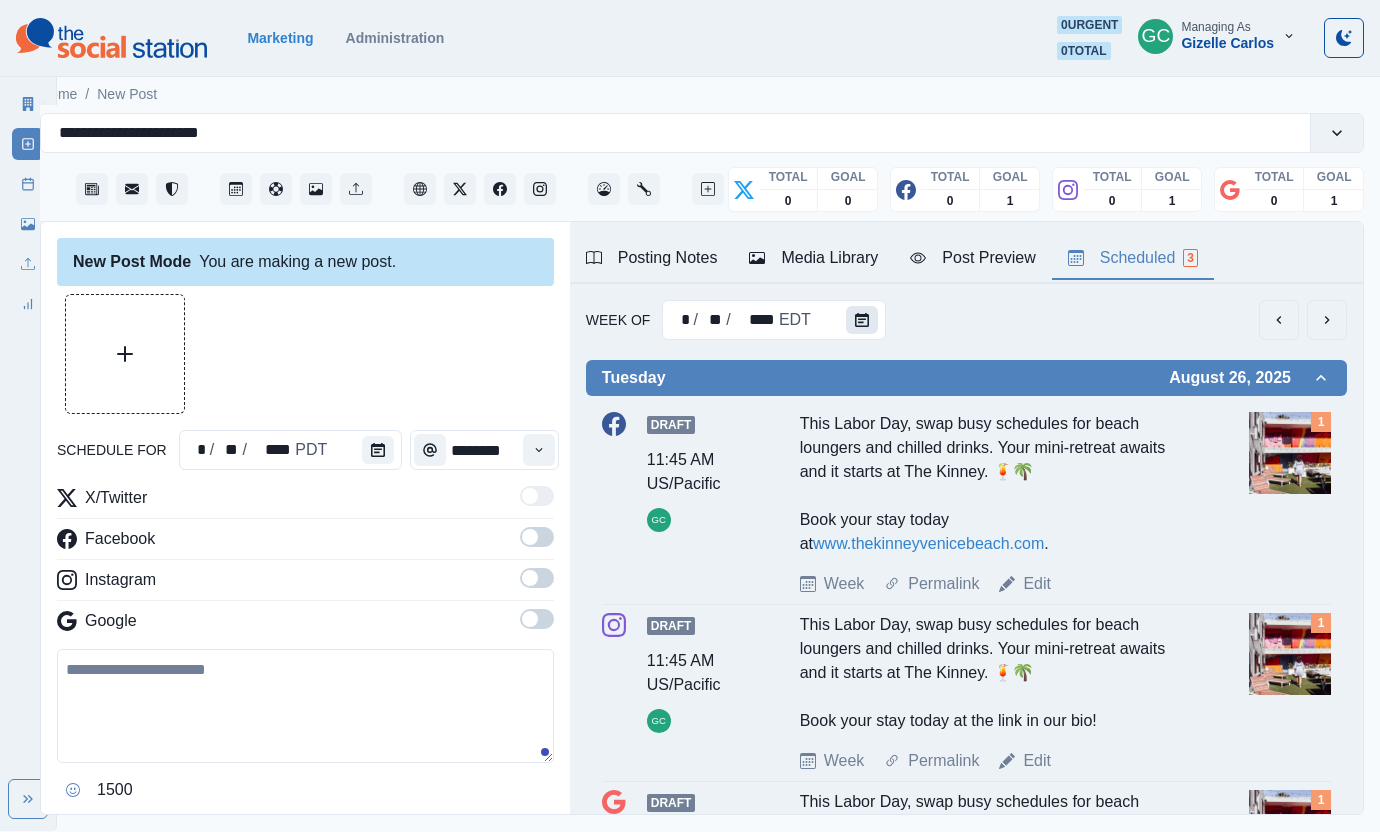 click 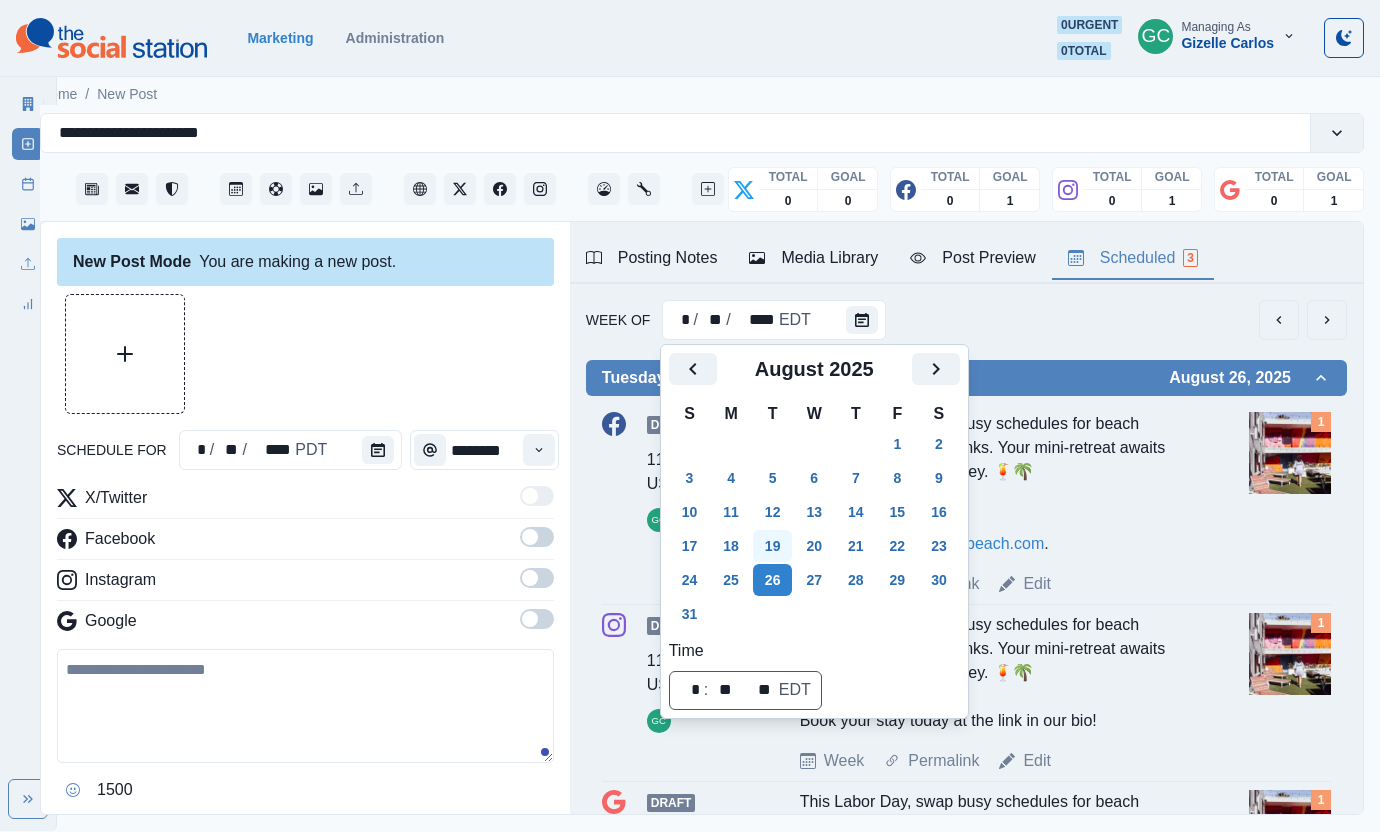 click on "19" at bounding box center [773, 546] 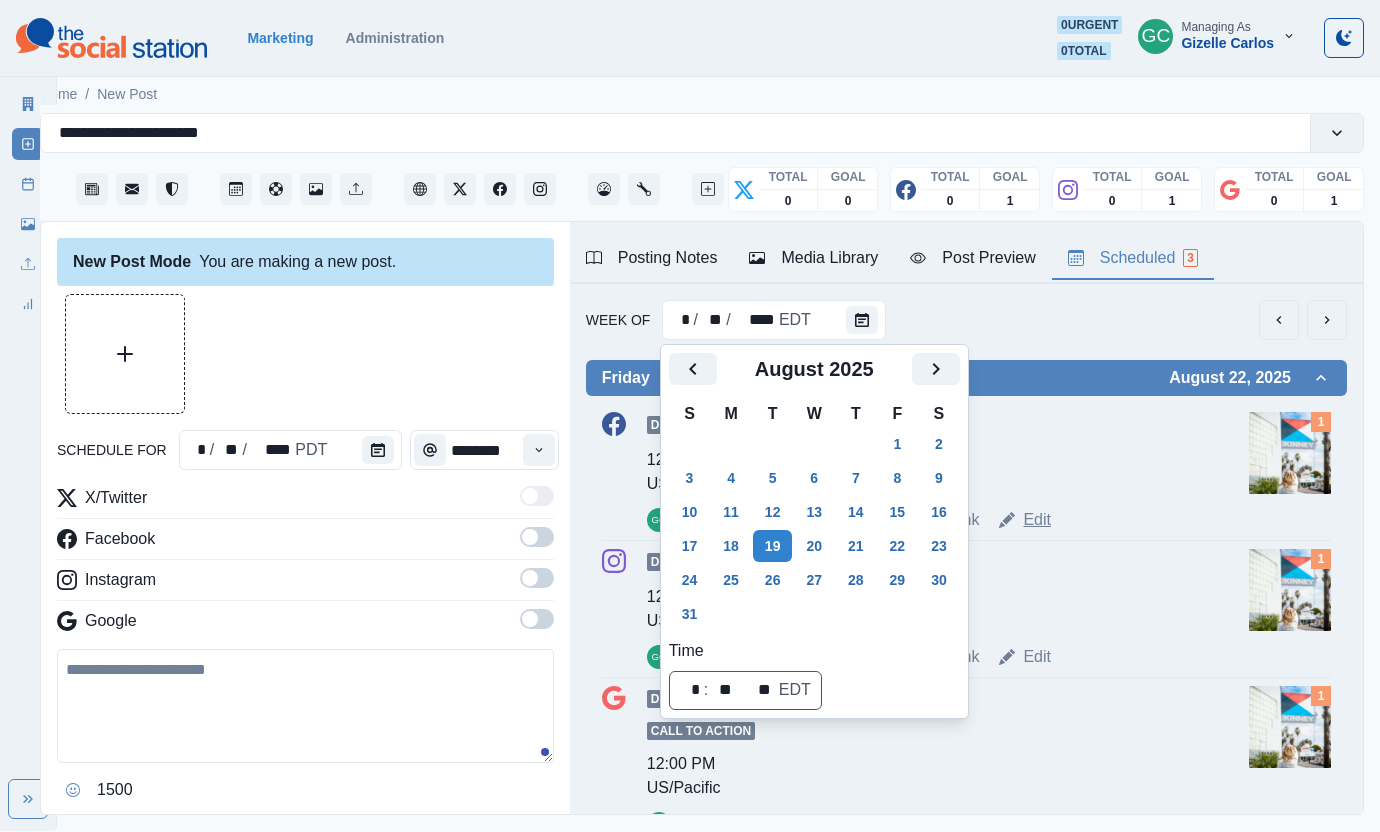 click on "Edit" at bounding box center [1037, 520] 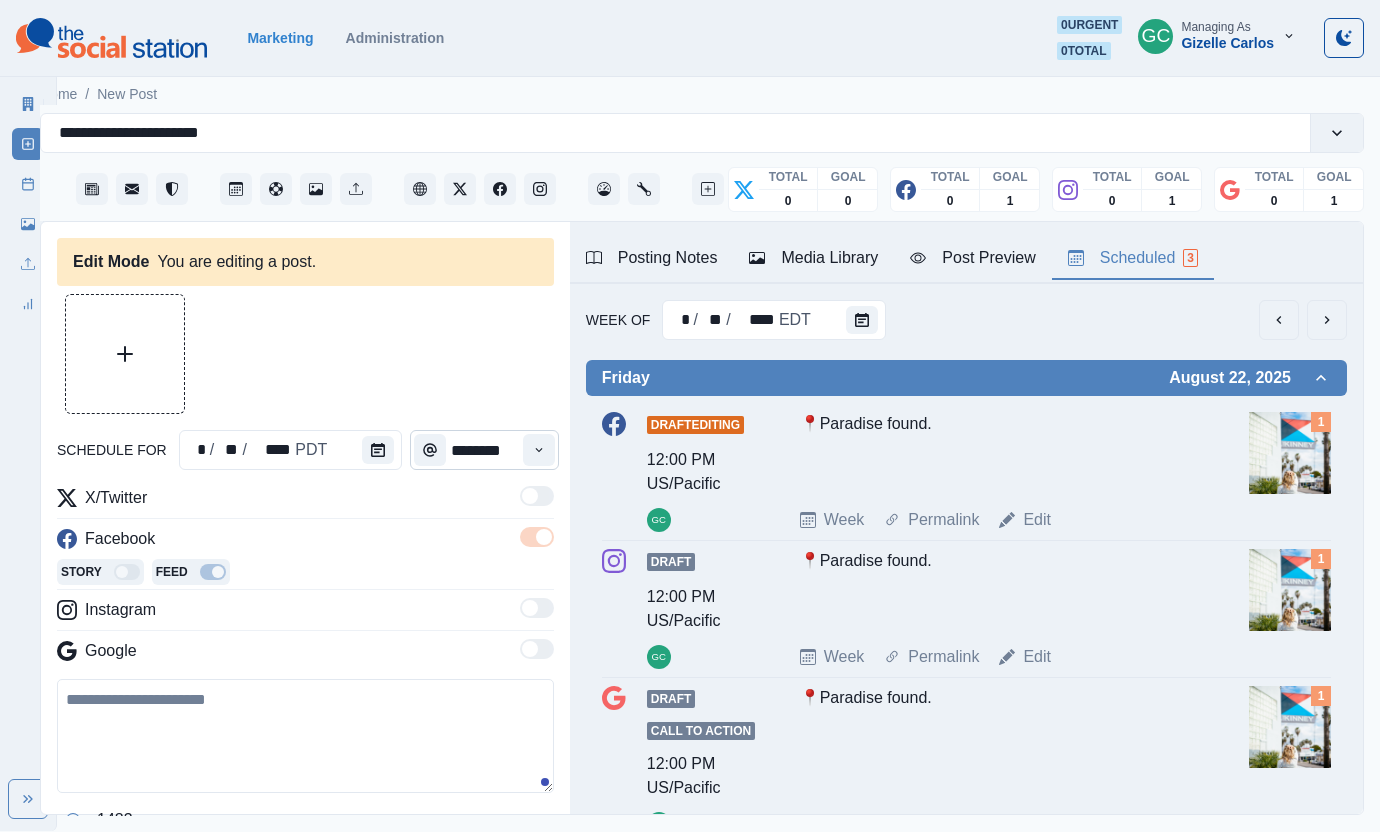 type on "**********" 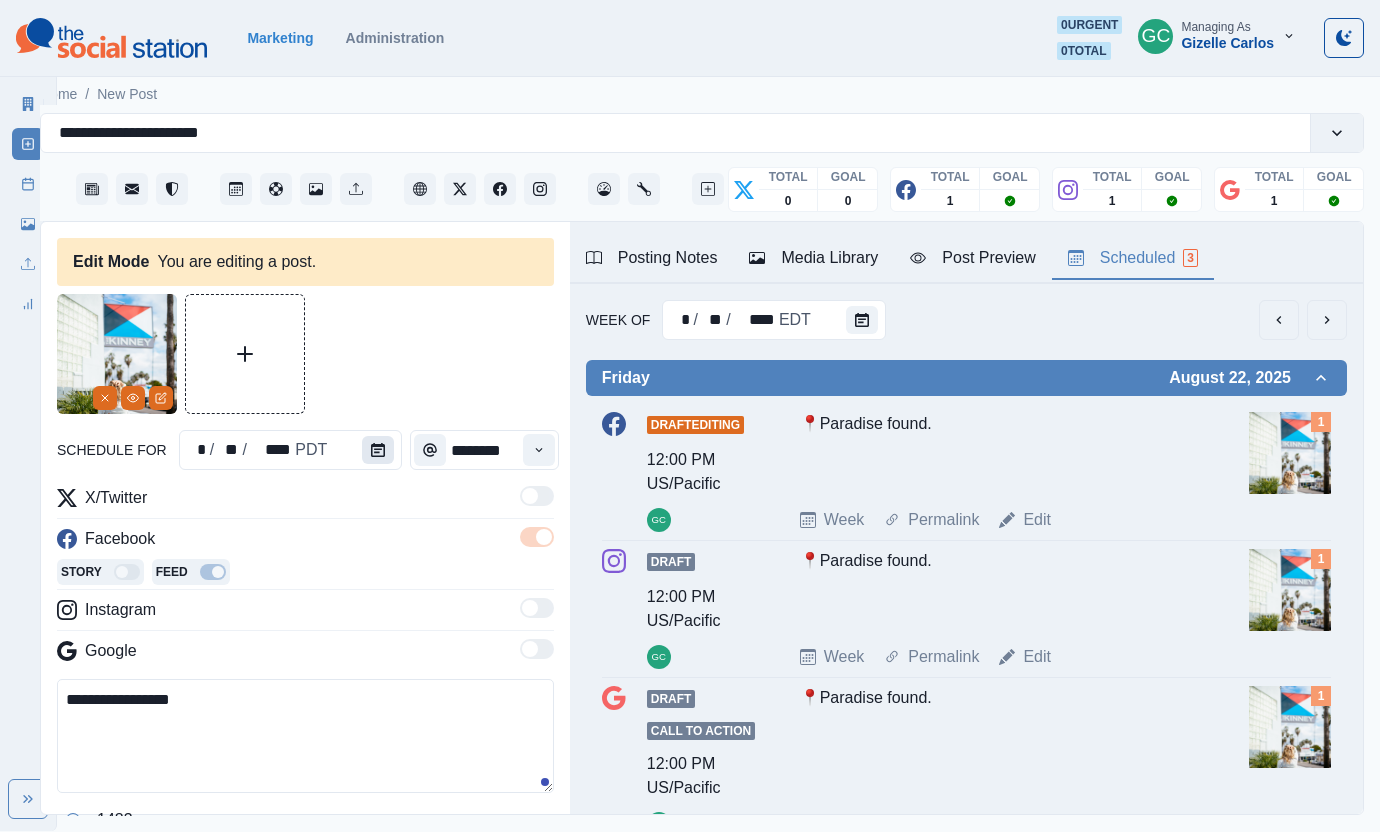 click at bounding box center (378, 450) 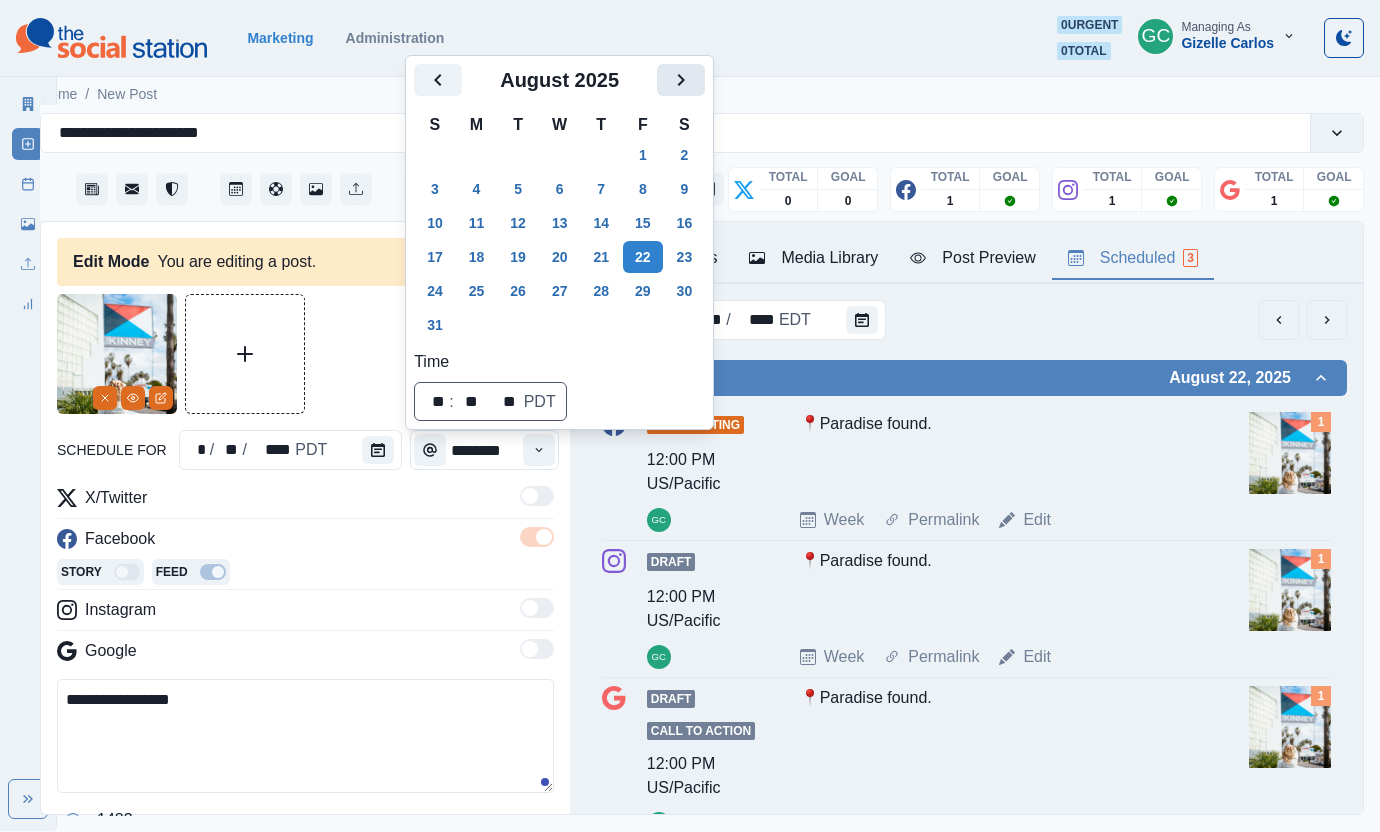 click 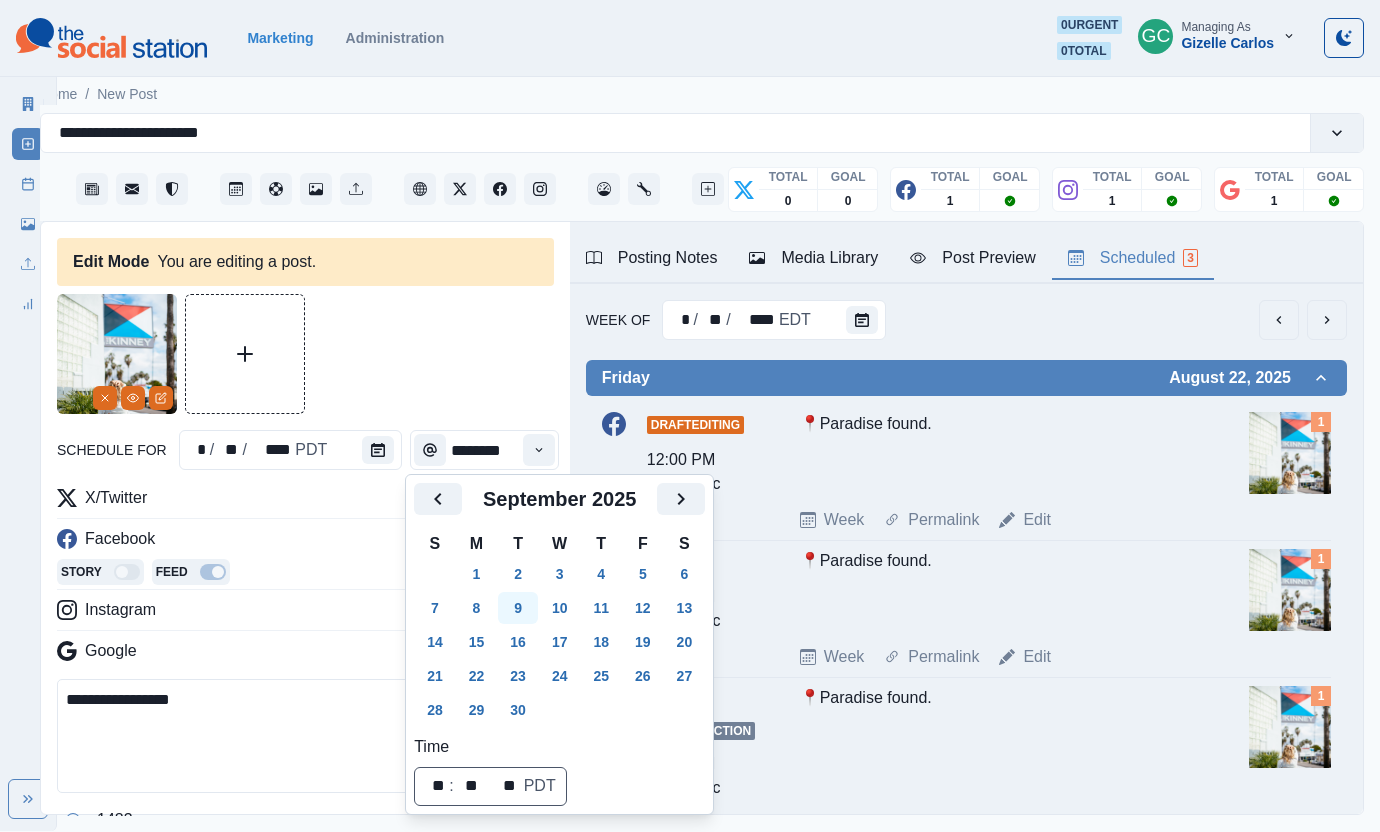 click on "9" at bounding box center (518, 608) 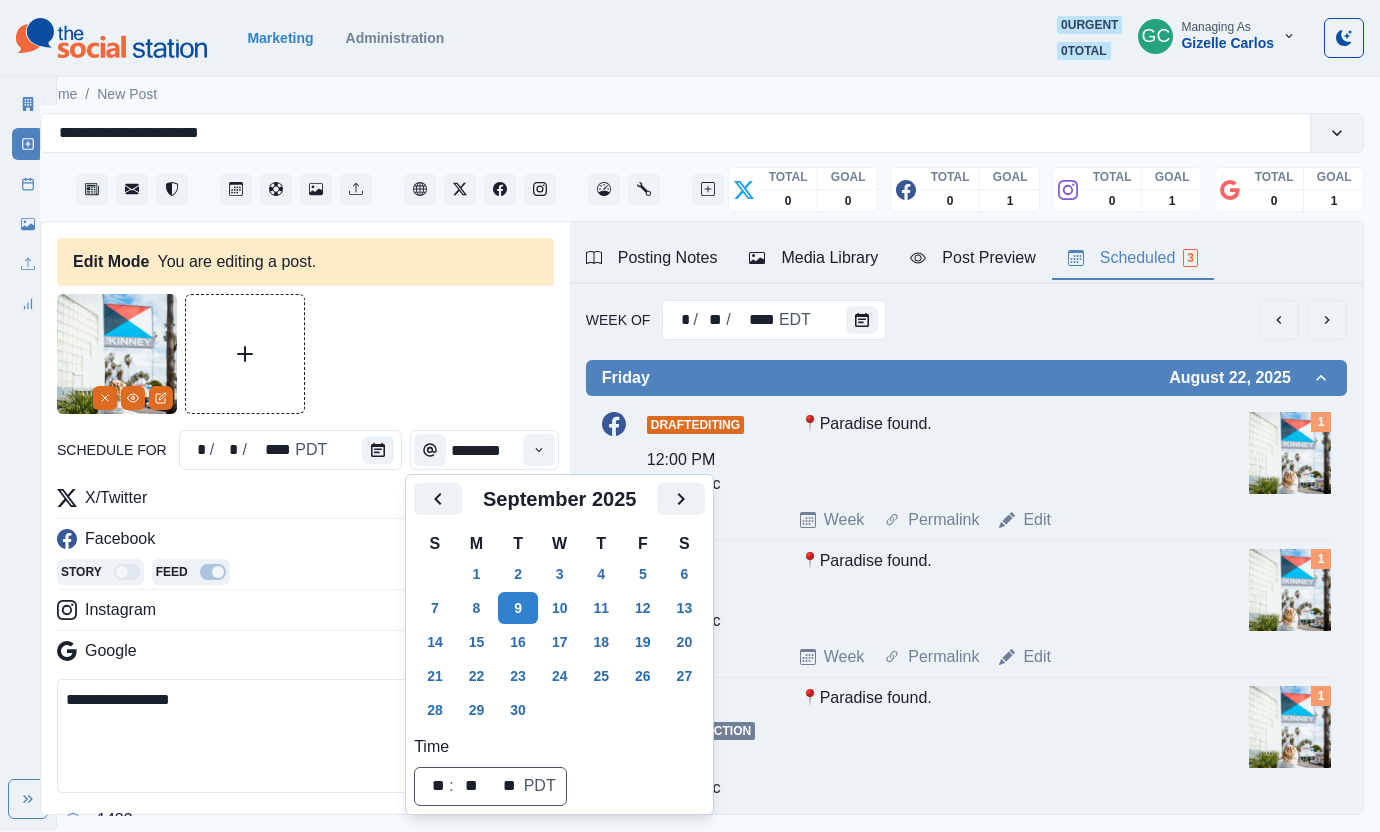 click on "Instagram" at bounding box center [305, 614] 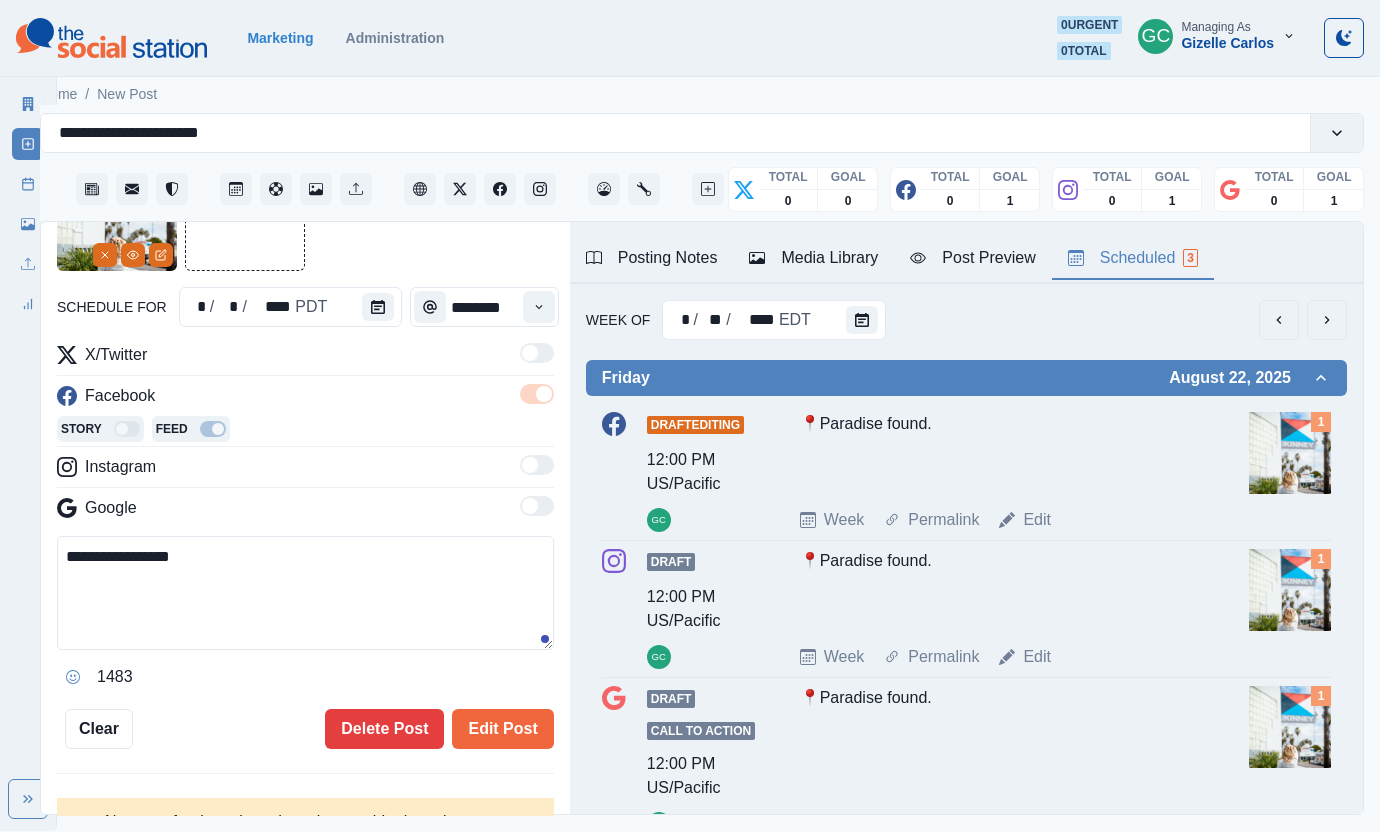 scroll, scrollTop: 146, scrollLeft: 0, axis: vertical 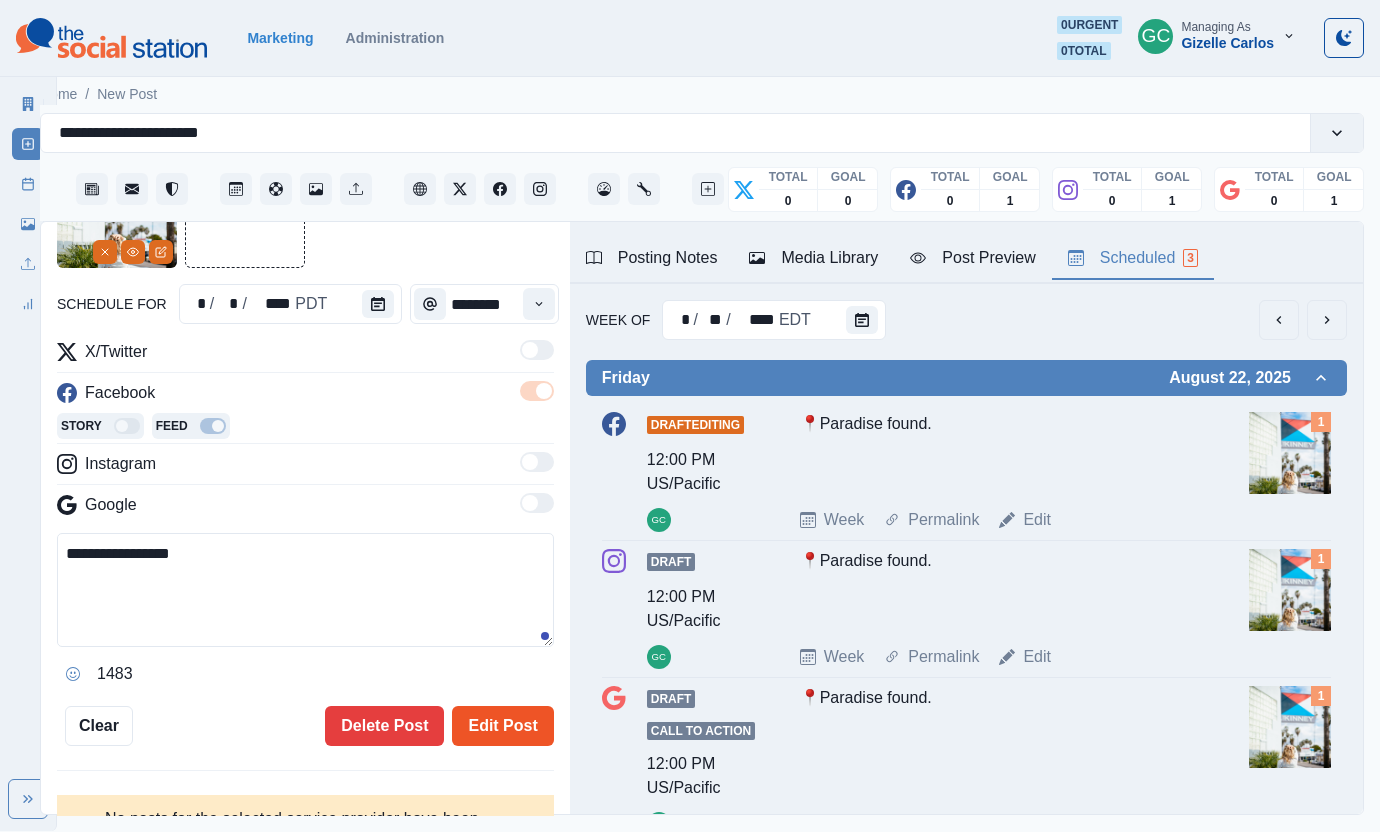 drag, startPoint x: 505, startPoint y: 720, endPoint x: 597, endPoint y: 704, distance: 93.38094 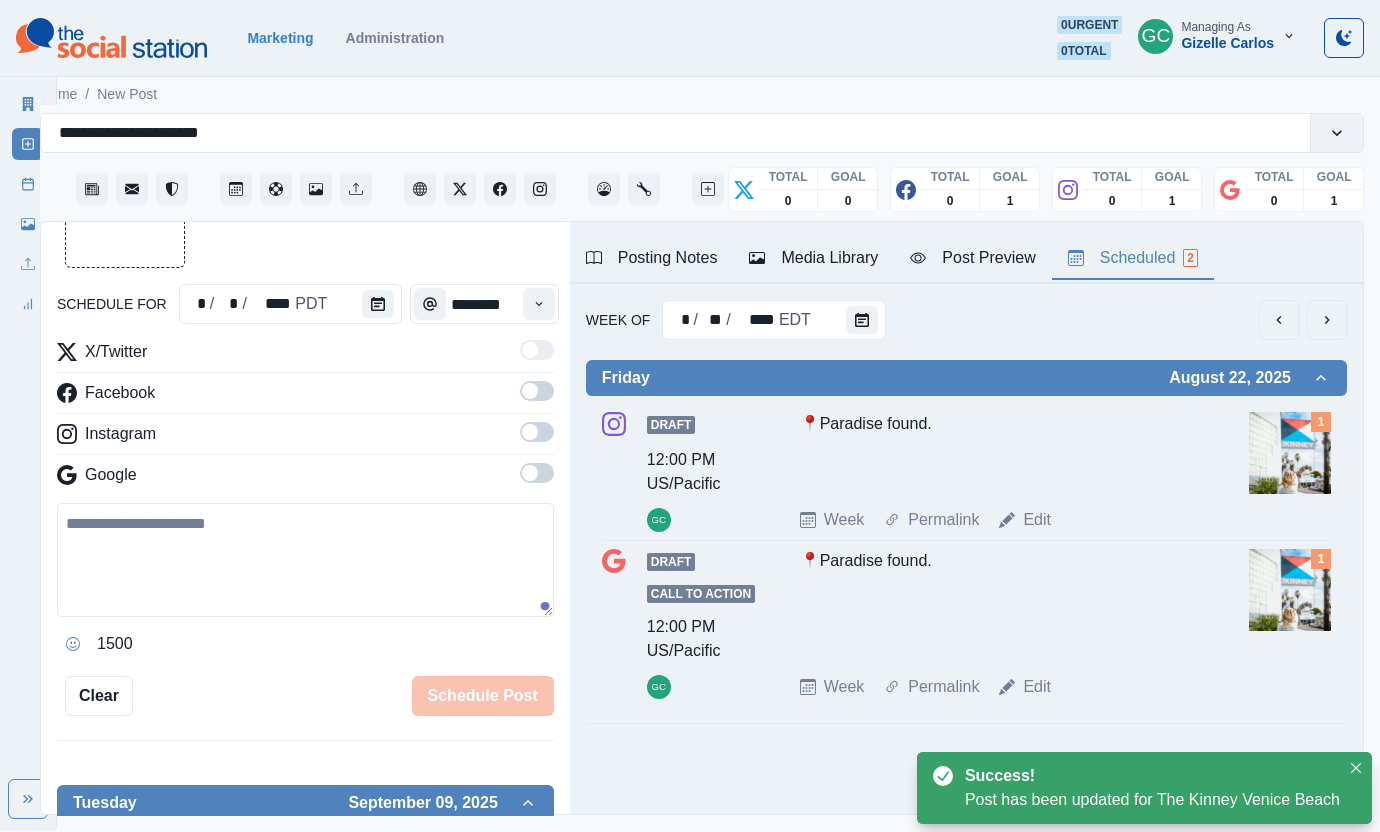 click on "Week Permalink Edit" at bounding box center (1020, 520) 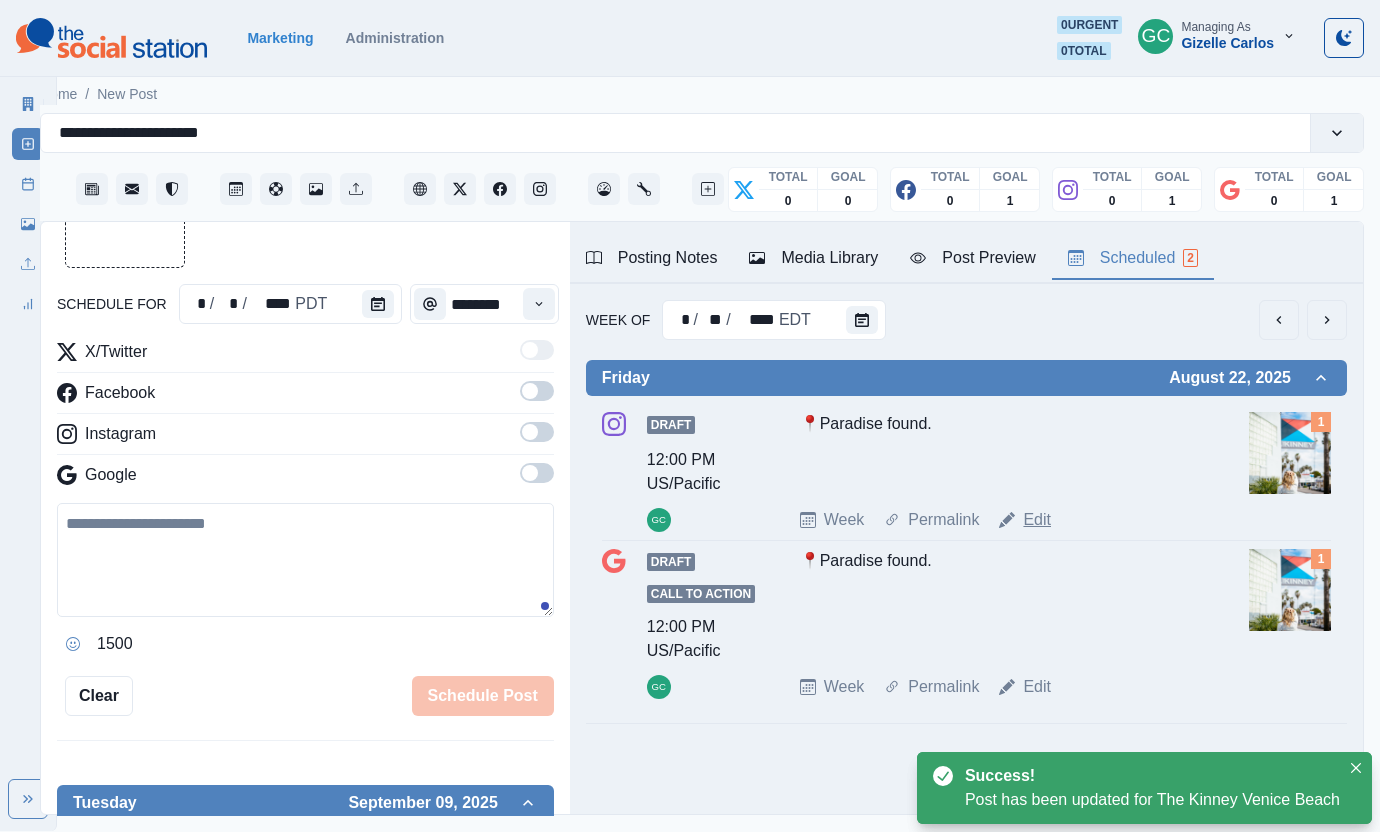 click on "Edit" at bounding box center [1037, 520] 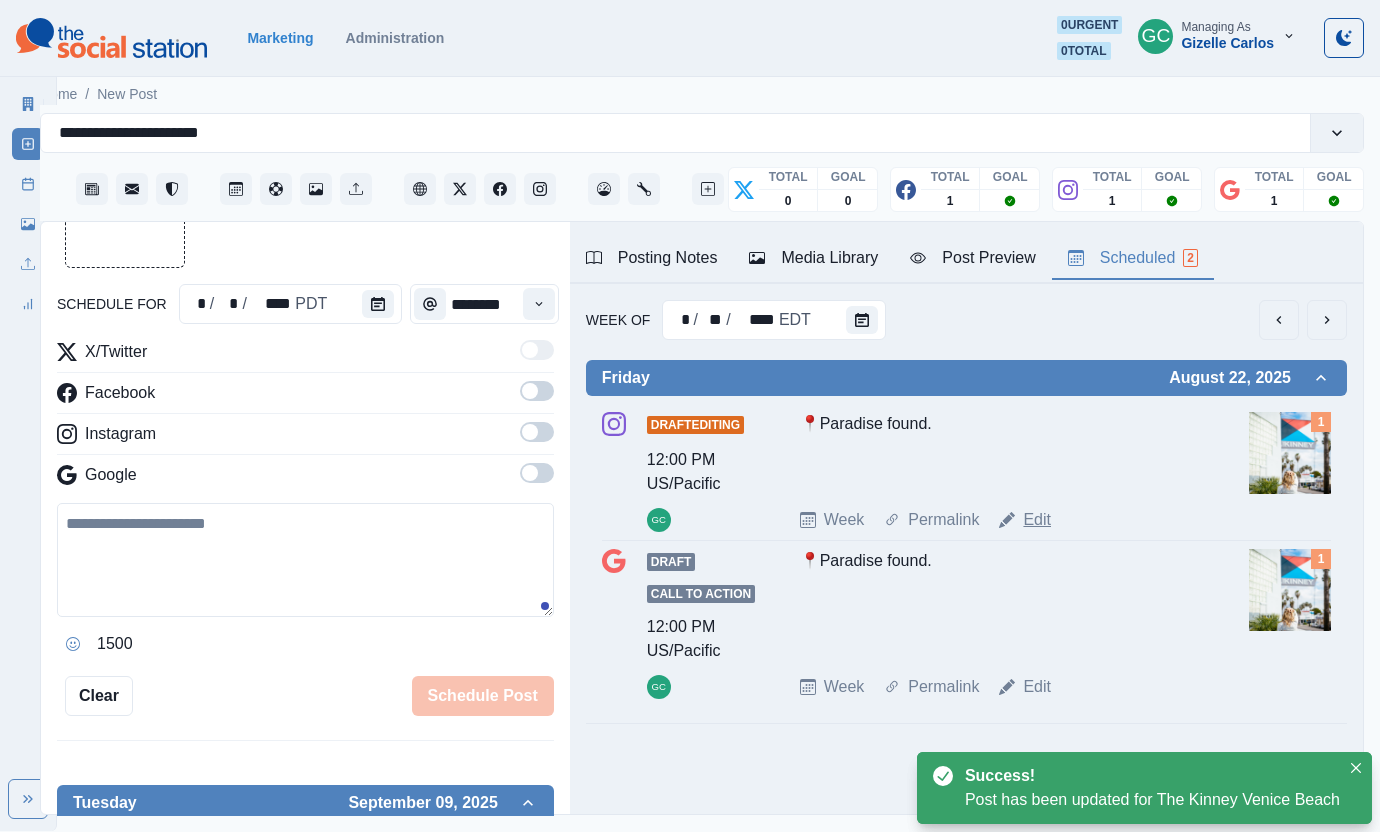 type on "**********" 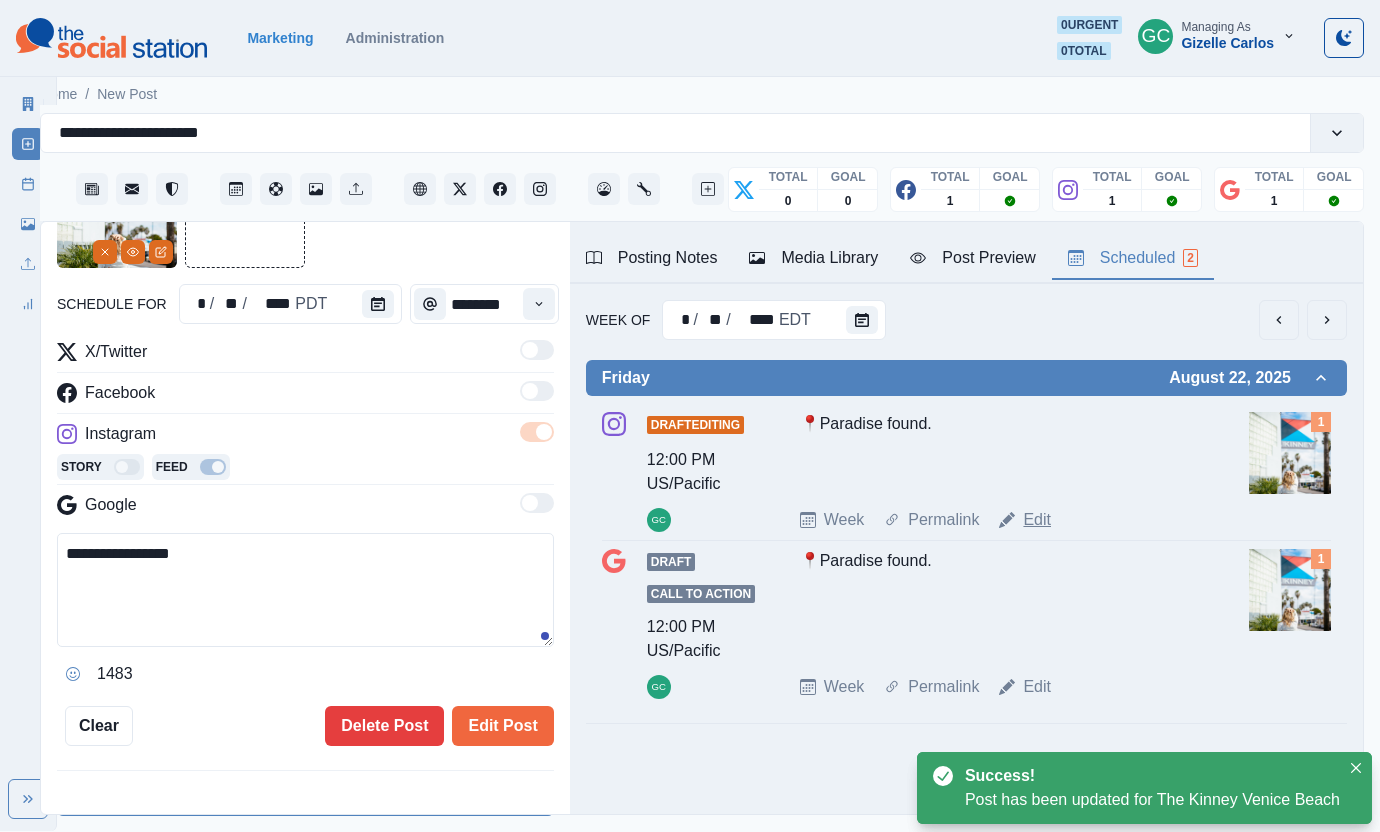 click on "Edit" at bounding box center (1037, 520) 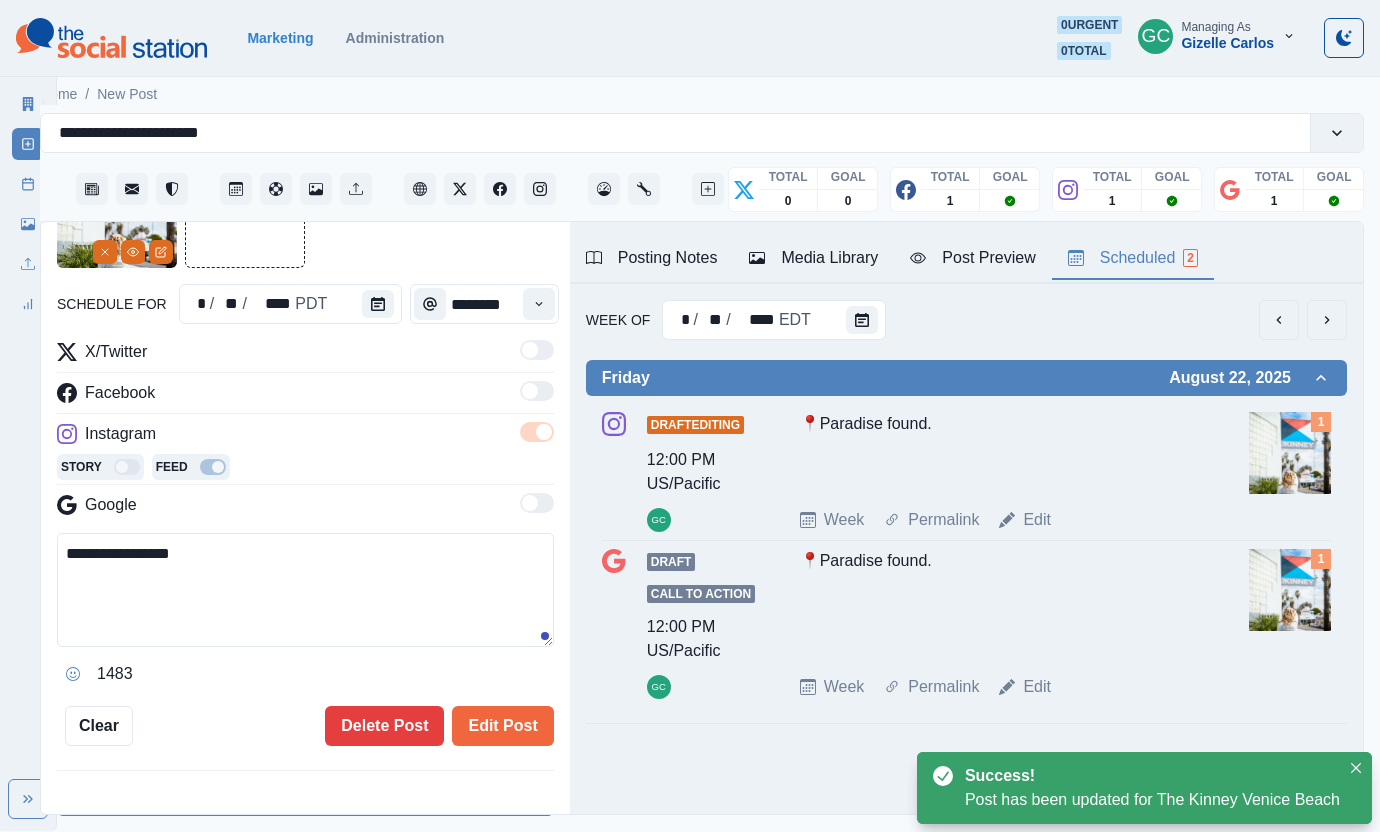 click at bounding box center (378, 304) 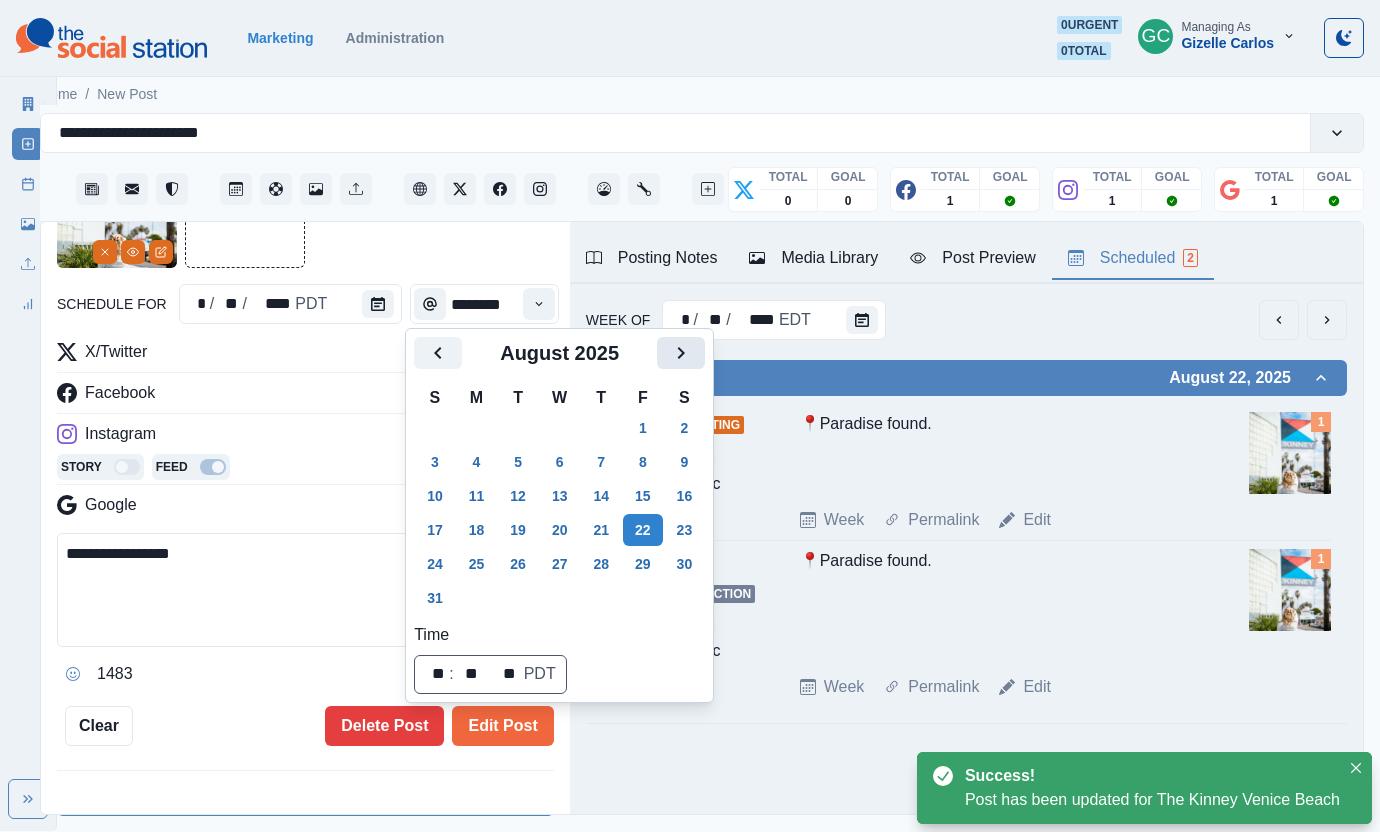 click 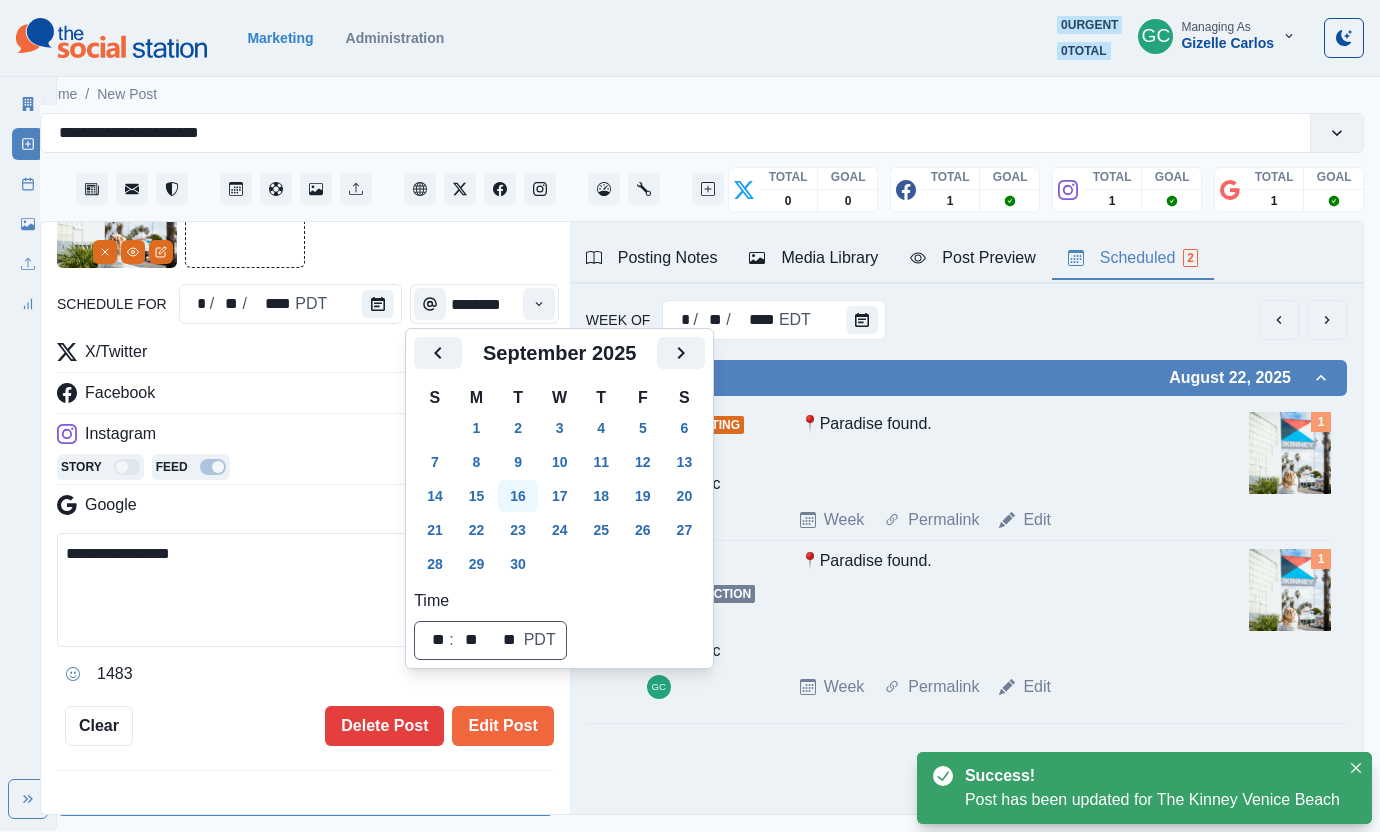 click on "9" at bounding box center [518, 462] 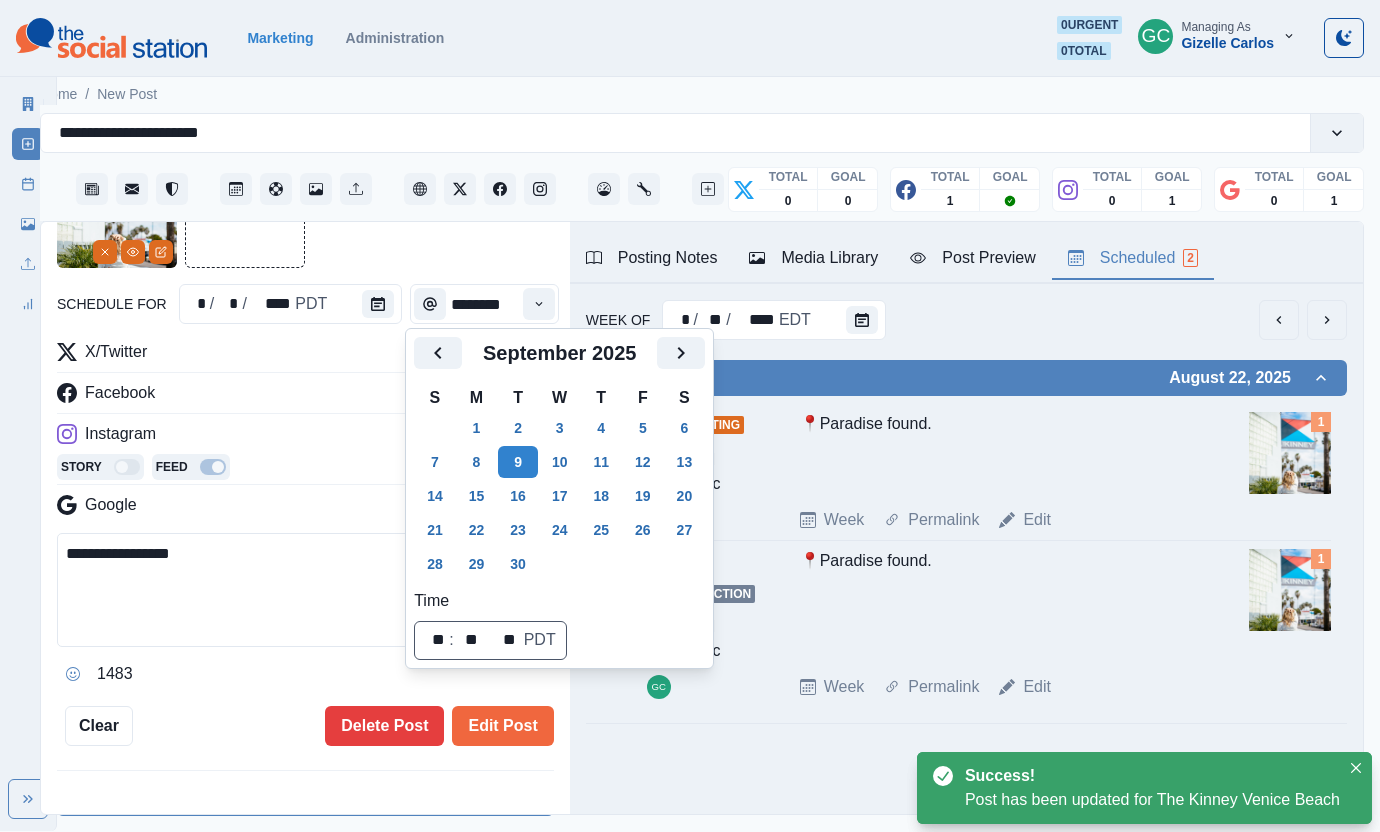 click on "Edit Post" at bounding box center (502, 726) 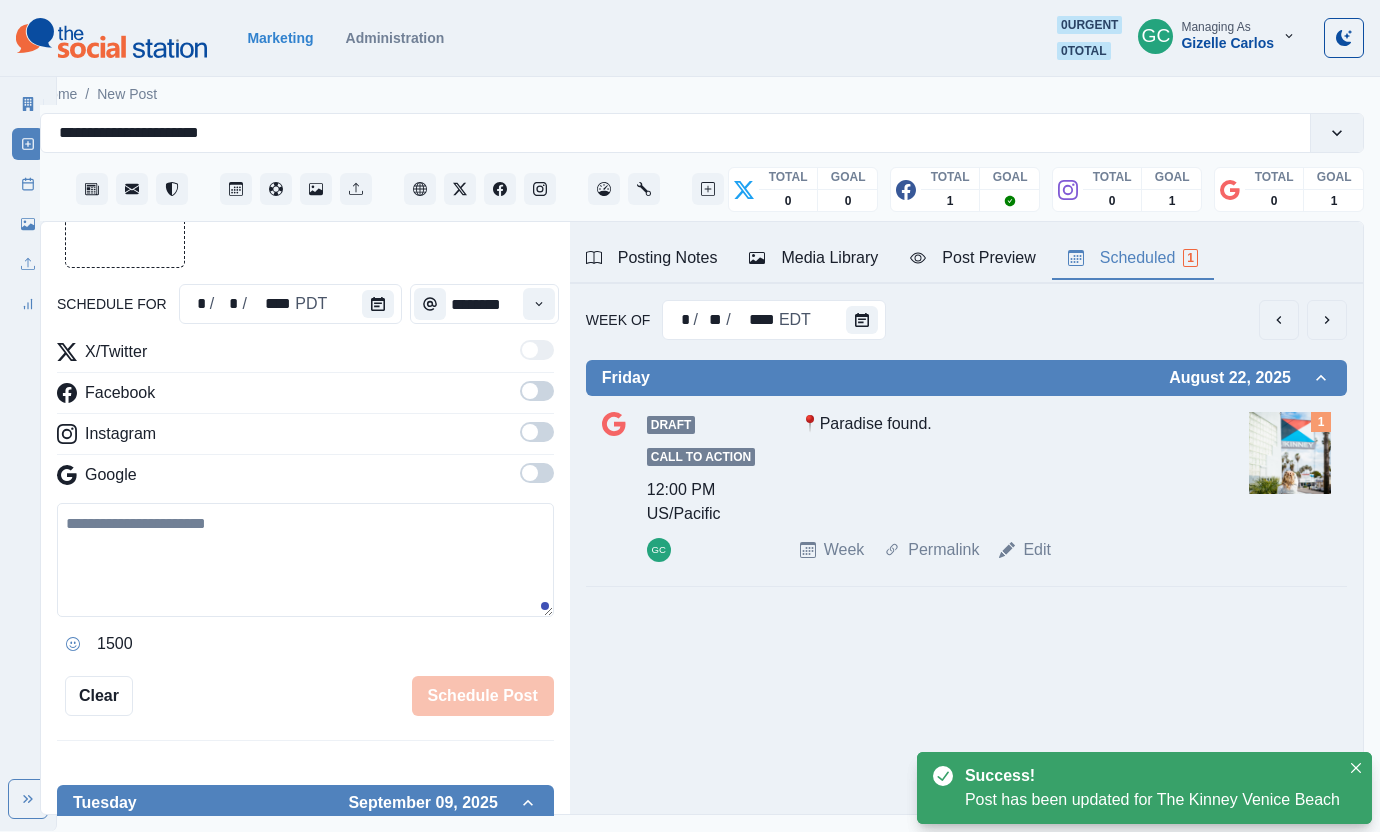 drag, startPoint x: 1027, startPoint y: 555, endPoint x: 1013, endPoint y: 548, distance: 15.652476 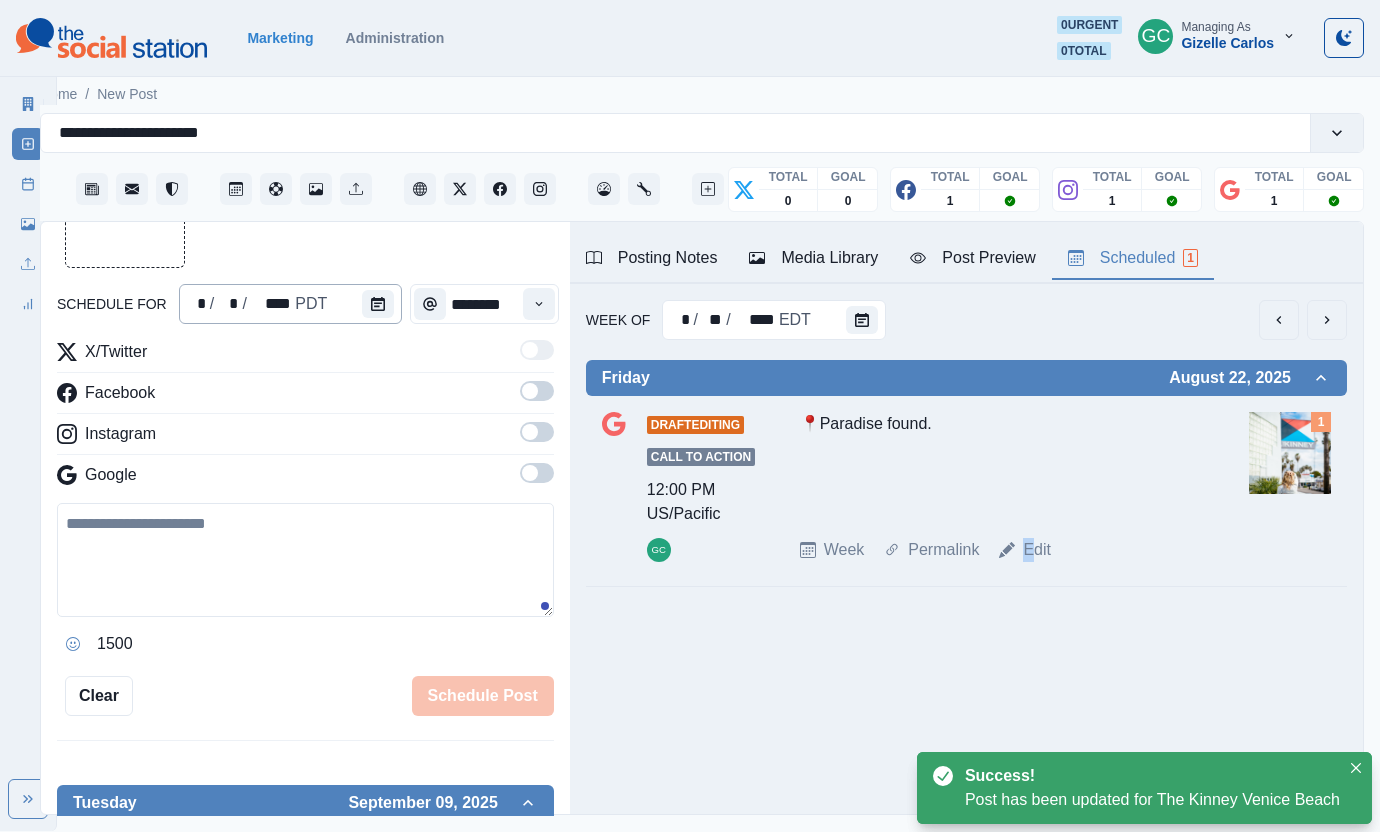 type on "**********" 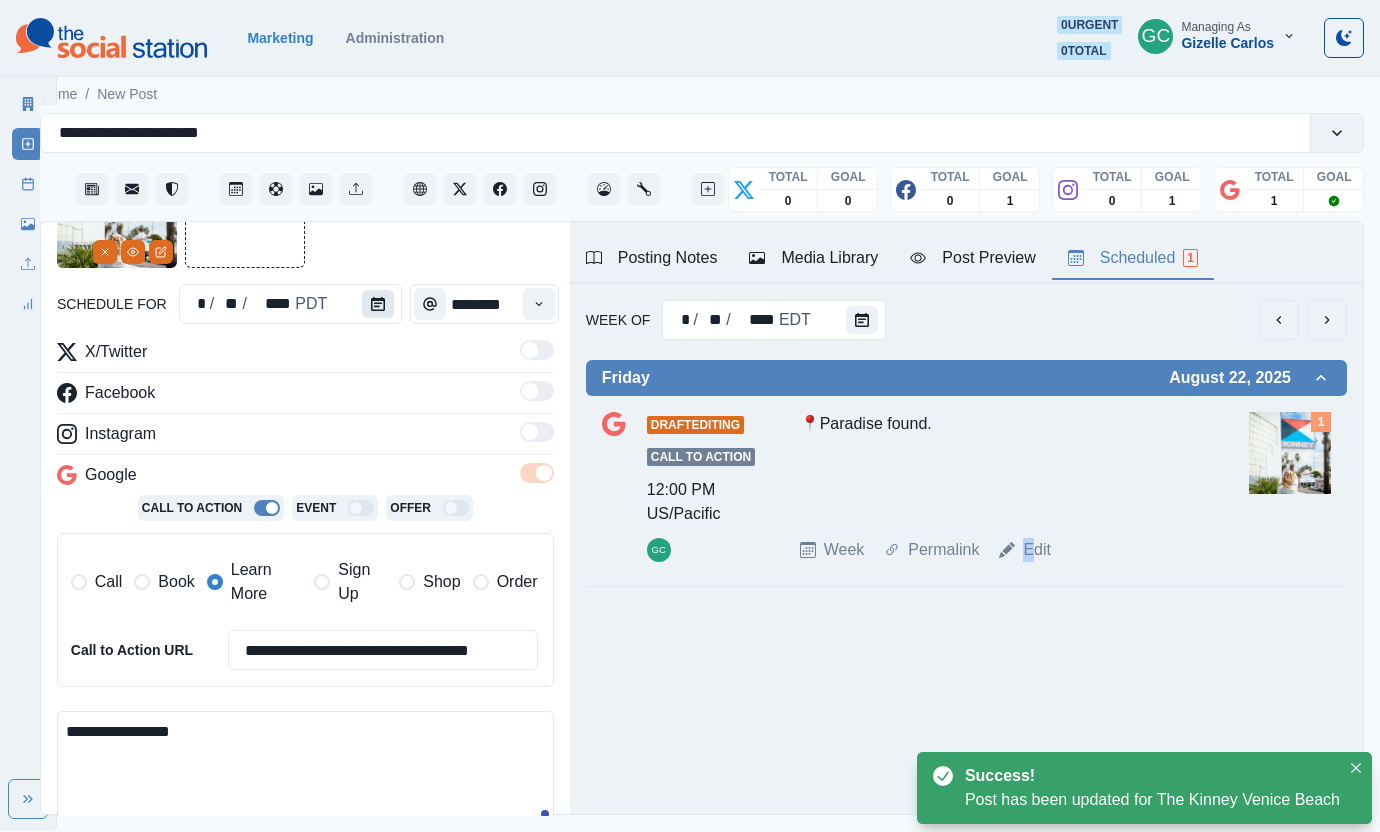 click 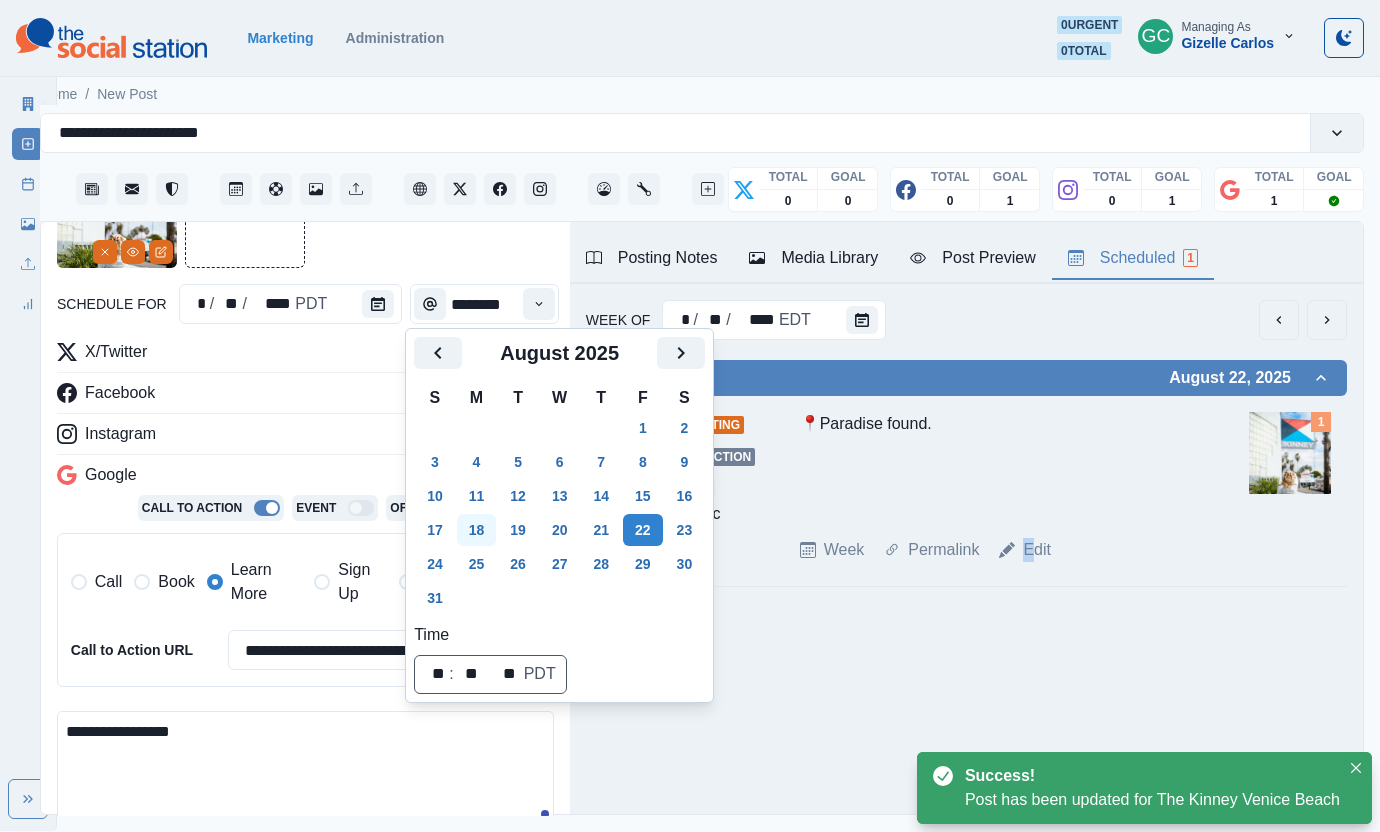 click 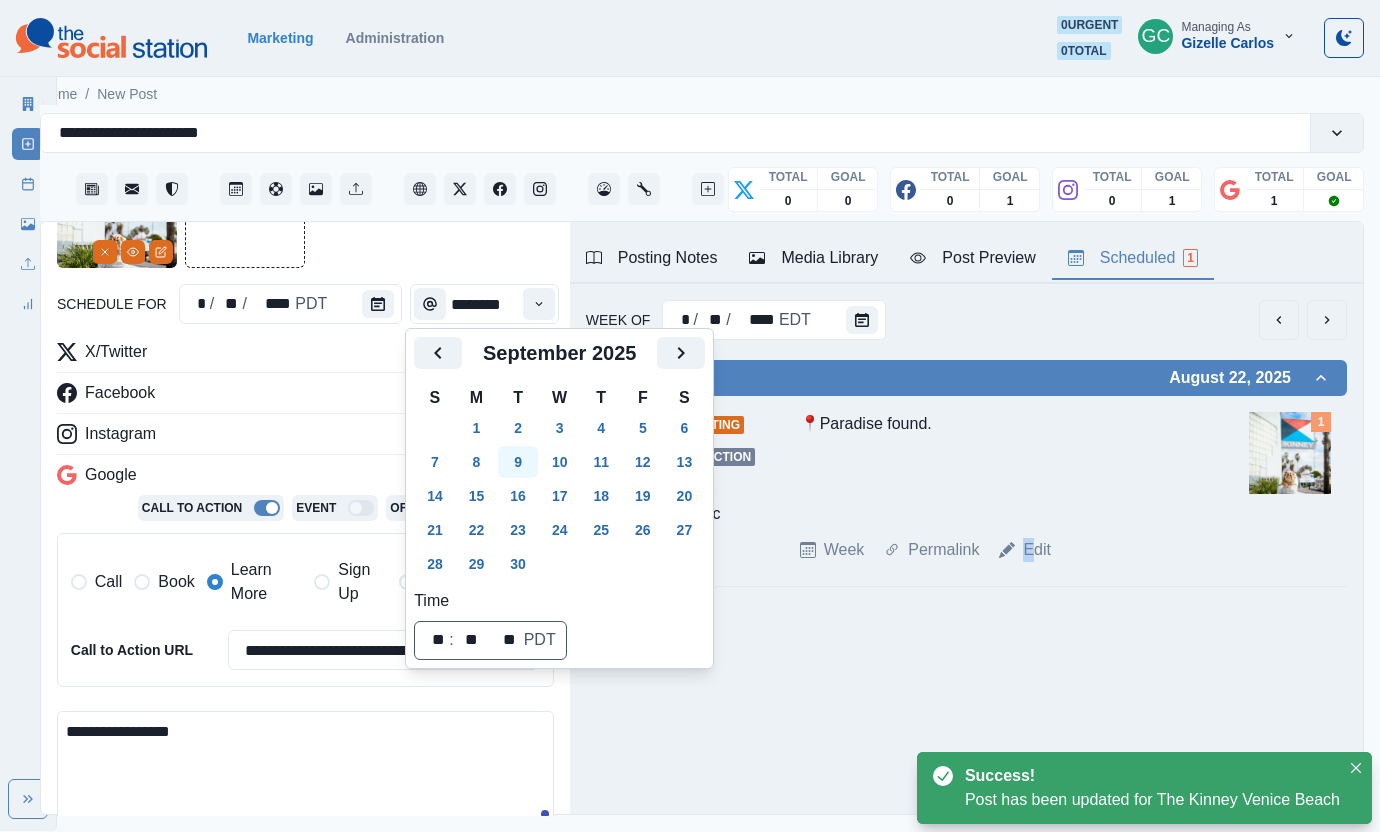 click on "9" at bounding box center [518, 462] 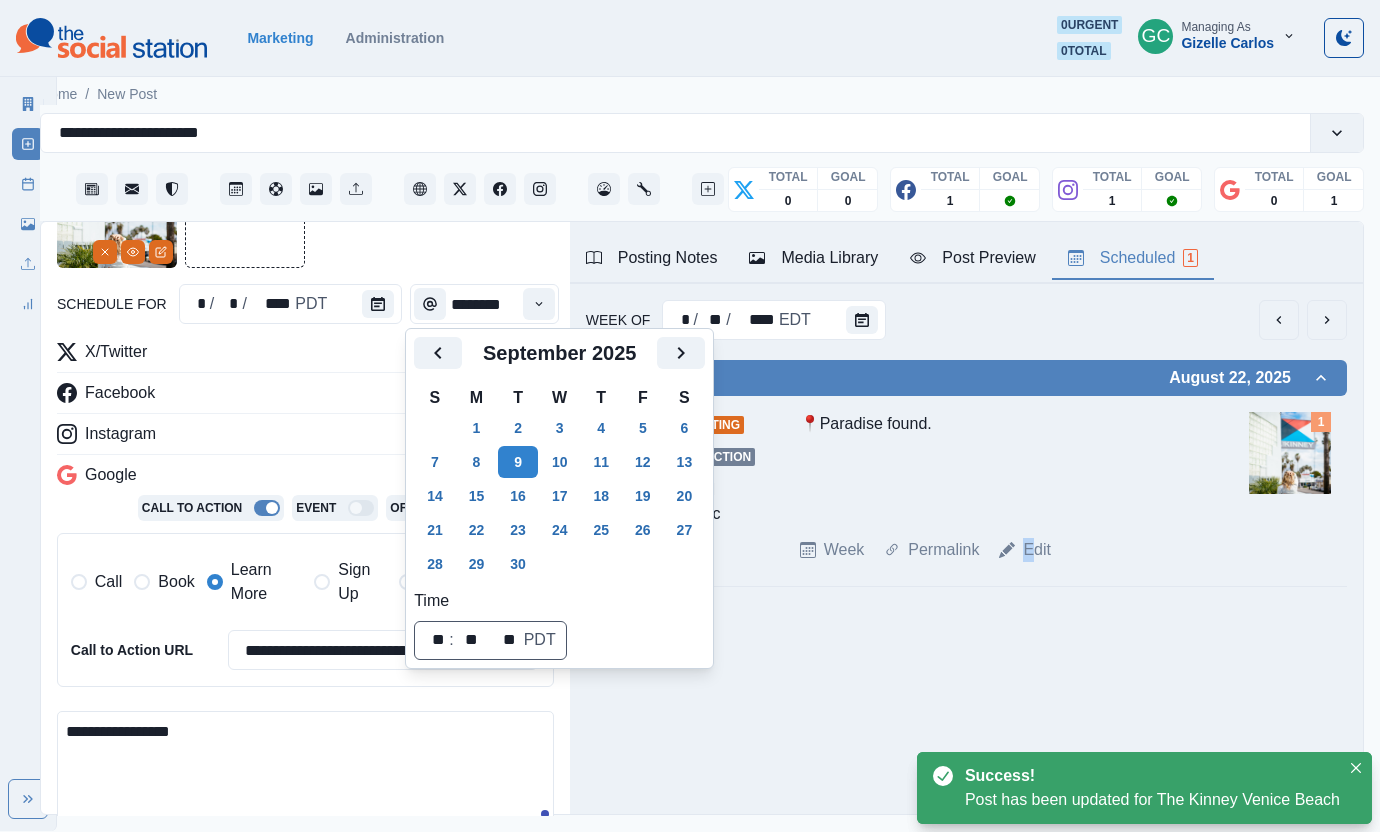 click on "Instagram" at bounding box center (305, 438) 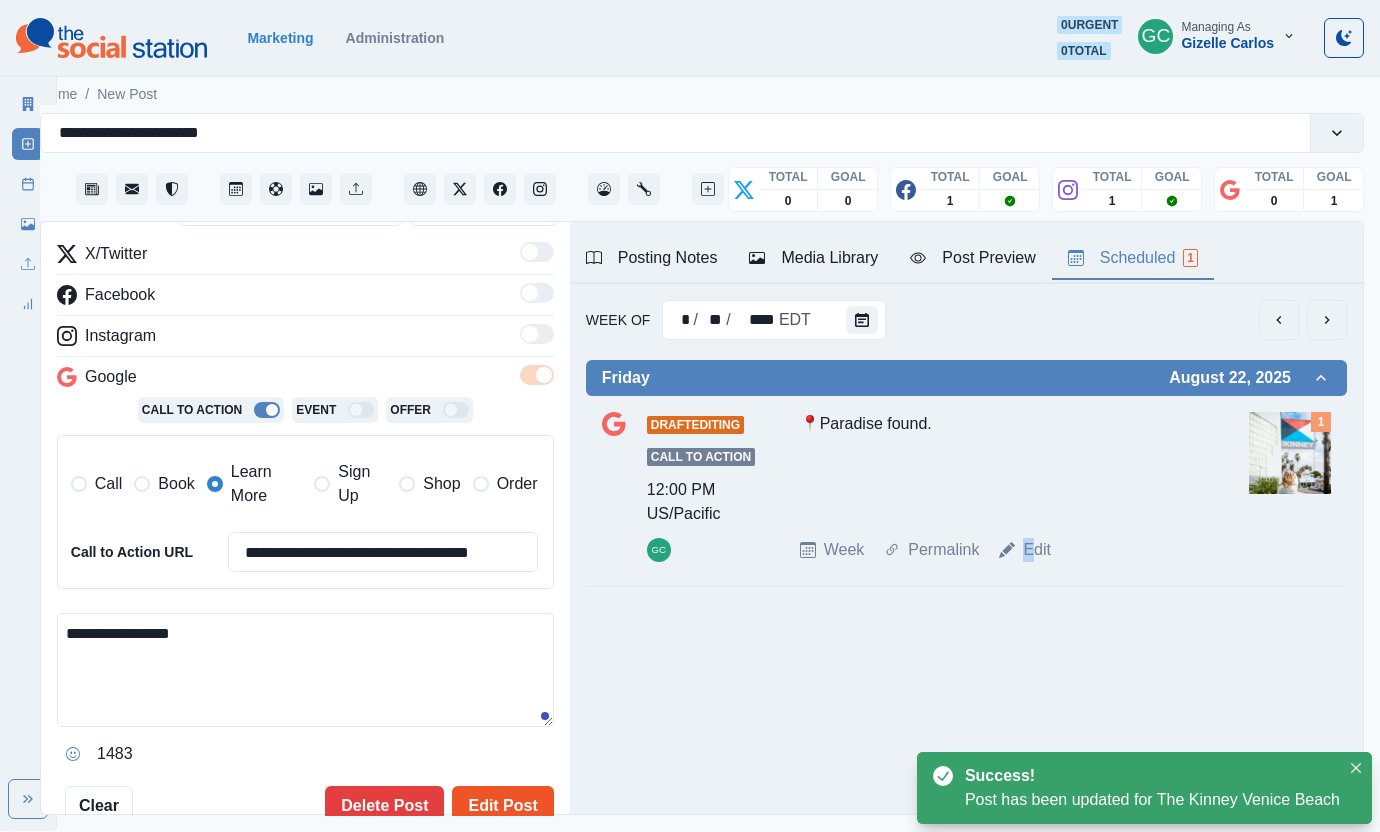scroll, scrollTop: 255, scrollLeft: 0, axis: vertical 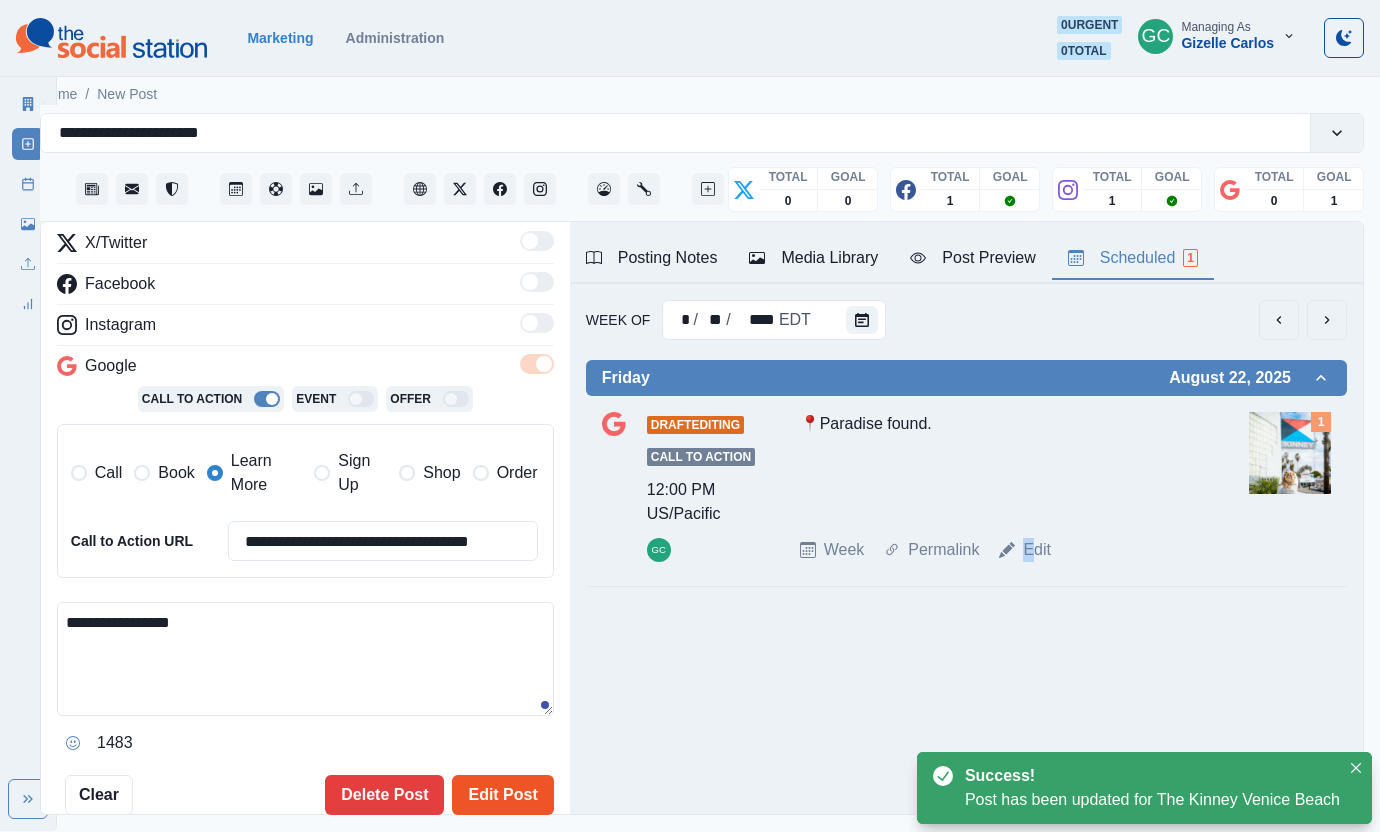 click on "Edit Post" at bounding box center (502, 795) 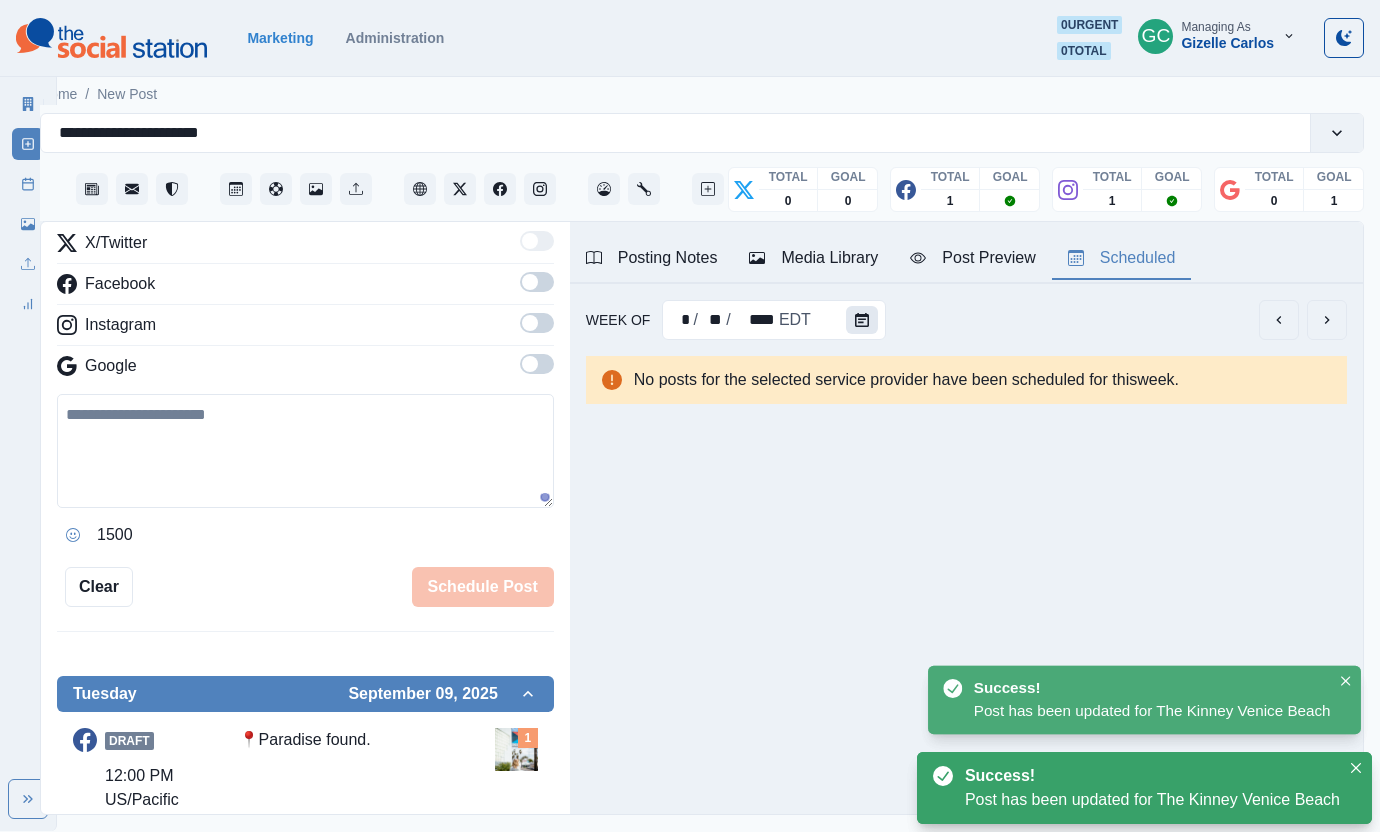 click at bounding box center (862, 320) 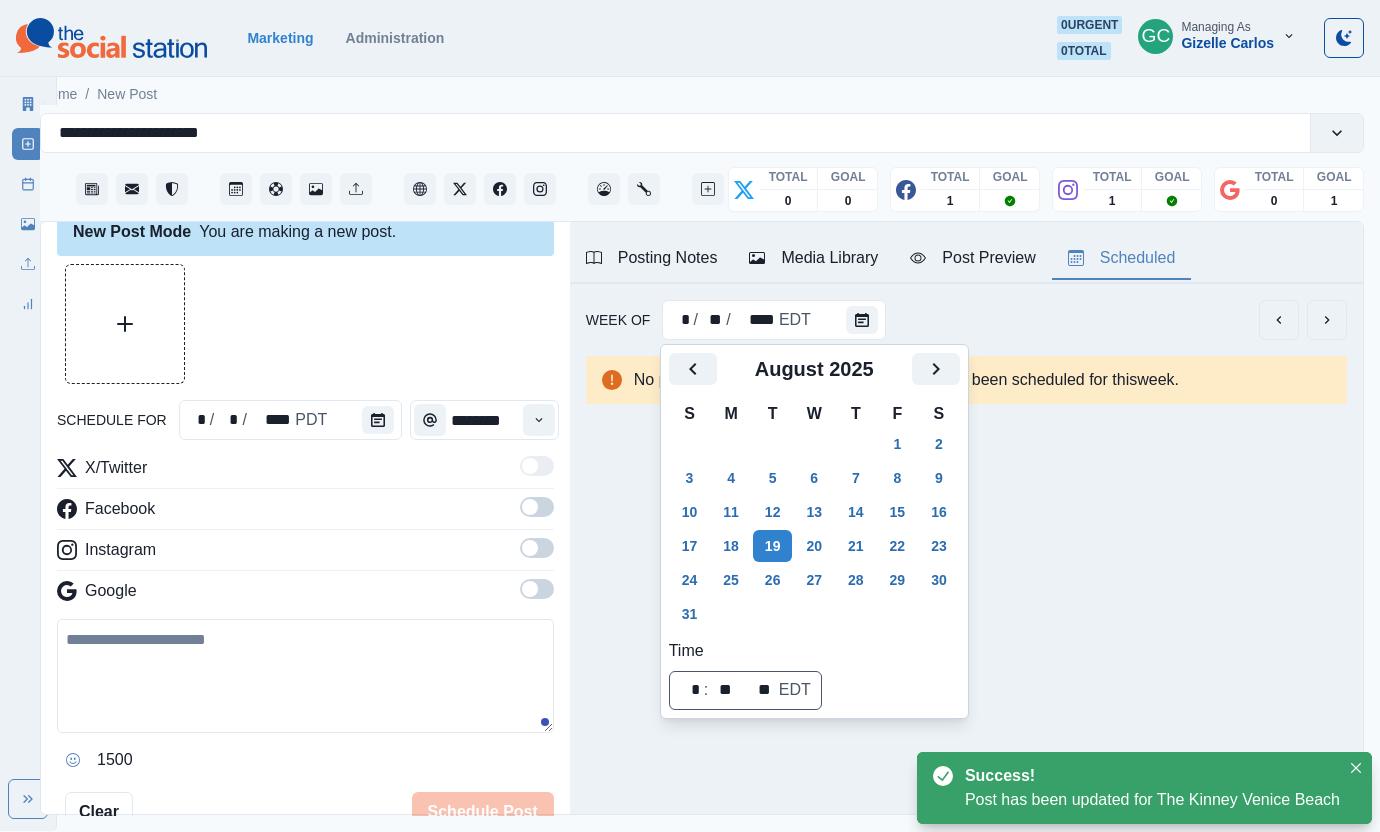 scroll, scrollTop: 0, scrollLeft: 0, axis: both 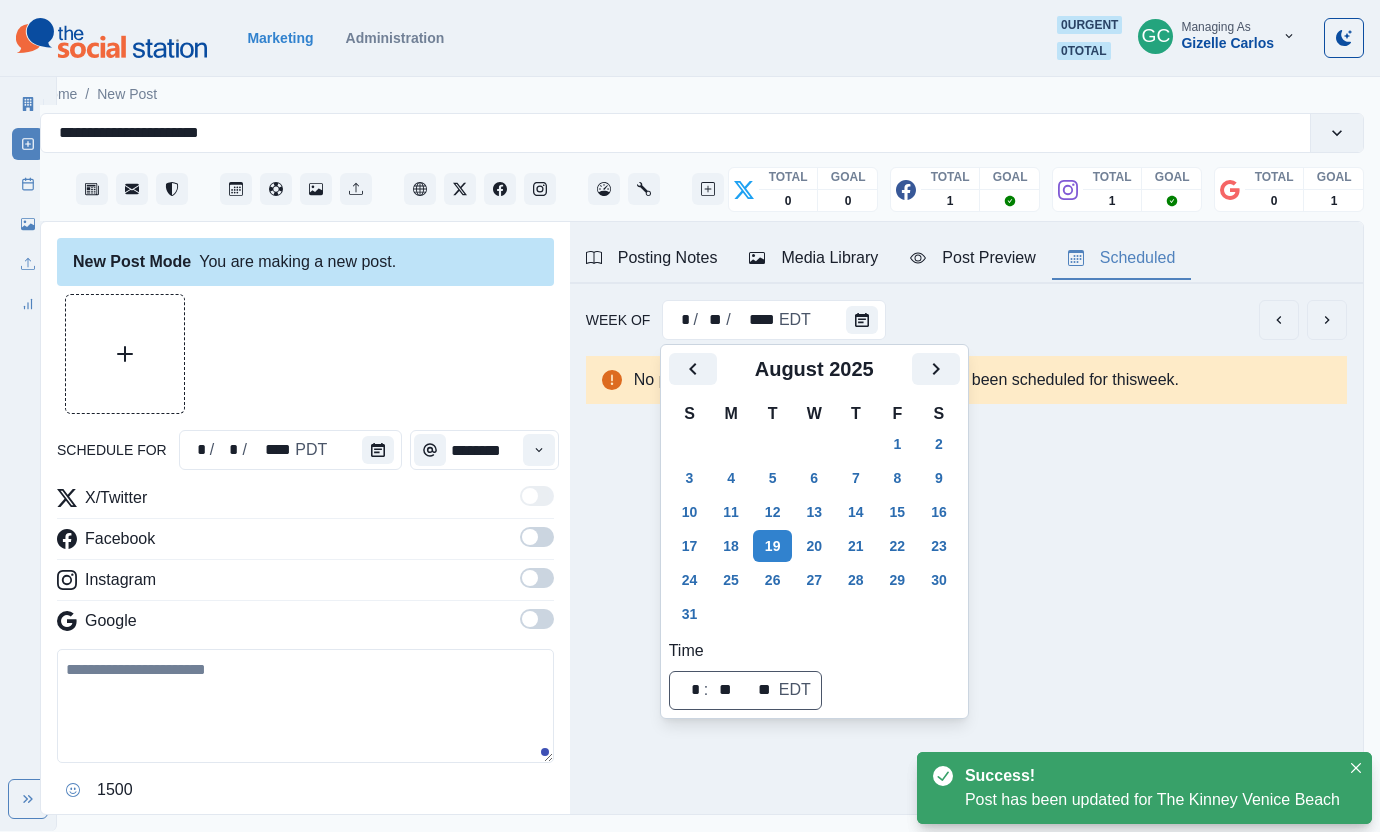 click on "schedule for  * / * / **** PDT ********" at bounding box center [305, 450] 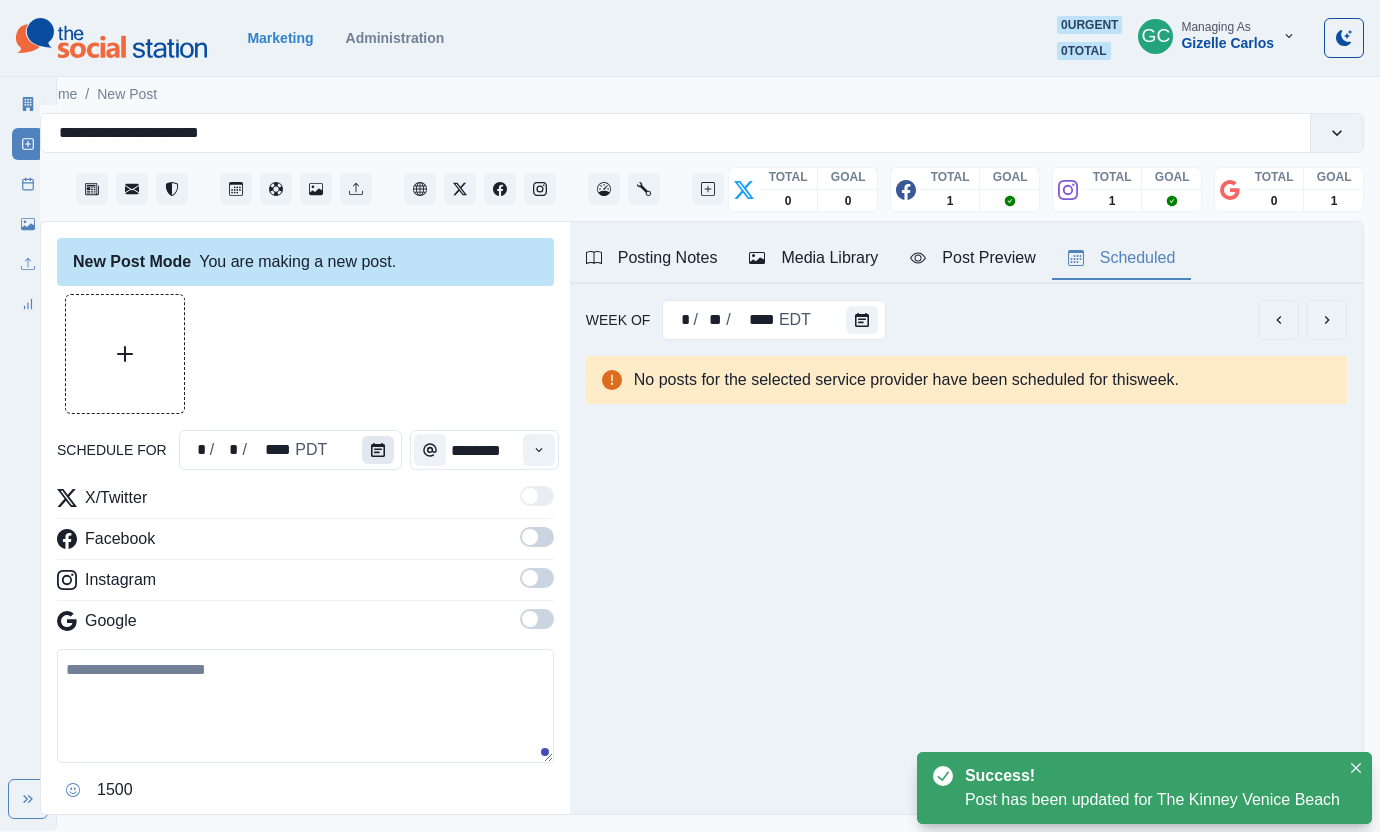 click 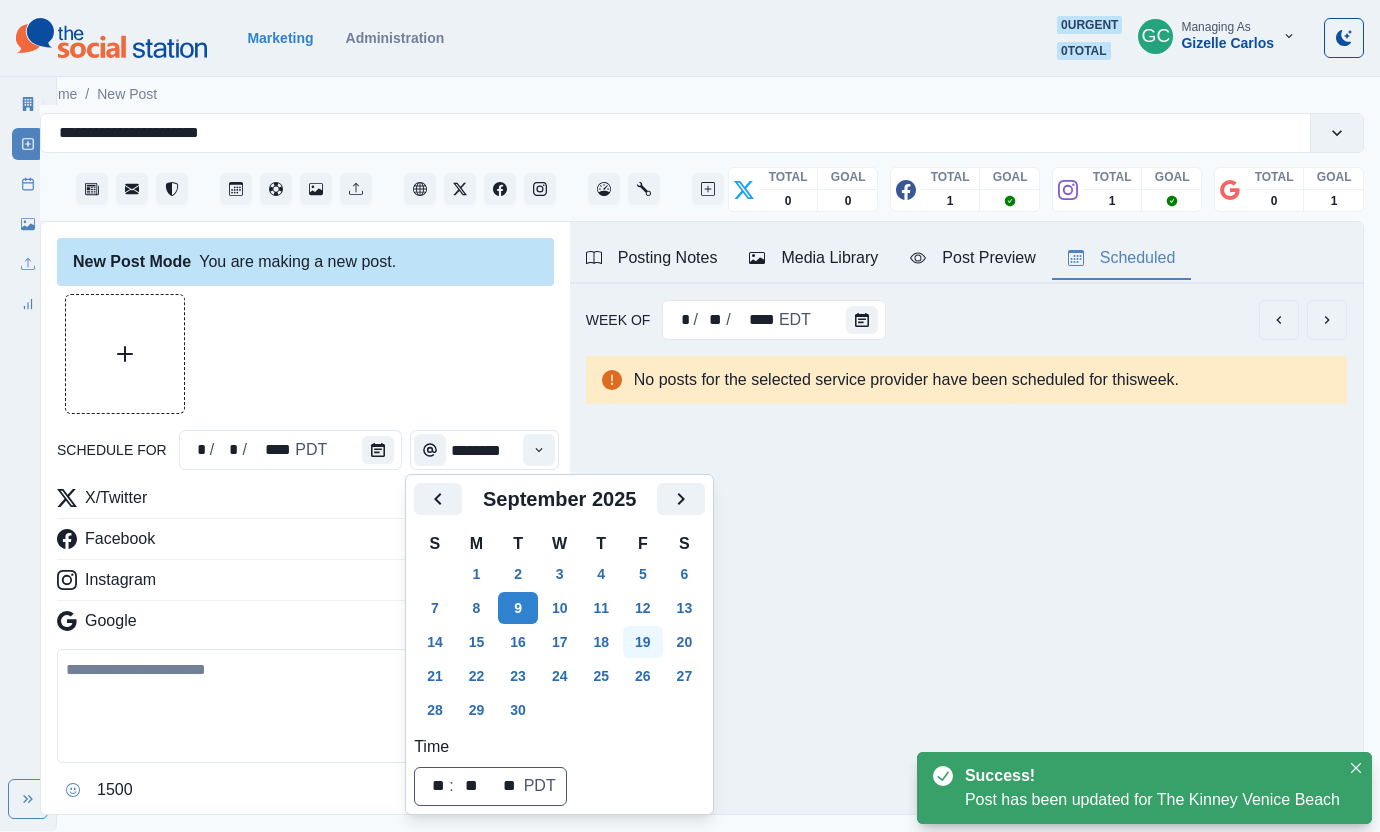 click on "19" at bounding box center (643, 642) 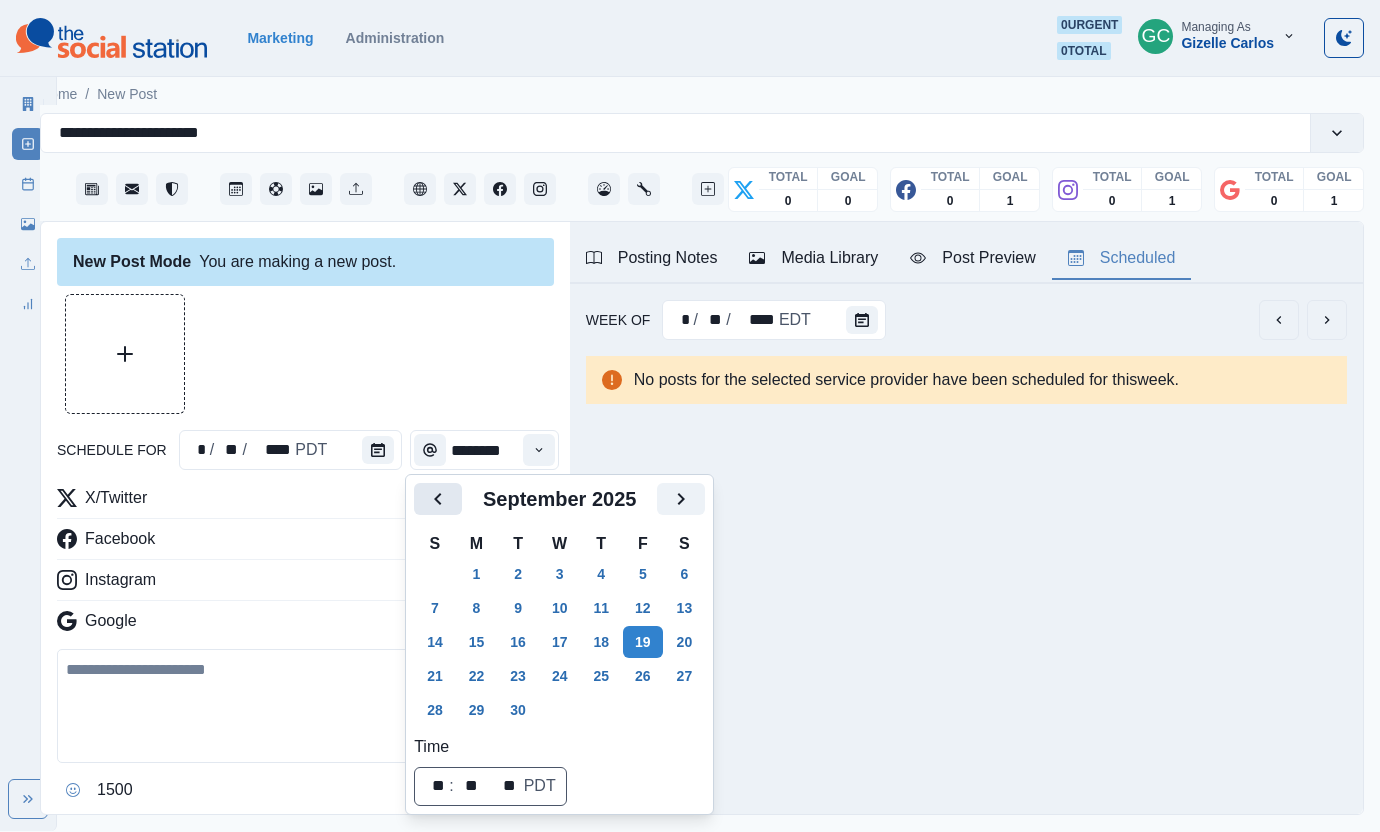 click at bounding box center (438, 499) 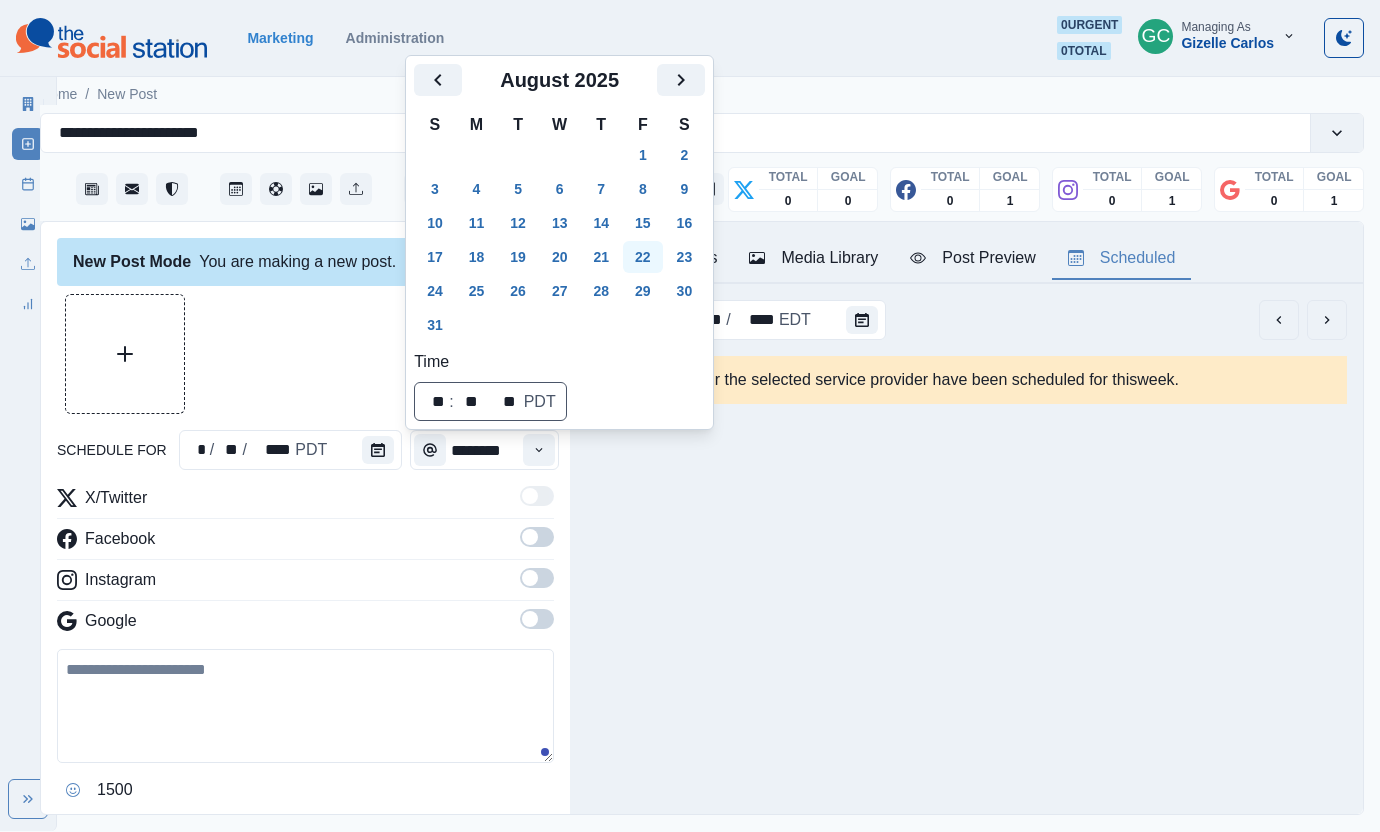 click on "22" at bounding box center [643, 257] 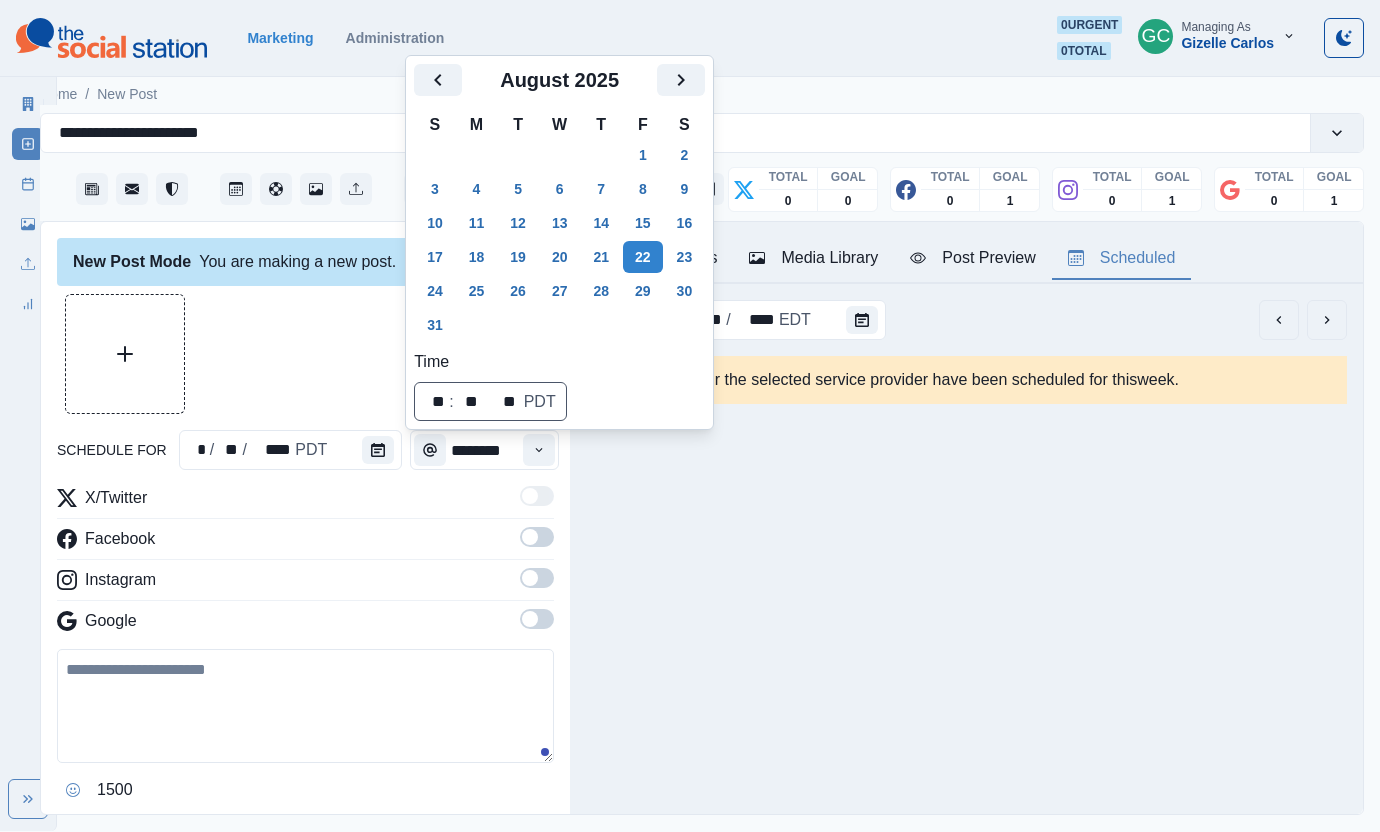 click on "Google" at bounding box center (305, 625) 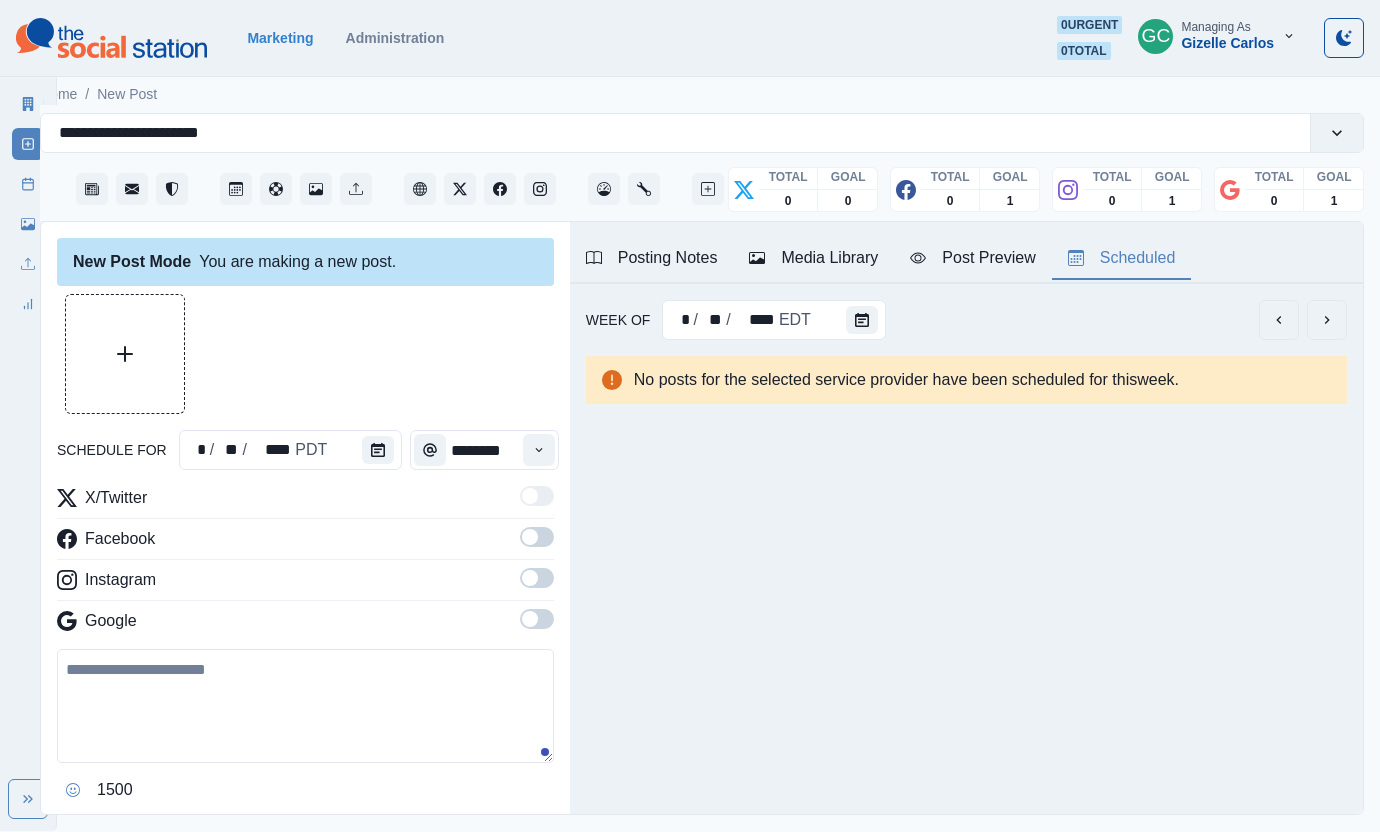drag, startPoint x: 527, startPoint y: 623, endPoint x: 535, endPoint y: 589, distance: 34.928497 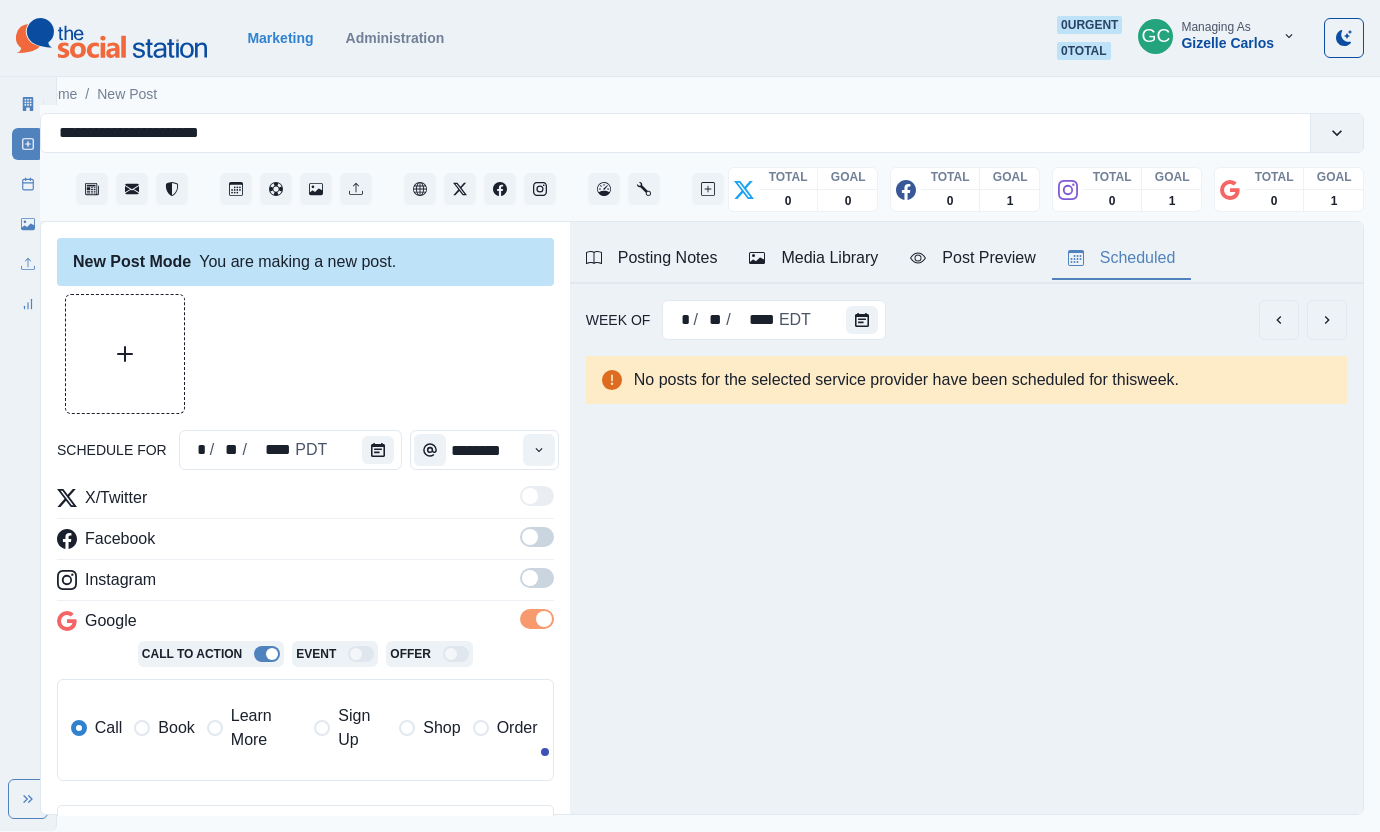click at bounding box center [537, 578] 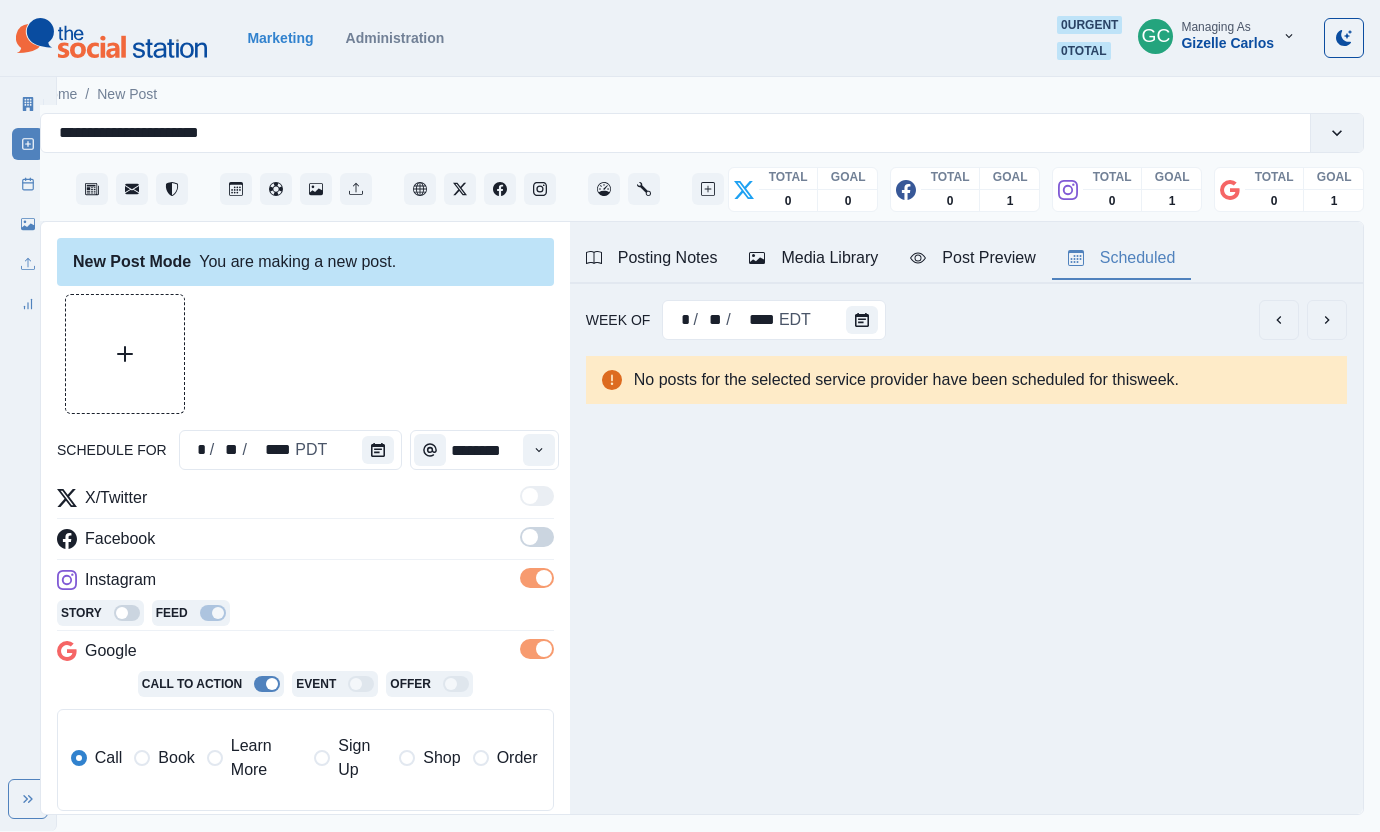 drag, startPoint x: 545, startPoint y: 544, endPoint x: 409, endPoint y: 739, distance: 237.74146 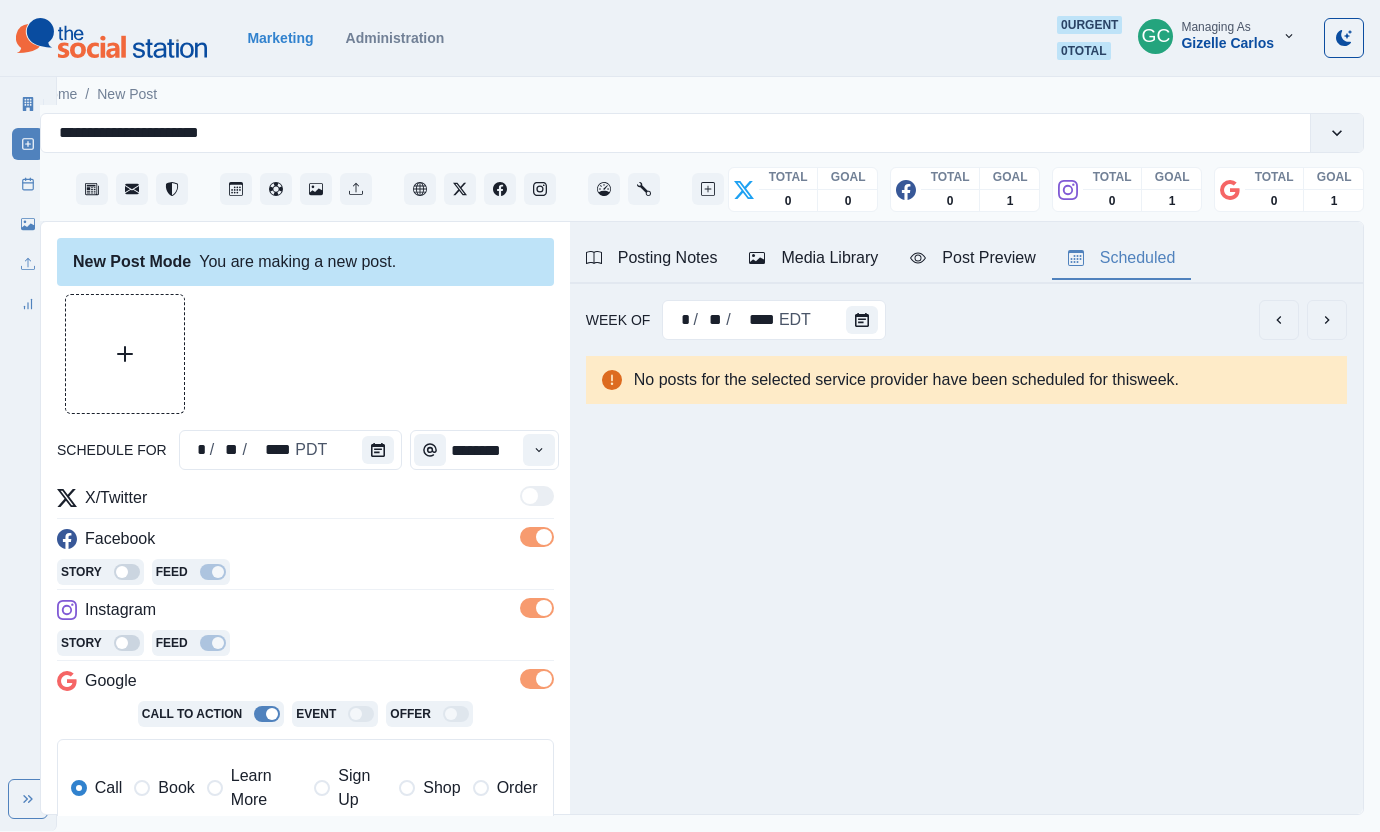 click on "Learn More" at bounding box center (266, 788) 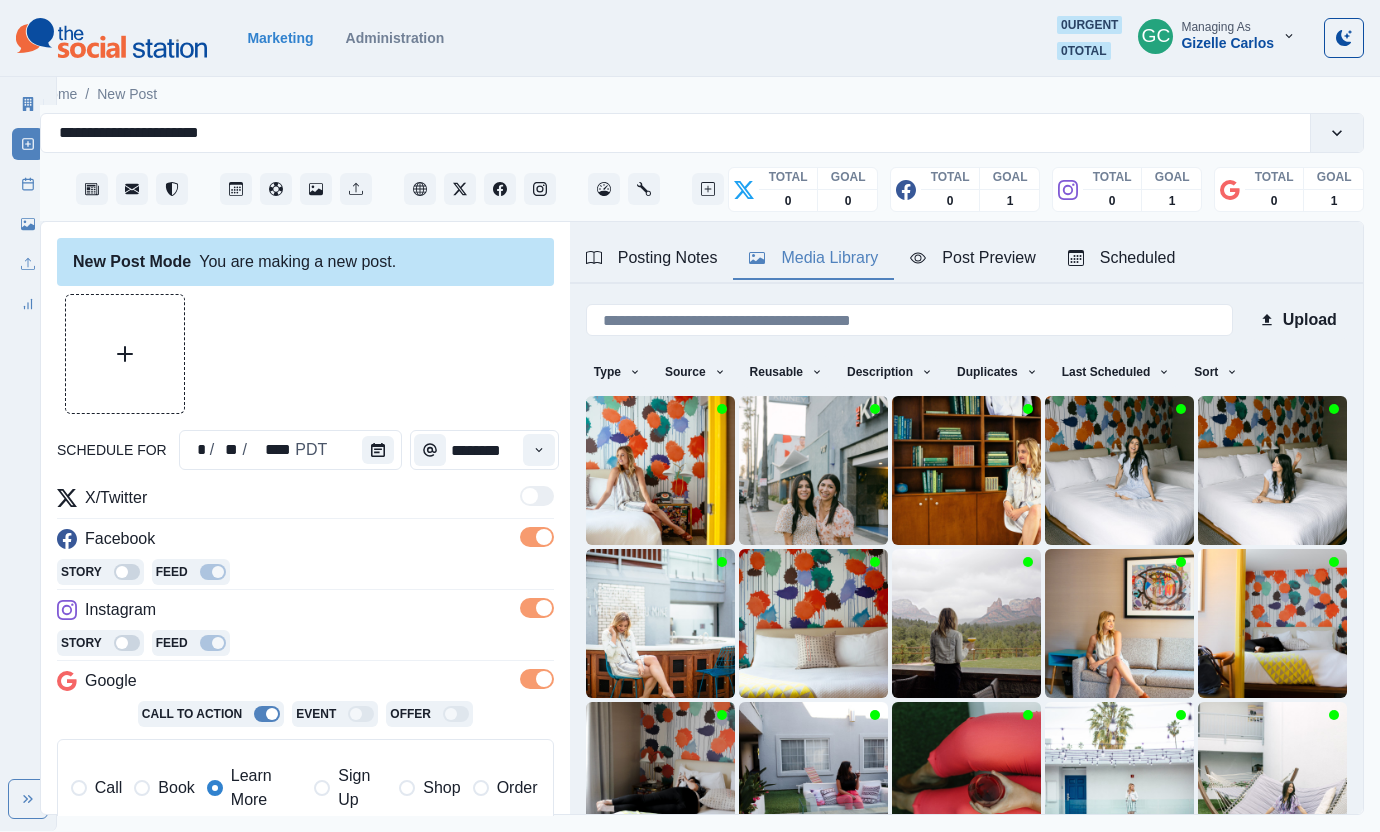 click on "Media Library" at bounding box center [813, 258] 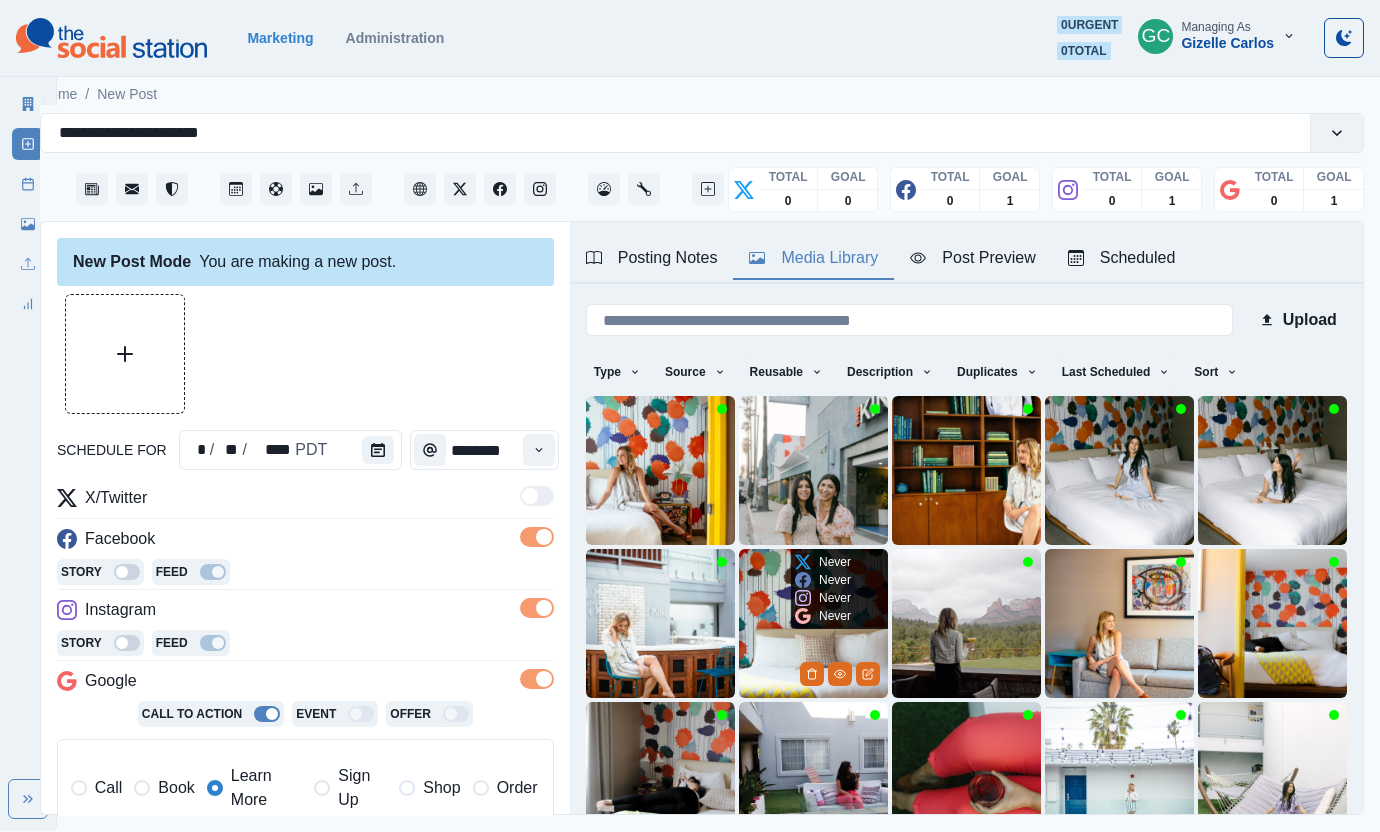 scroll, scrollTop: 167, scrollLeft: 0, axis: vertical 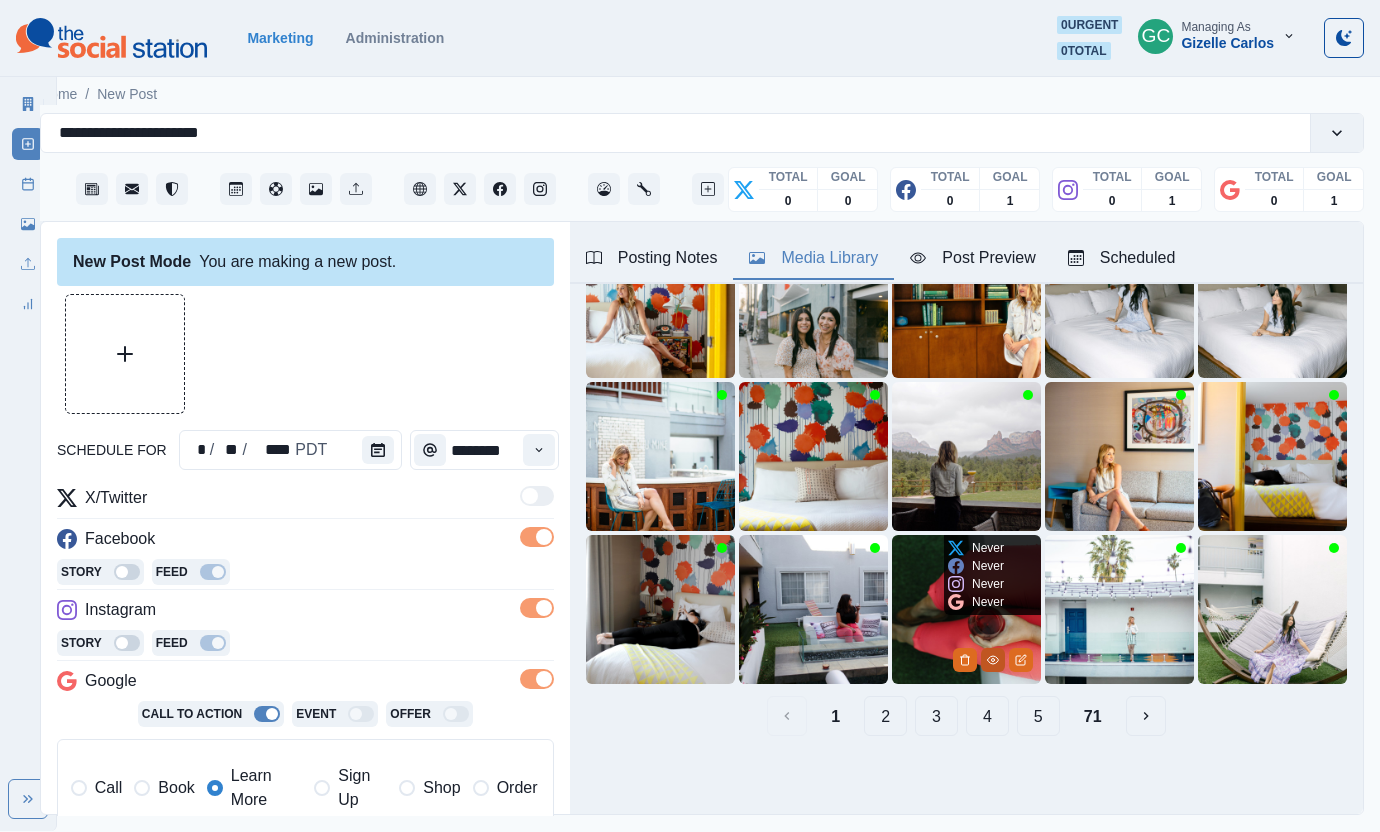 click 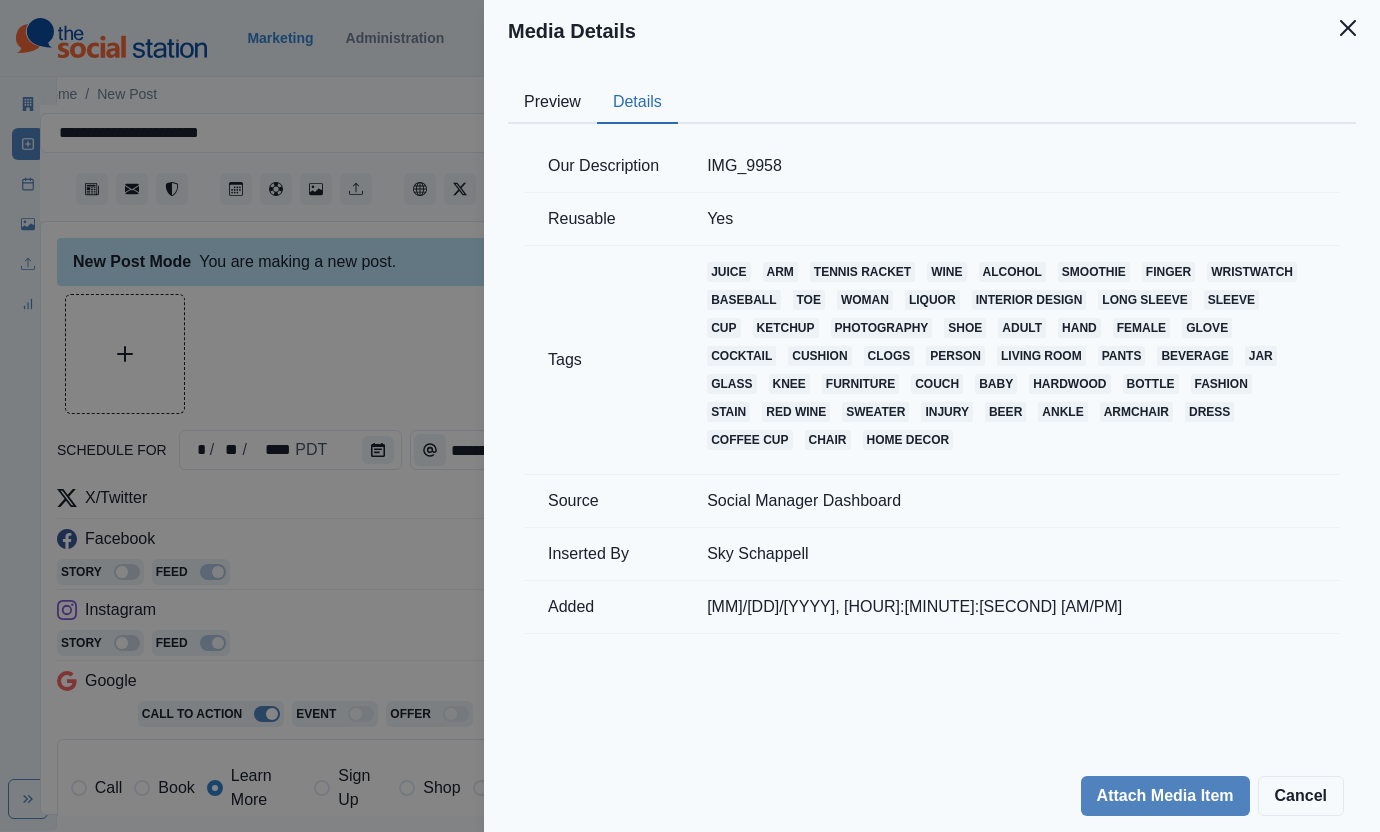 click on "Details" at bounding box center (637, 103) 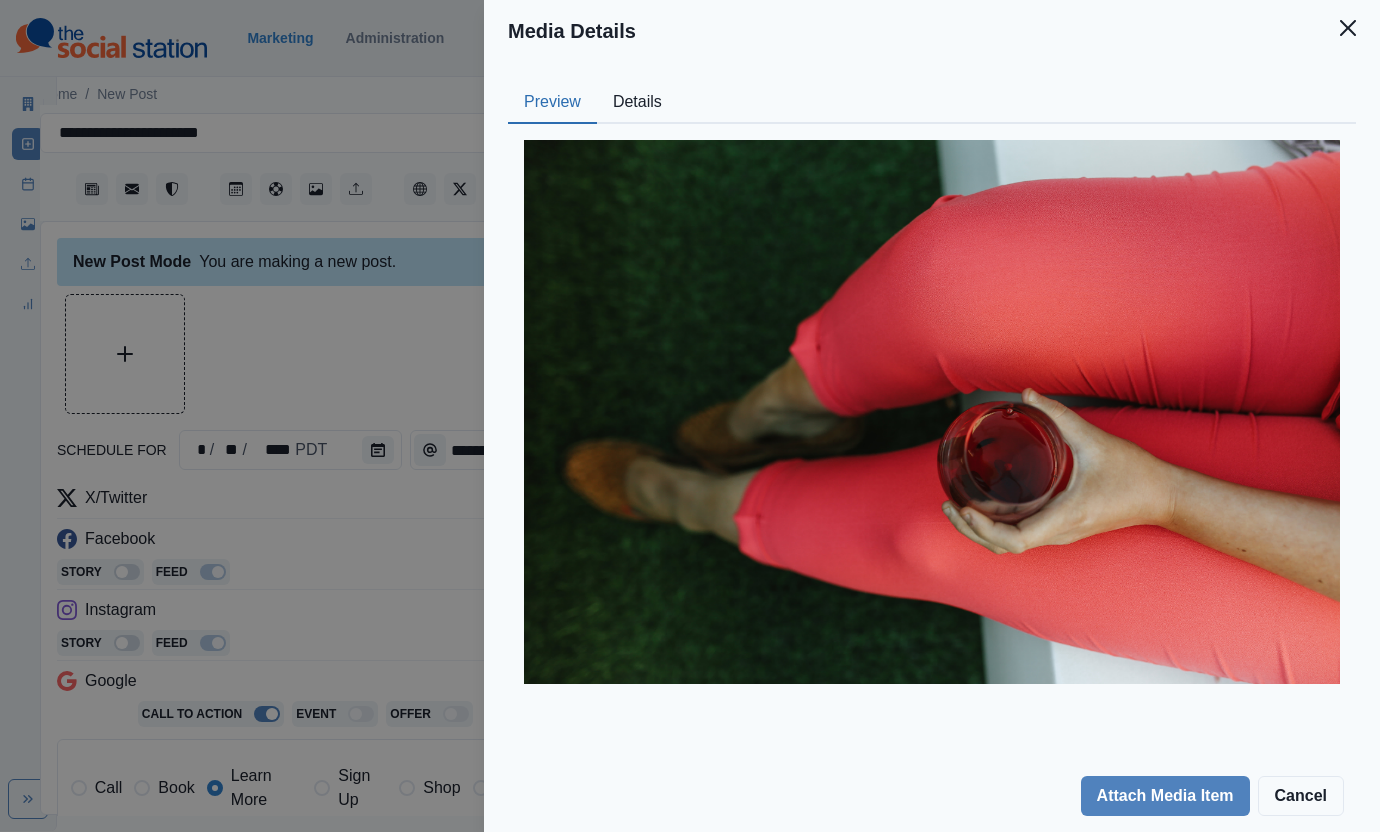 drag, startPoint x: 573, startPoint y: 101, endPoint x: 440, endPoint y: 399, distance: 326.33264 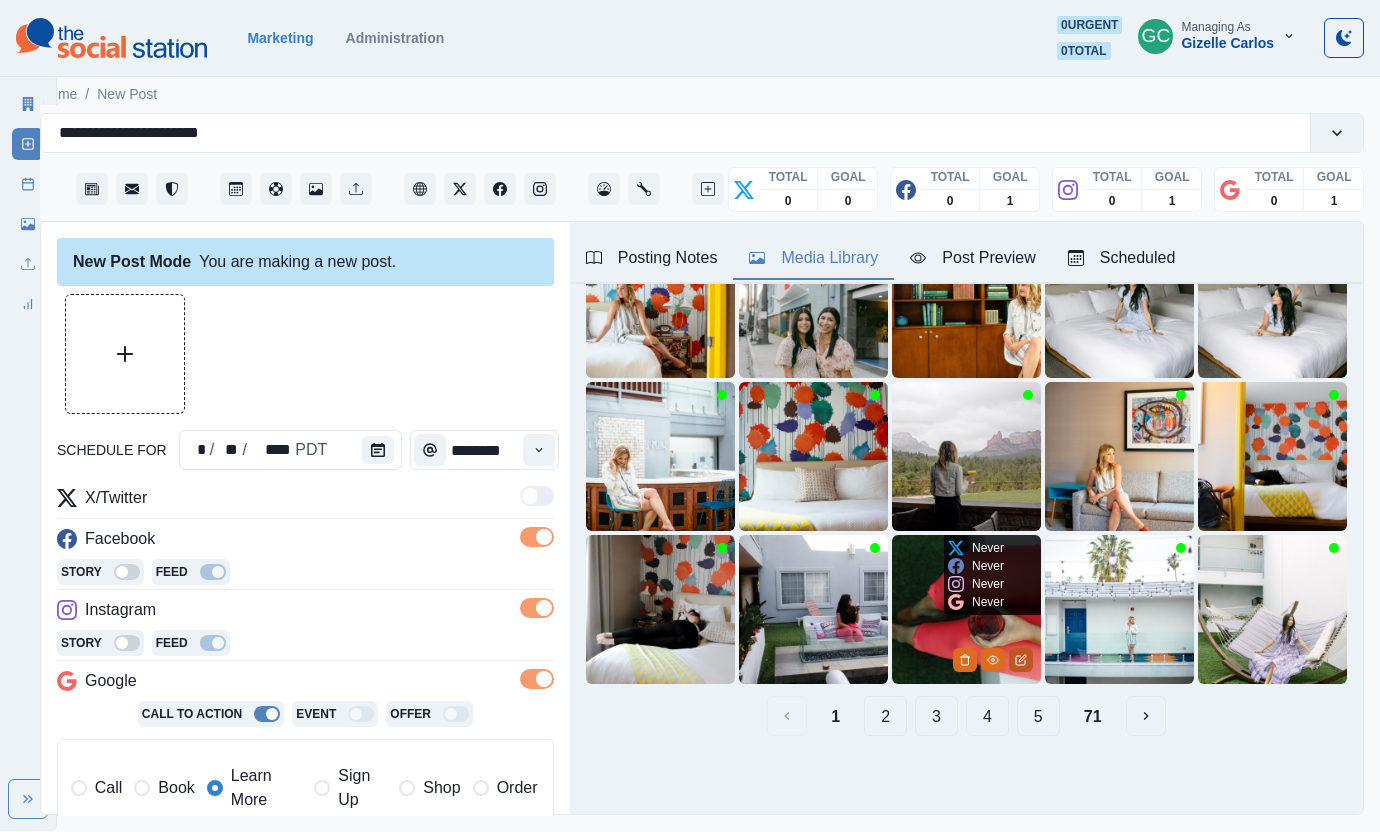 click 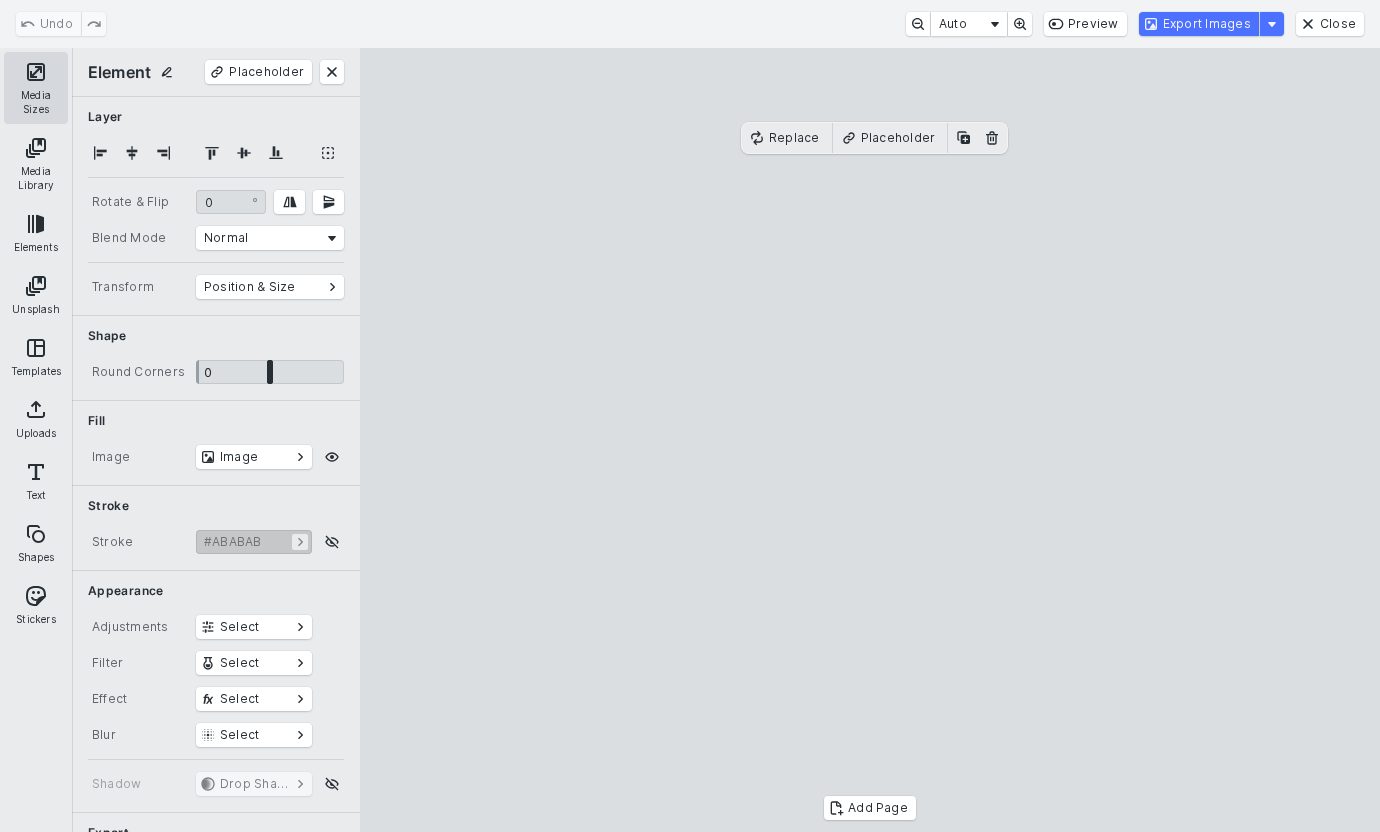 click on "Media Sizes" at bounding box center (36, 88) 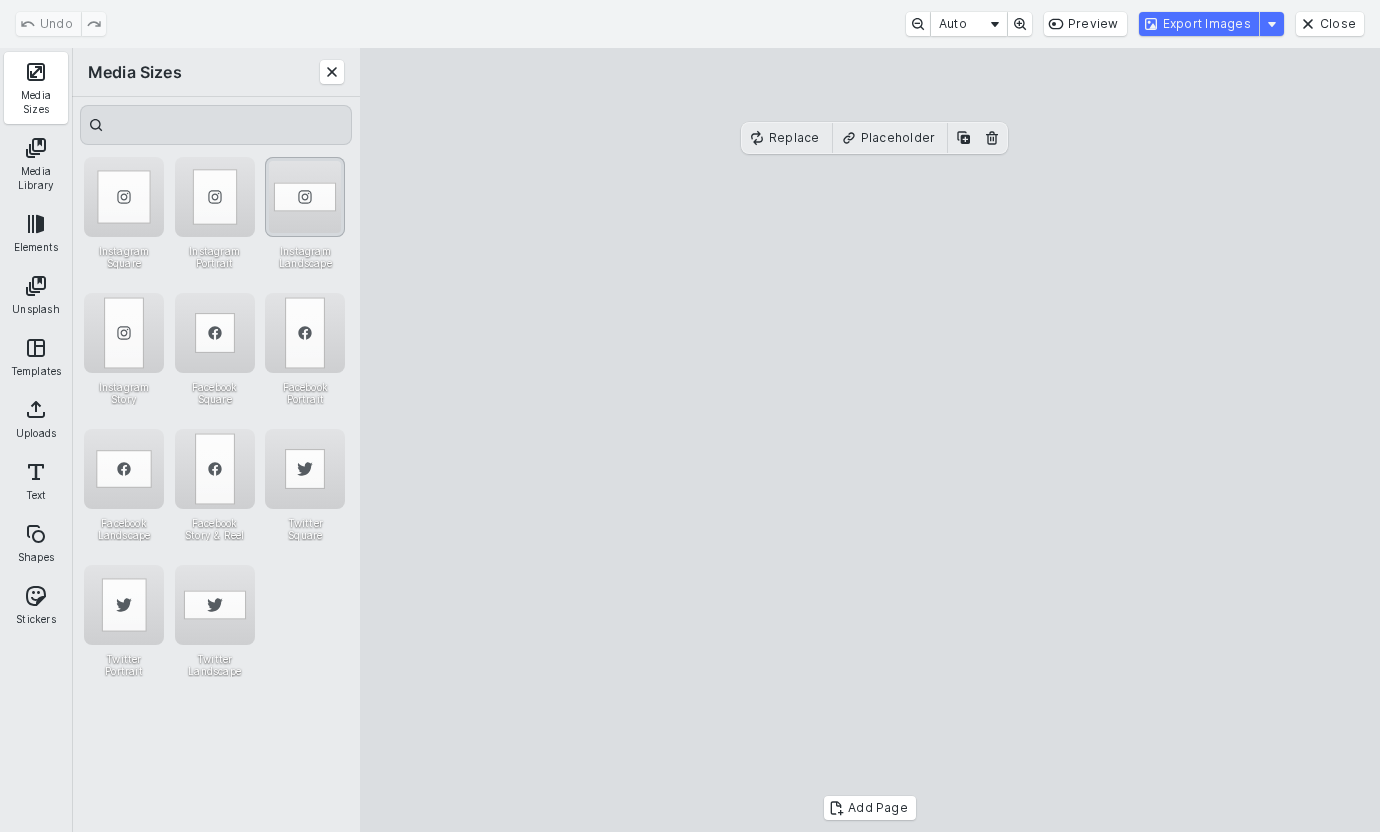 click at bounding box center (305, 197) 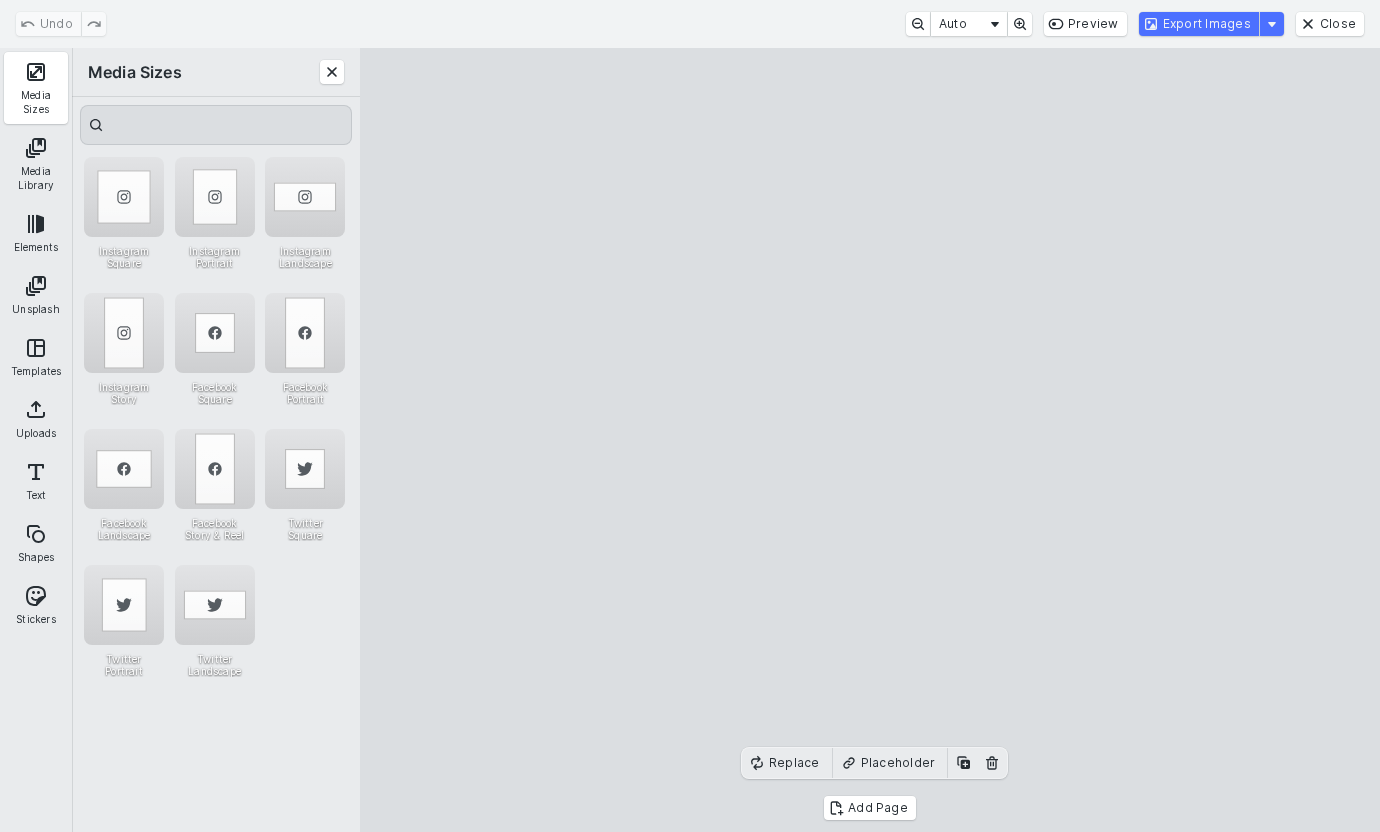 click on "Undo Auto Preview Export Images Close" at bounding box center (690, 24) 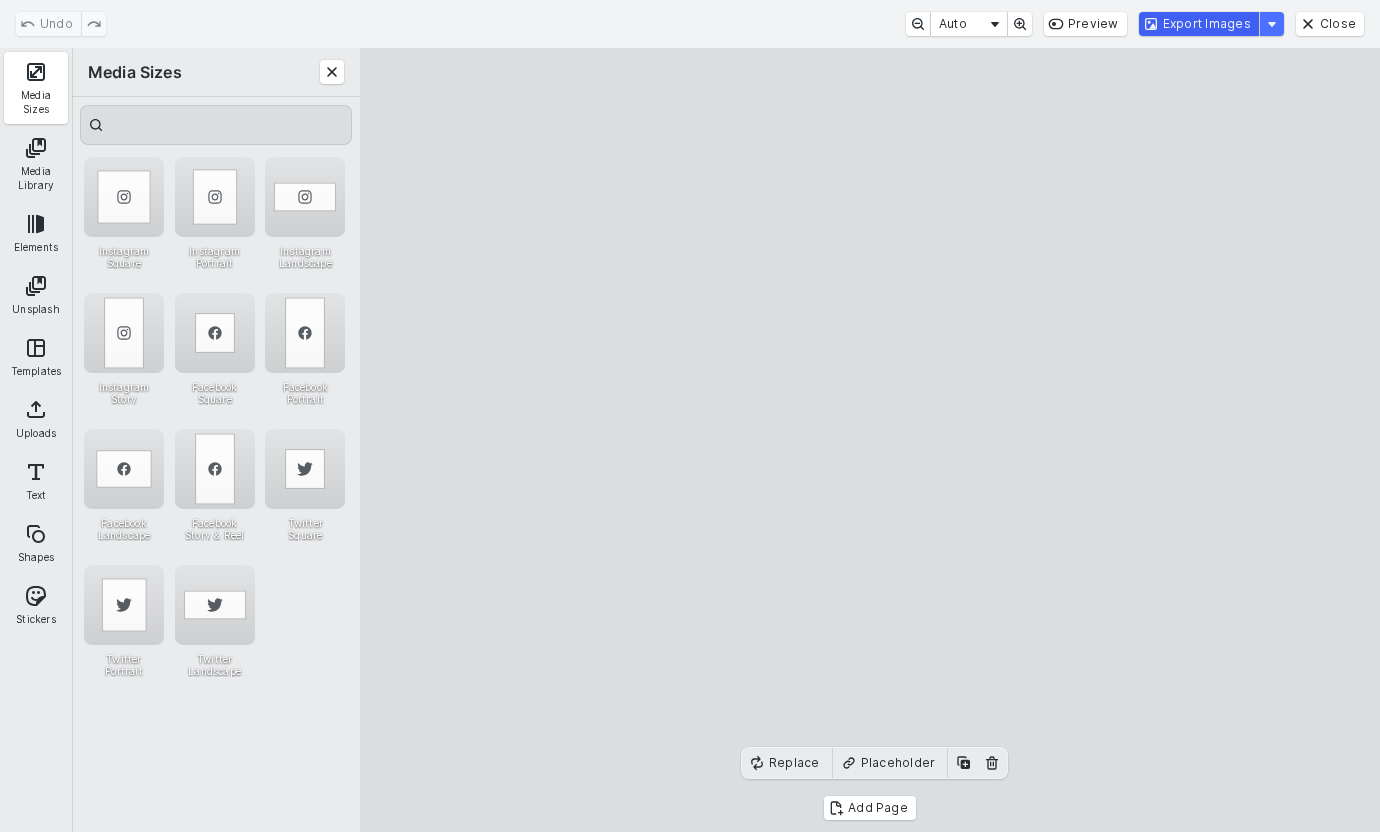 click on "Export Images" at bounding box center [1199, 24] 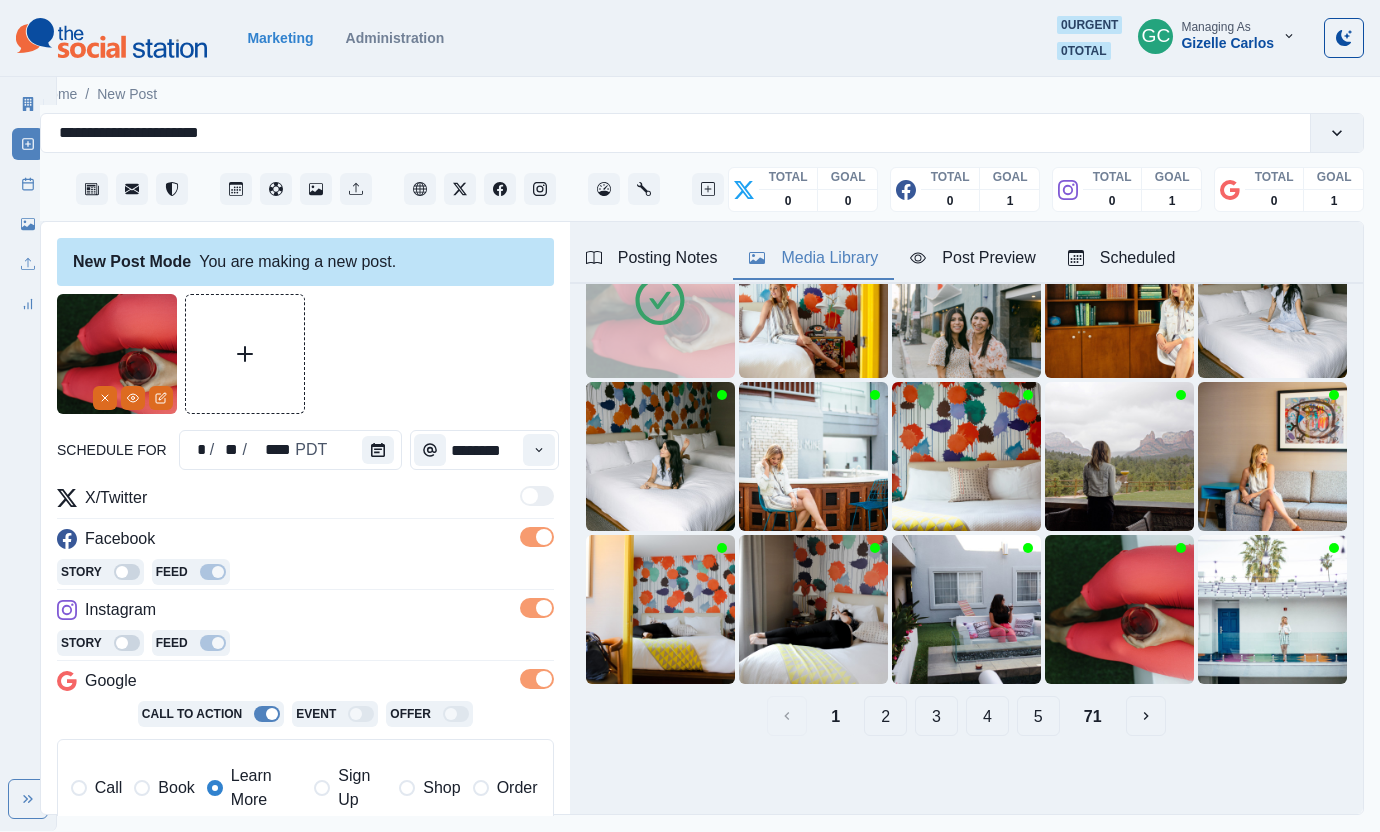 scroll, scrollTop: 285, scrollLeft: 0, axis: vertical 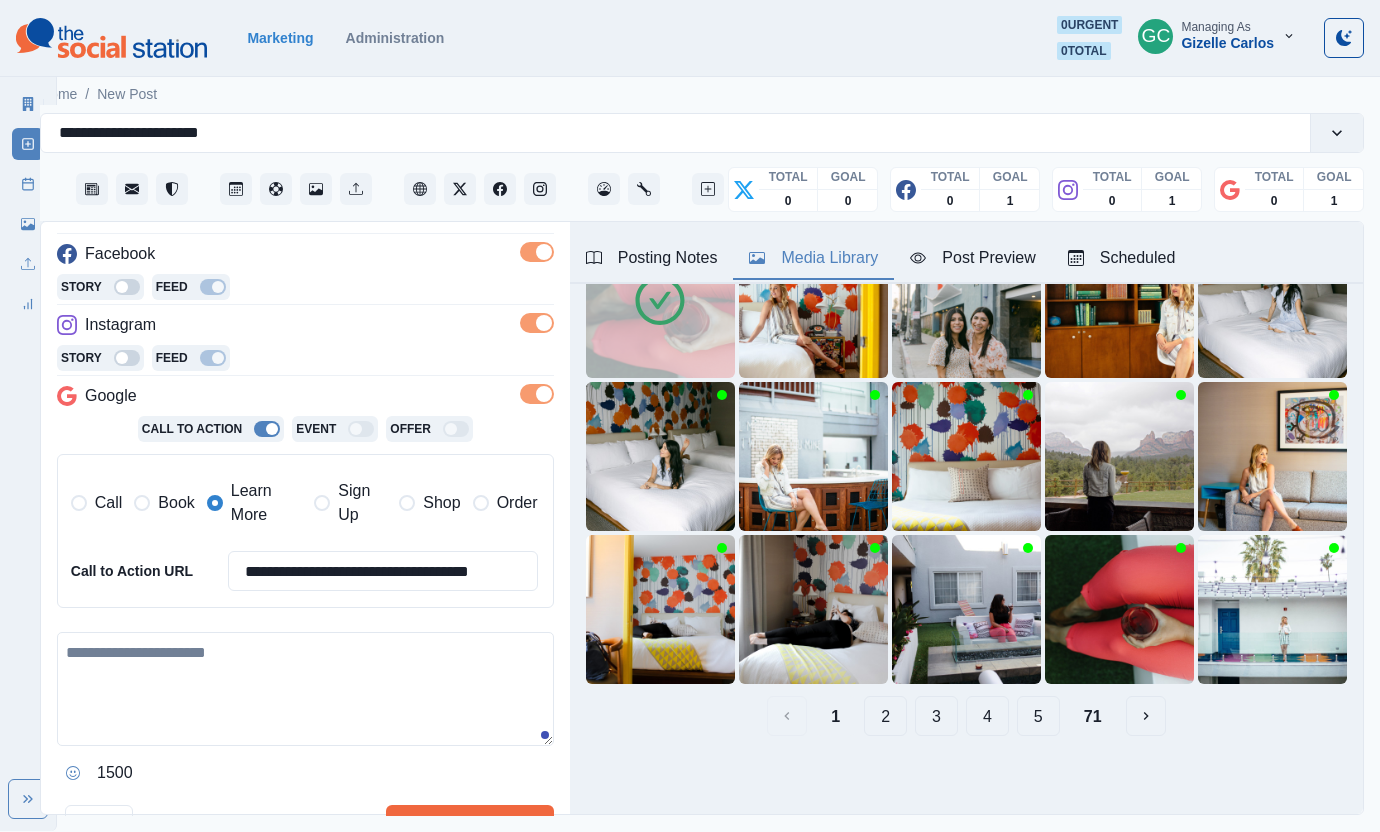 click at bounding box center (305, 689) 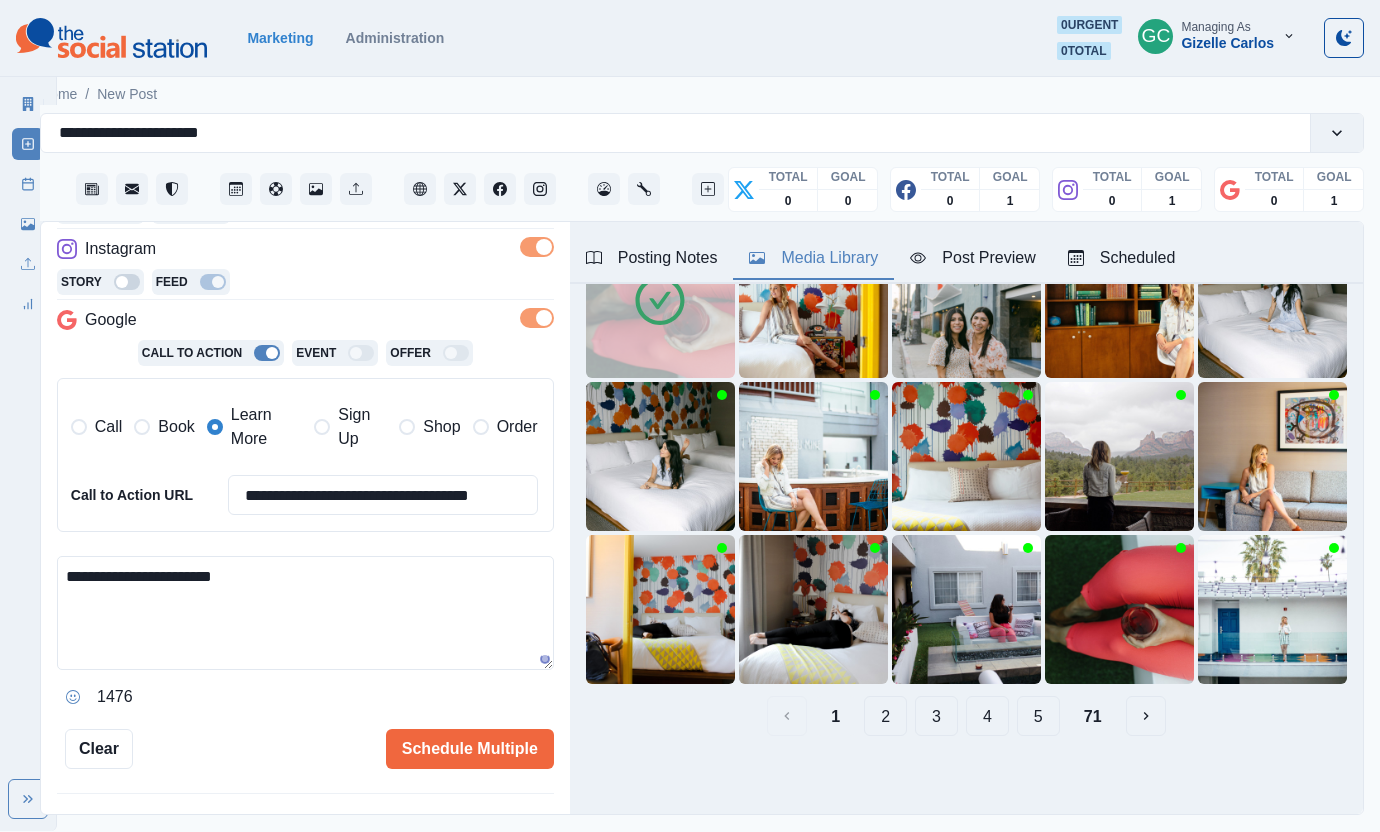 scroll, scrollTop: 387, scrollLeft: 0, axis: vertical 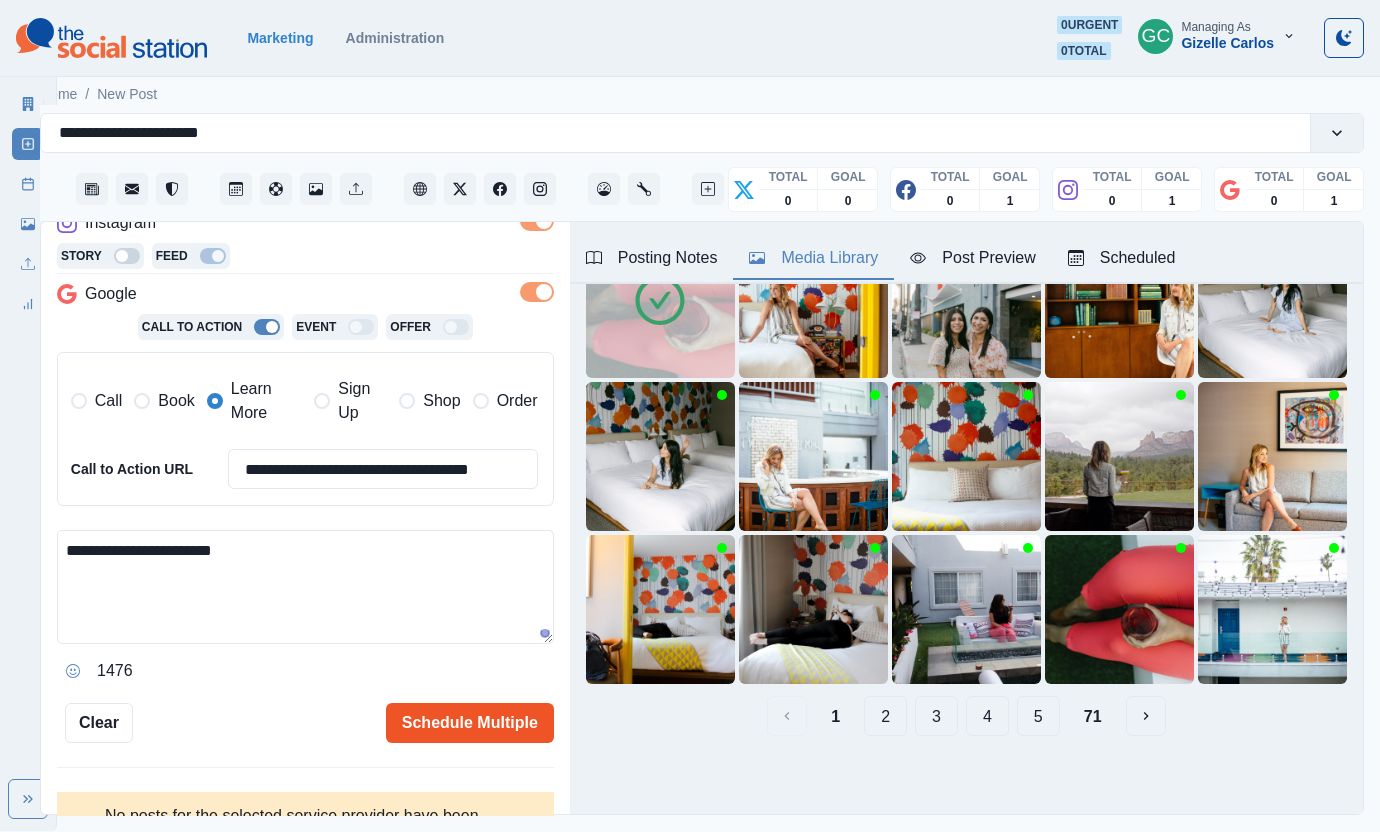type on "**********" 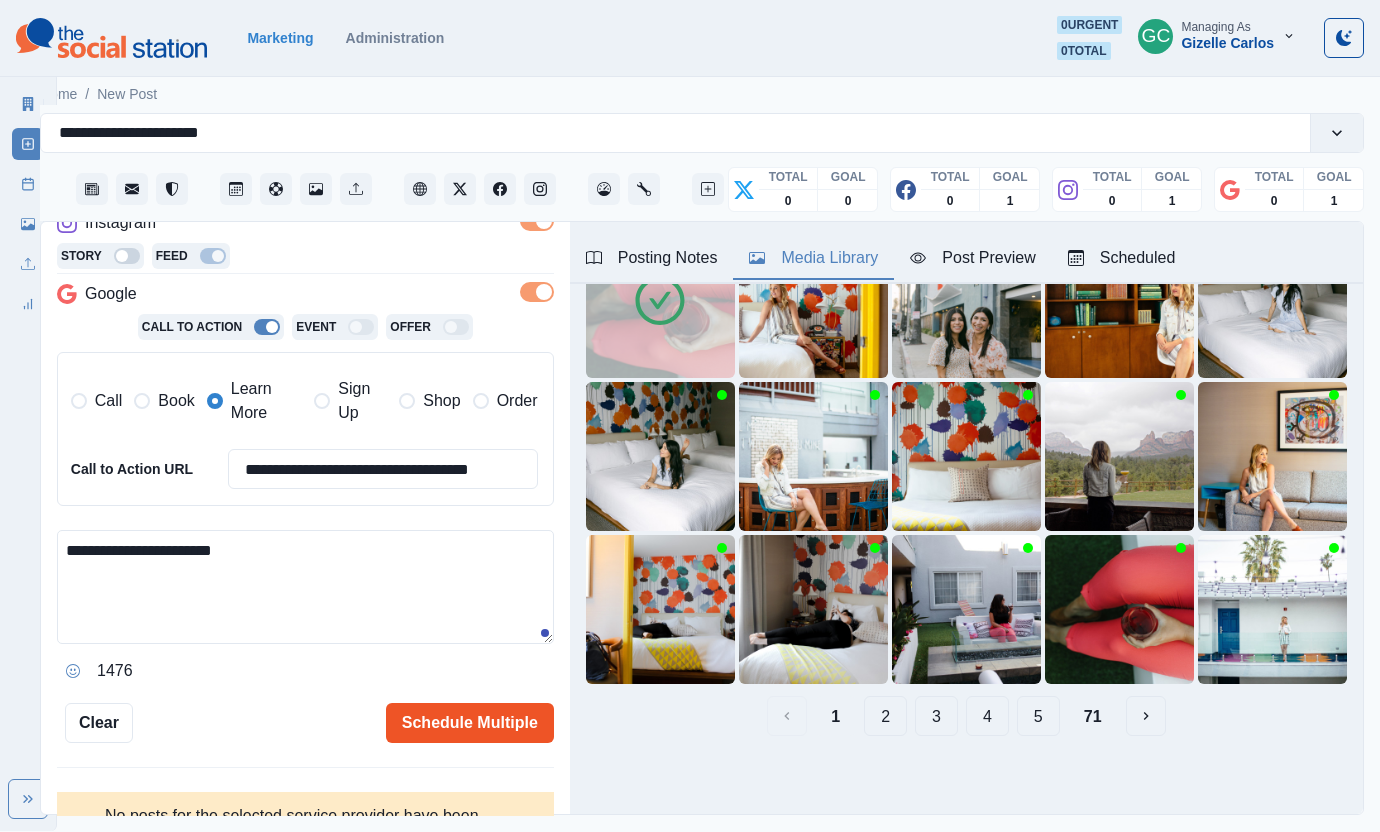 click on "Schedule Multiple" at bounding box center (470, 723) 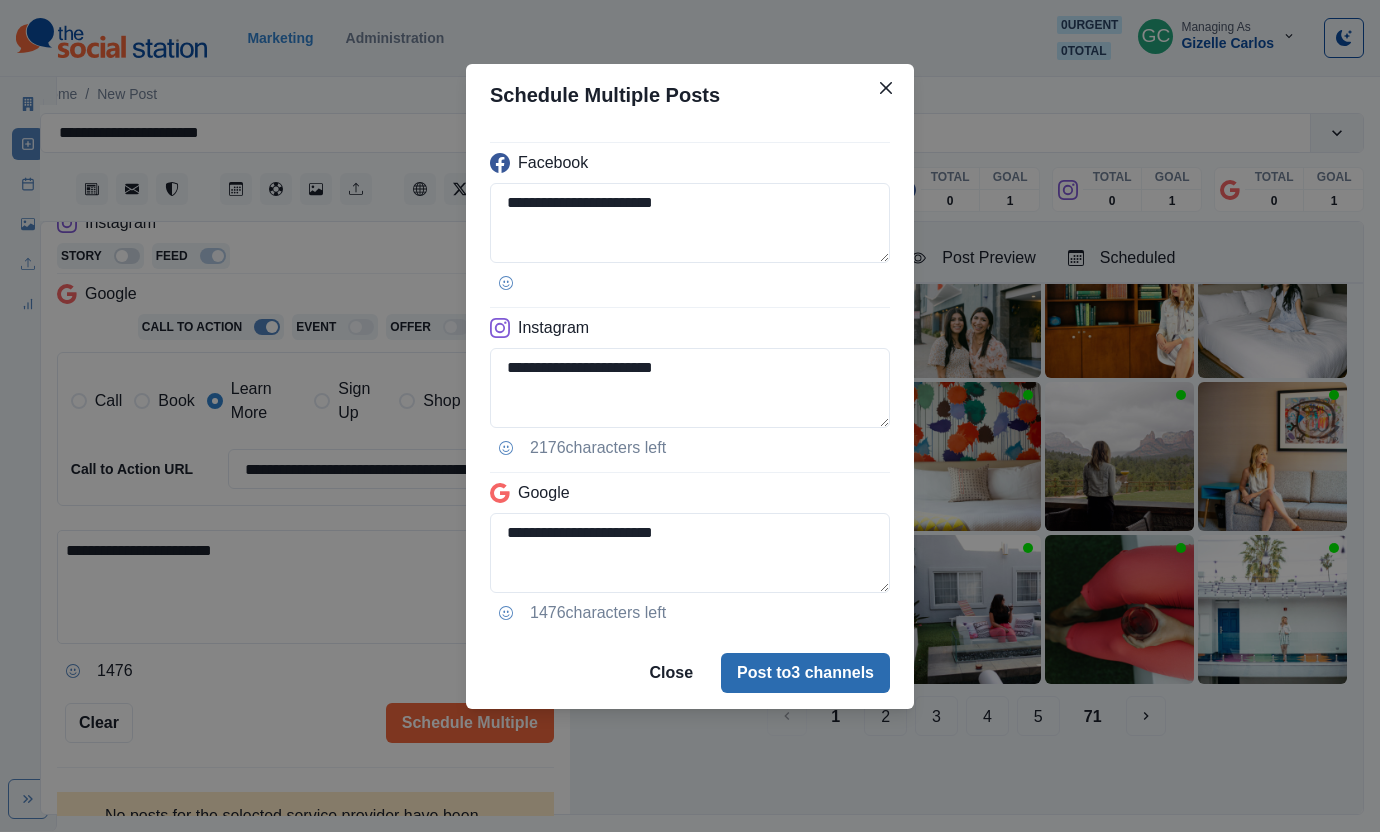 click on "Post to  3   channels" at bounding box center (805, 673) 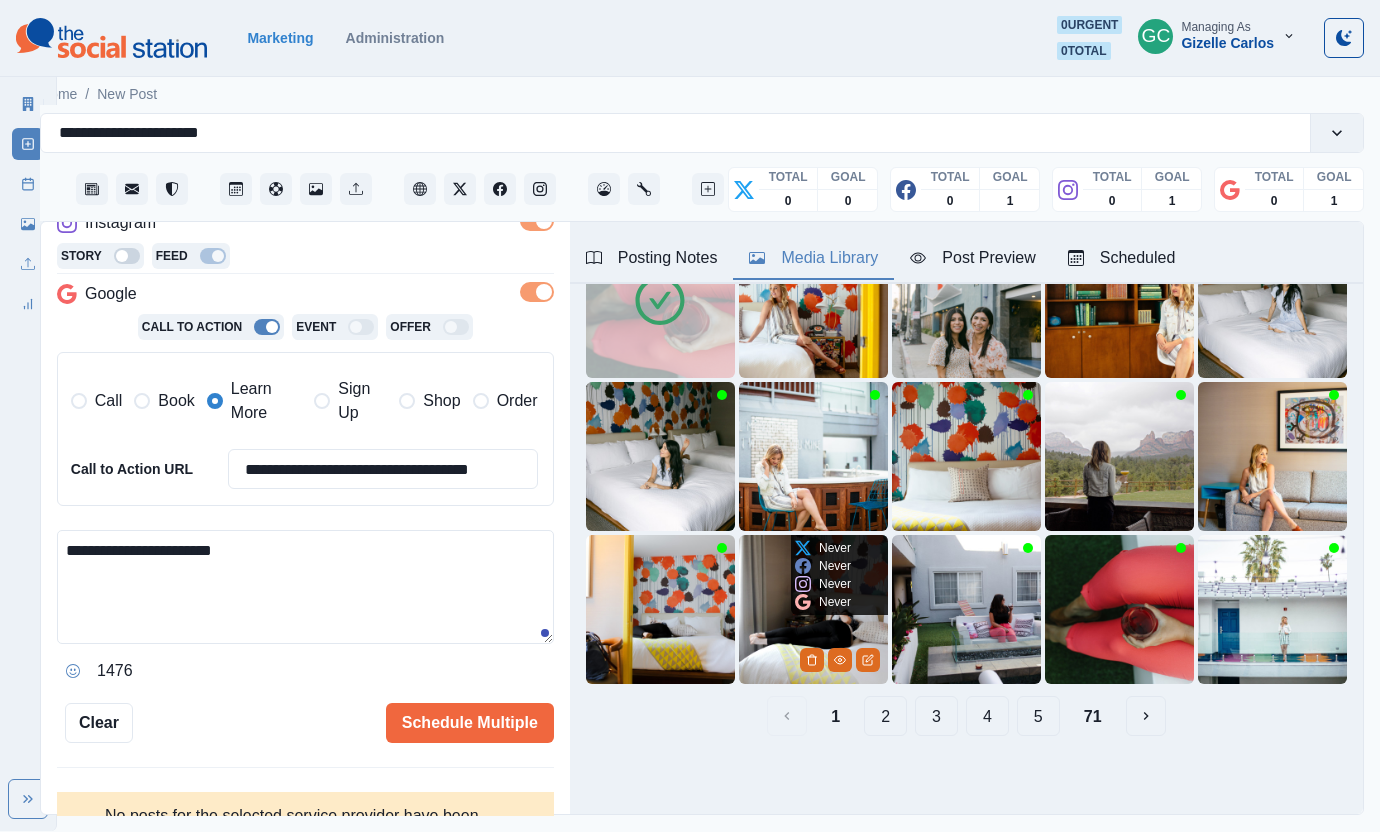 type 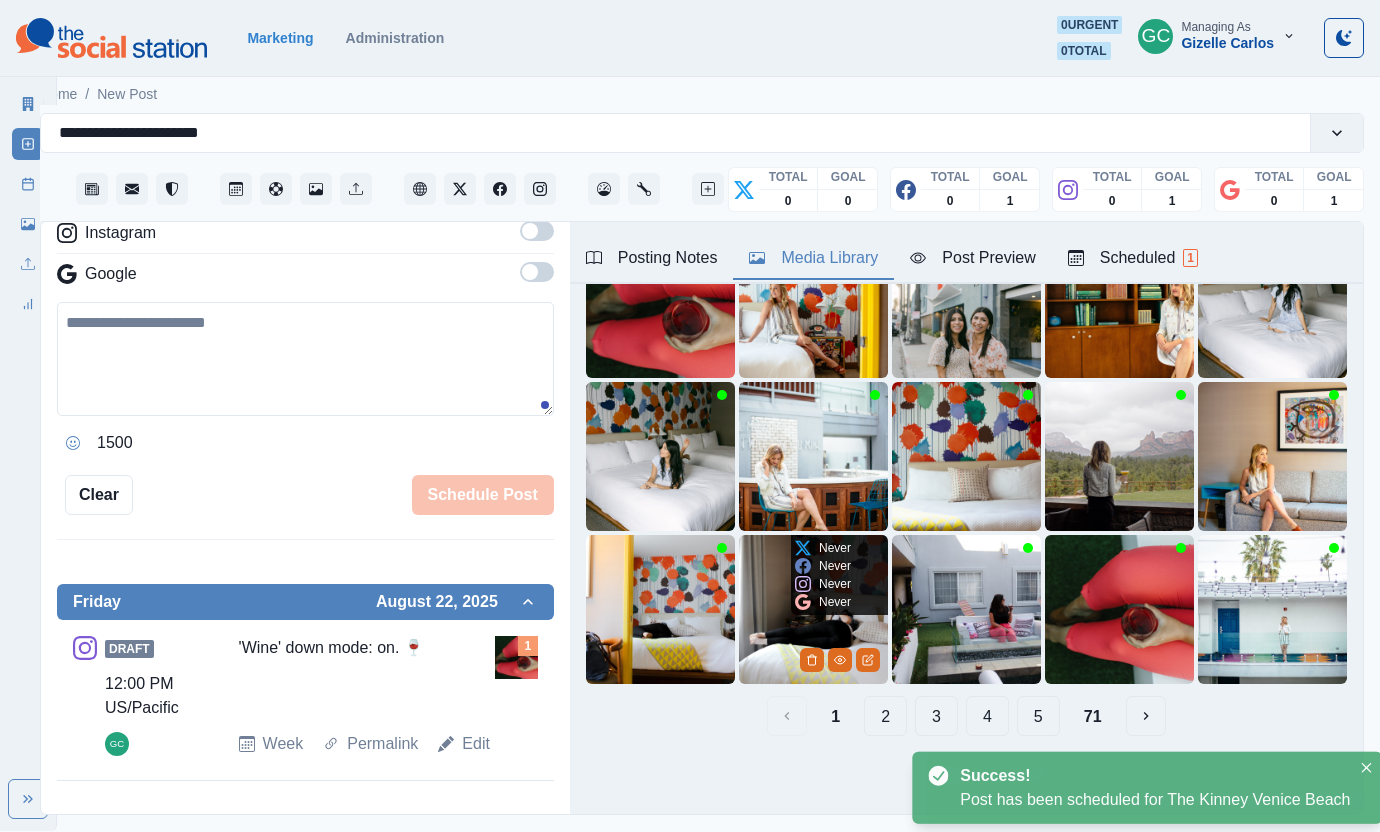 scroll, scrollTop: 357, scrollLeft: 0, axis: vertical 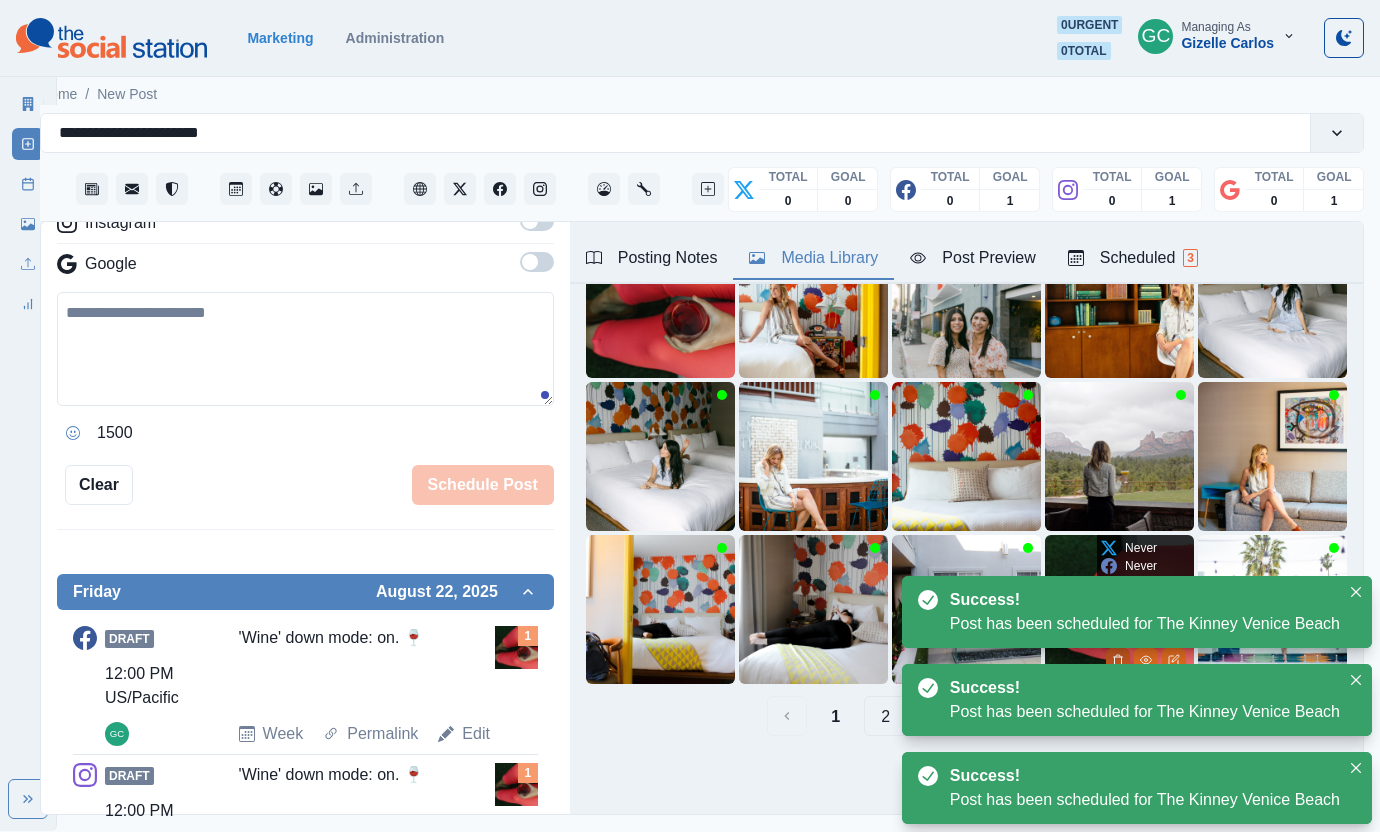 click 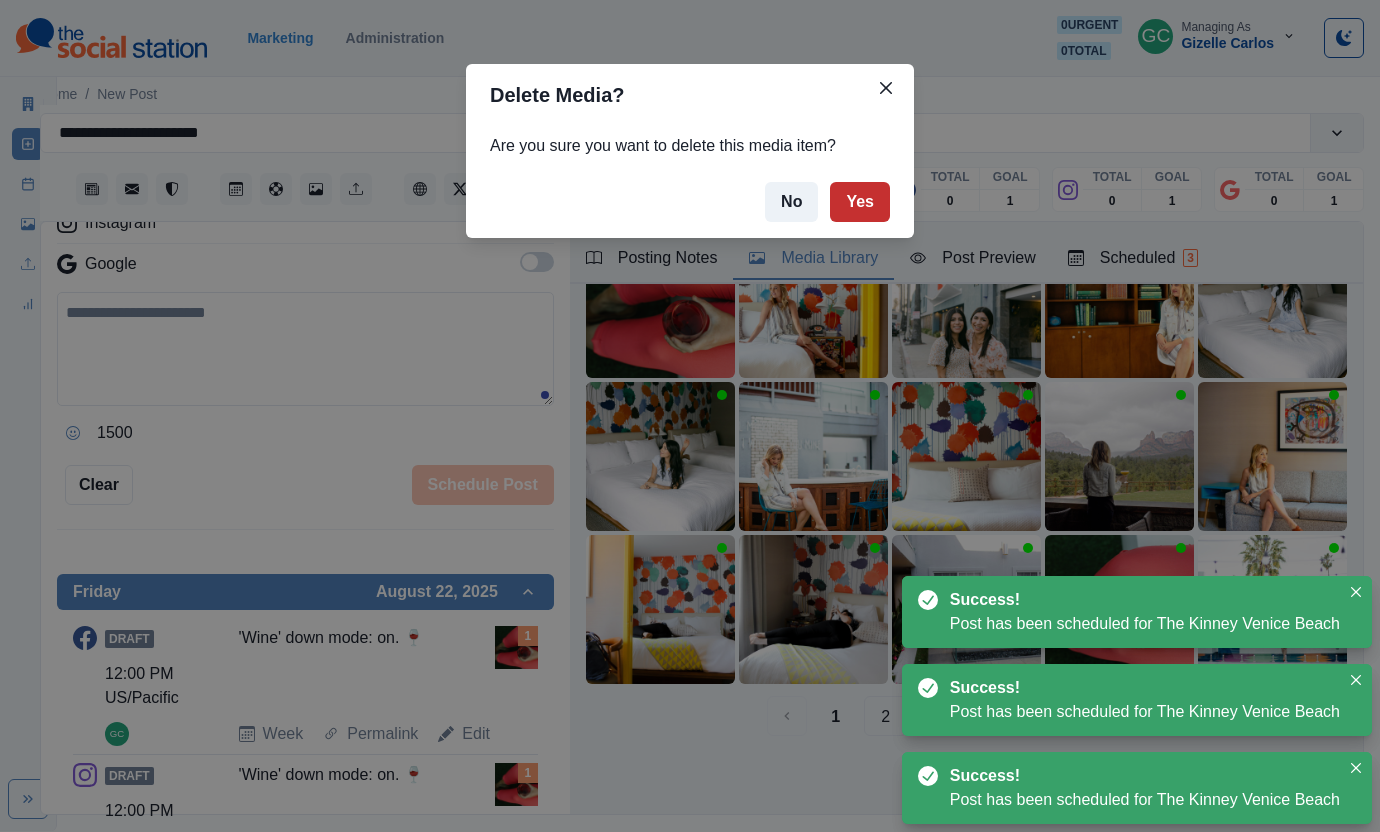 click on "Yes" at bounding box center [860, 202] 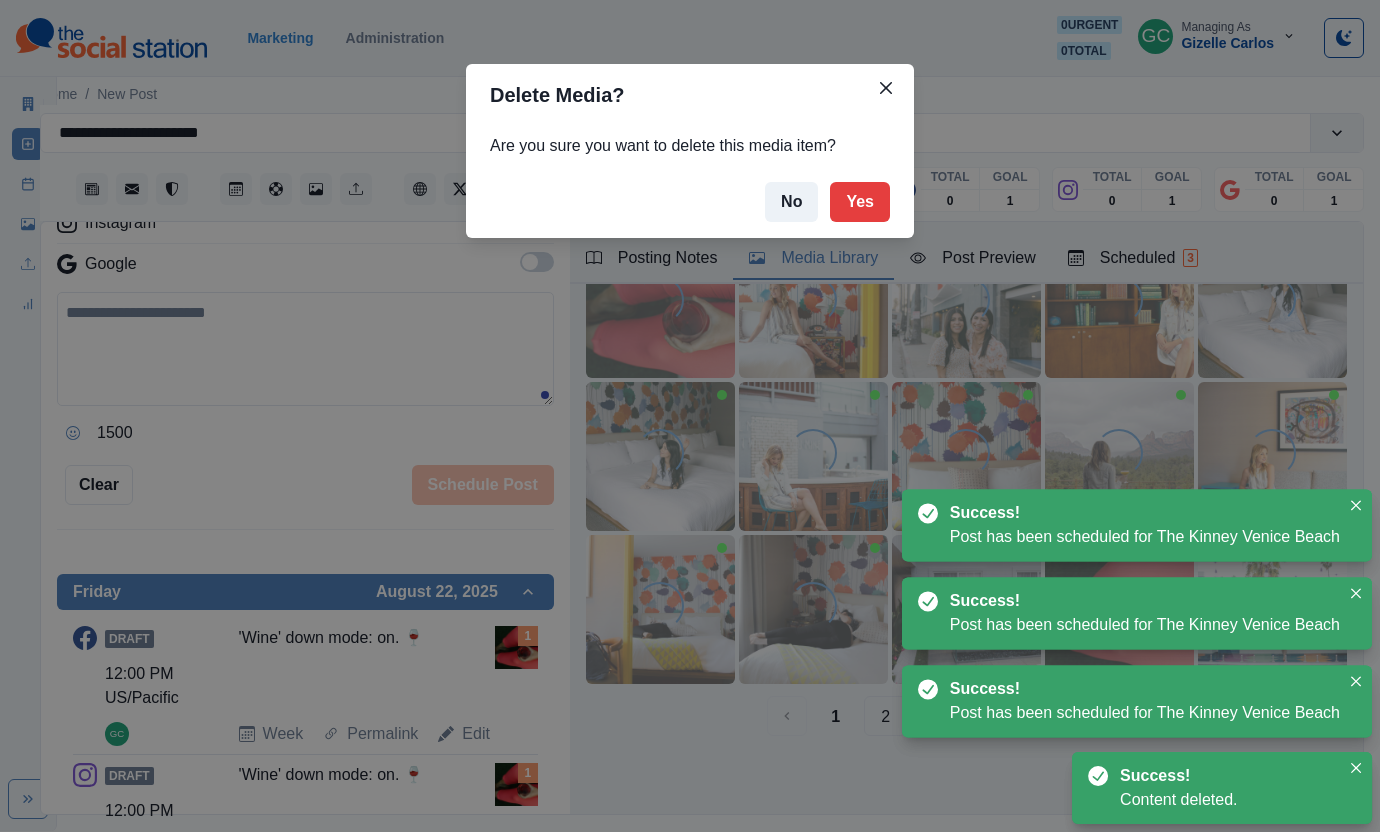 click on "Delete Media? Are you sure you want to delete this media item? No Yes" at bounding box center (690, 416) 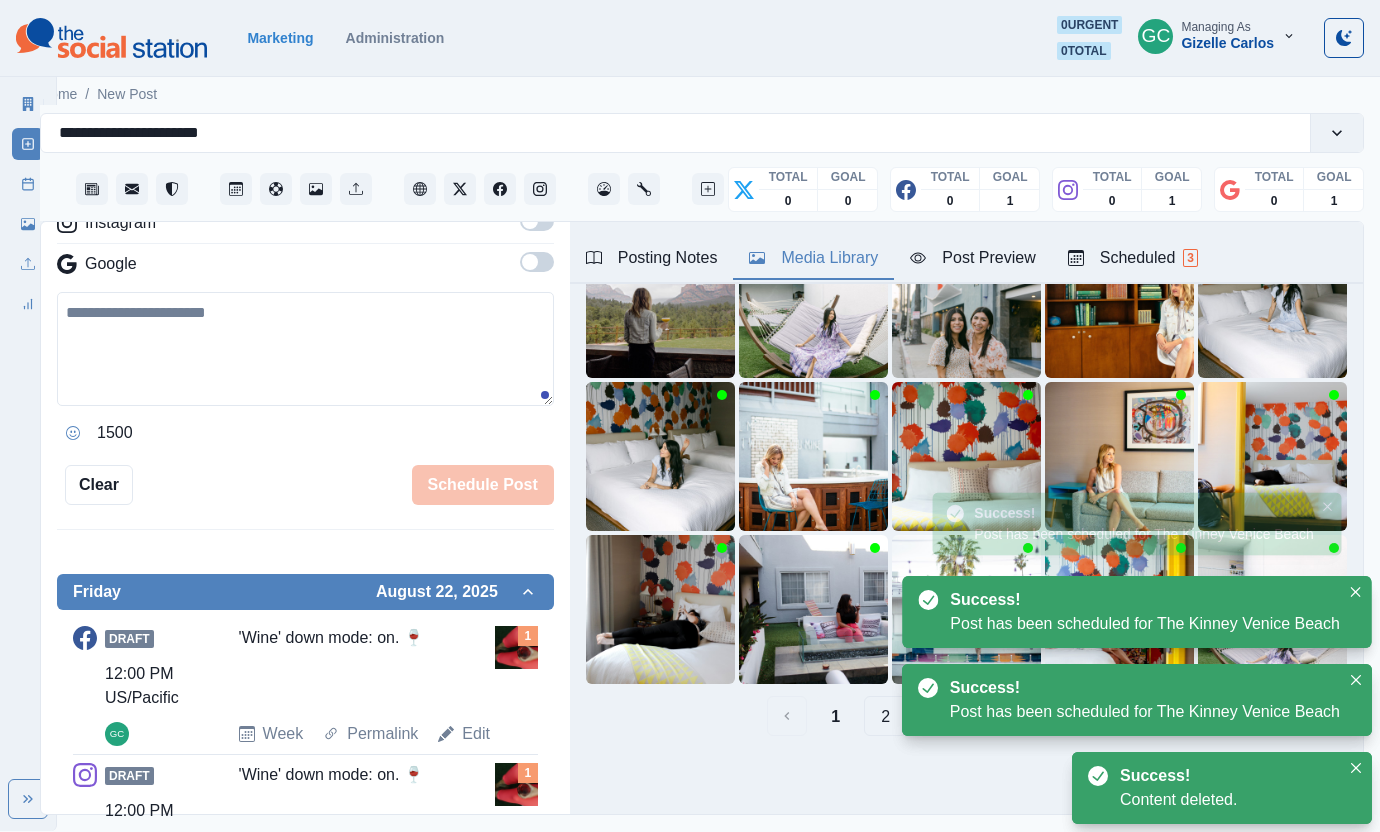 click on "Scheduled 3" at bounding box center (1133, 258) 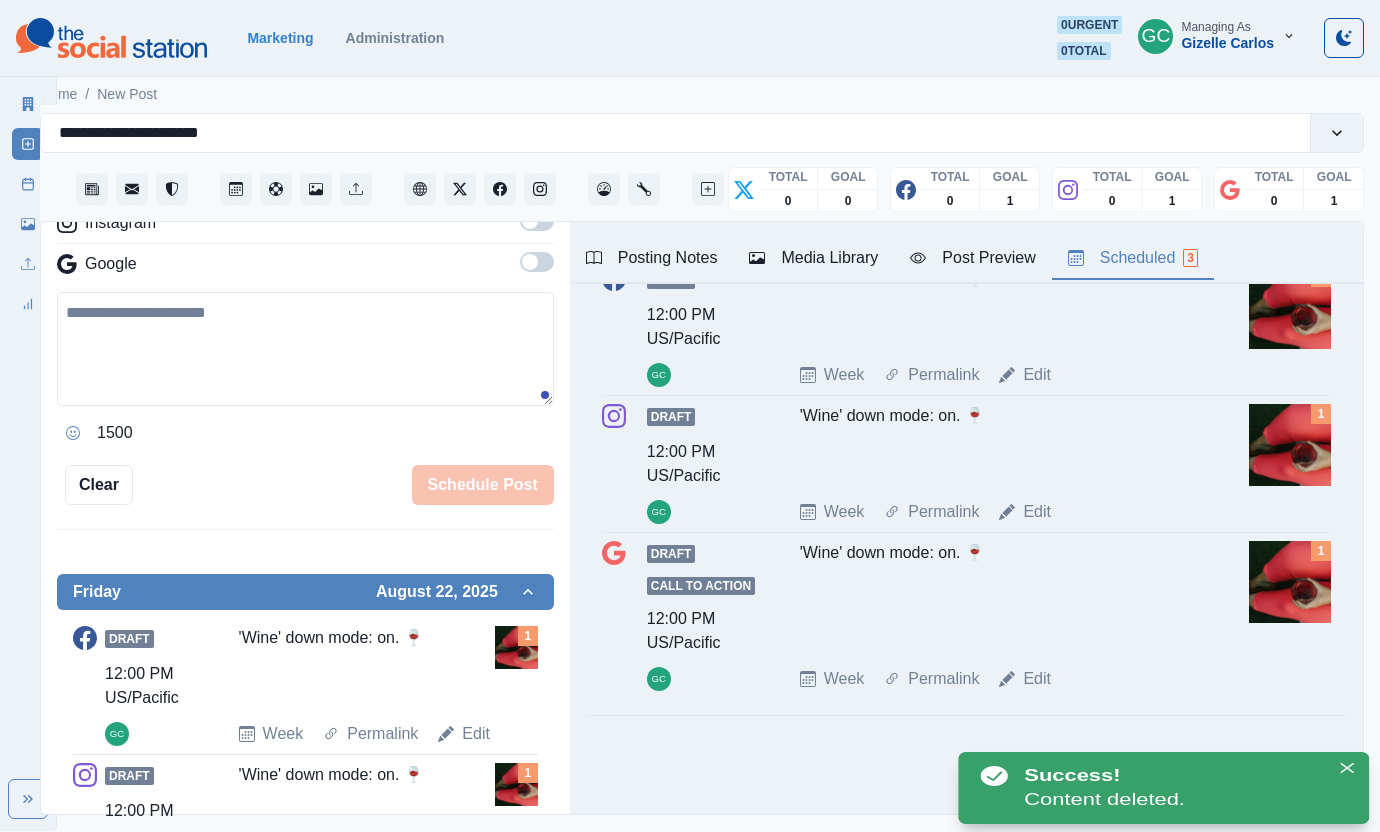 scroll, scrollTop: 0, scrollLeft: 0, axis: both 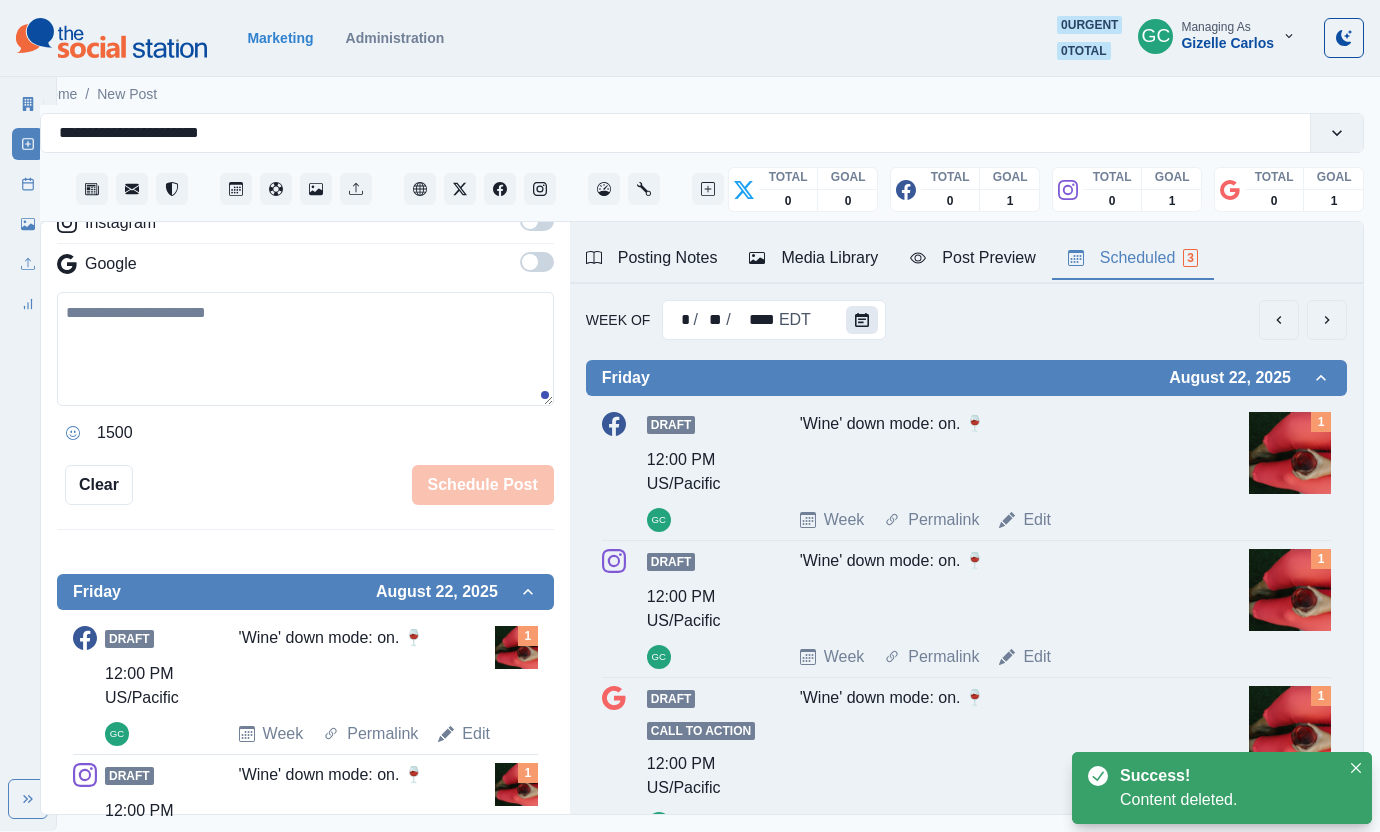 click at bounding box center (862, 320) 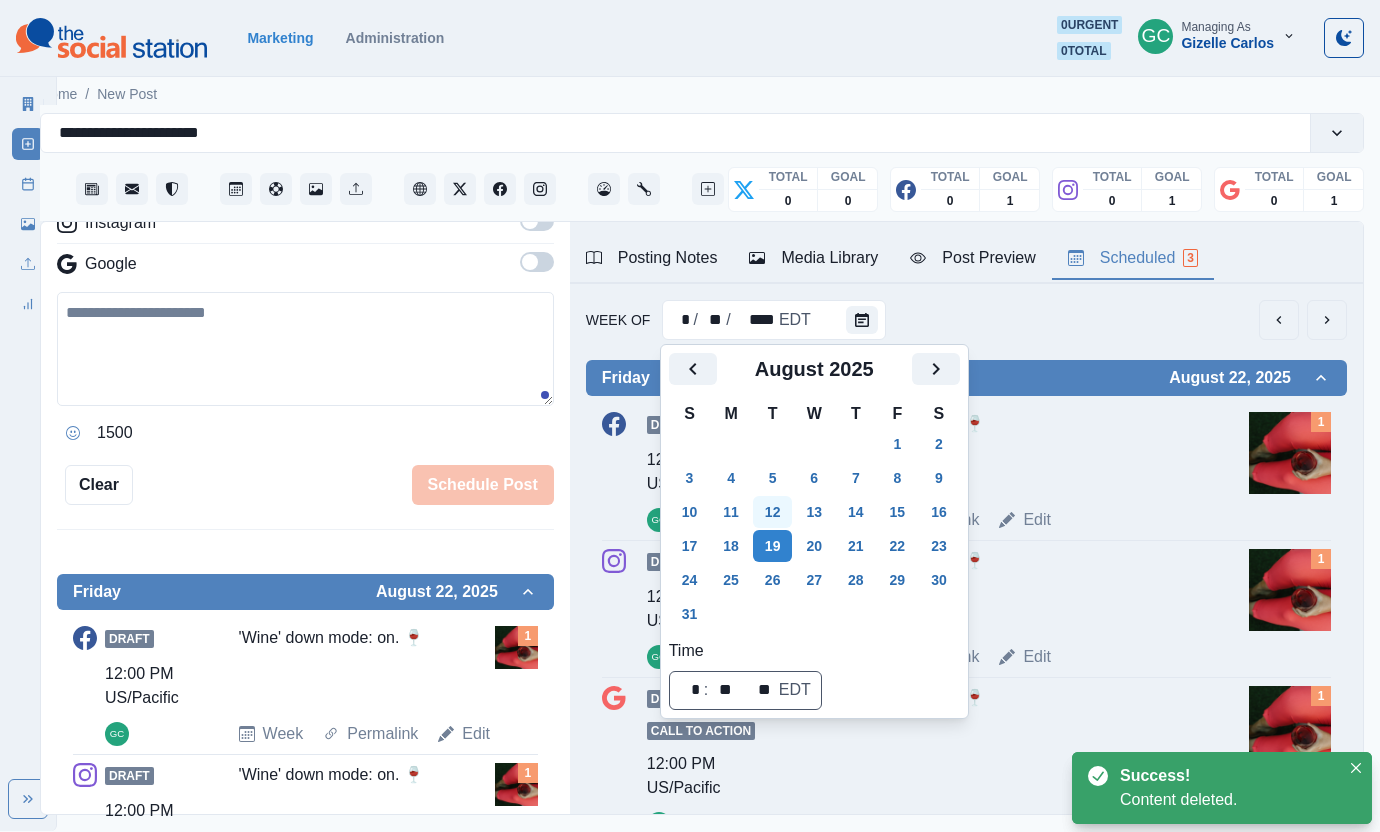 click on "12" at bounding box center [773, 512] 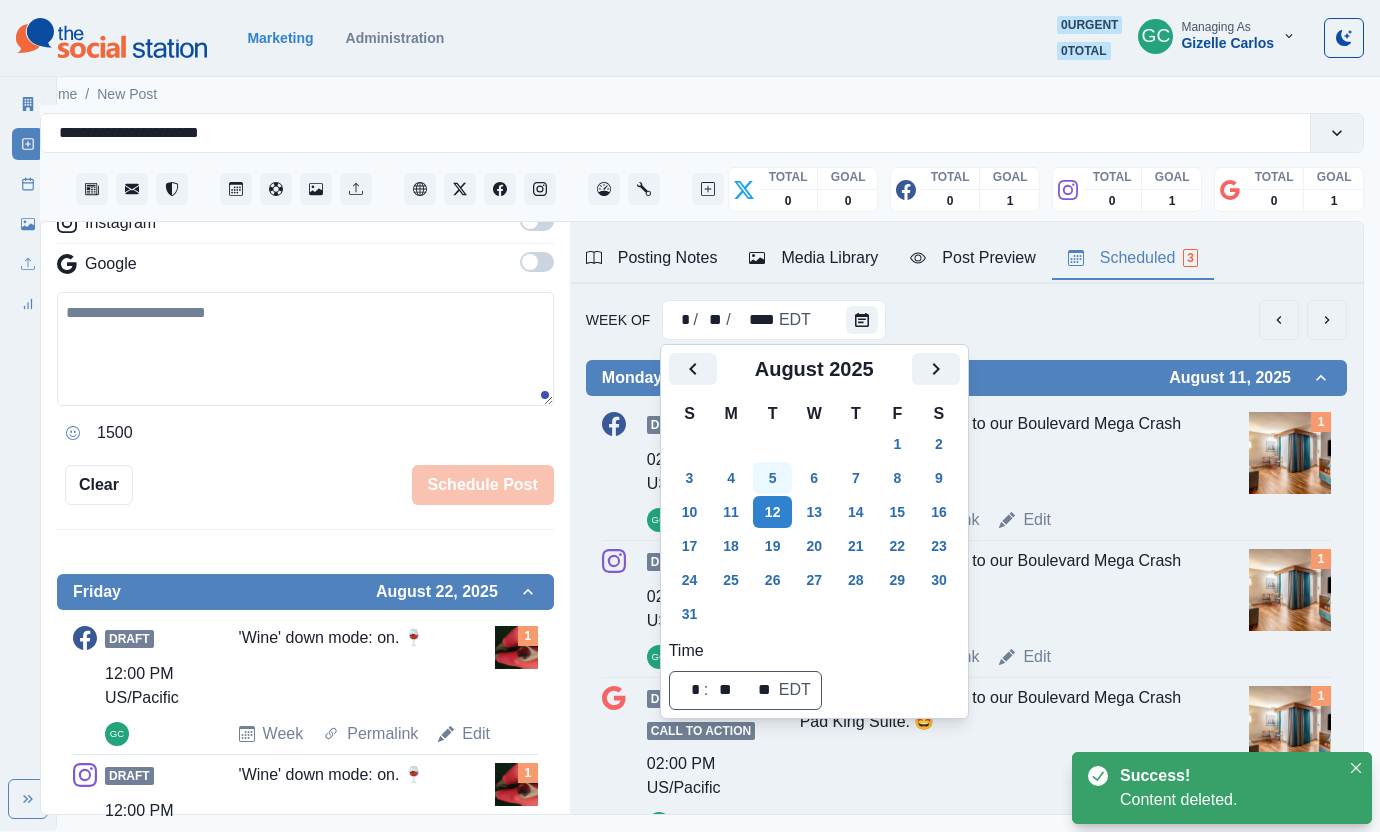 click on "5" at bounding box center [773, 478] 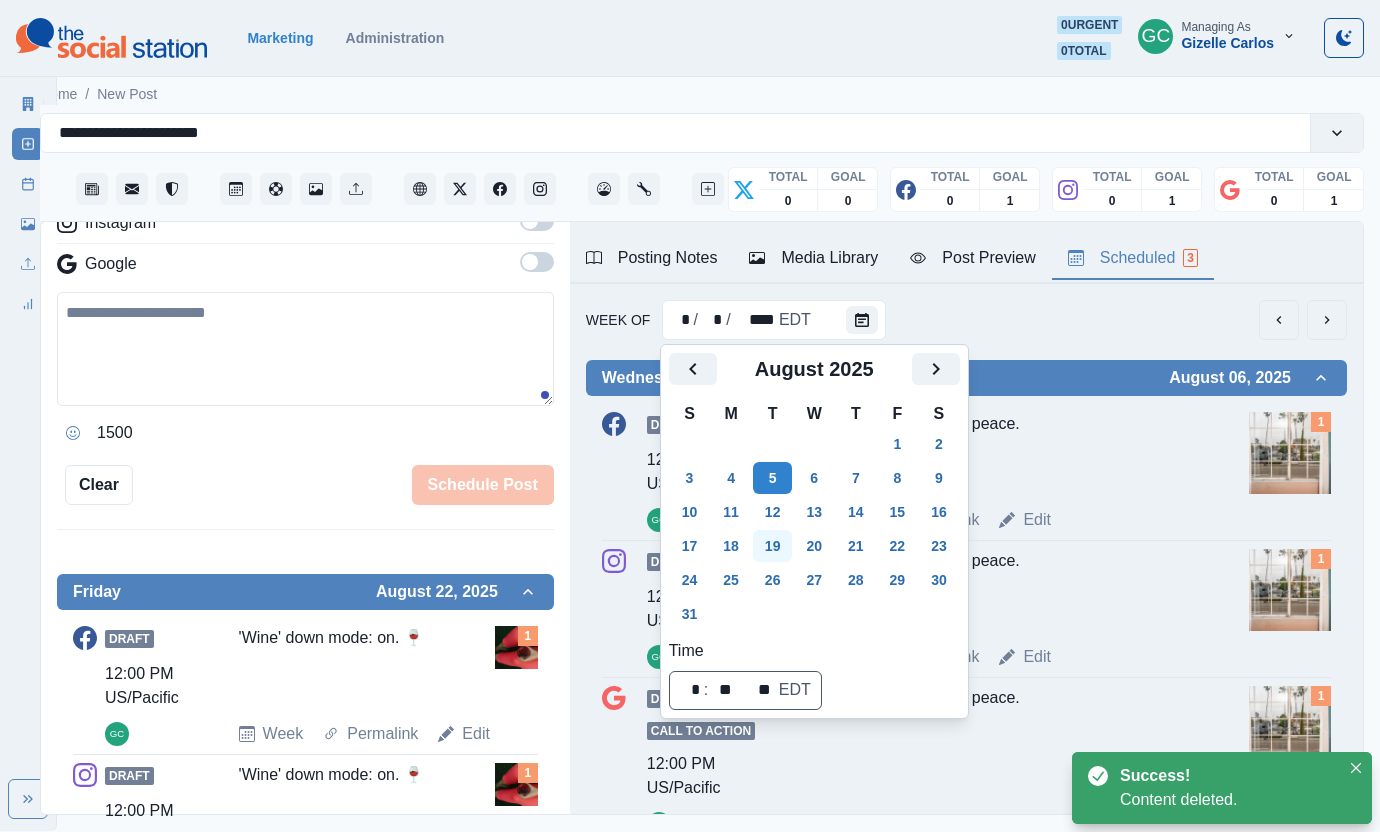 click on "19" at bounding box center (773, 546) 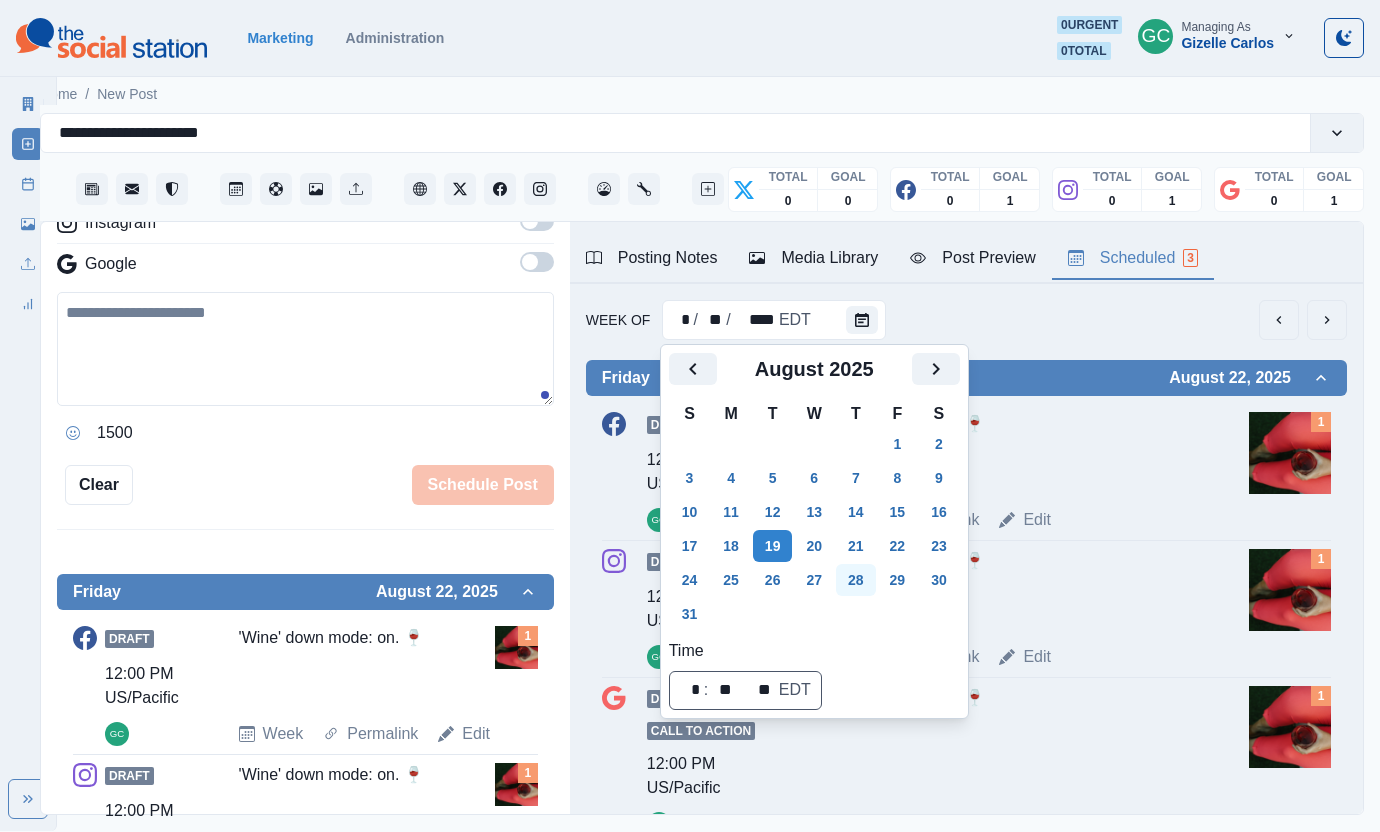 click on "28" at bounding box center [856, 580] 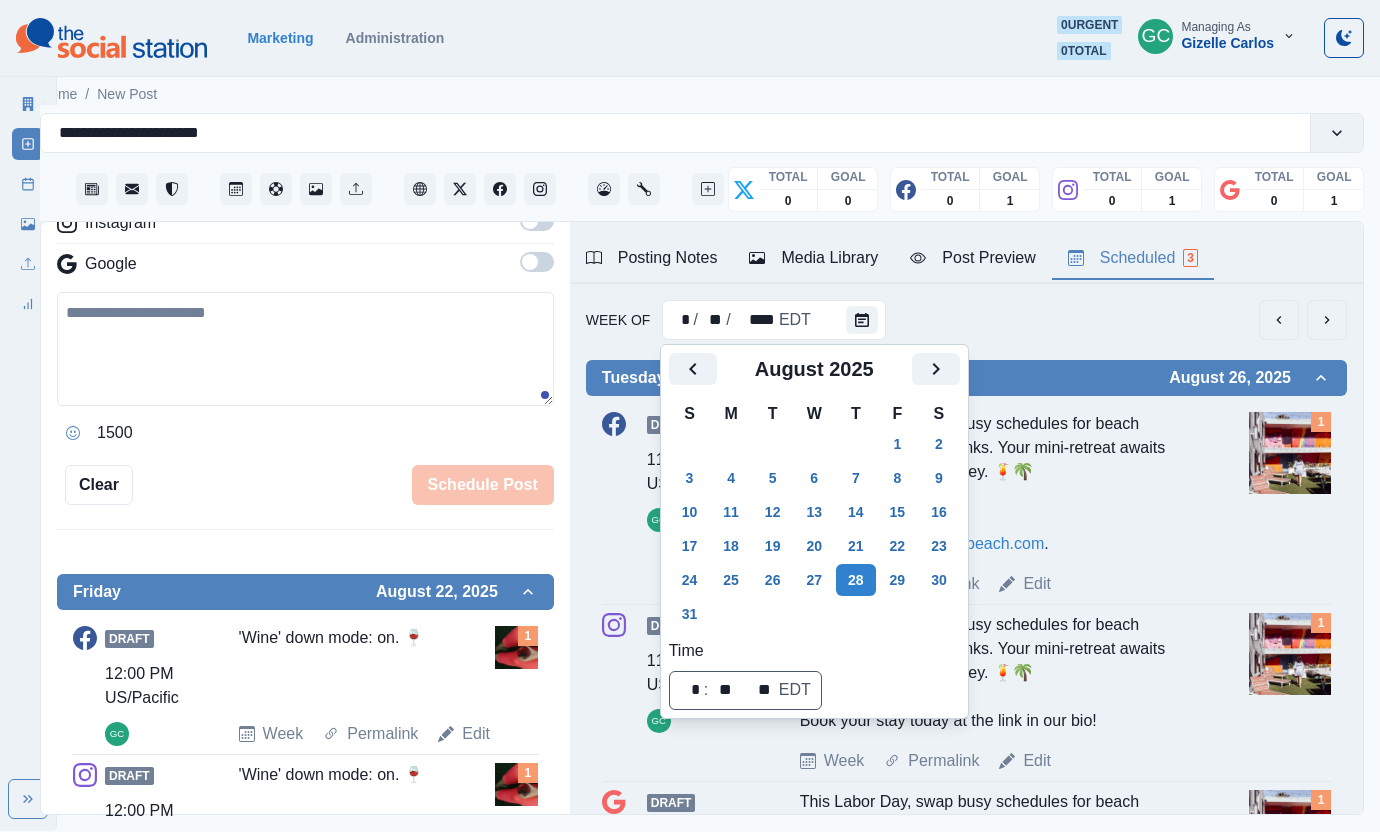 scroll, scrollTop: 0, scrollLeft: 0, axis: both 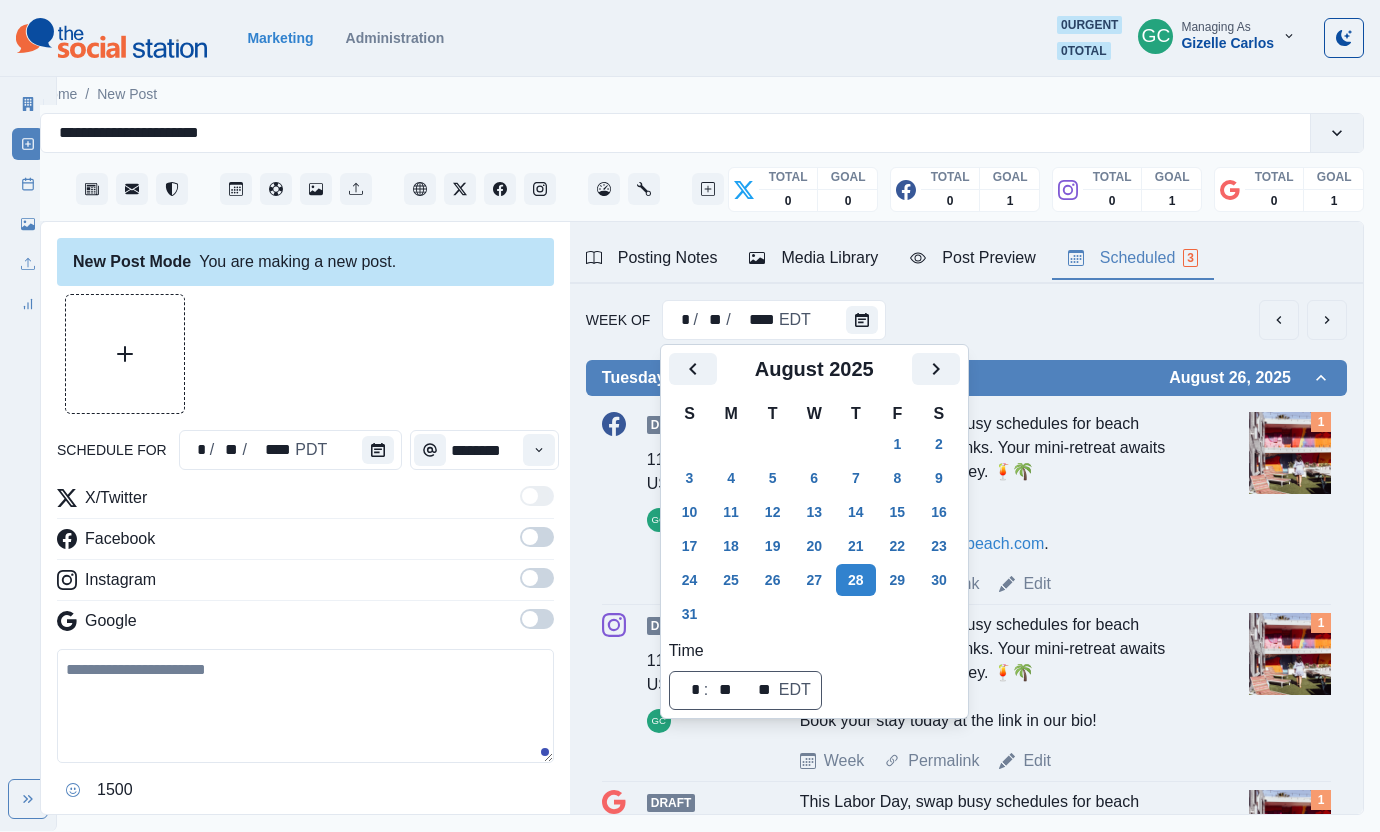 click on "This Labor Day, swap busy schedules for beach loungers and chilled drinks. Your mini-retreat awaits and it starts at The Kinney. 🍹🌴
Book your stay today at  www.thekinneyvenicebeach.com ." at bounding box center (998, 484) 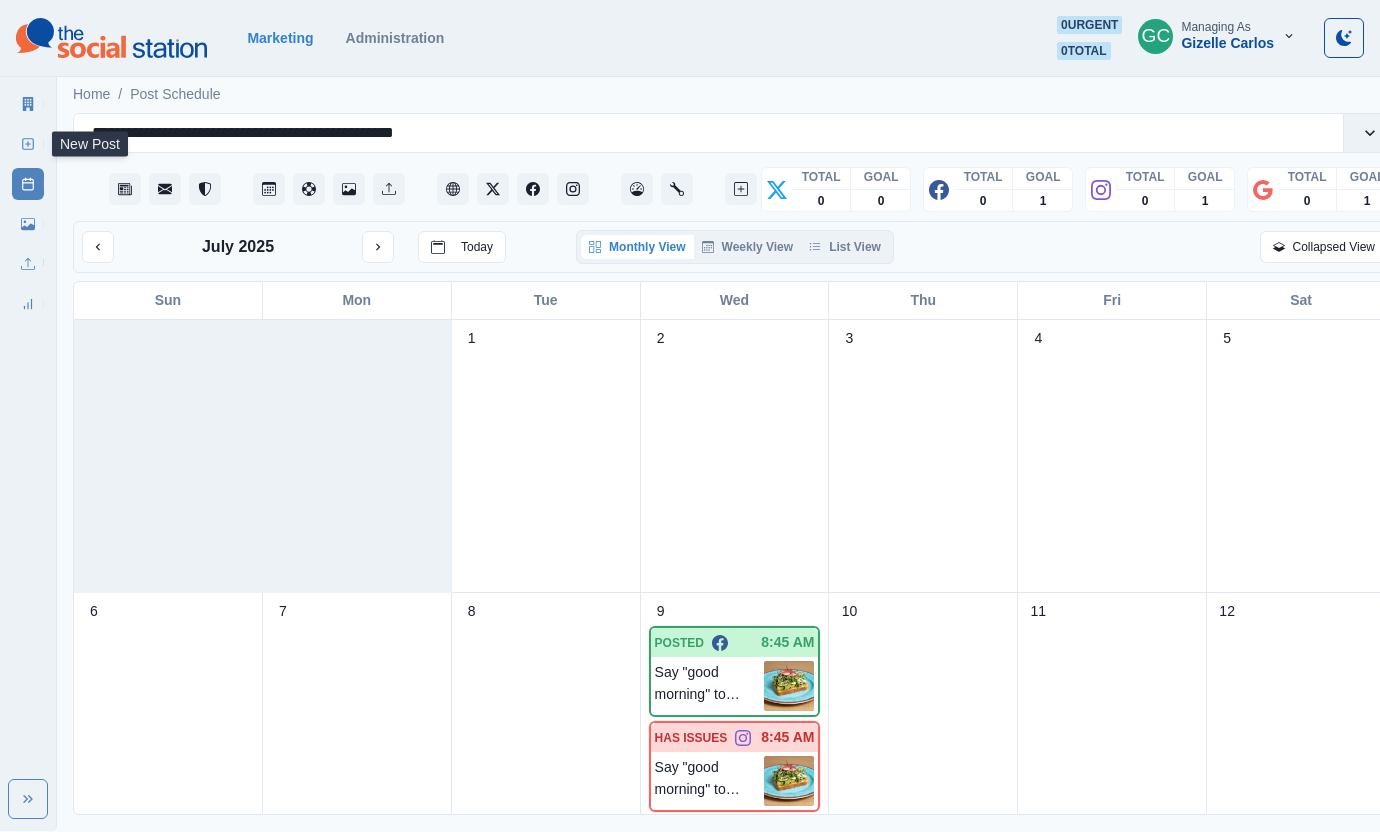 scroll, scrollTop: 0, scrollLeft: 0, axis: both 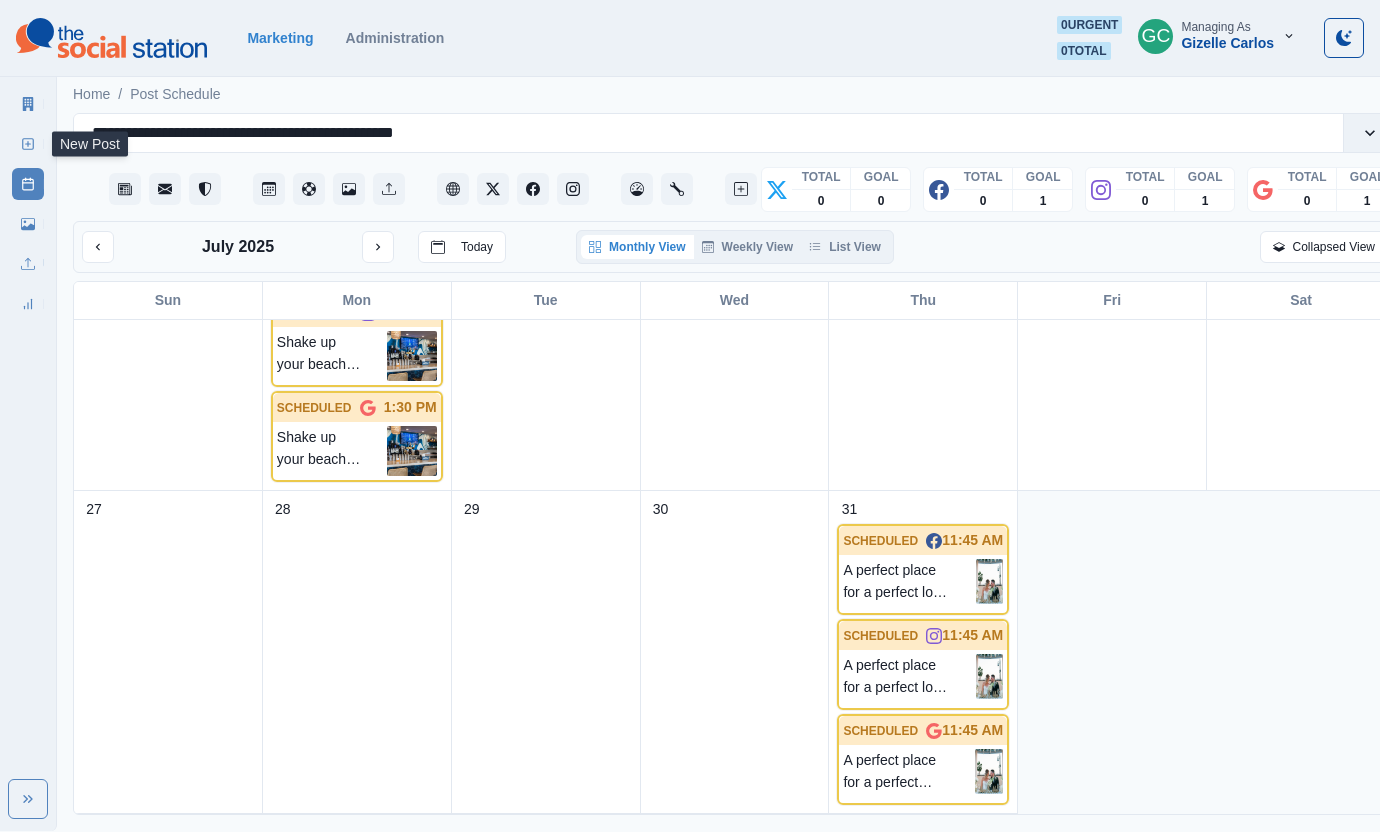 click on "New Post" at bounding box center (28, 144) 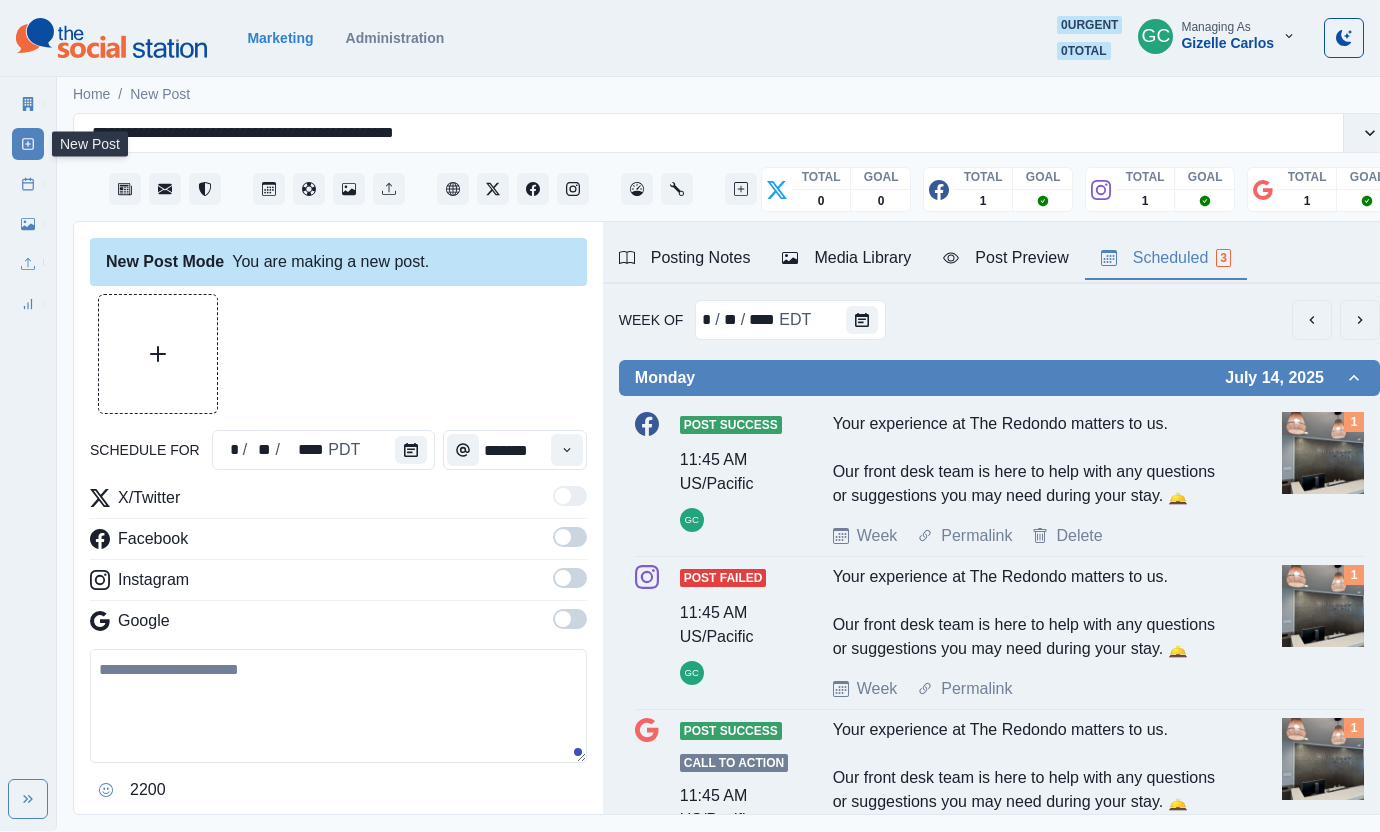 click on "Scheduled 3" at bounding box center (1166, 258) 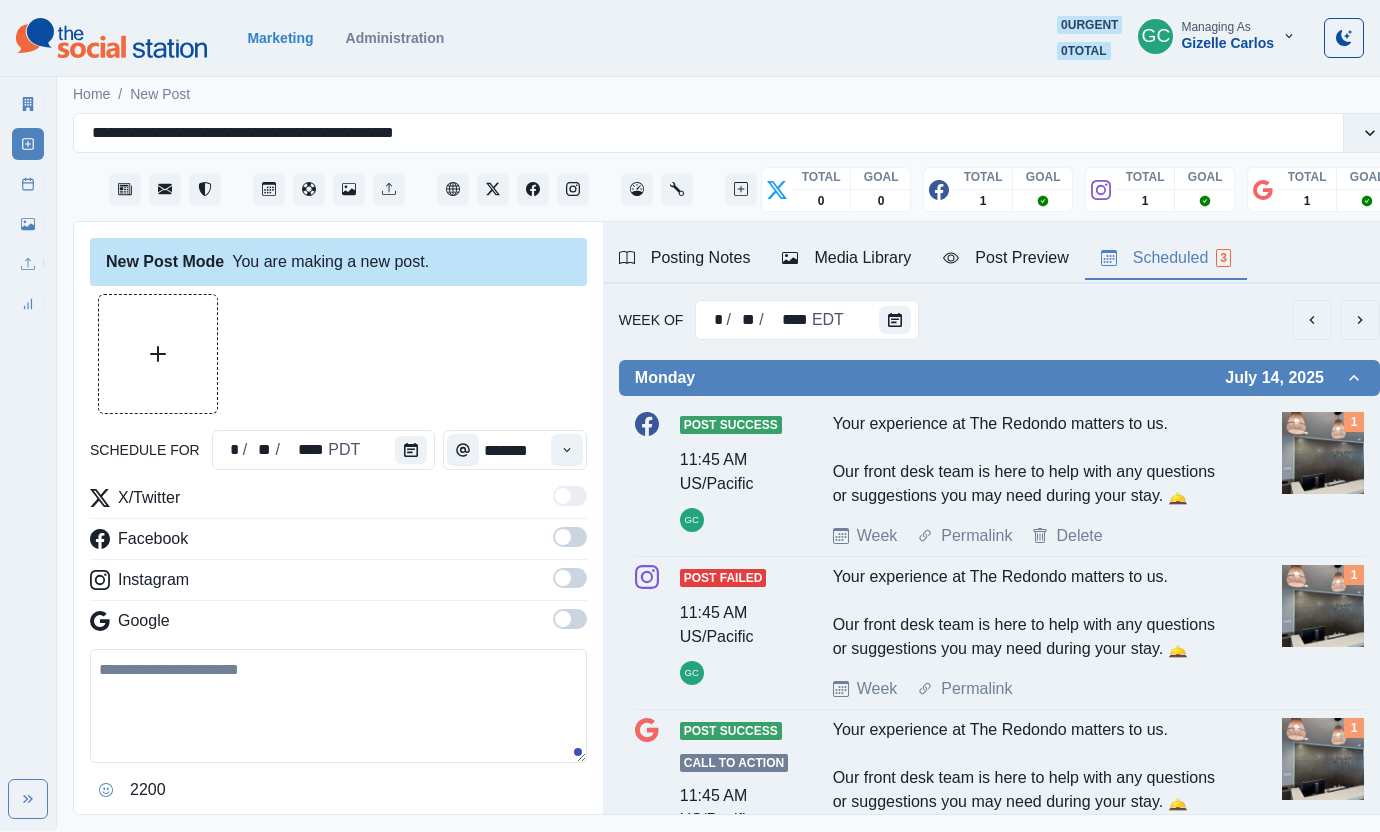 click at bounding box center (338, 354) 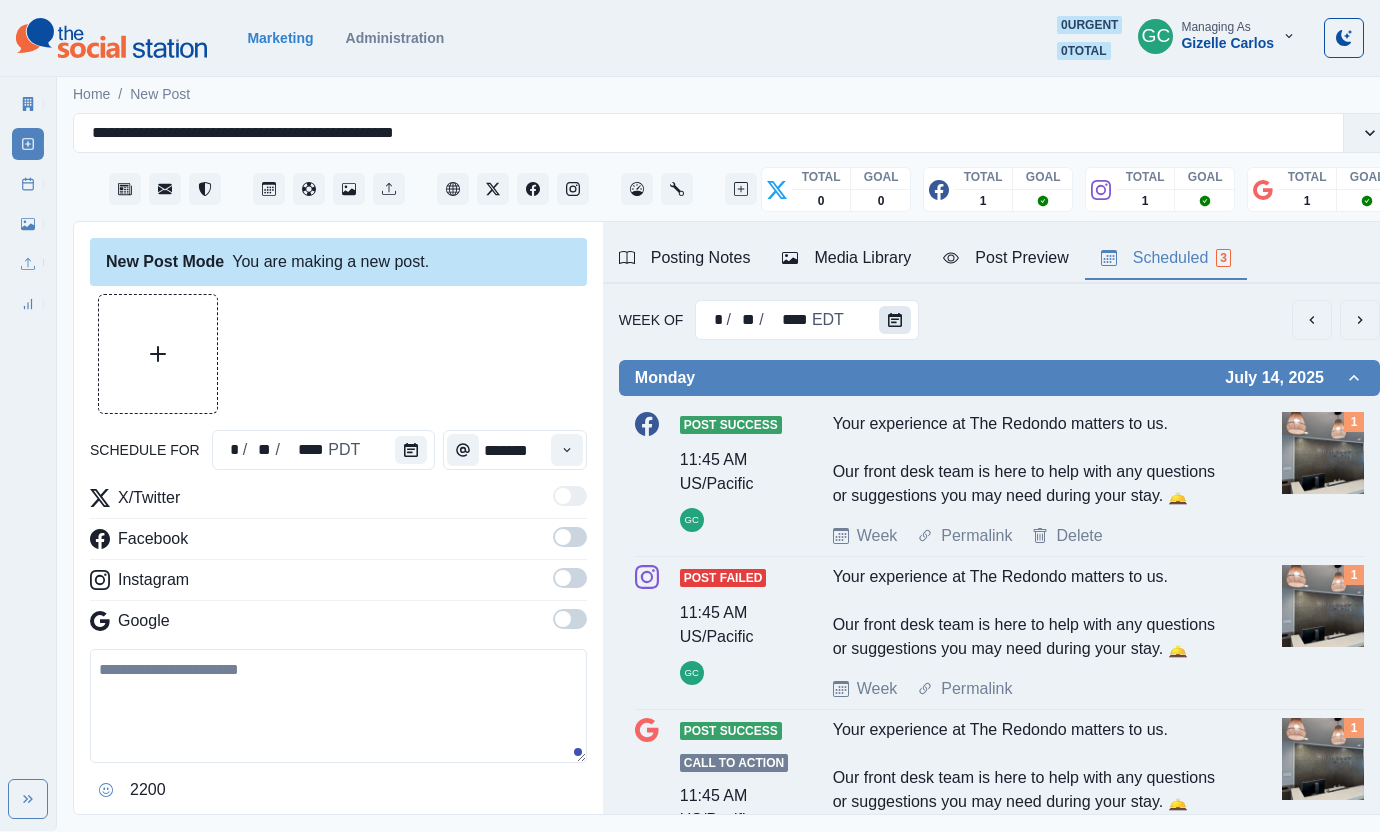 click at bounding box center [895, 320] 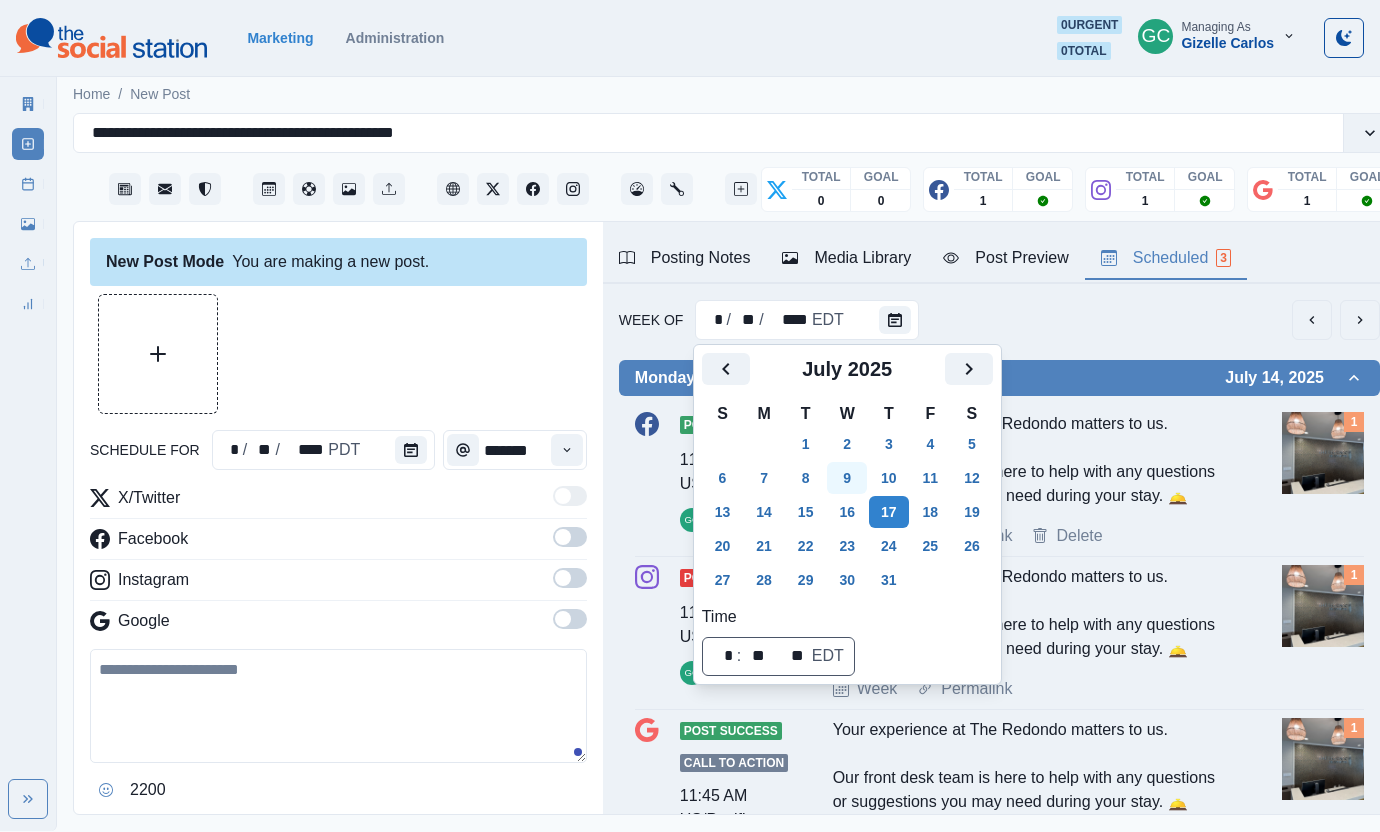 click on "9" at bounding box center (847, 478) 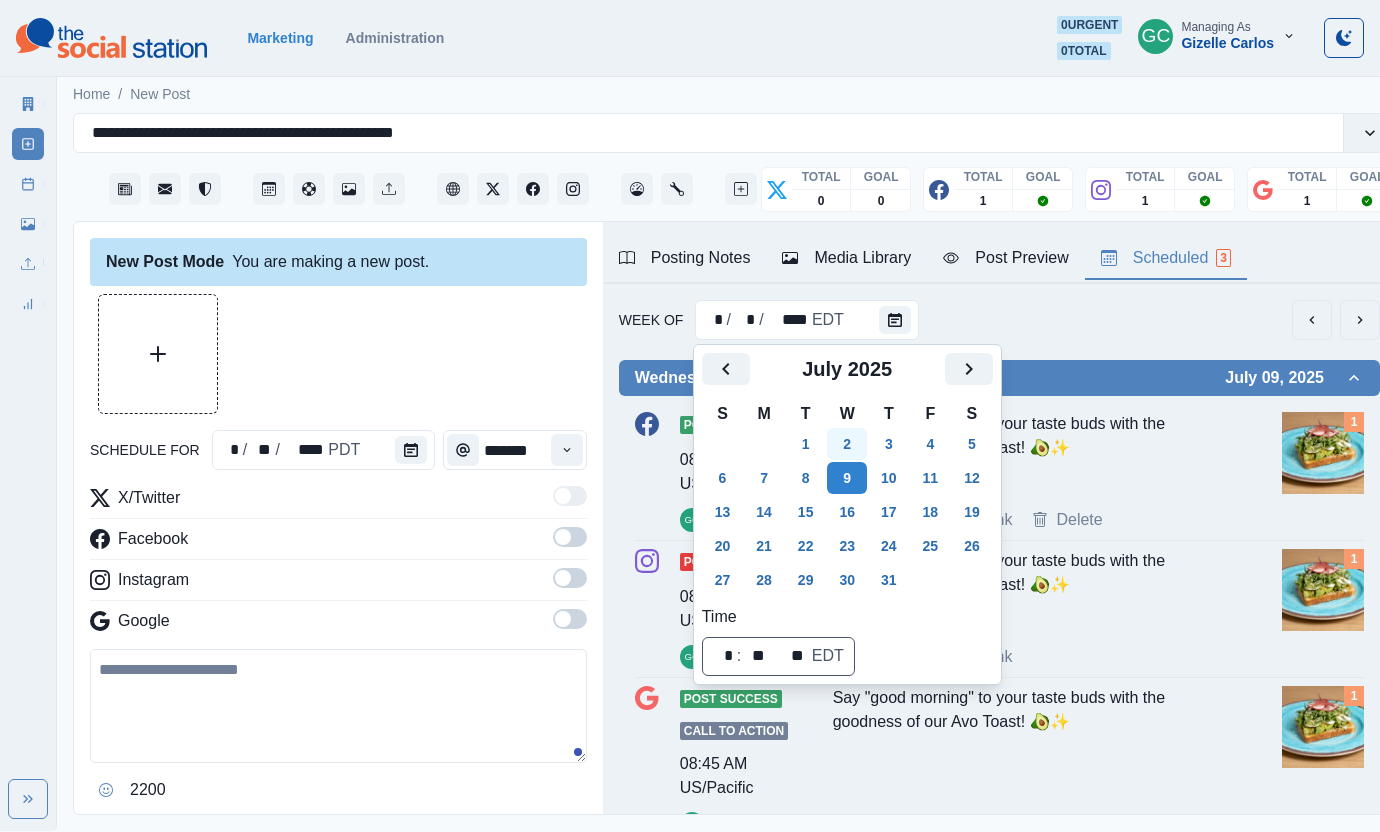 click on "2" at bounding box center [847, 444] 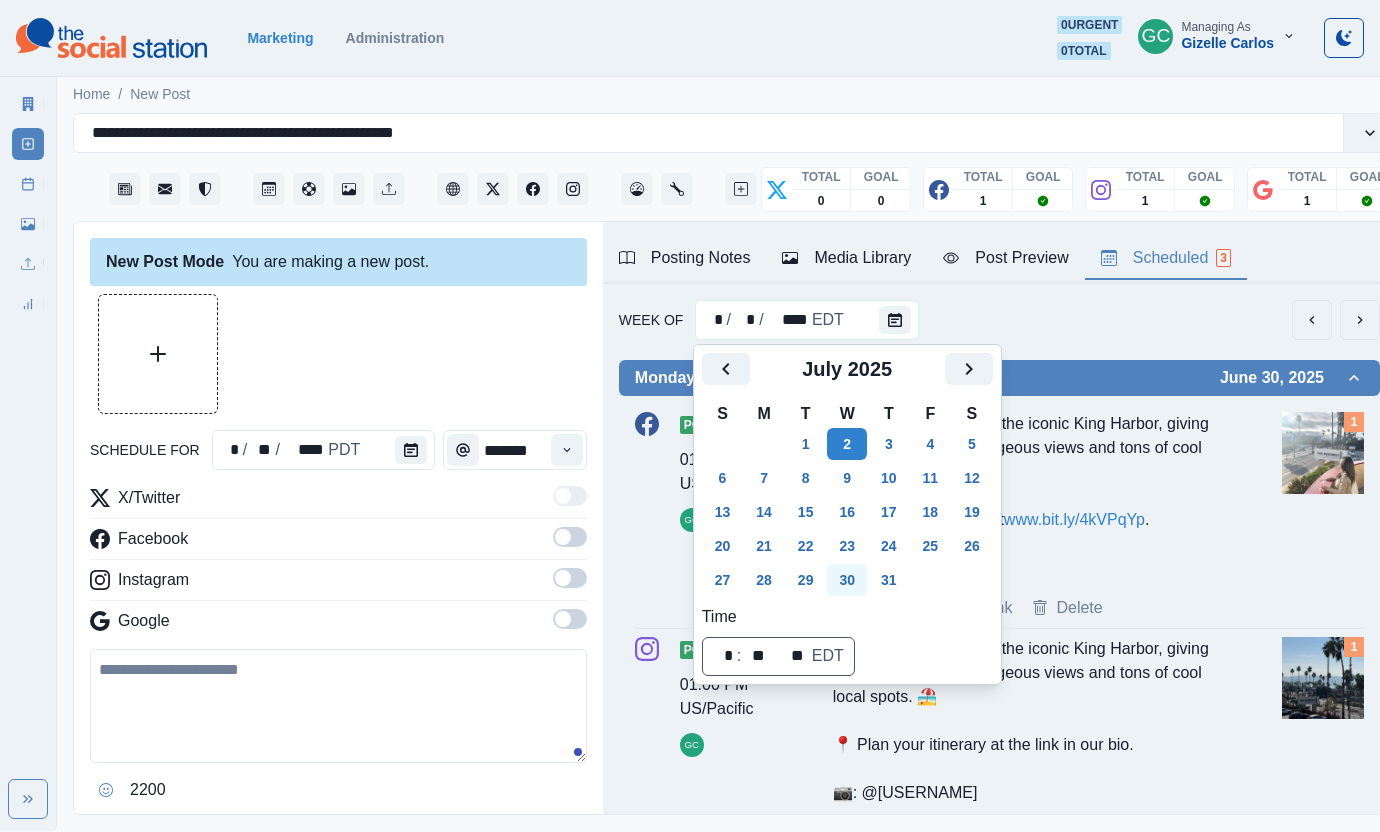 click on "30" at bounding box center (847, 580) 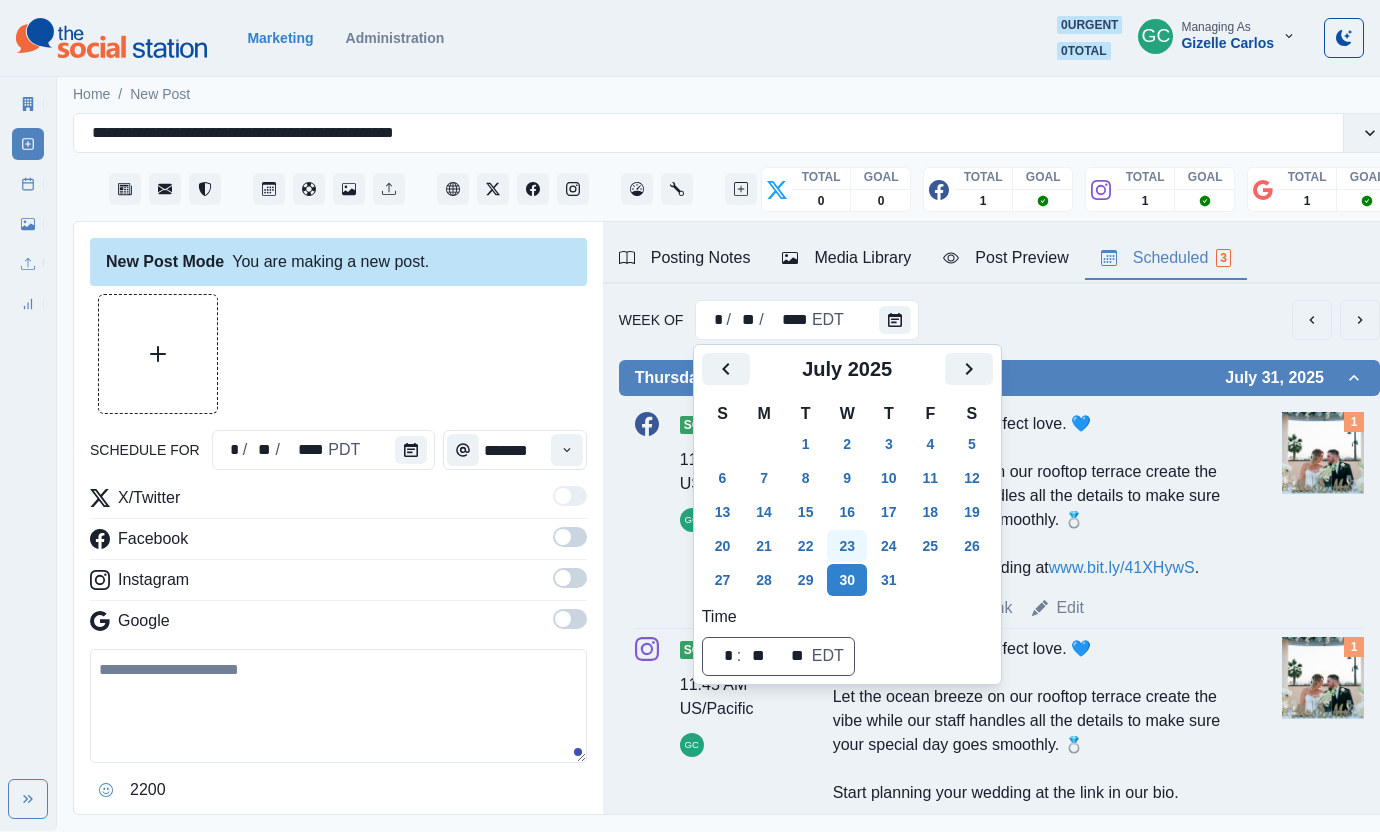 click on "23" at bounding box center (847, 546) 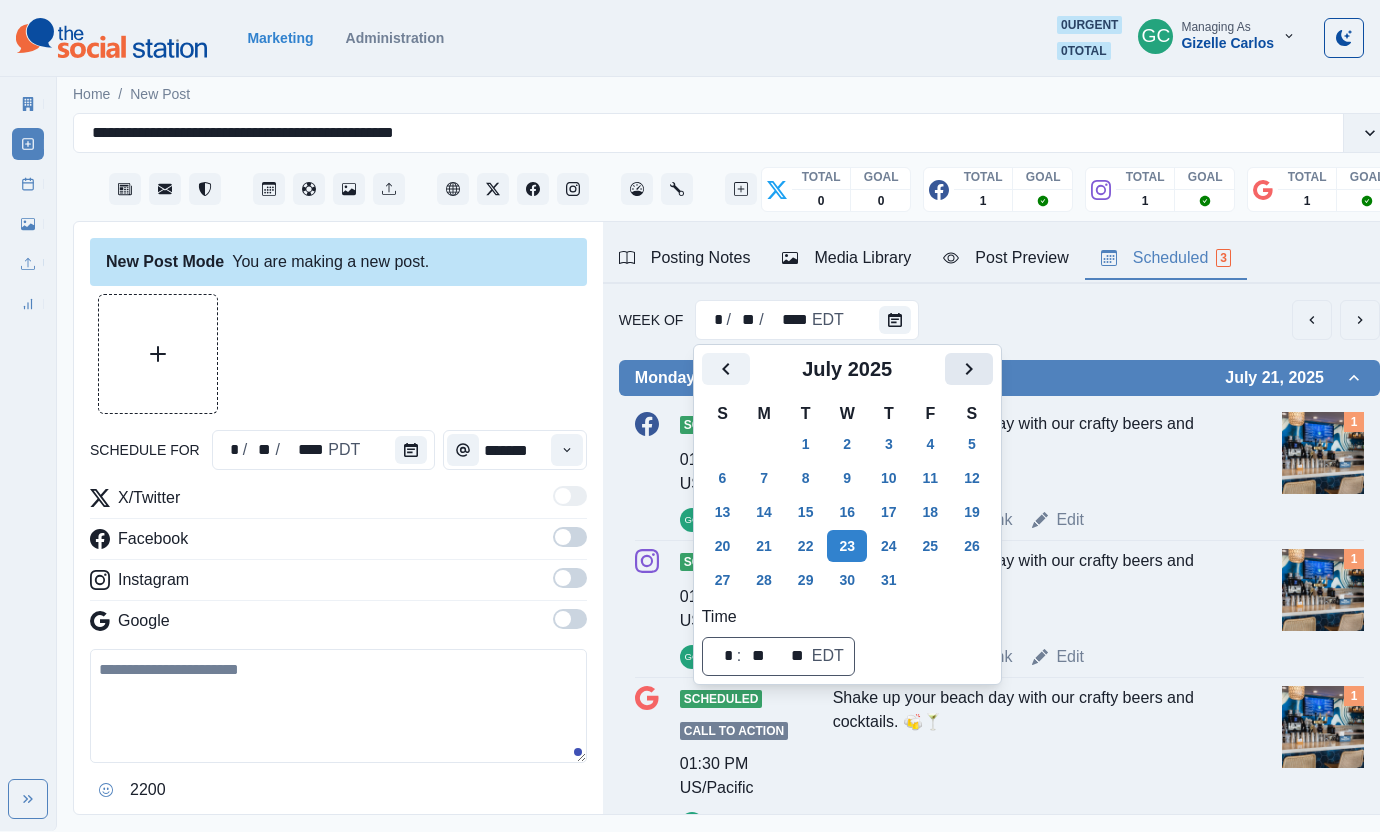 click 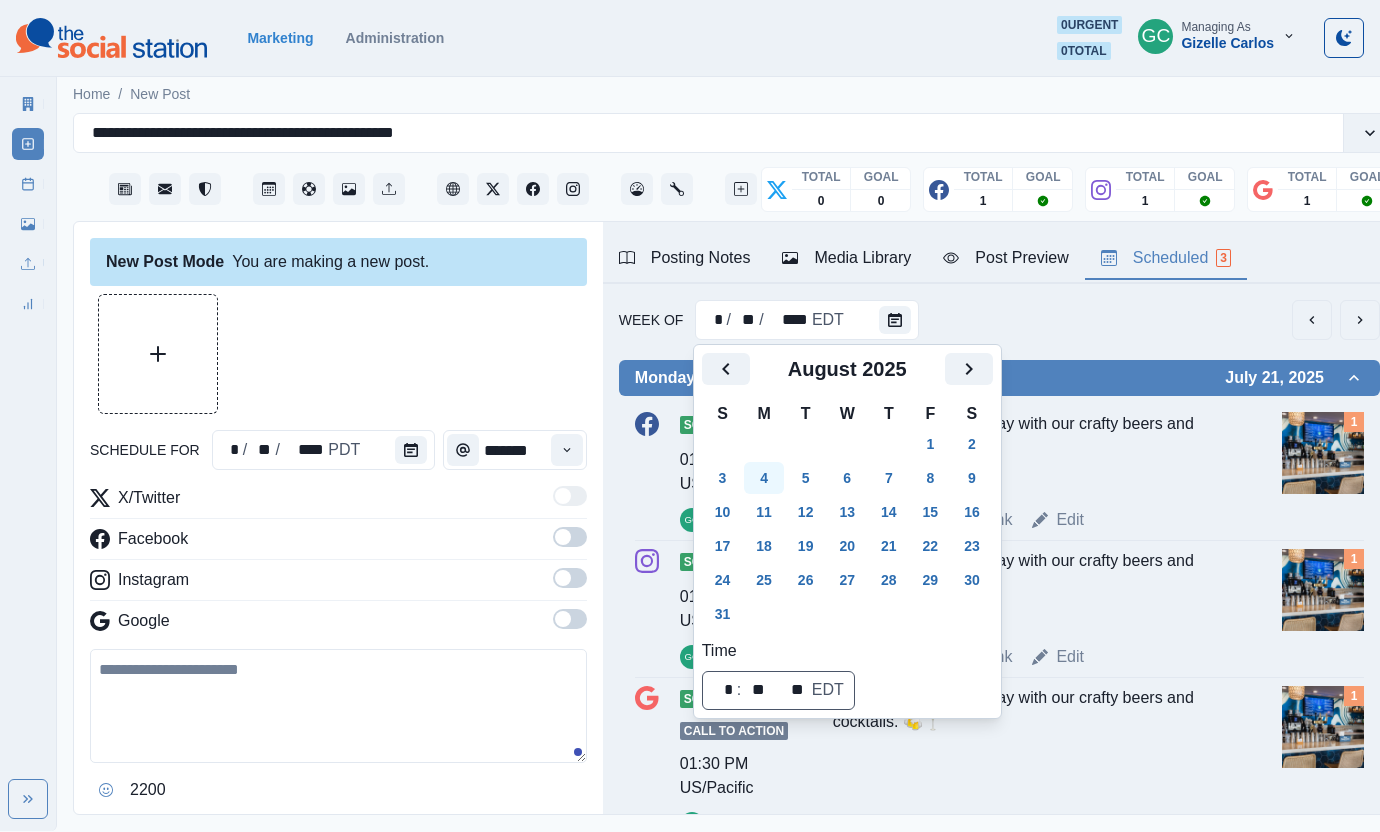 click on "4" at bounding box center (764, 478) 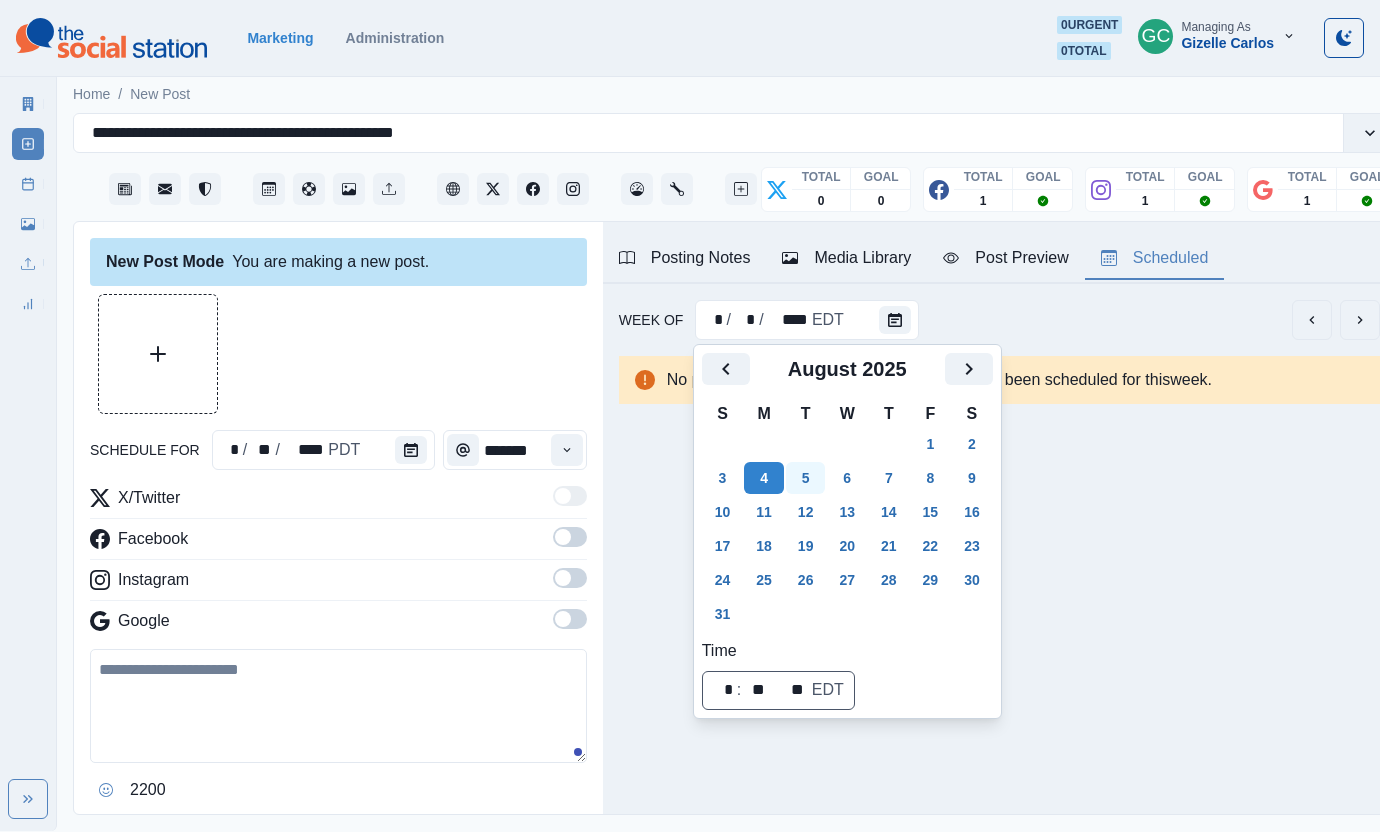 click on "5" at bounding box center (806, 478) 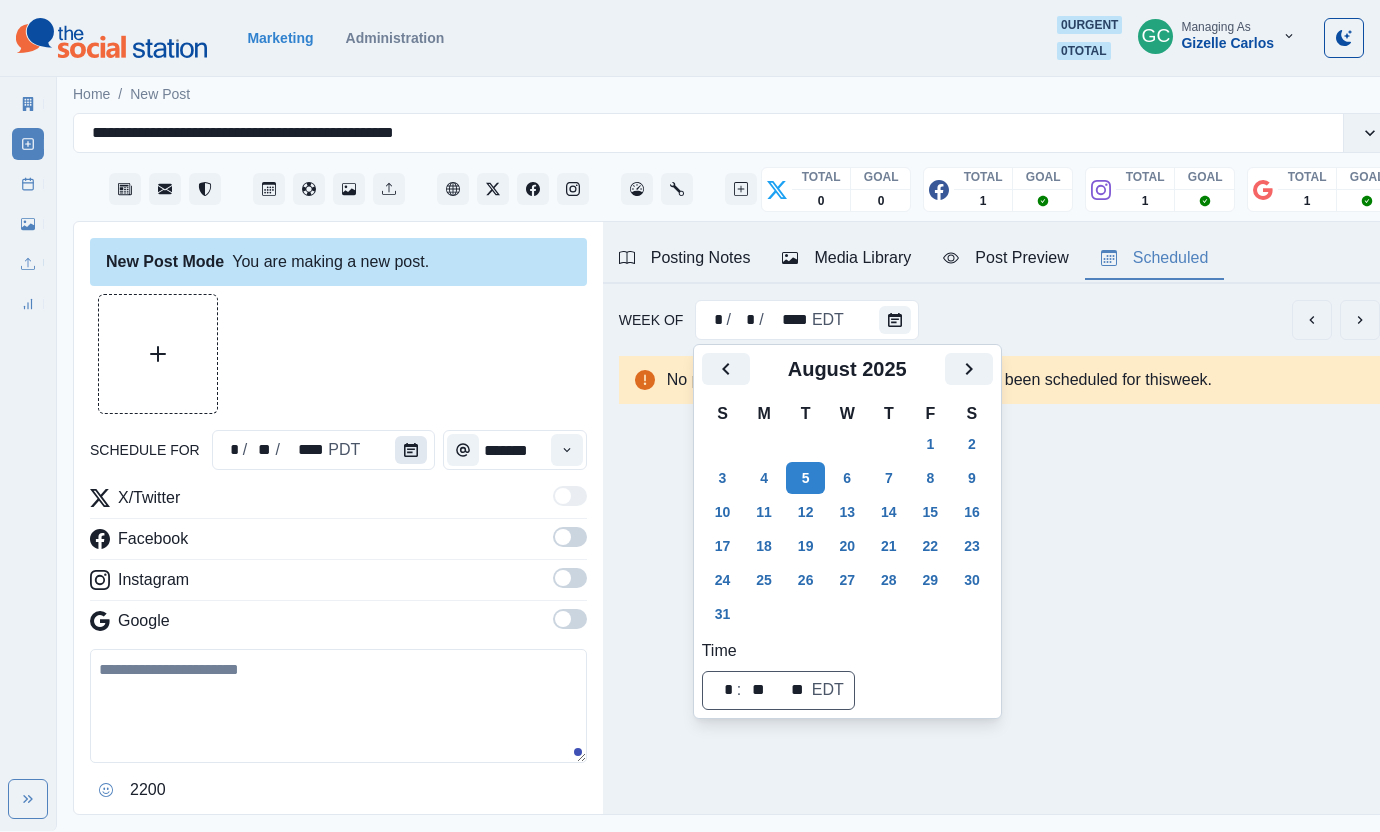 click at bounding box center [411, 450] 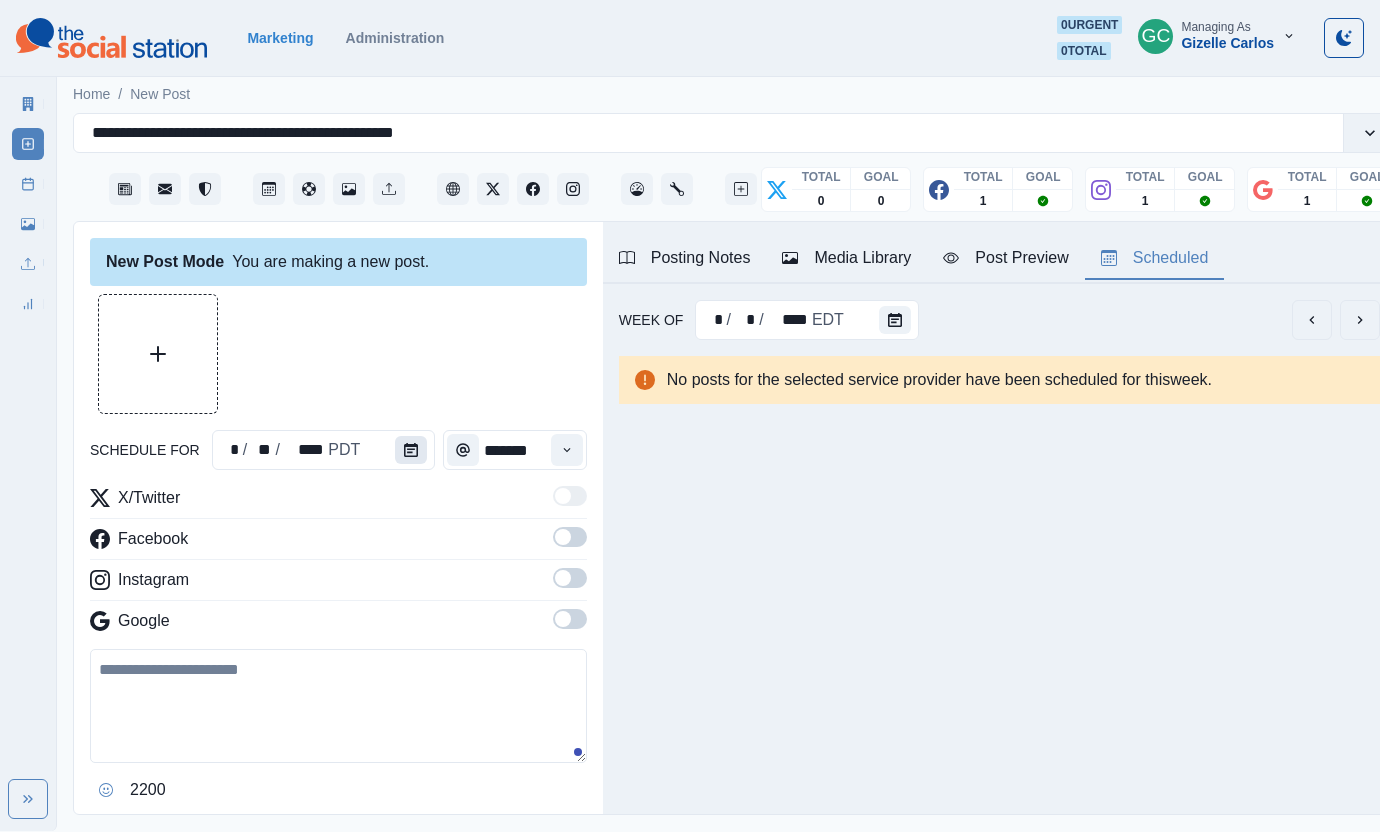 click 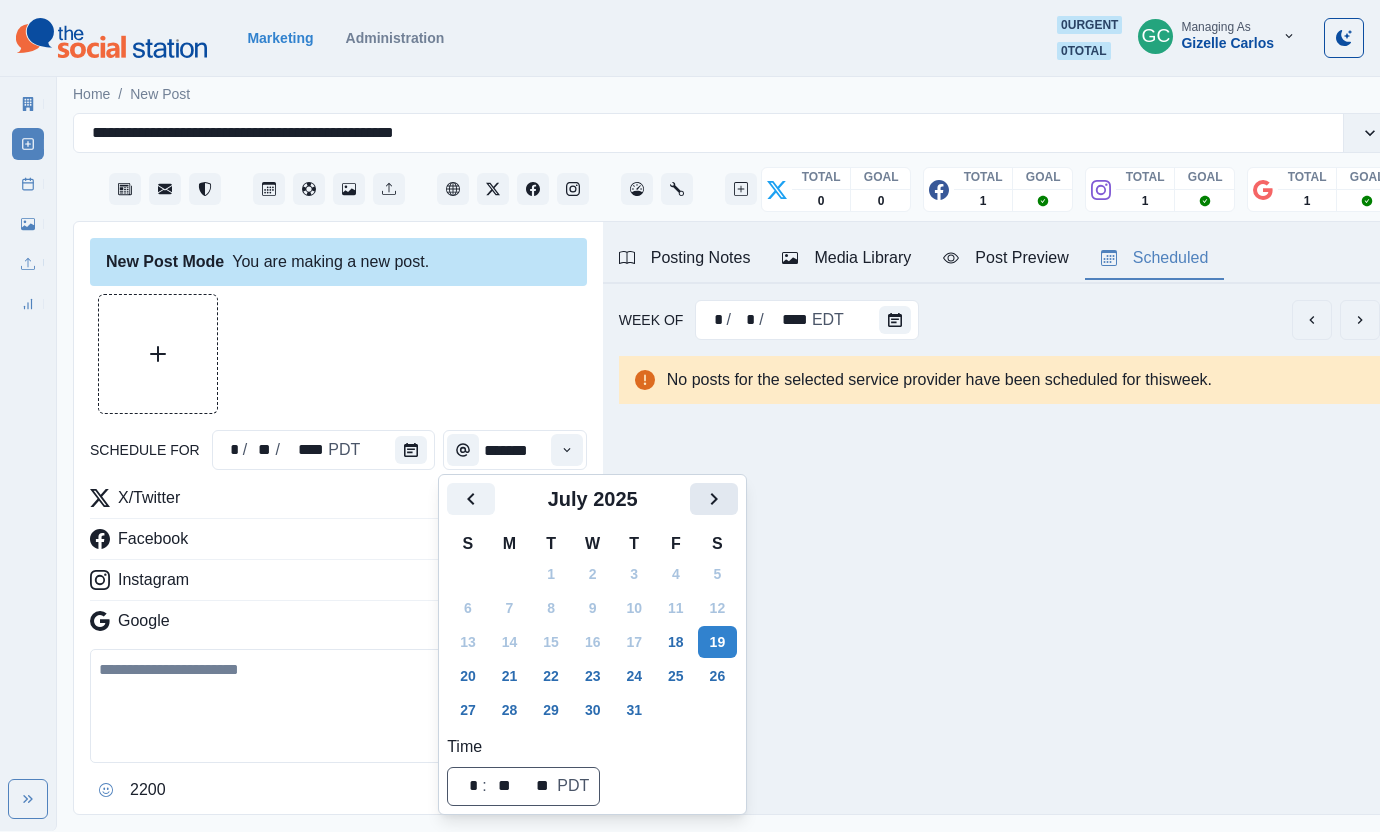 click 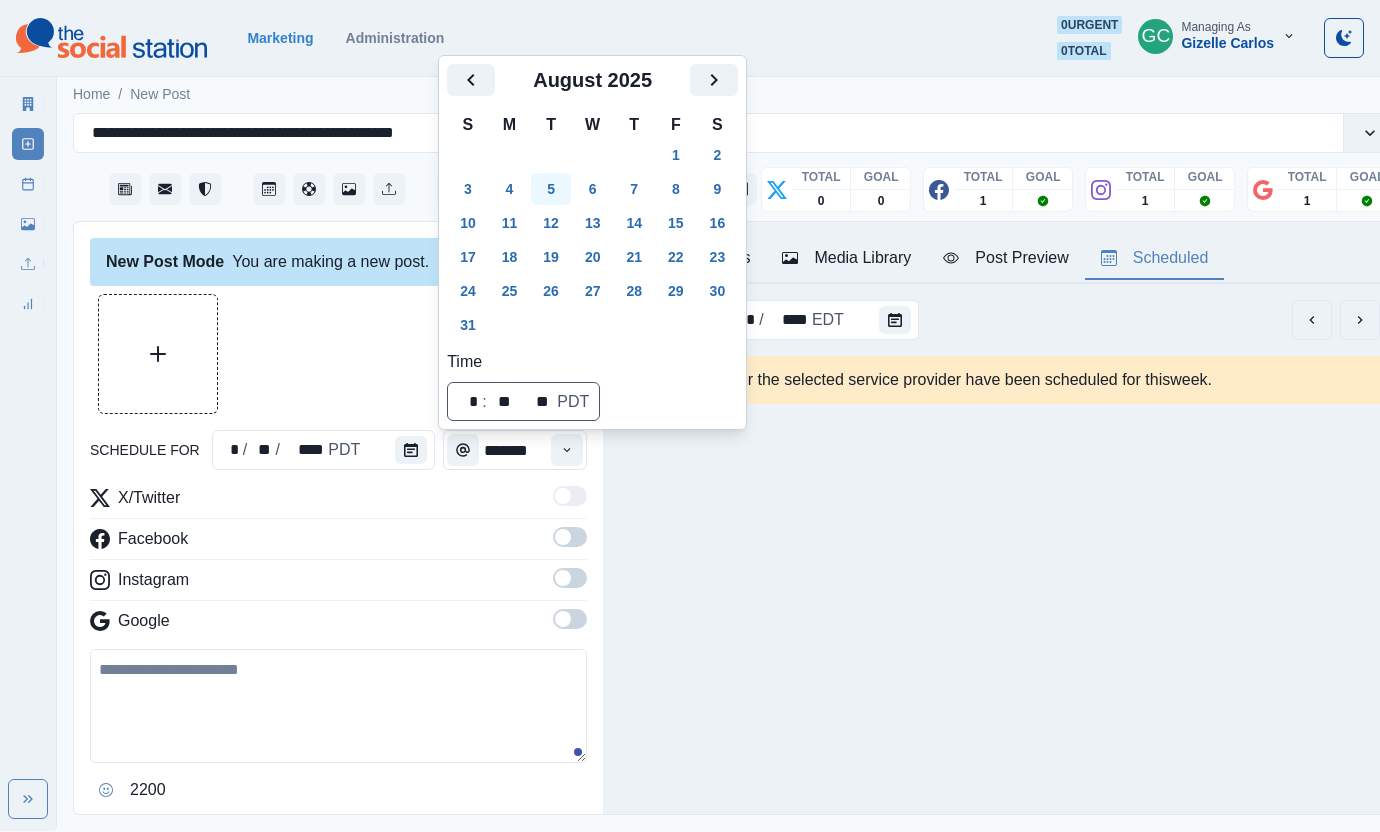 click on "5" at bounding box center [551, 189] 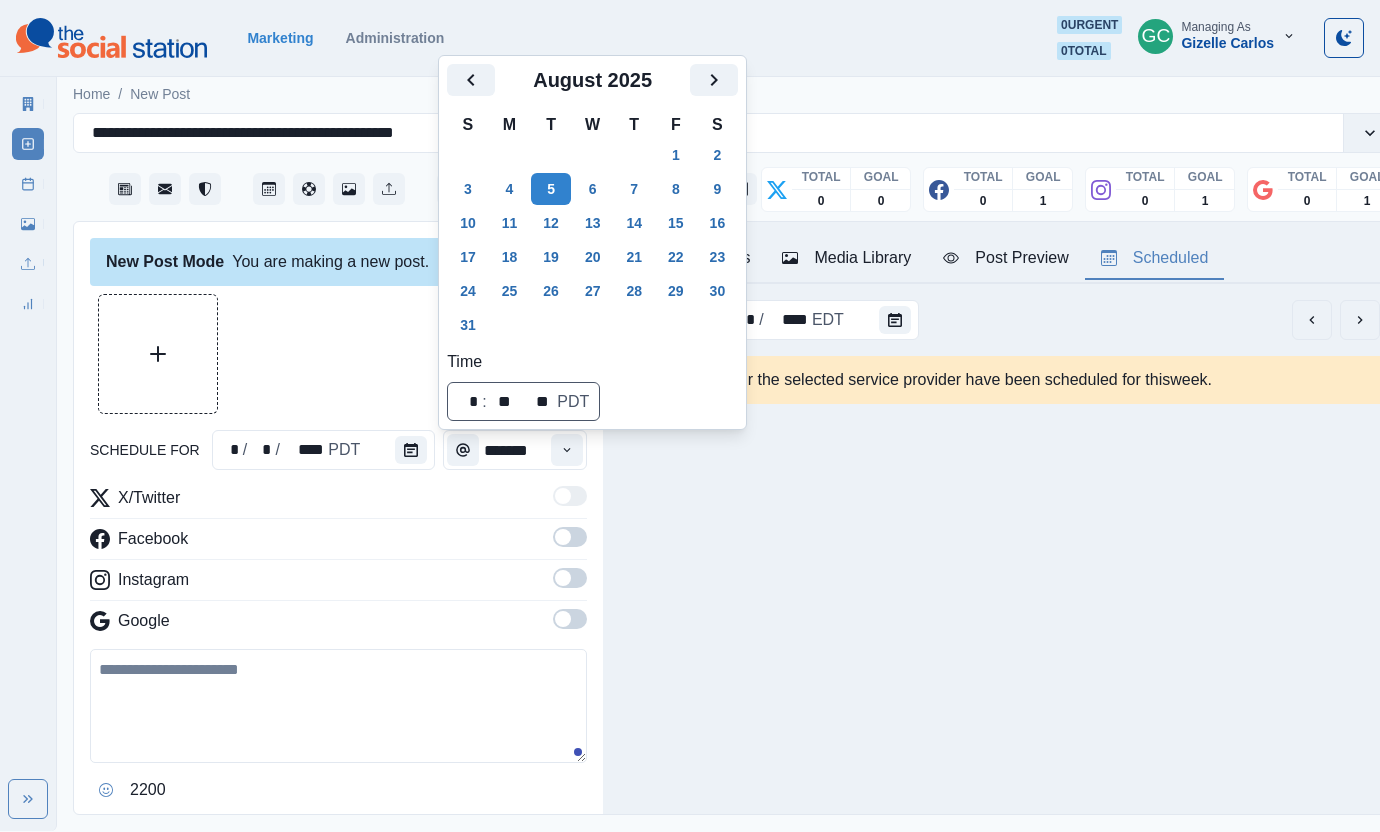click on "schedule for  * / * / **** PDT ******* X/Twitter Facebook Instagram Google
2200 Clear Schedule Post" at bounding box center (338, 578) 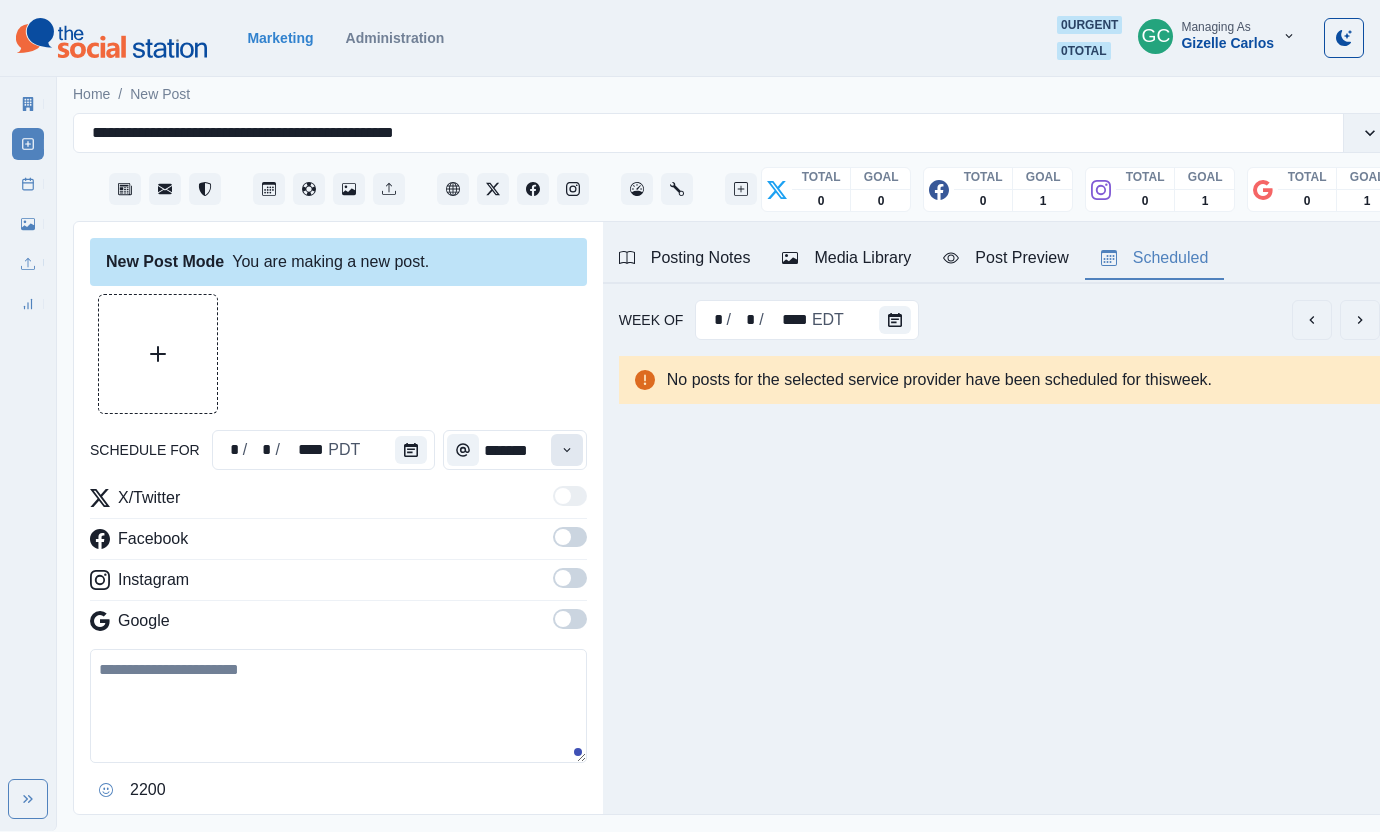 click at bounding box center (567, 450) 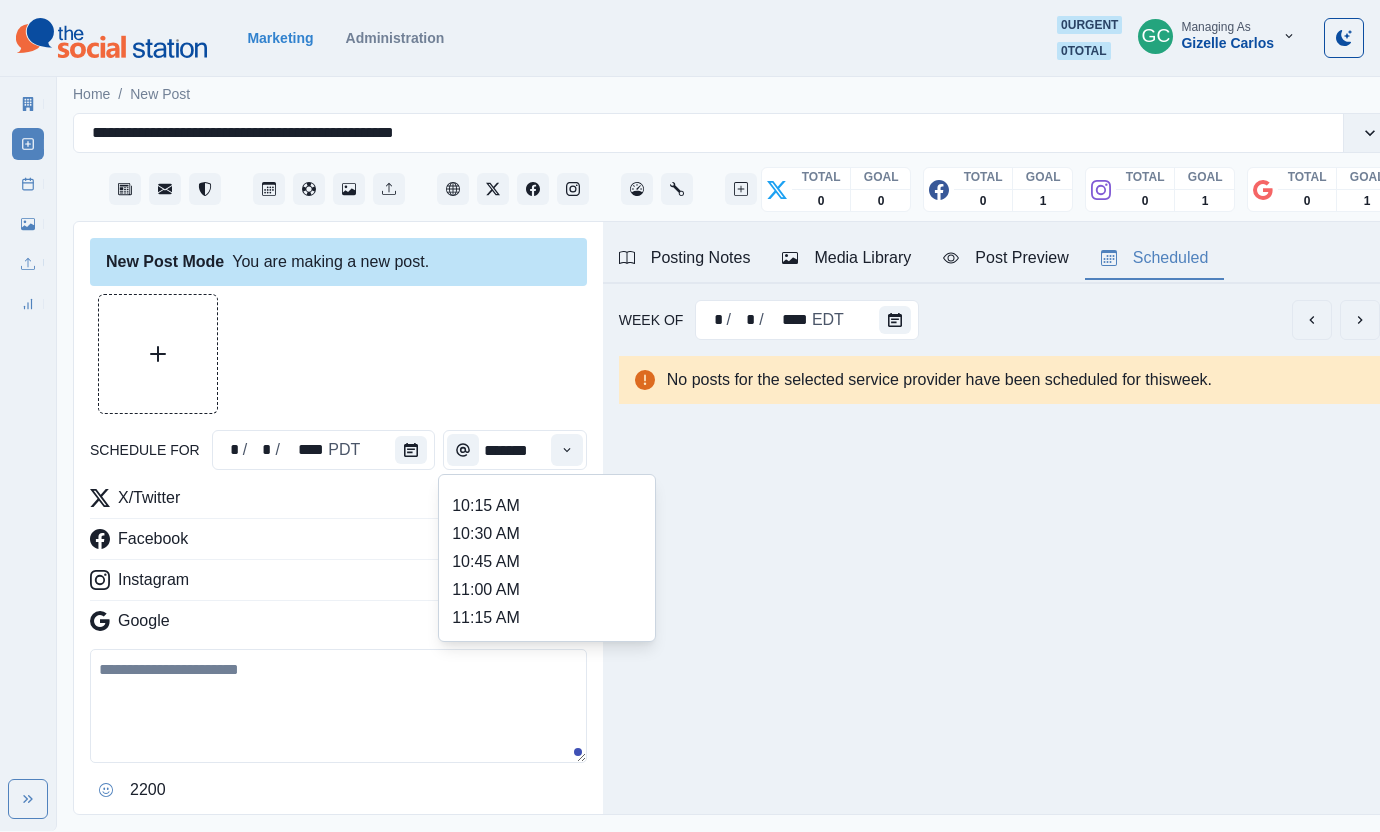 scroll, scrollTop: 364, scrollLeft: 0, axis: vertical 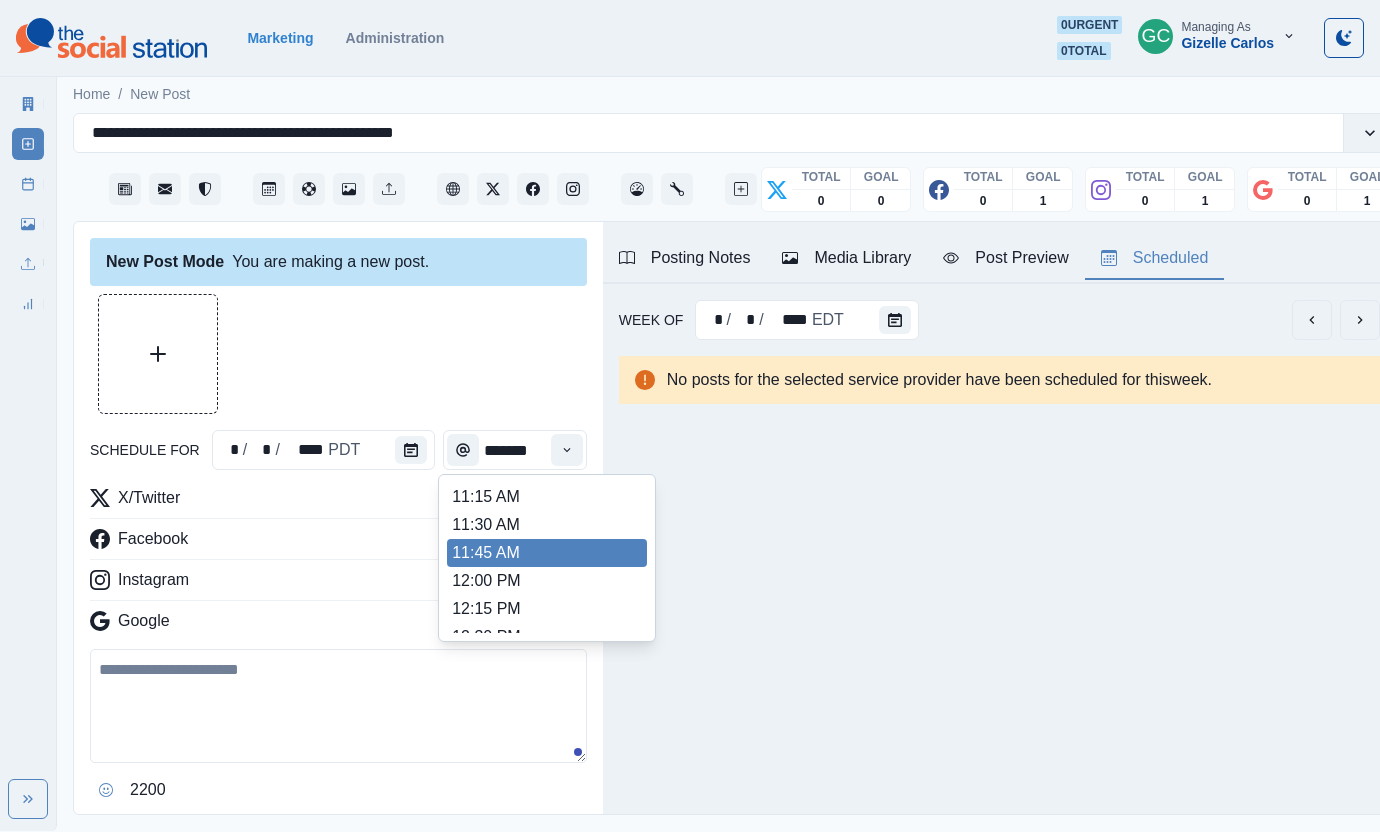 click on "11:45 AM" at bounding box center (547, 553) 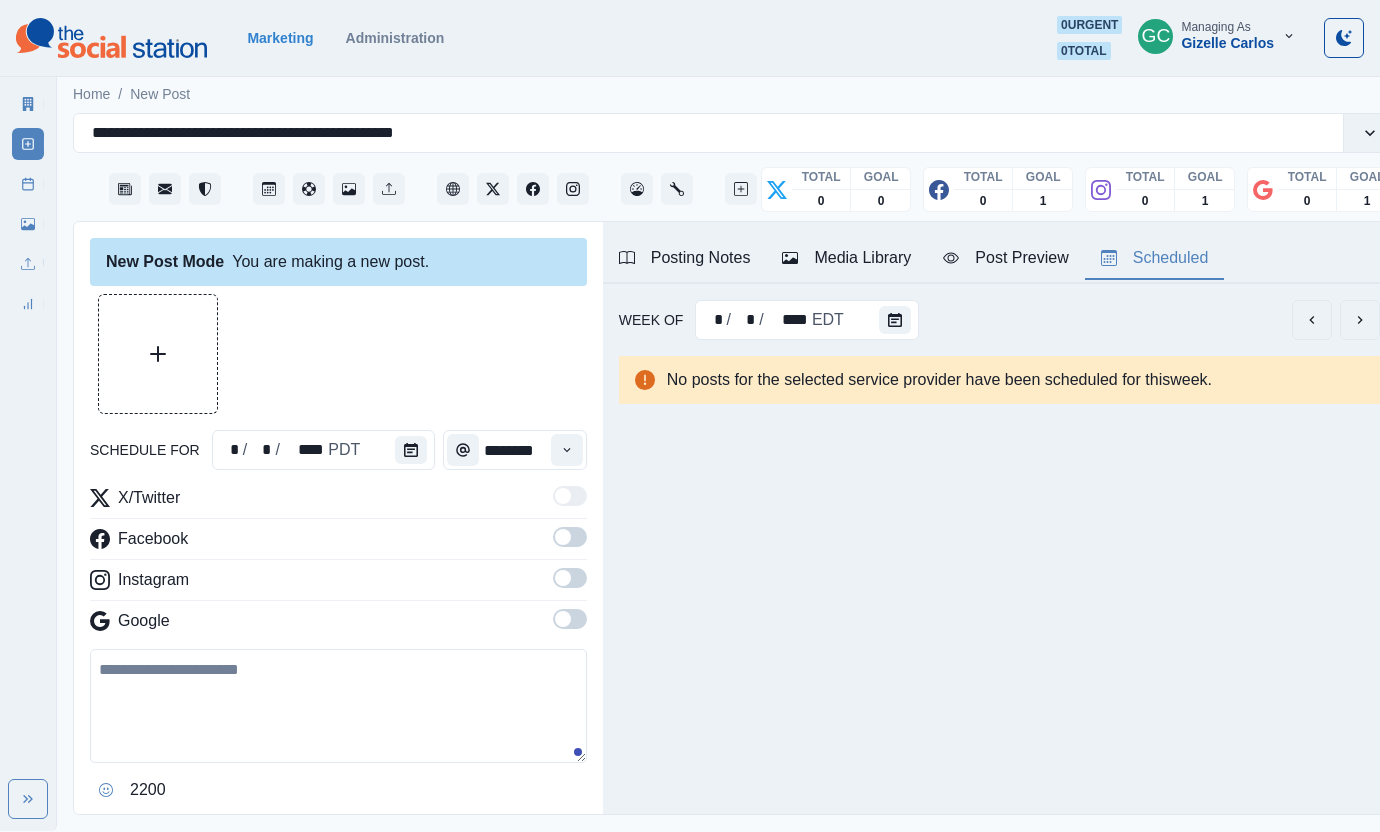 drag, startPoint x: 569, startPoint y: 618, endPoint x: 576, endPoint y: 604, distance: 15.652476 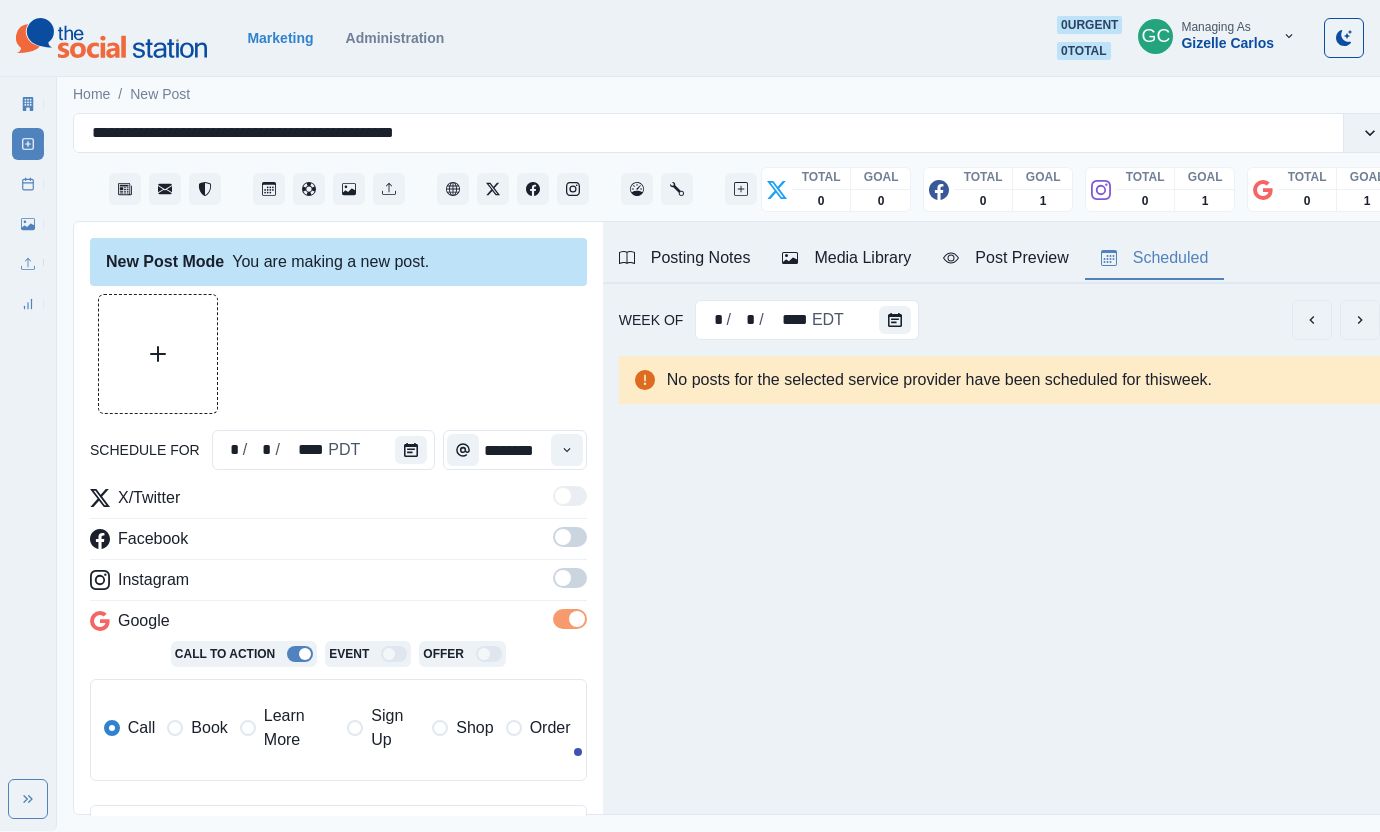 click at bounding box center (570, 578) 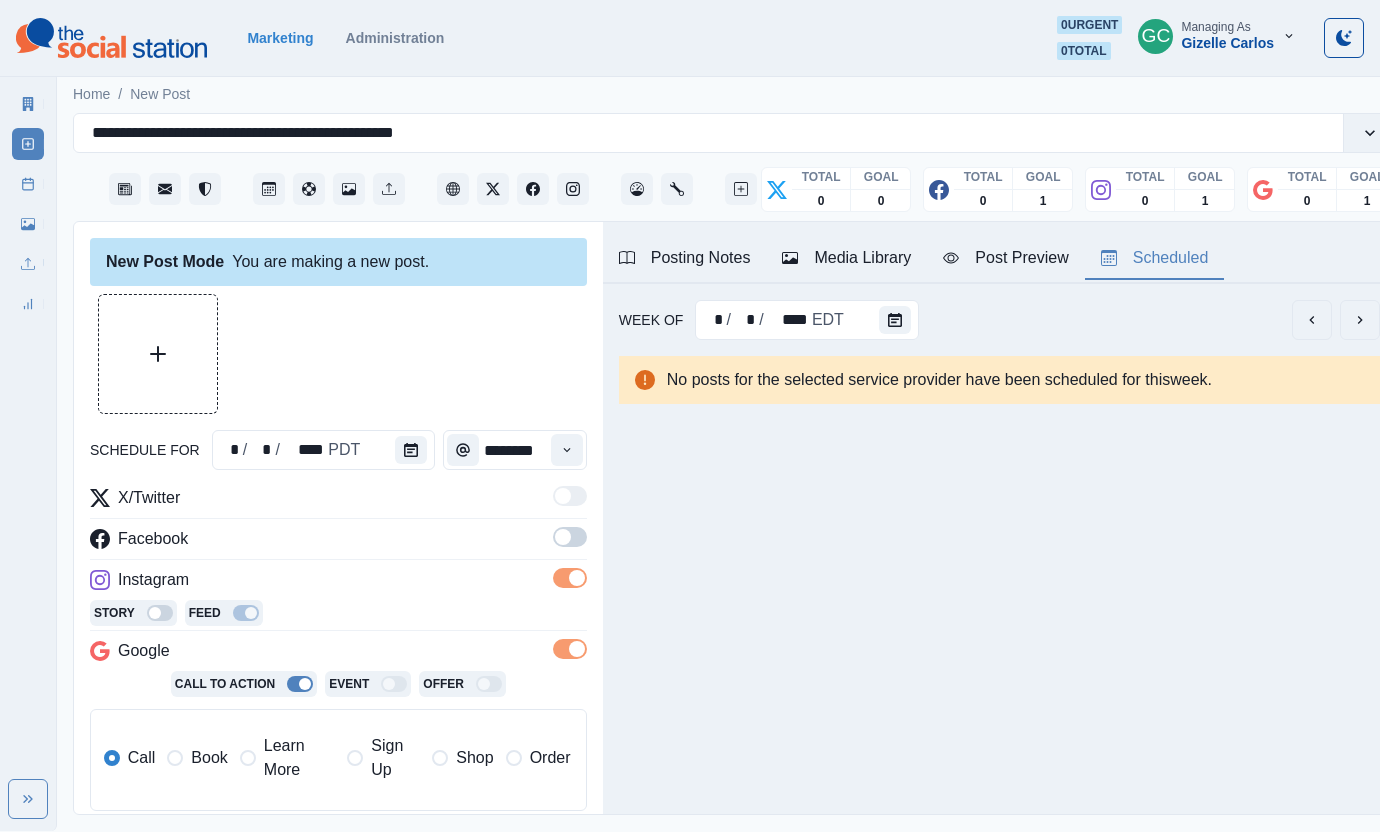 drag, startPoint x: 567, startPoint y: 533, endPoint x: 425, endPoint y: 707, distance: 224.58852 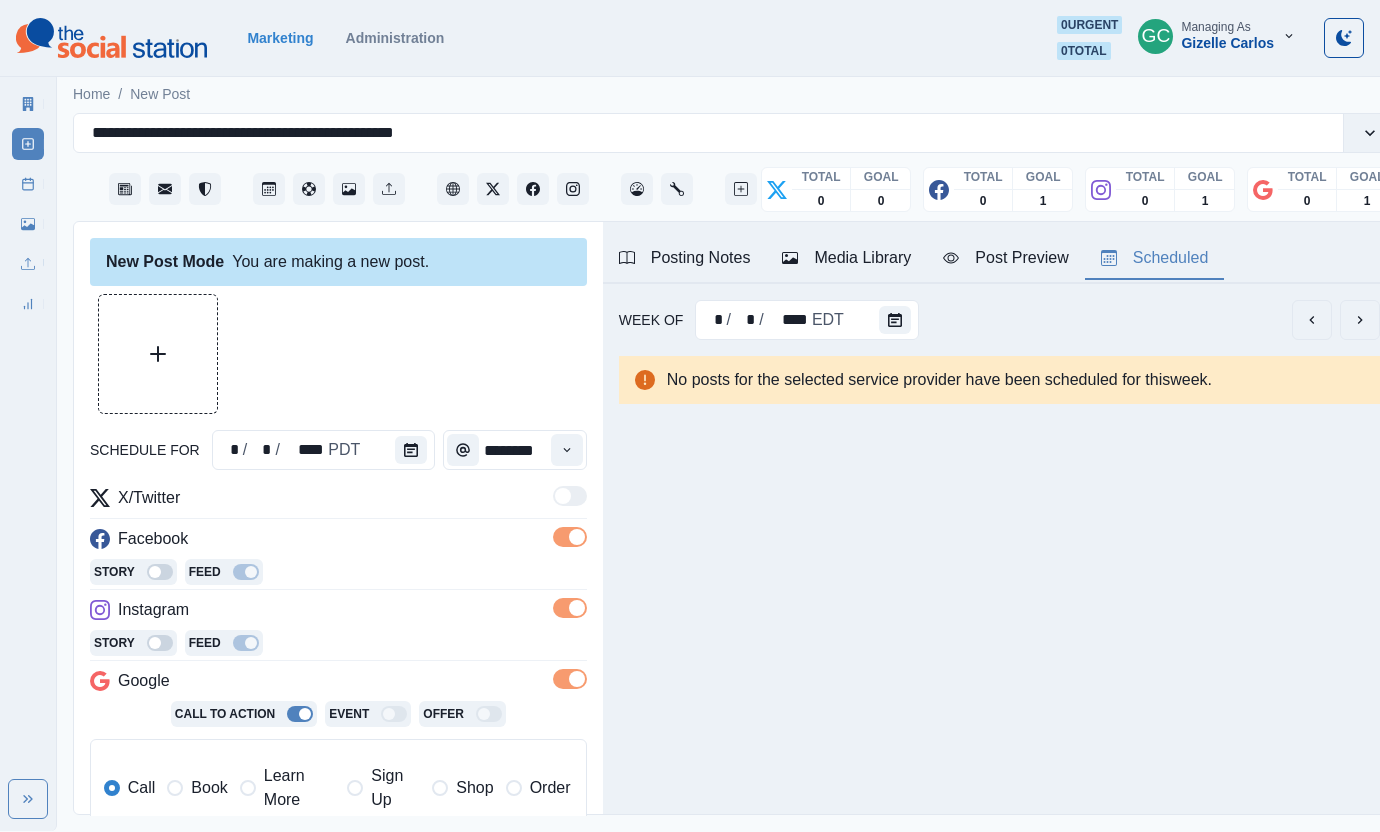 click on "Learn More" at bounding box center (299, 788) 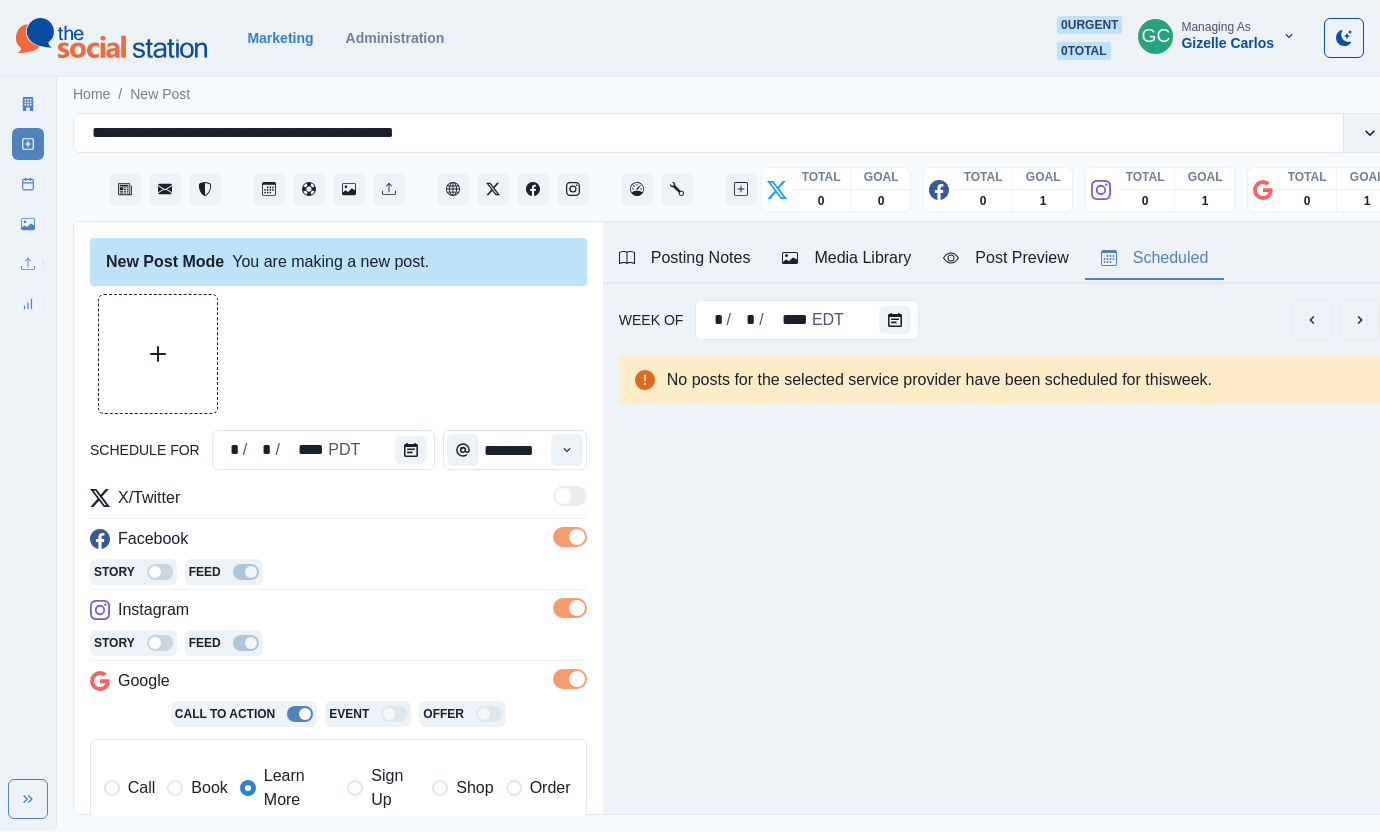 click on "Instagram" at bounding box center (338, 614) 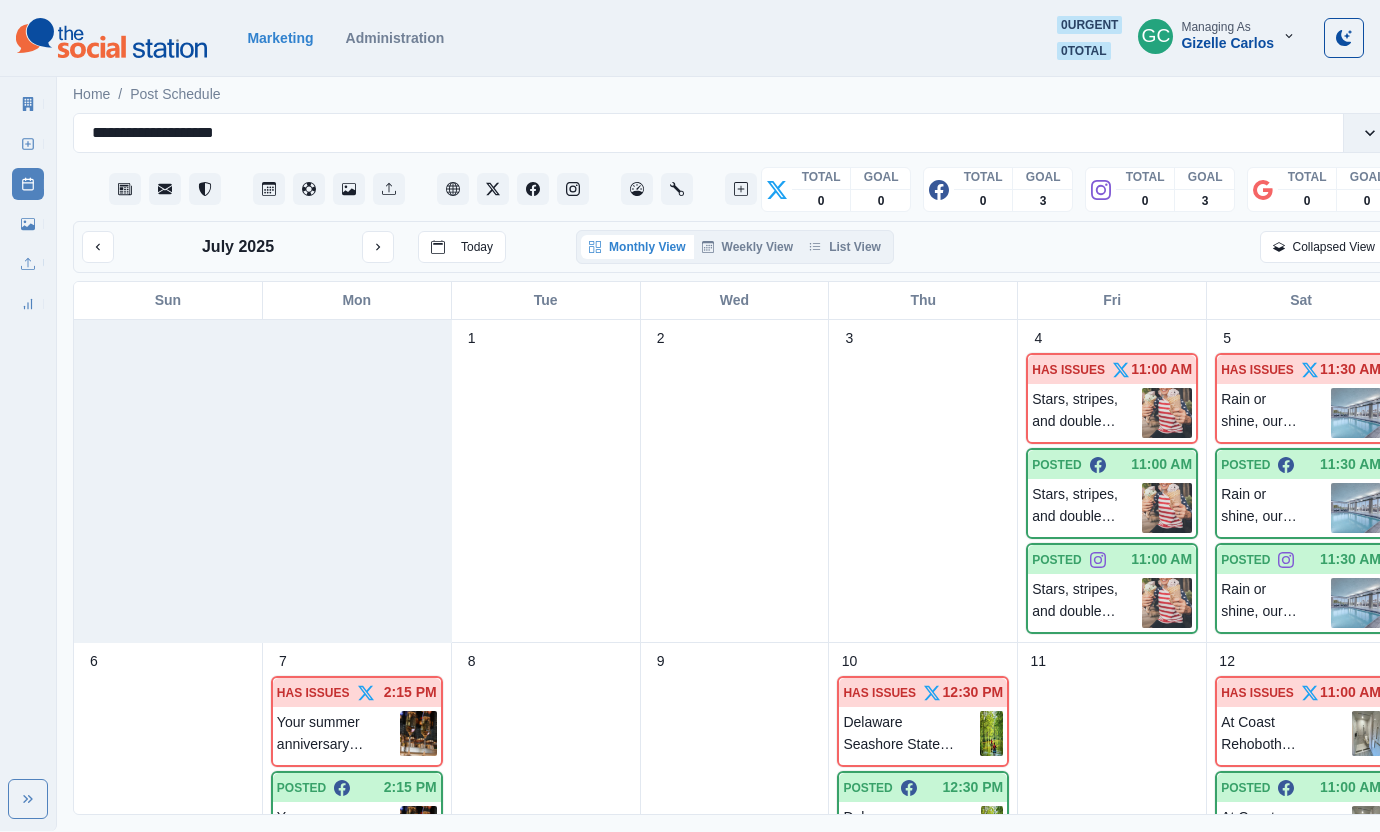 scroll, scrollTop: 0, scrollLeft: 0, axis: both 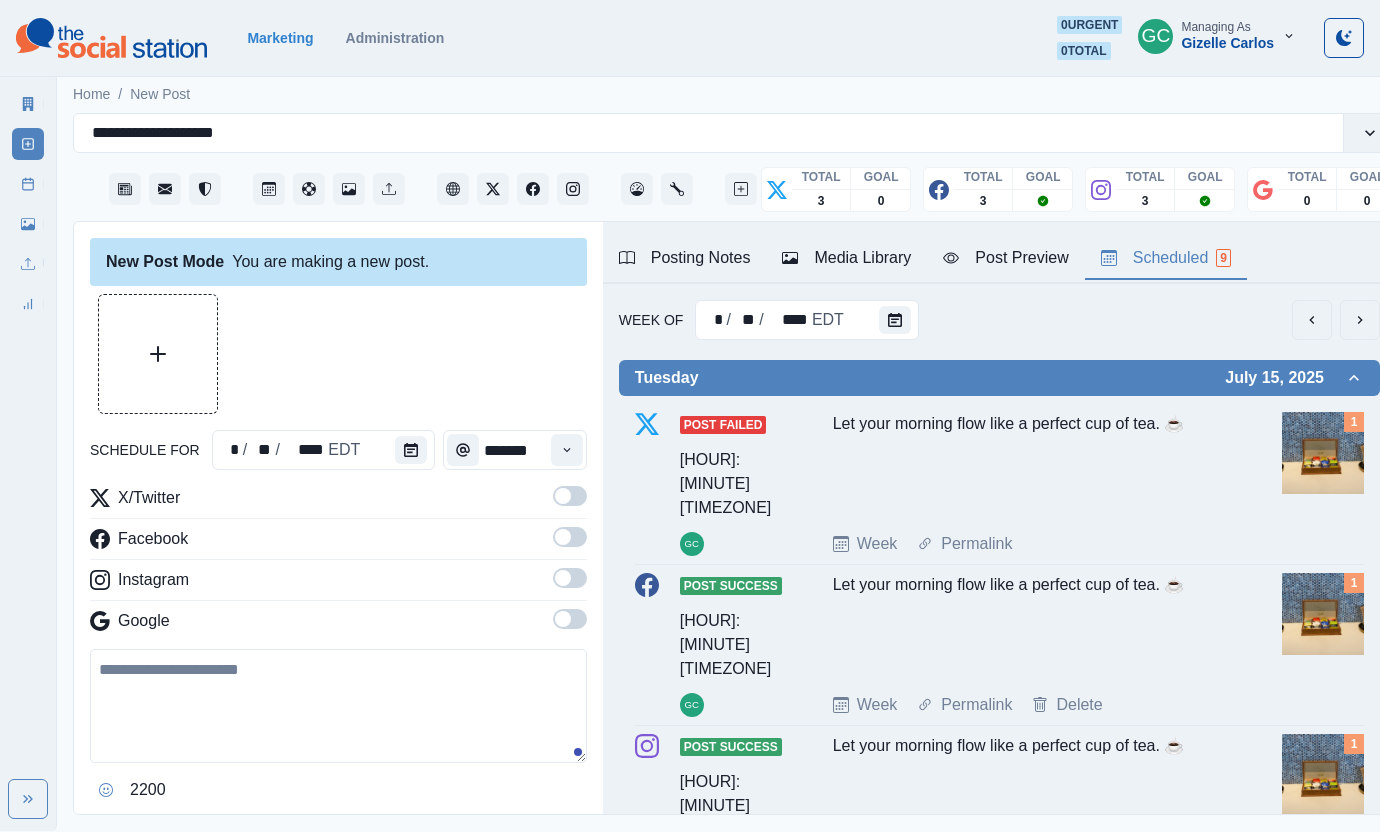 click on "Scheduled 9" at bounding box center [1166, 258] 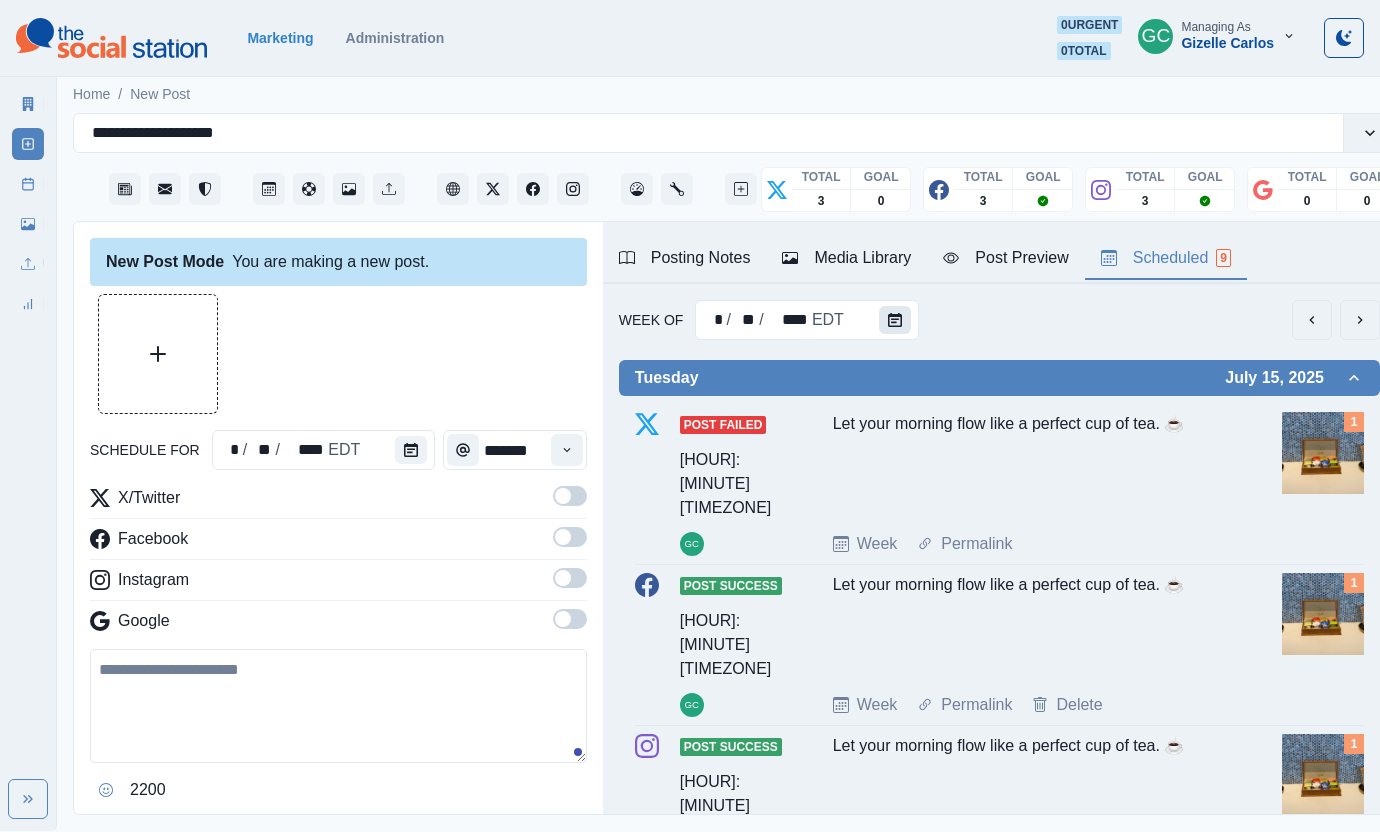 click 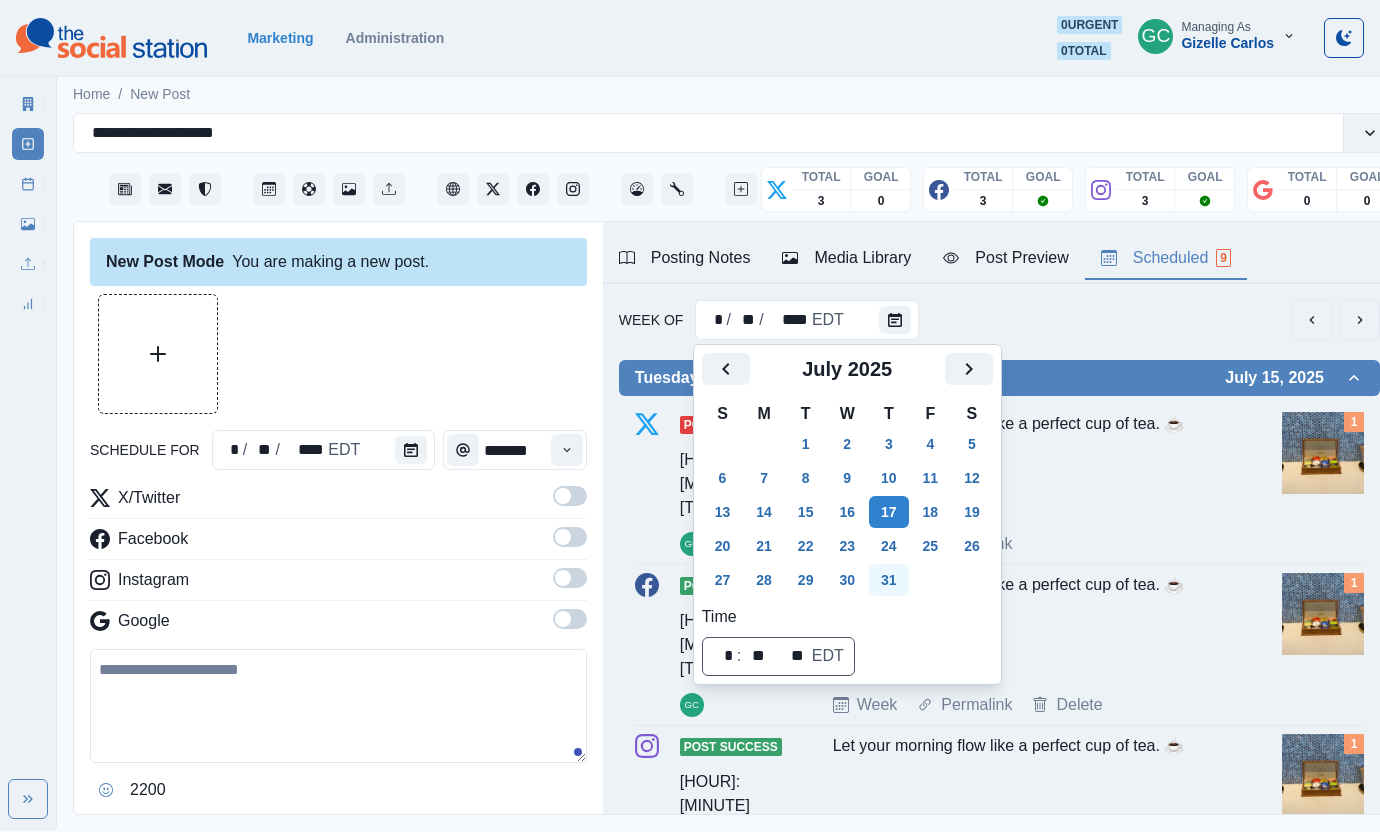 click on "24" at bounding box center [889, 546] 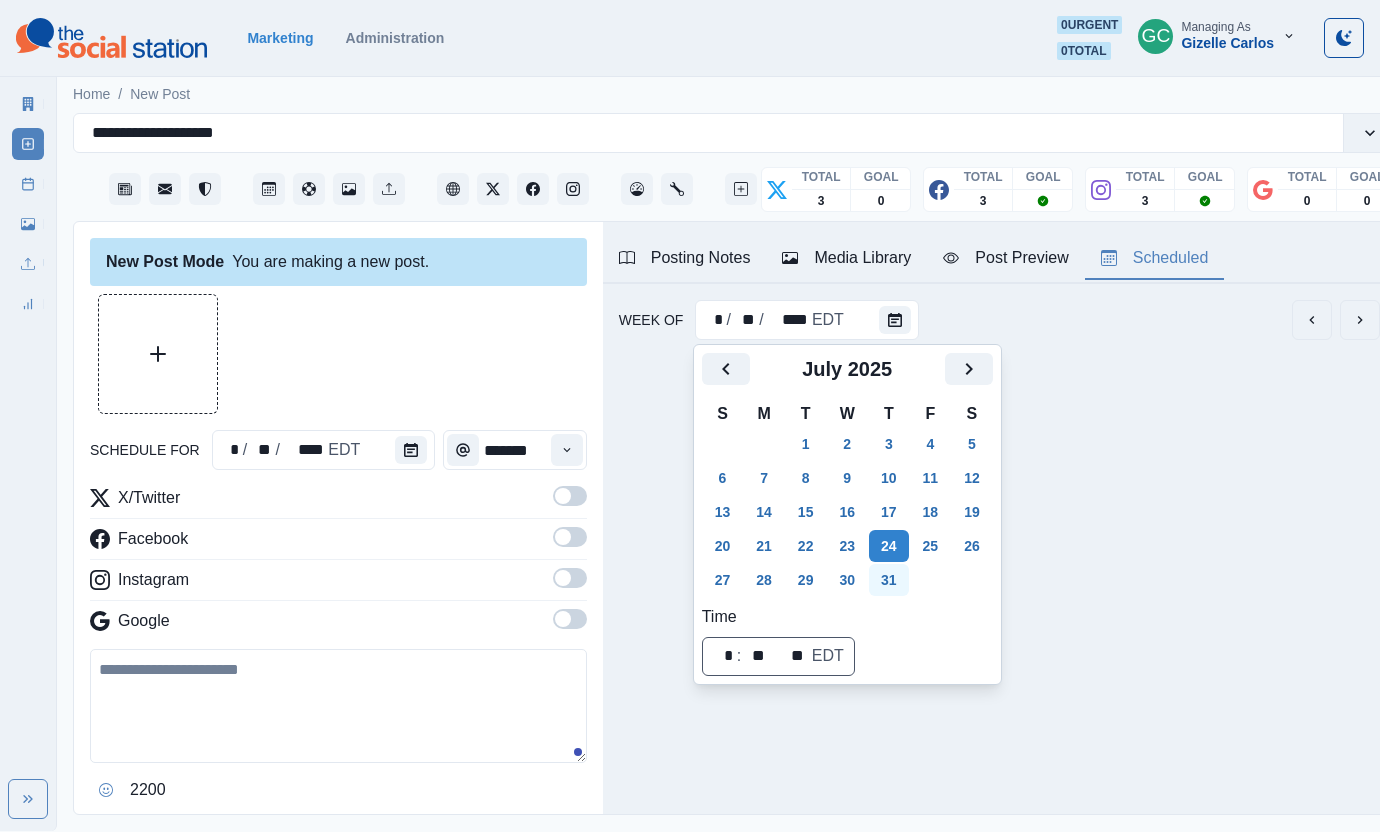 click on "31" at bounding box center [889, 580] 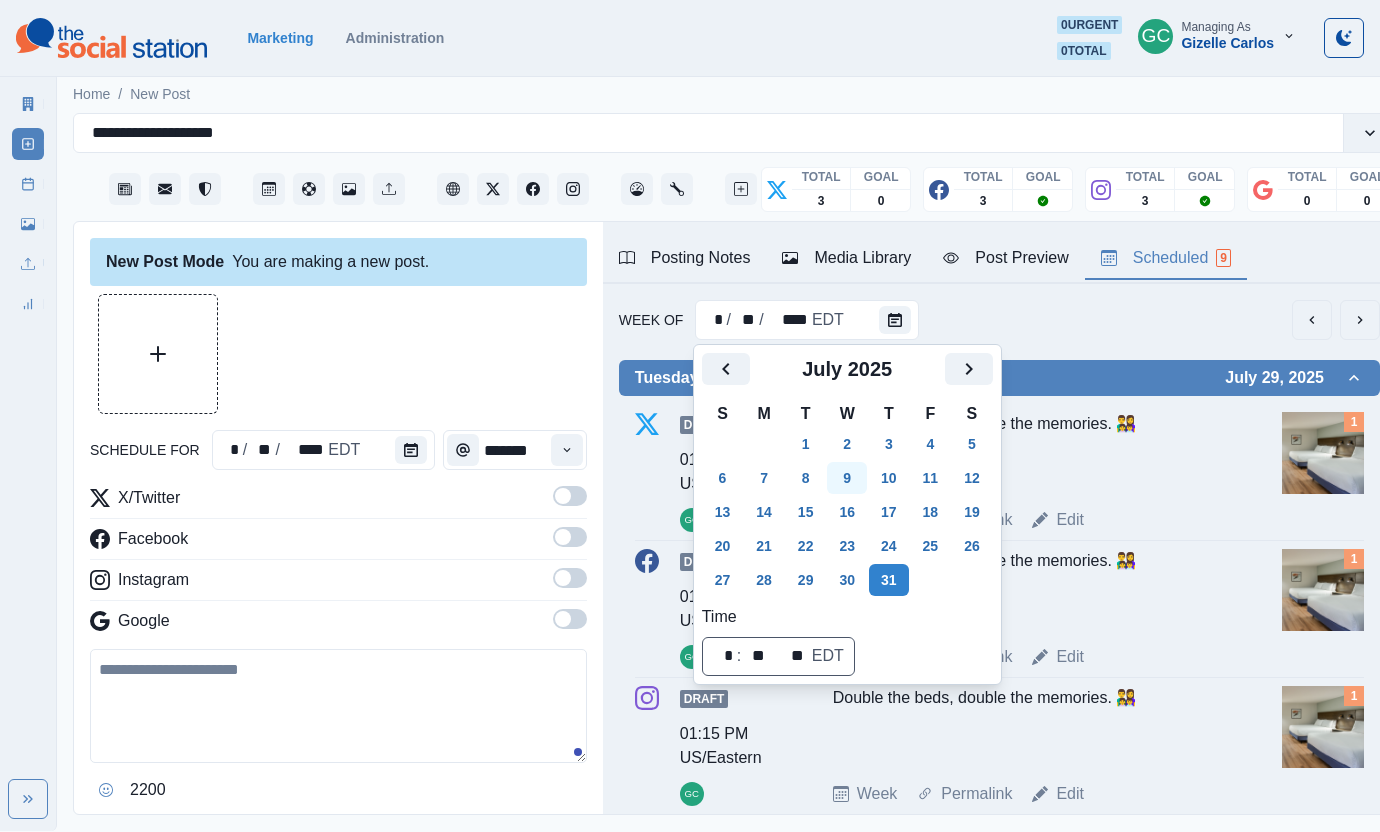 click 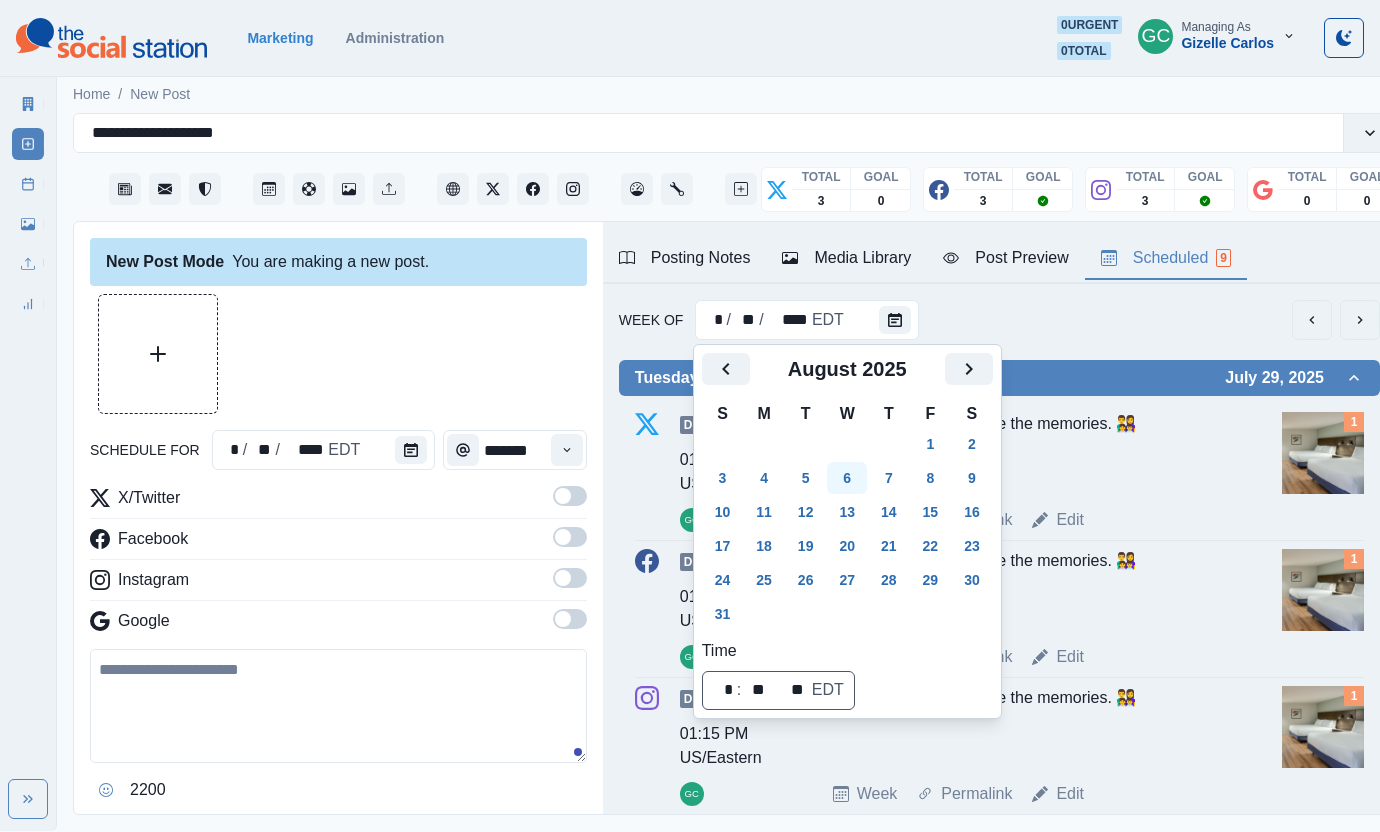 click on "6" at bounding box center (847, 478) 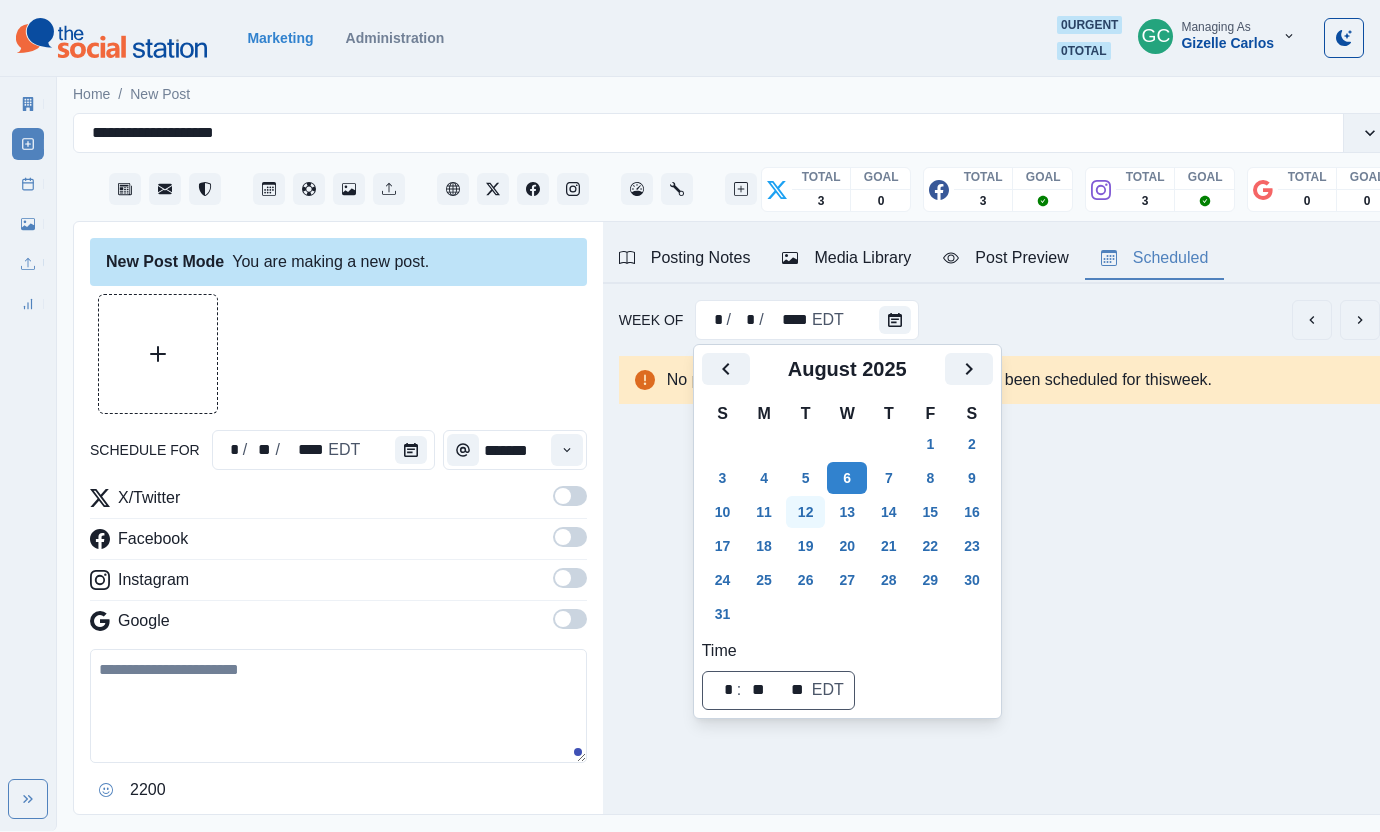 click on "12" at bounding box center [806, 512] 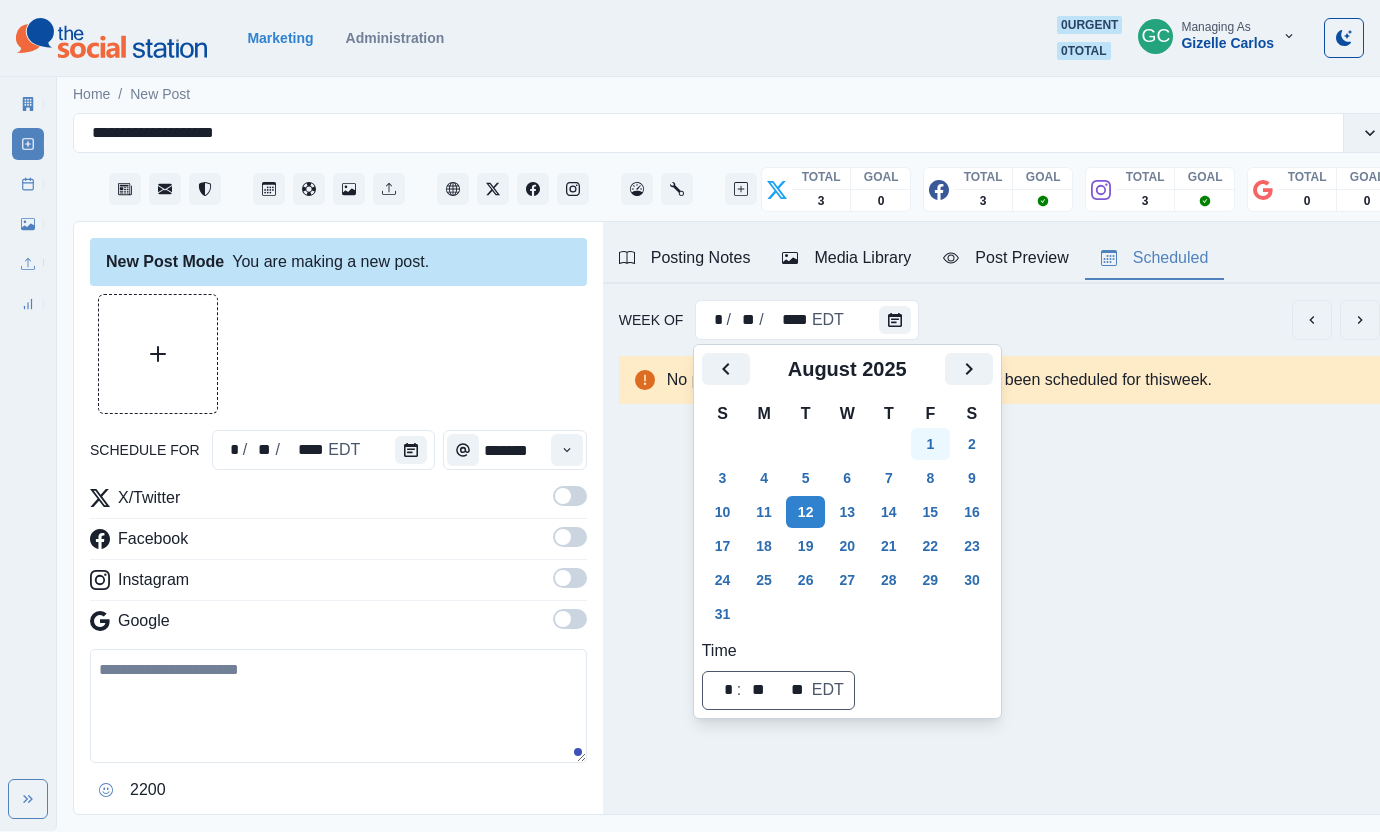 click on "1" at bounding box center (931, 444) 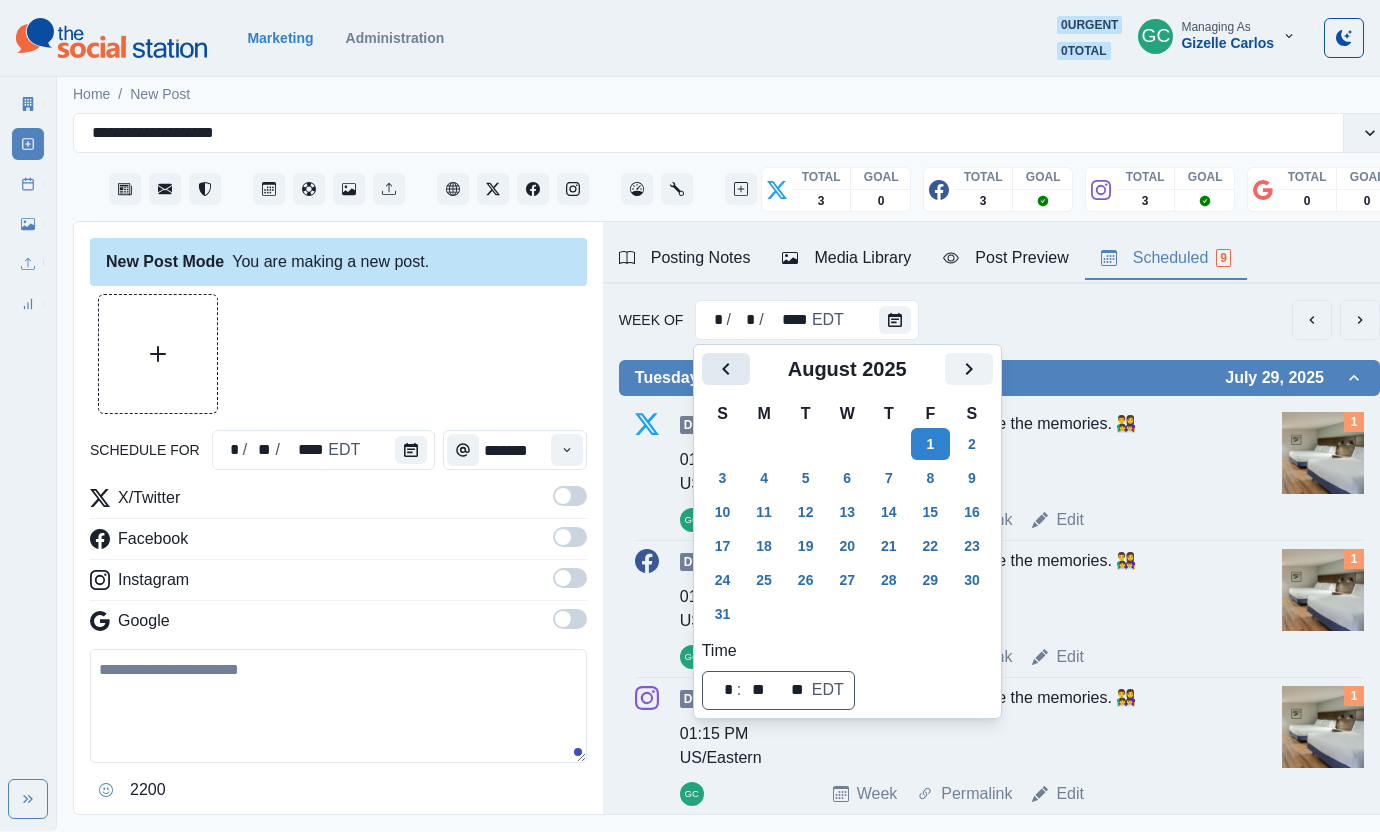 click at bounding box center [726, 369] 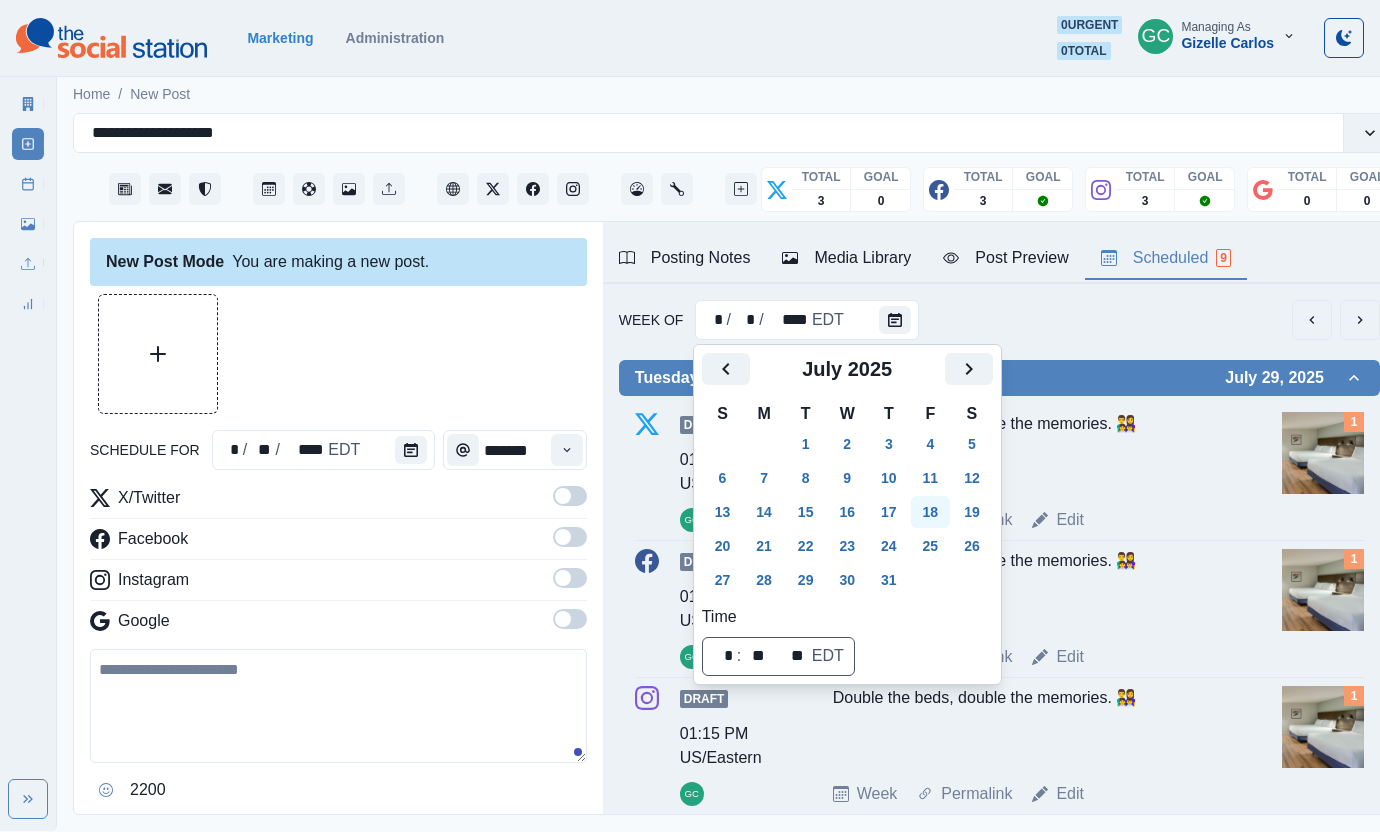 click on "18" at bounding box center [931, 512] 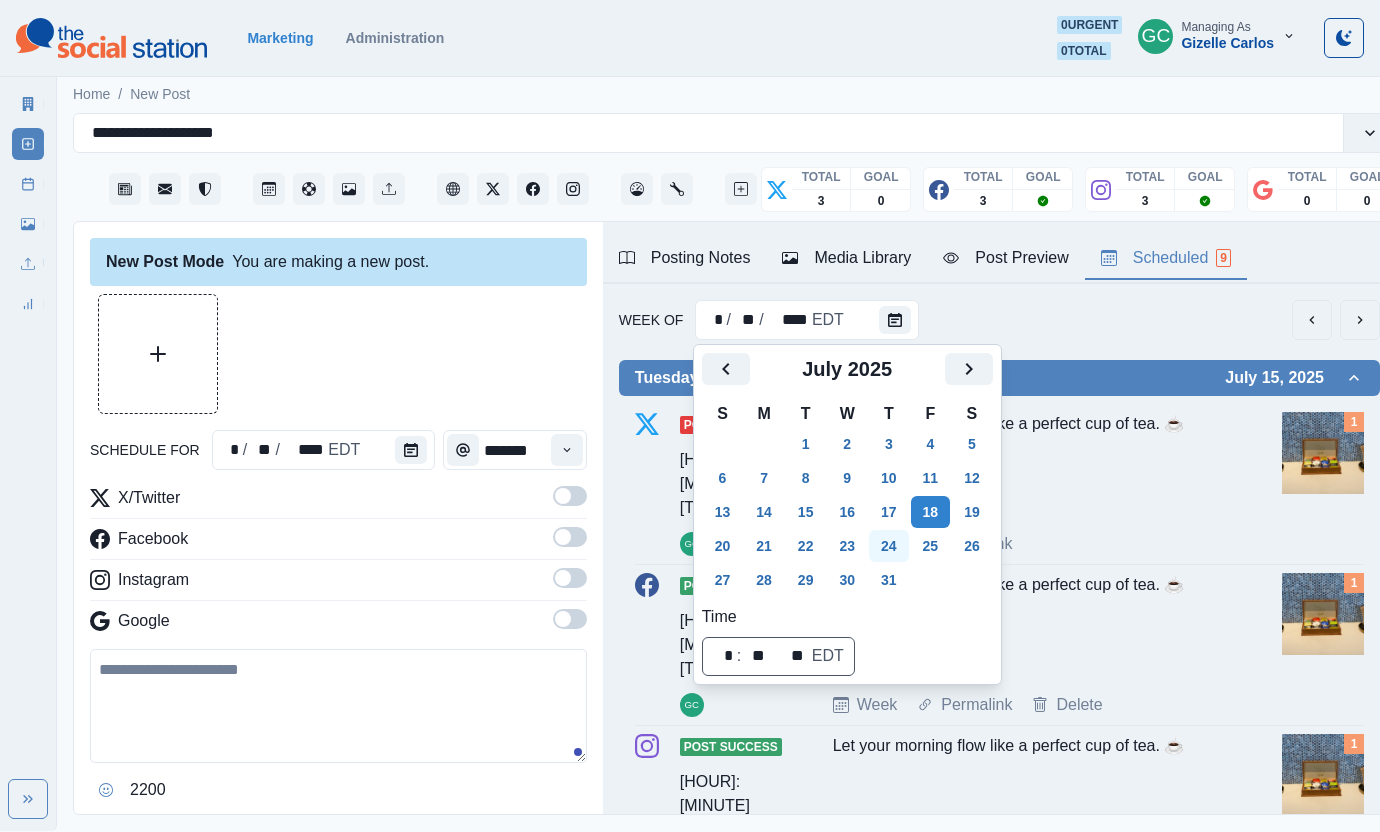 click on "24" at bounding box center (889, 546) 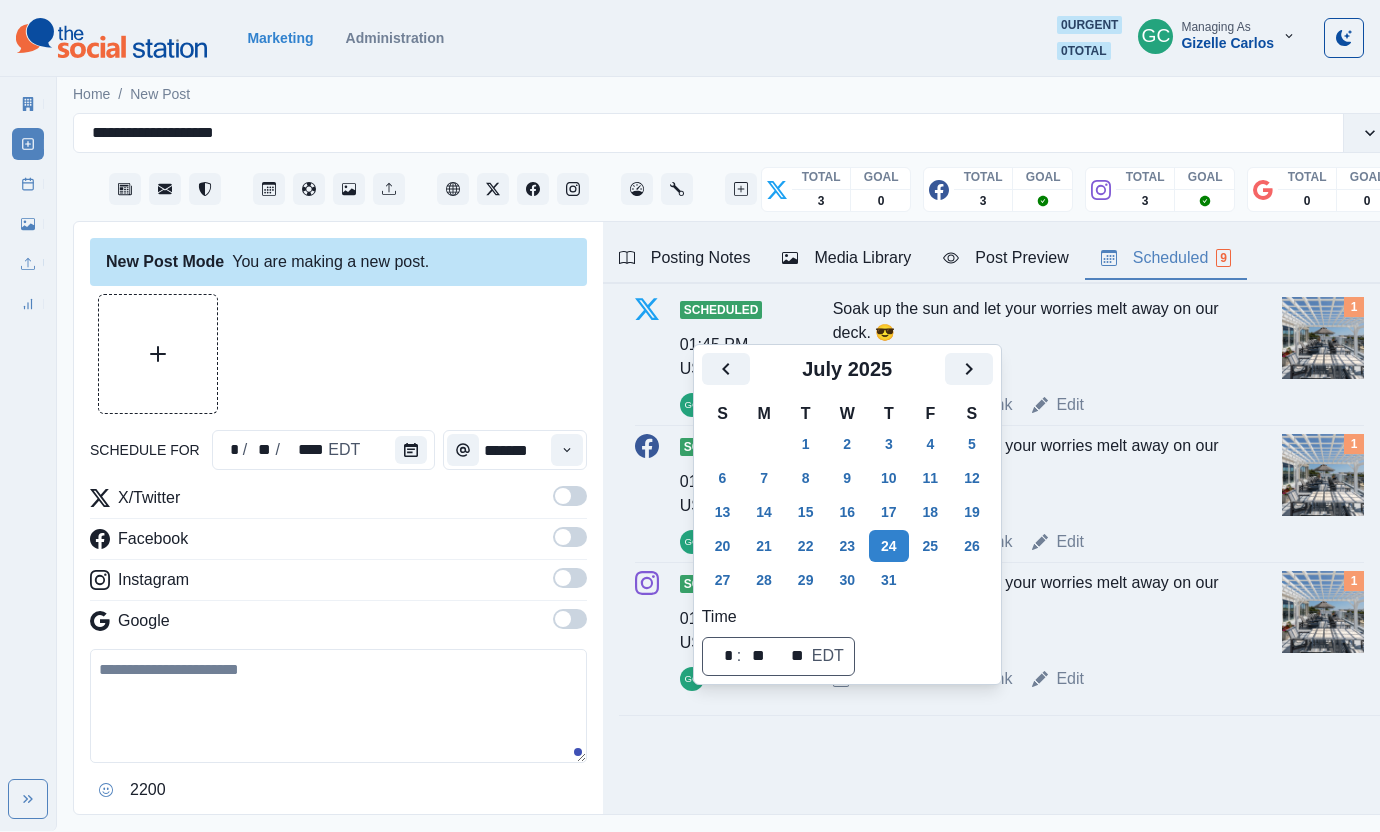 scroll, scrollTop: 0, scrollLeft: 0, axis: both 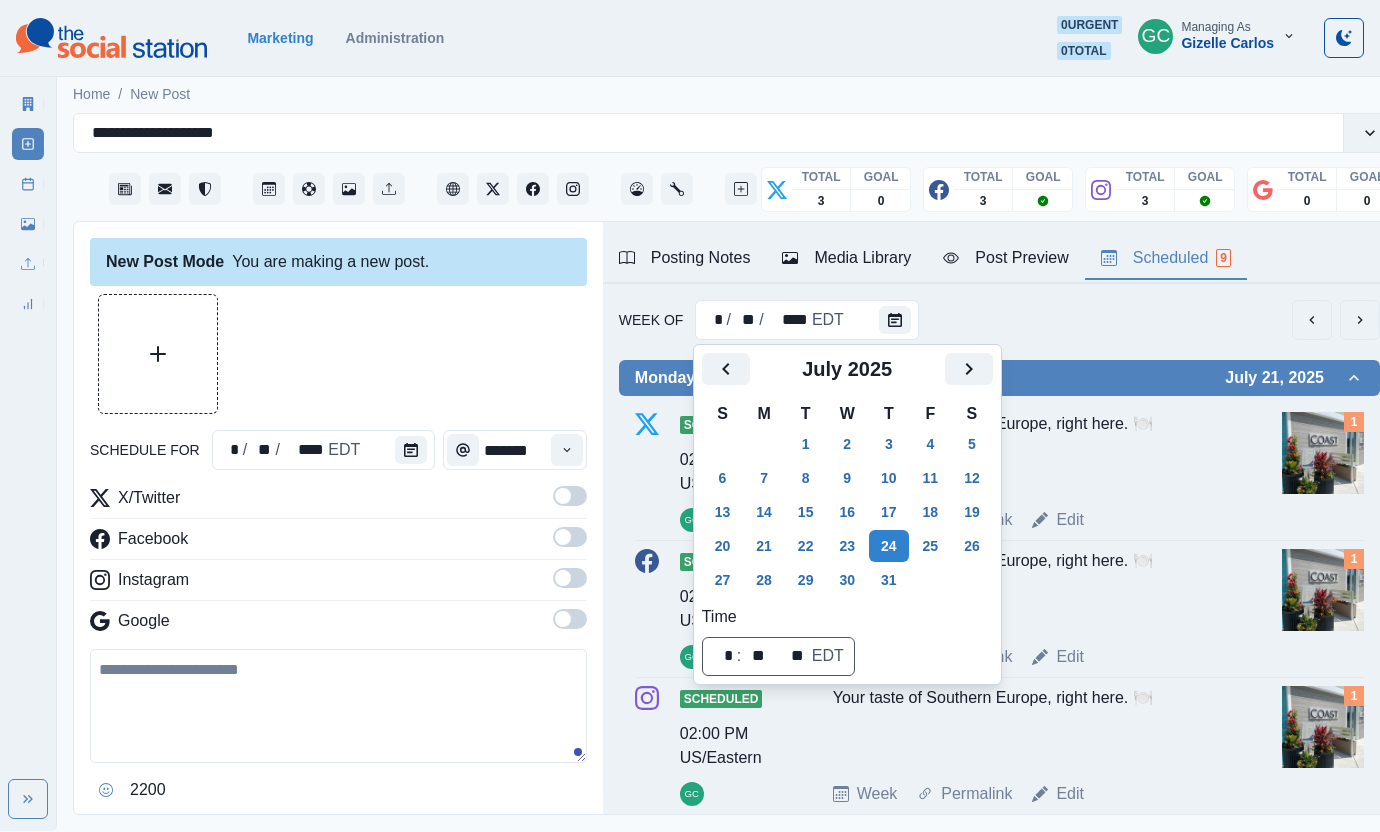 click at bounding box center [338, 354] 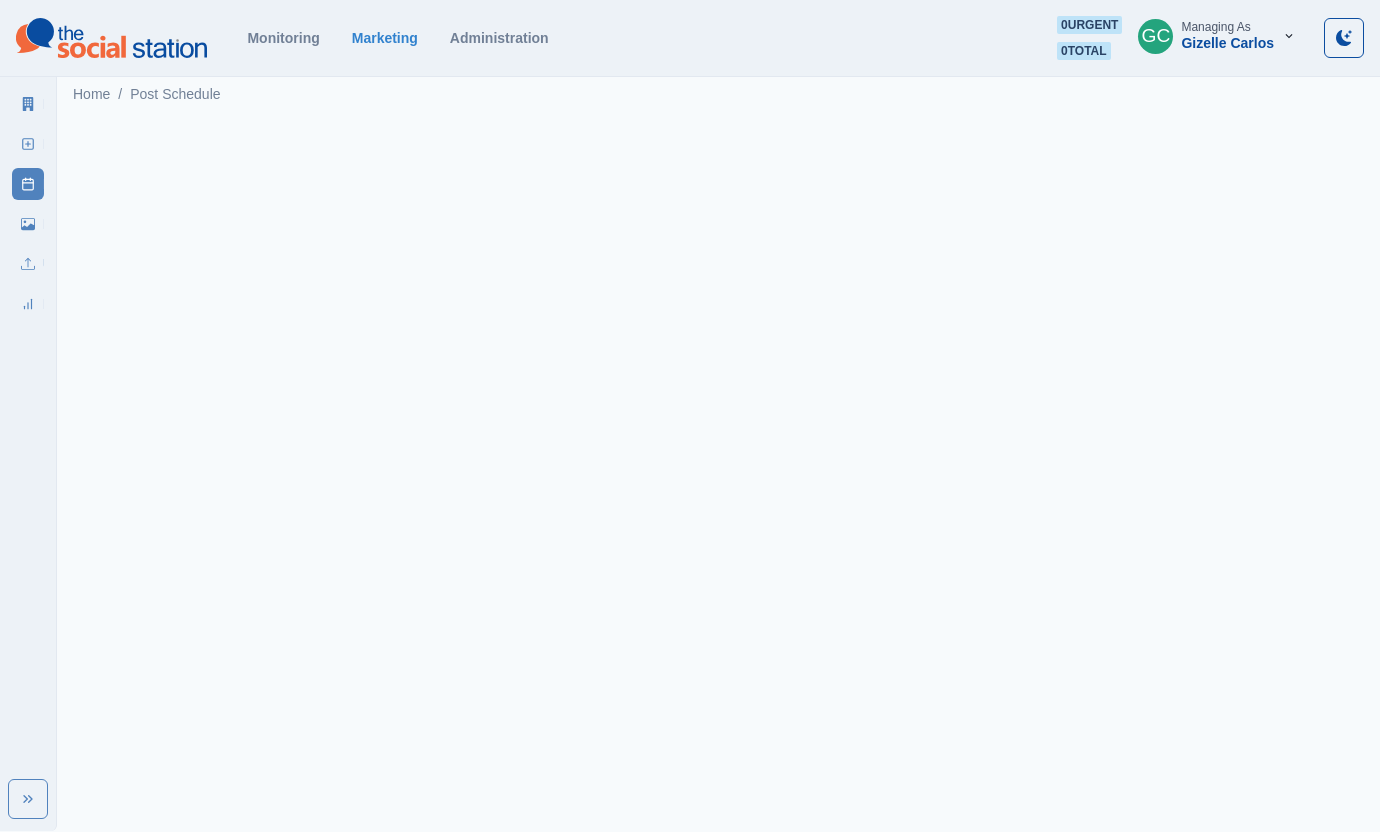 scroll, scrollTop: 0, scrollLeft: 0, axis: both 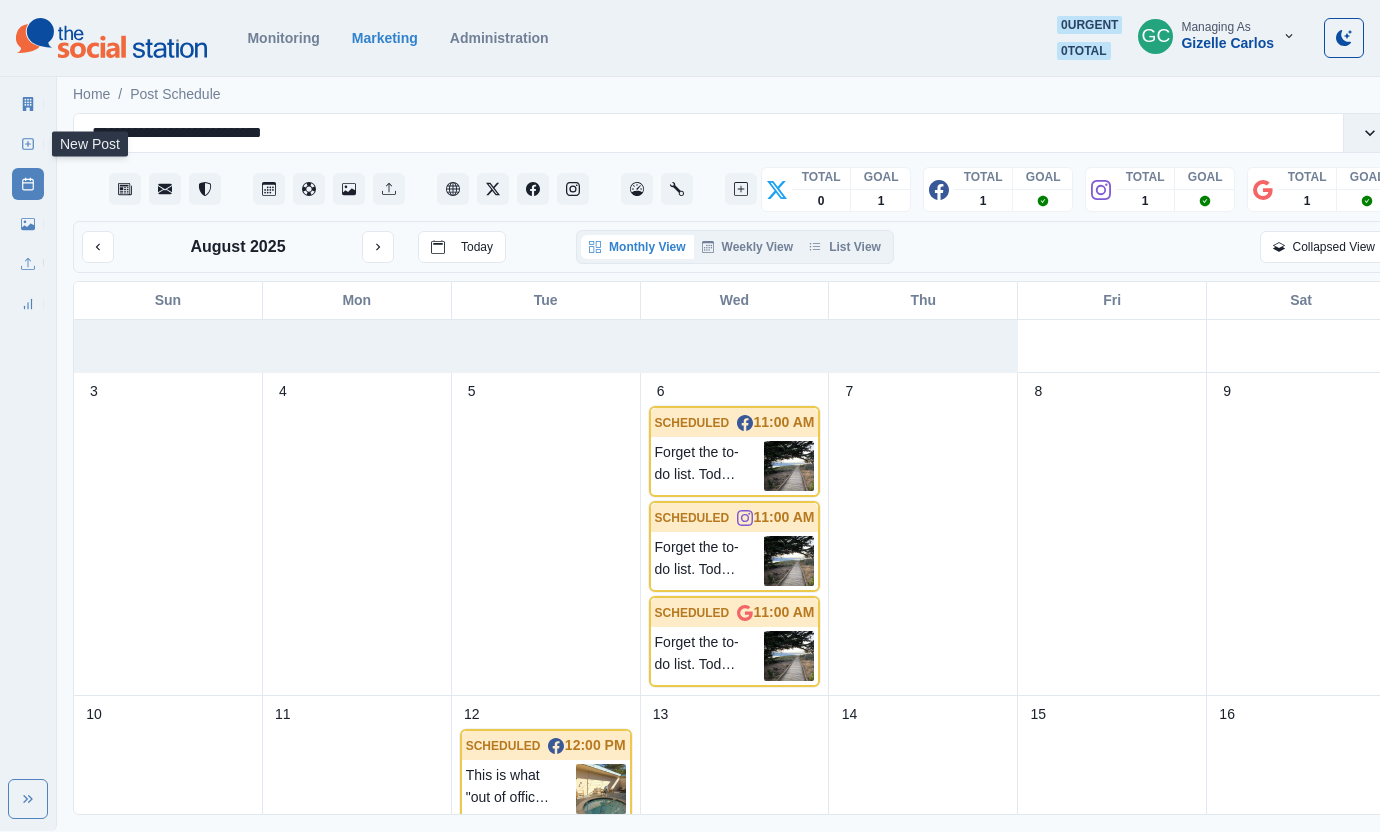 click 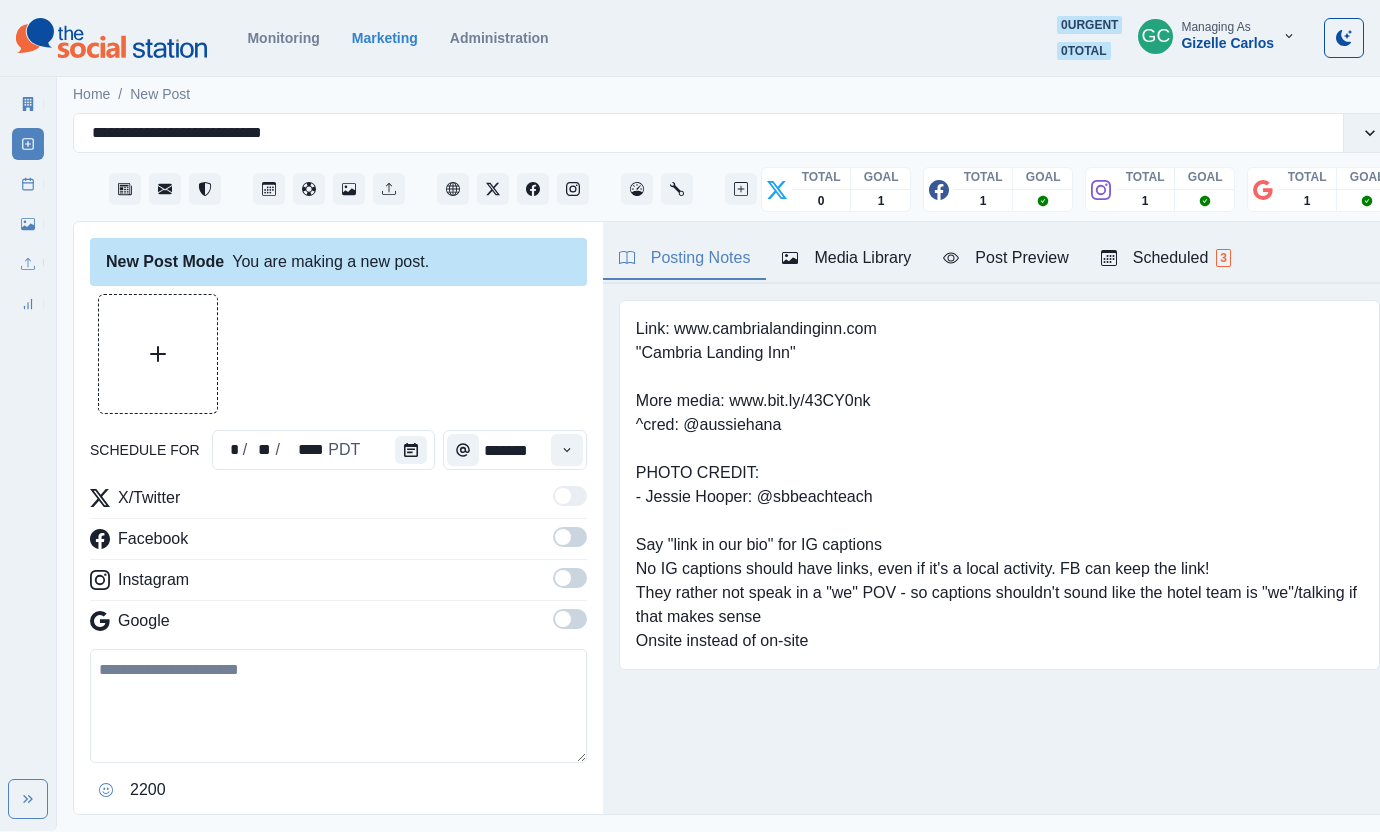 click on "Scheduled 3" at bounding box center (1166, 259) 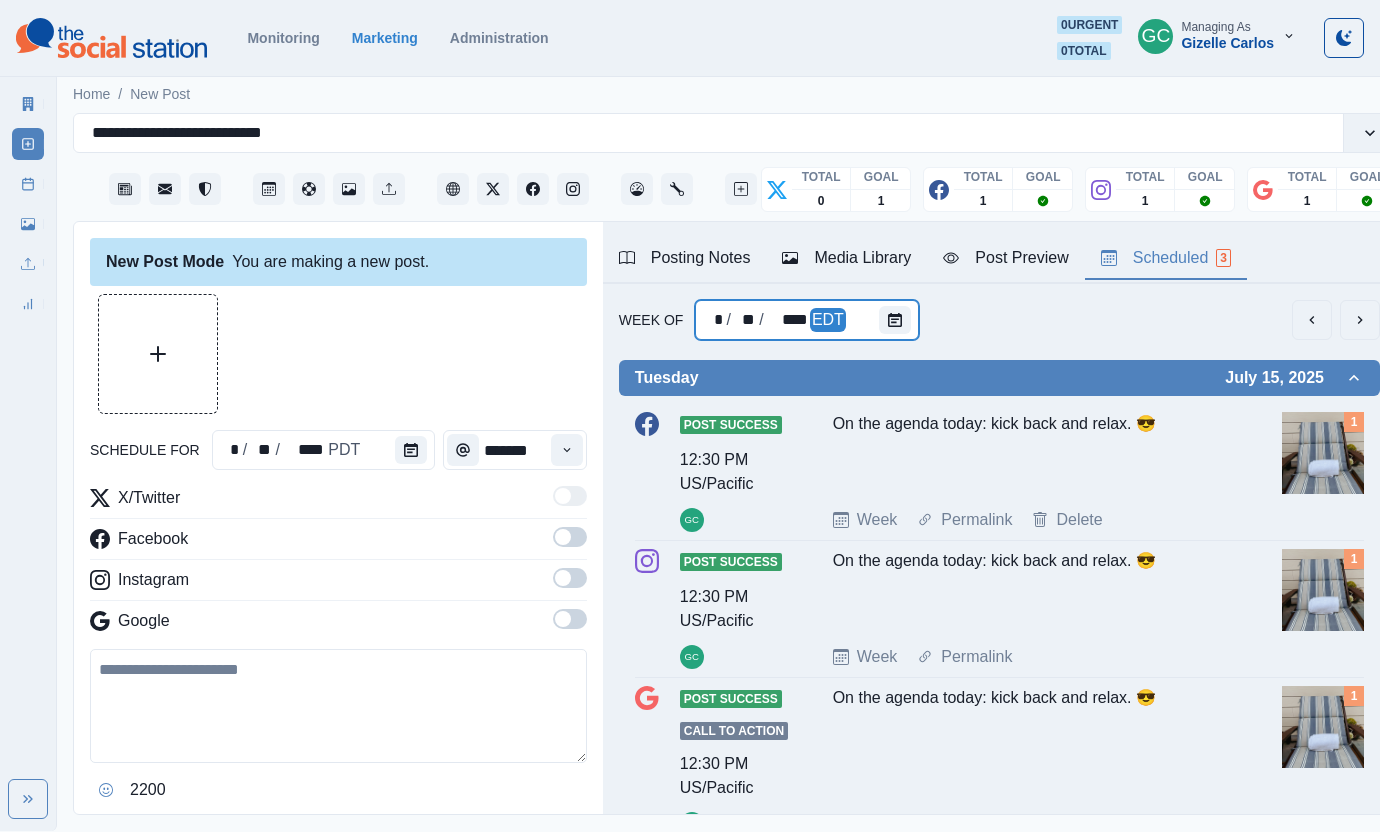 click at bounding box center (899, 320) 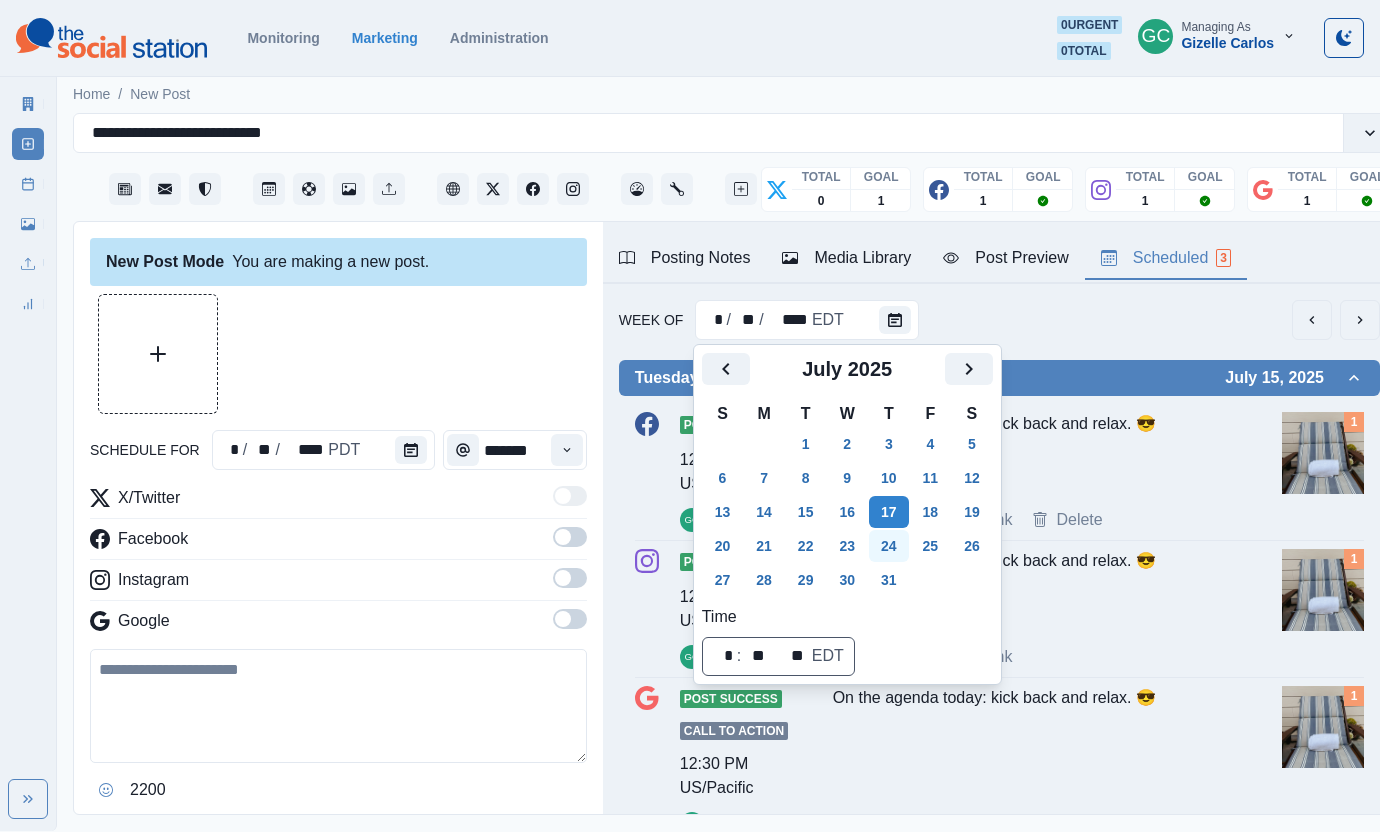 click on "24" at bounding box center [889, 546] 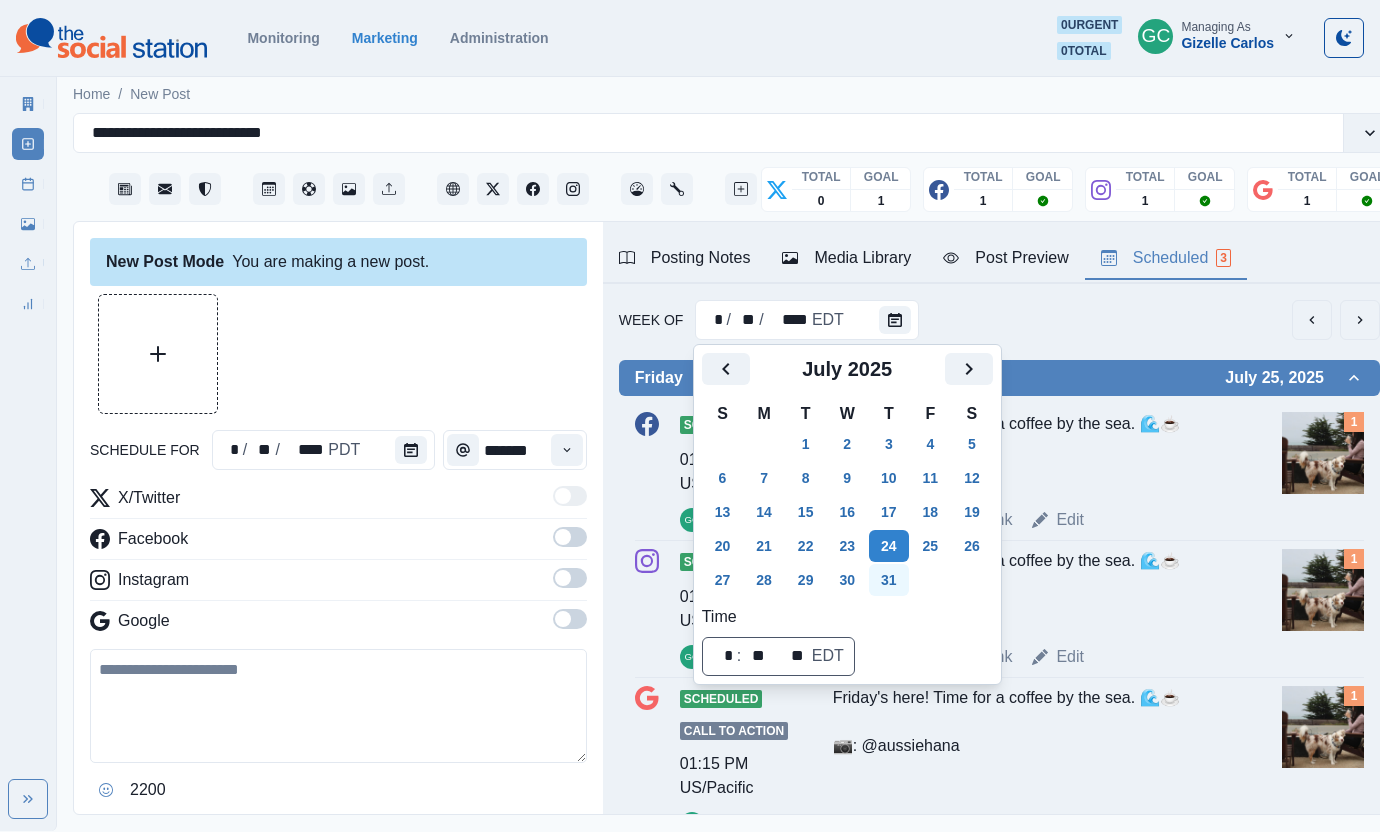 click on "31" at bounding box center [889, 580] 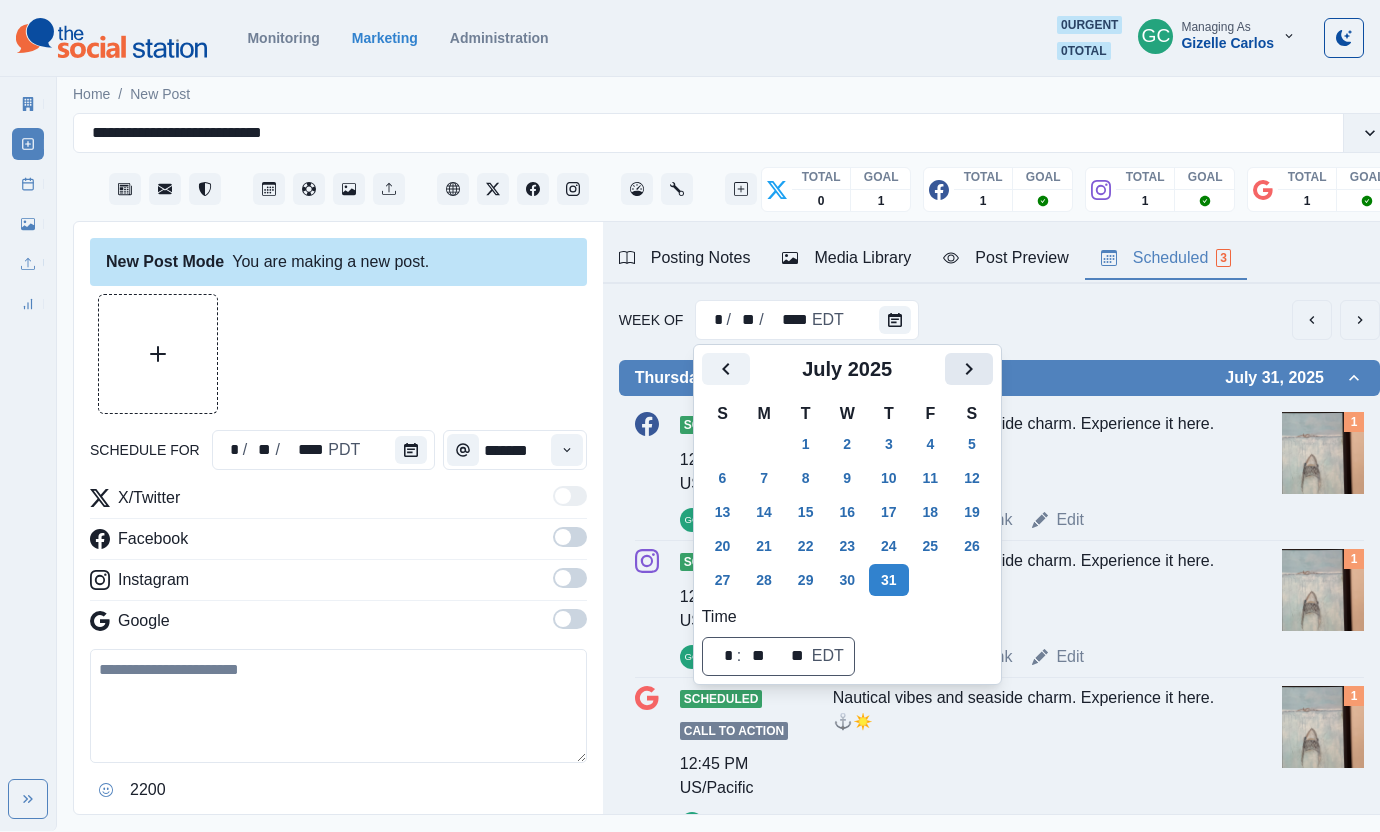 click 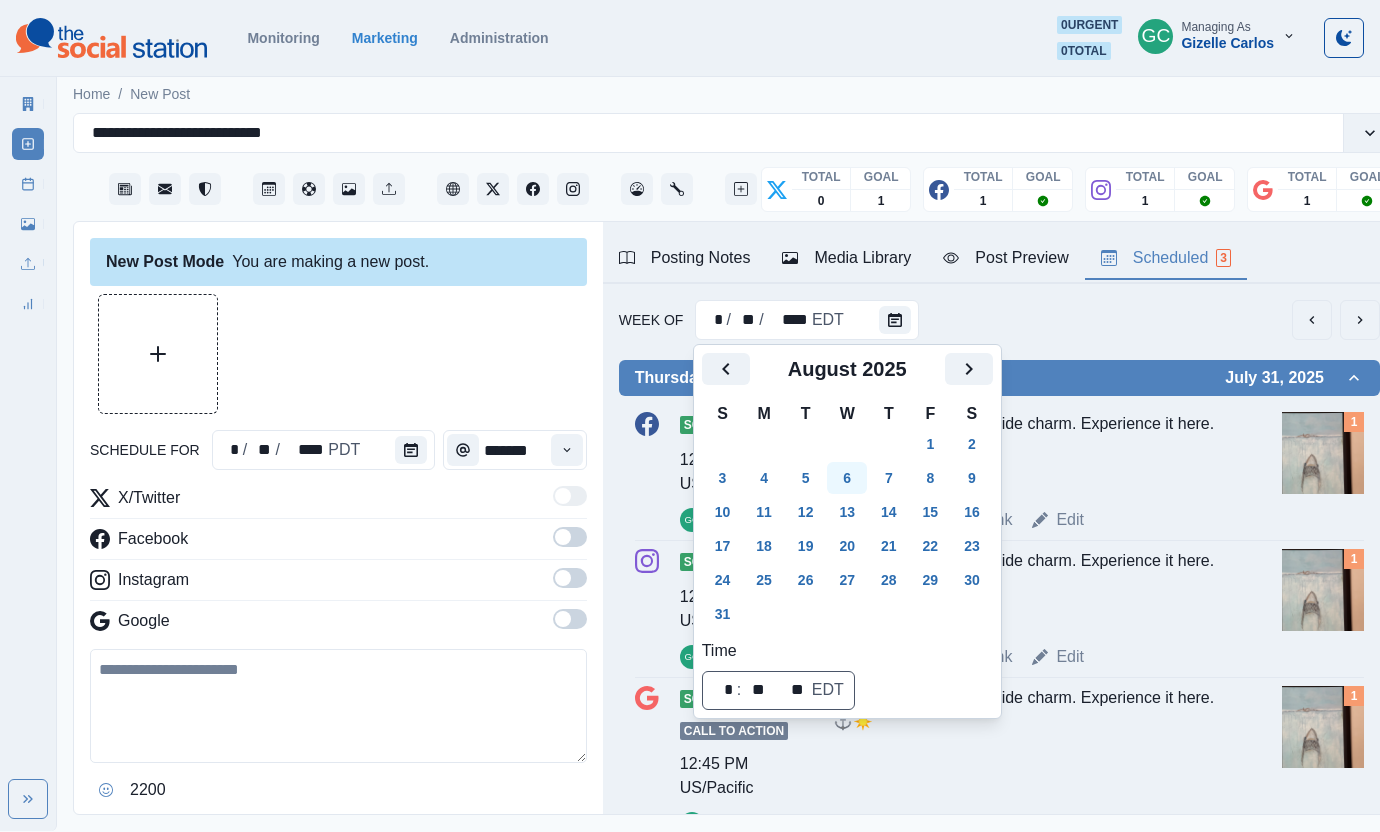 click on "6" at bounding box center [847, 478] 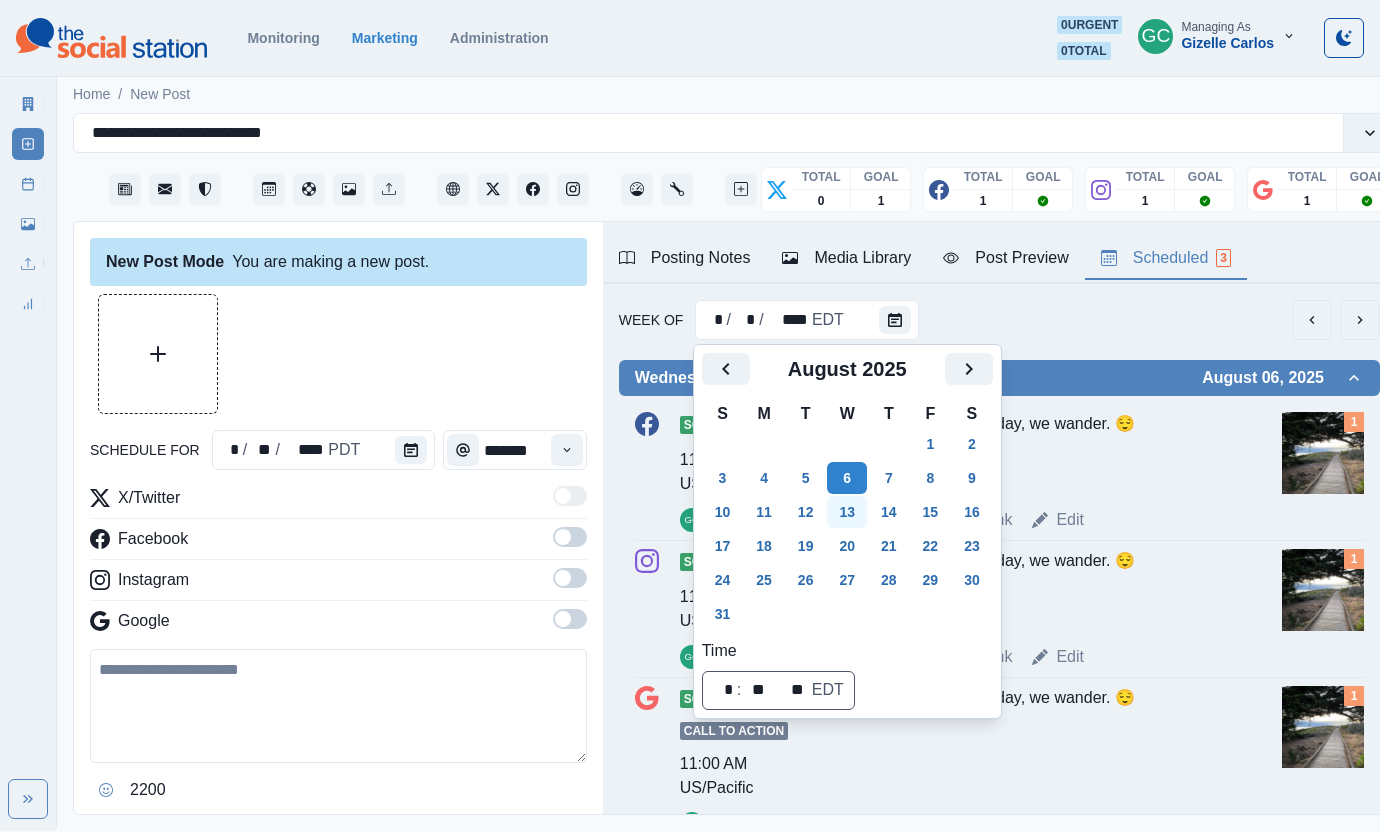 click on "13" at bounding box center [847, 512] 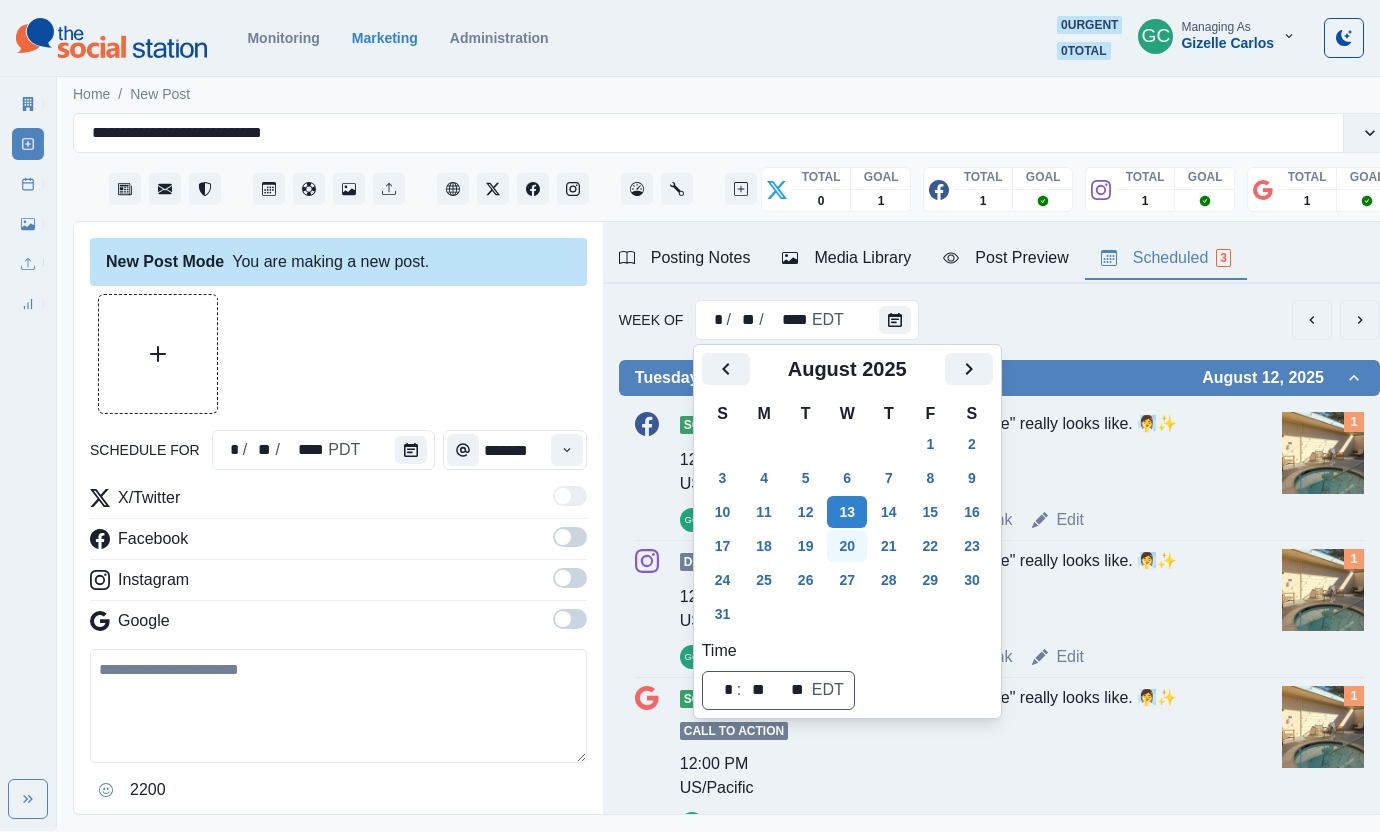 click on "20" at bounding box center [847, 546] 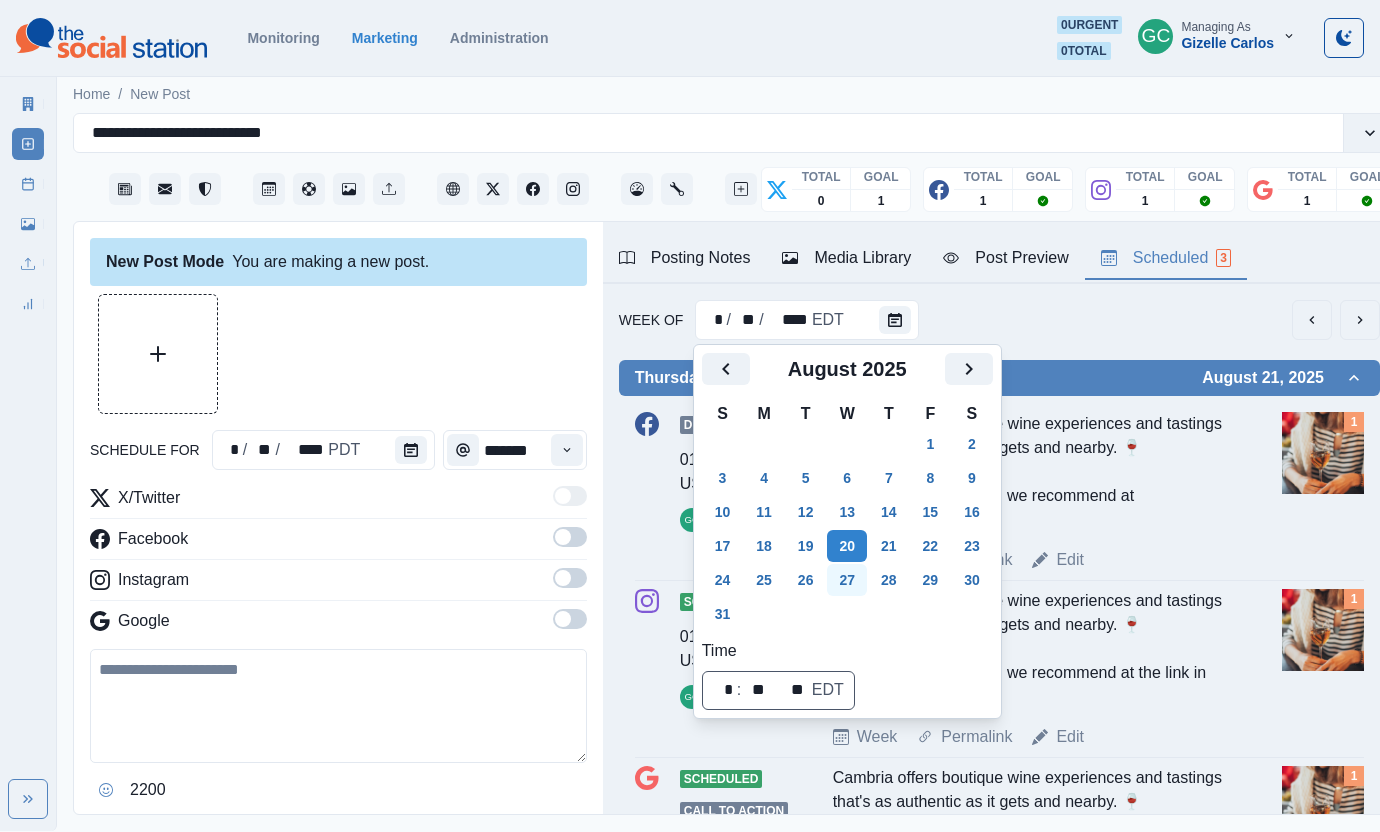 click on "27" at bounding box center (847, 580) 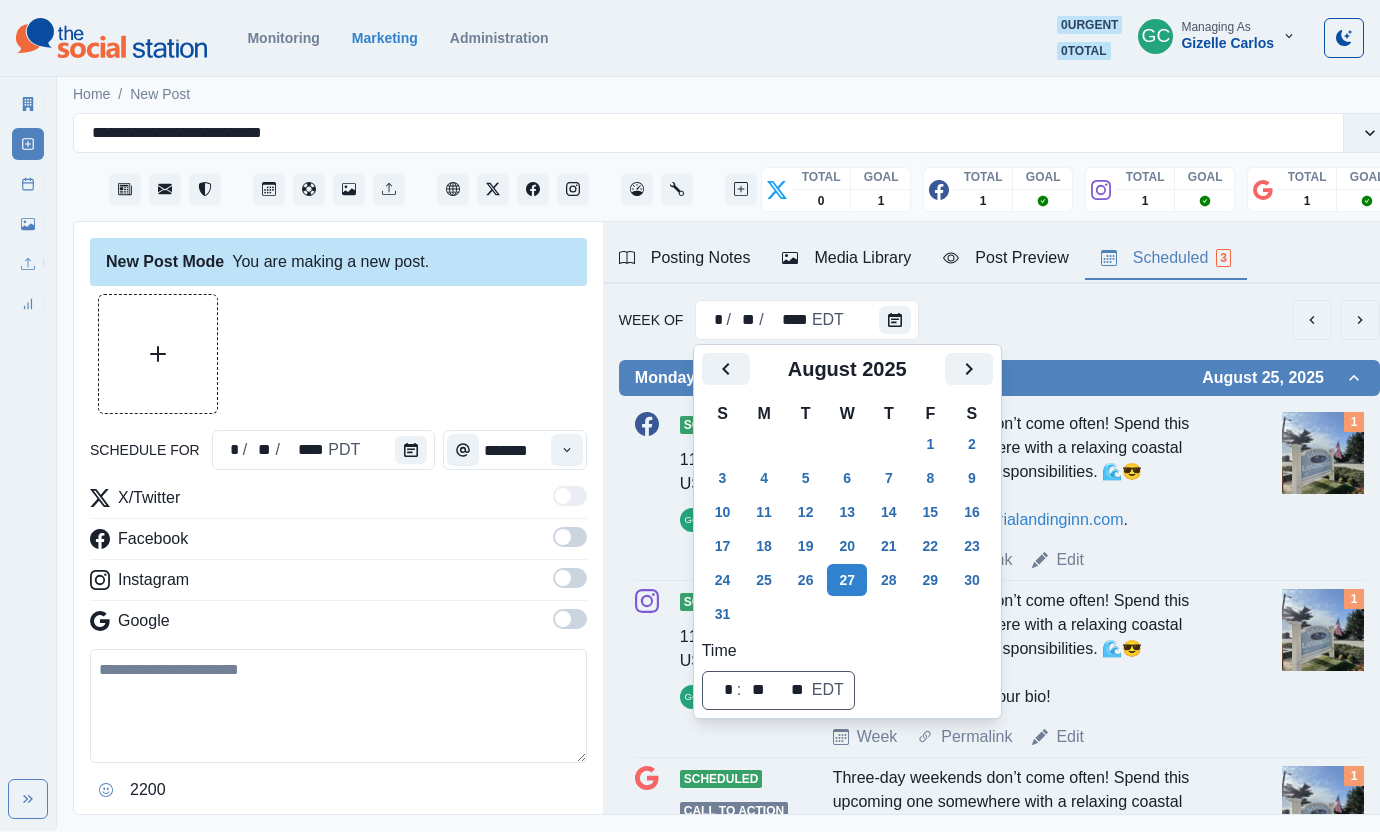 click on "Week Permalink Edit" at bounding box center [1053, 560] 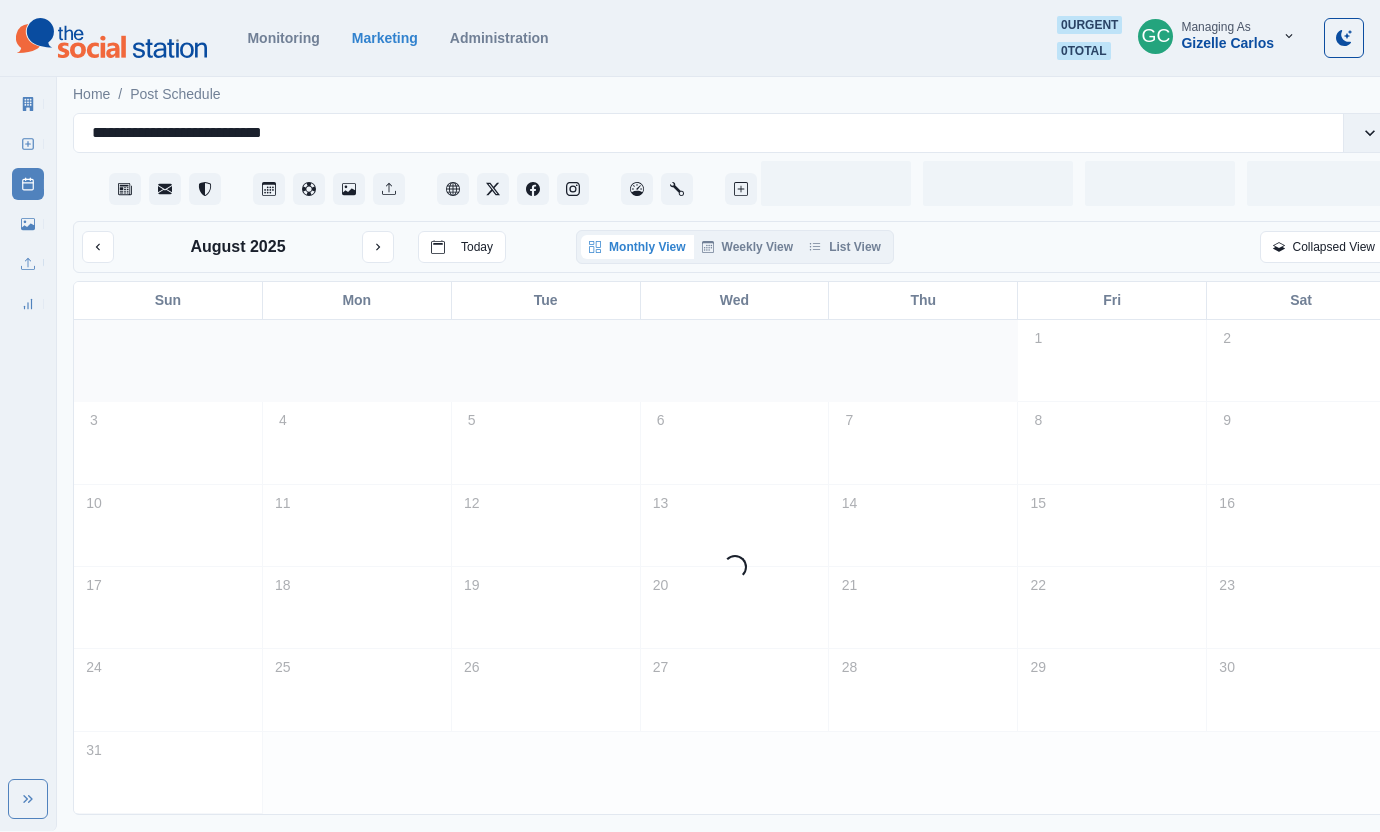 scroll, scrollTop: 0, scrollLeft: 0, axis: both 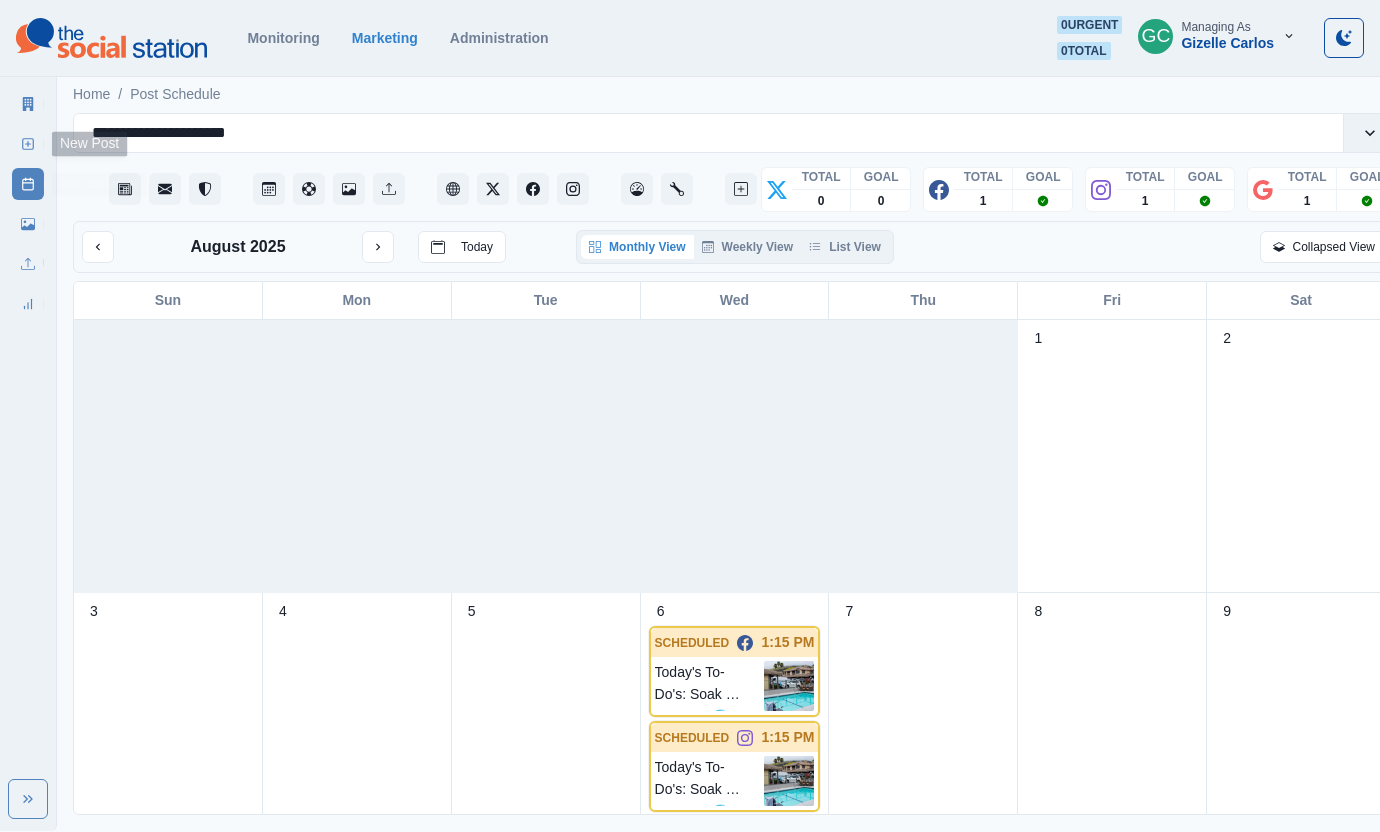 click 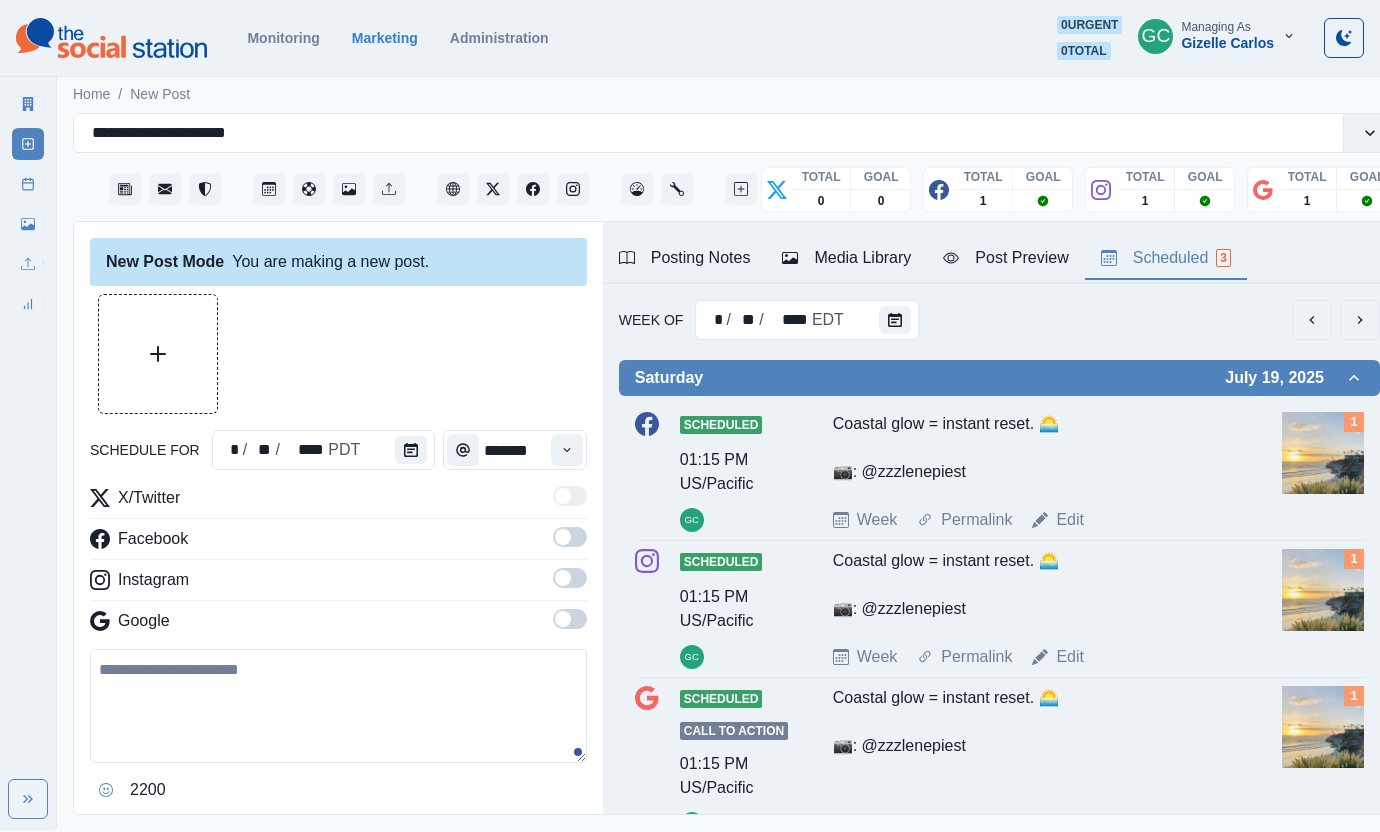 click on "Scheduled 3" at bounding box center [1166, 258] 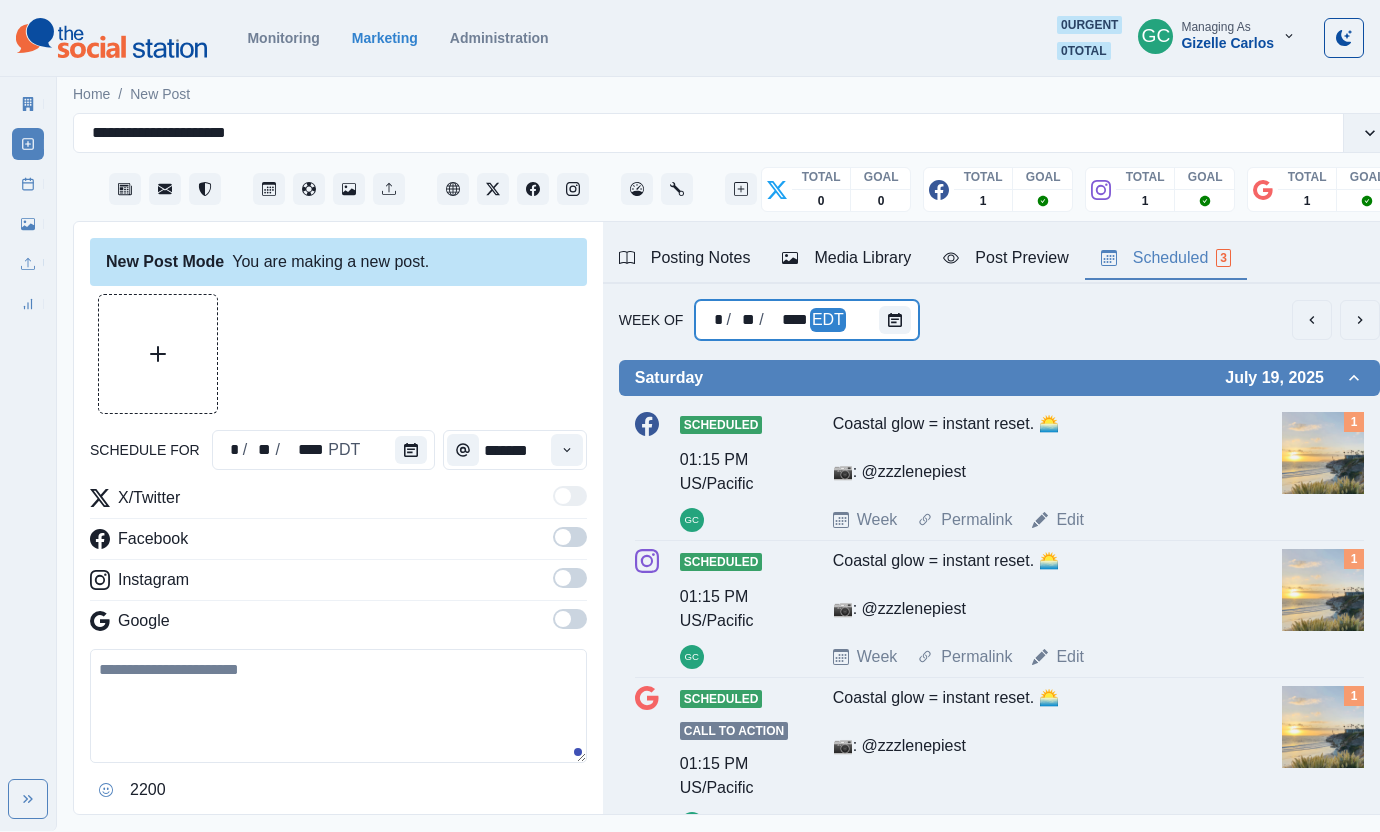 click on "* / ** / **** EDT" at bounding box center (807, 320) 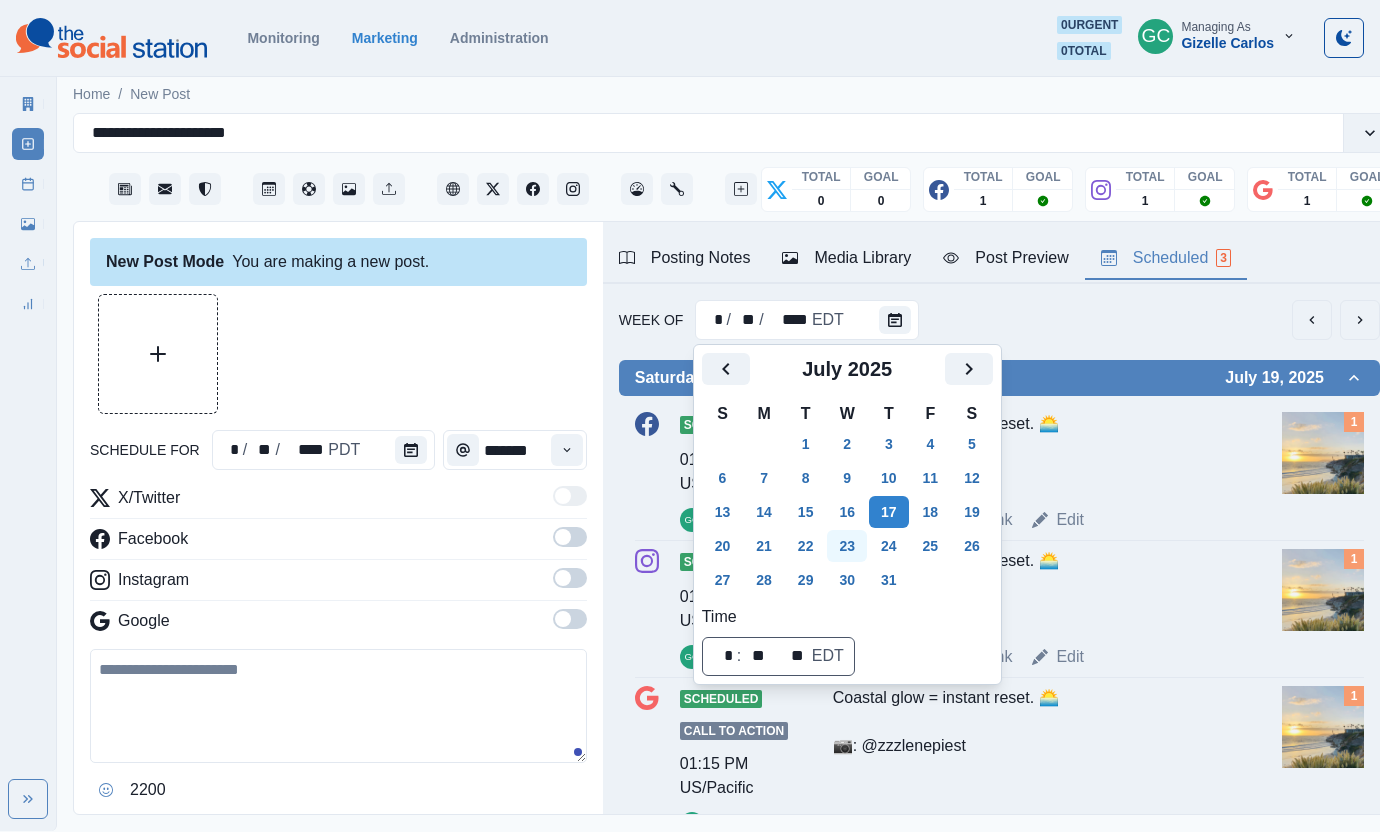 click on "23" at bounding box center (847, 546) 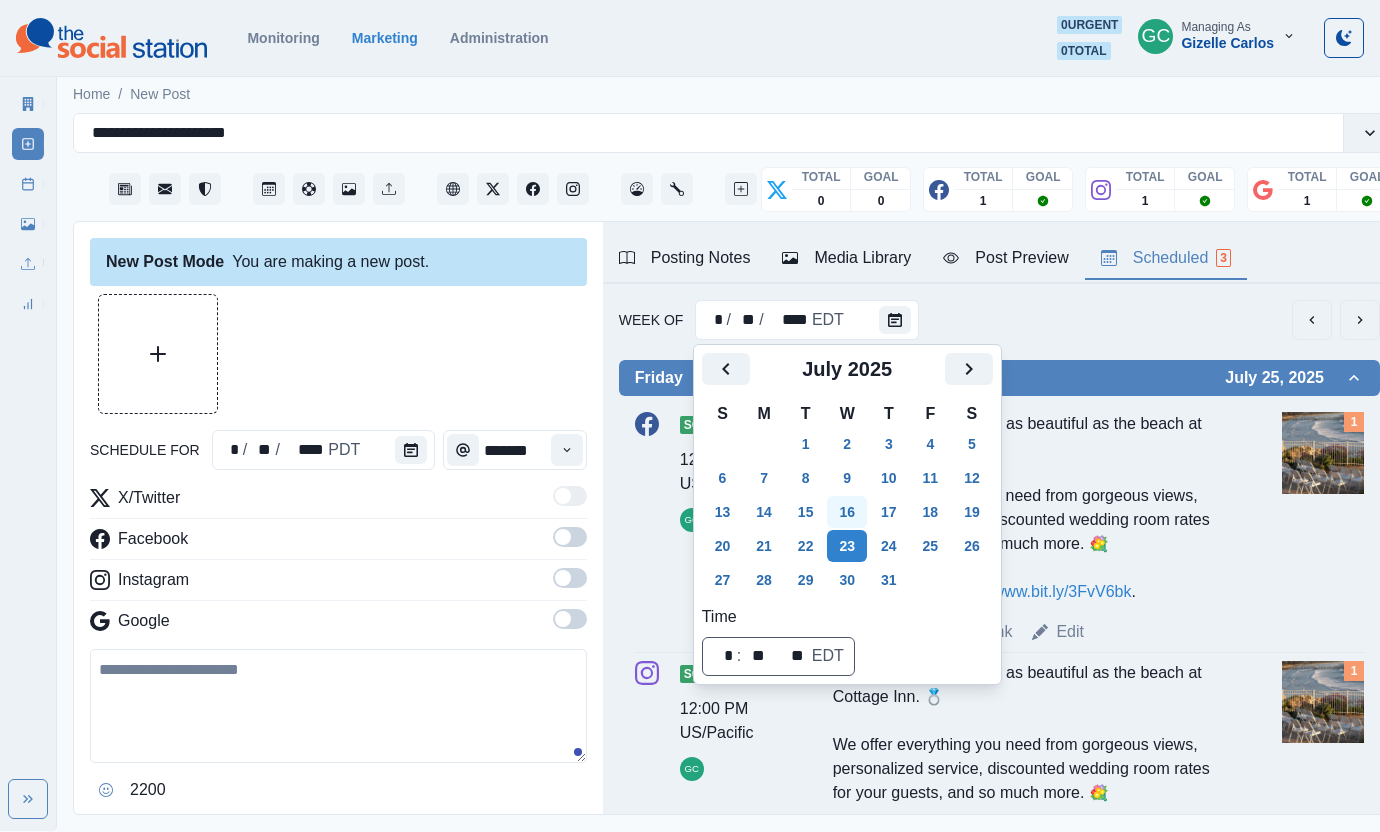 click on "16" at bounding box center [847, 512] 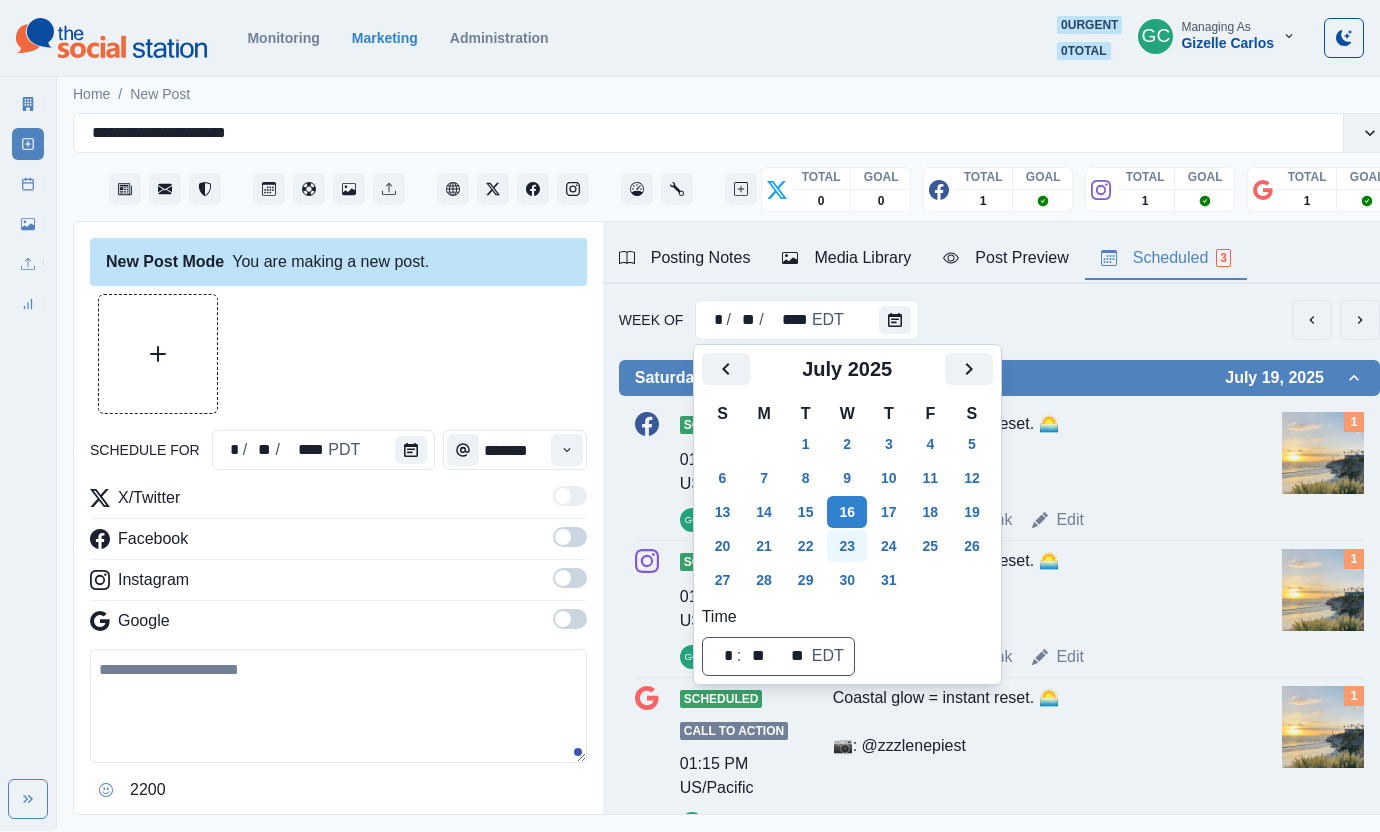 click on "23" at bounding box center (847, 546) 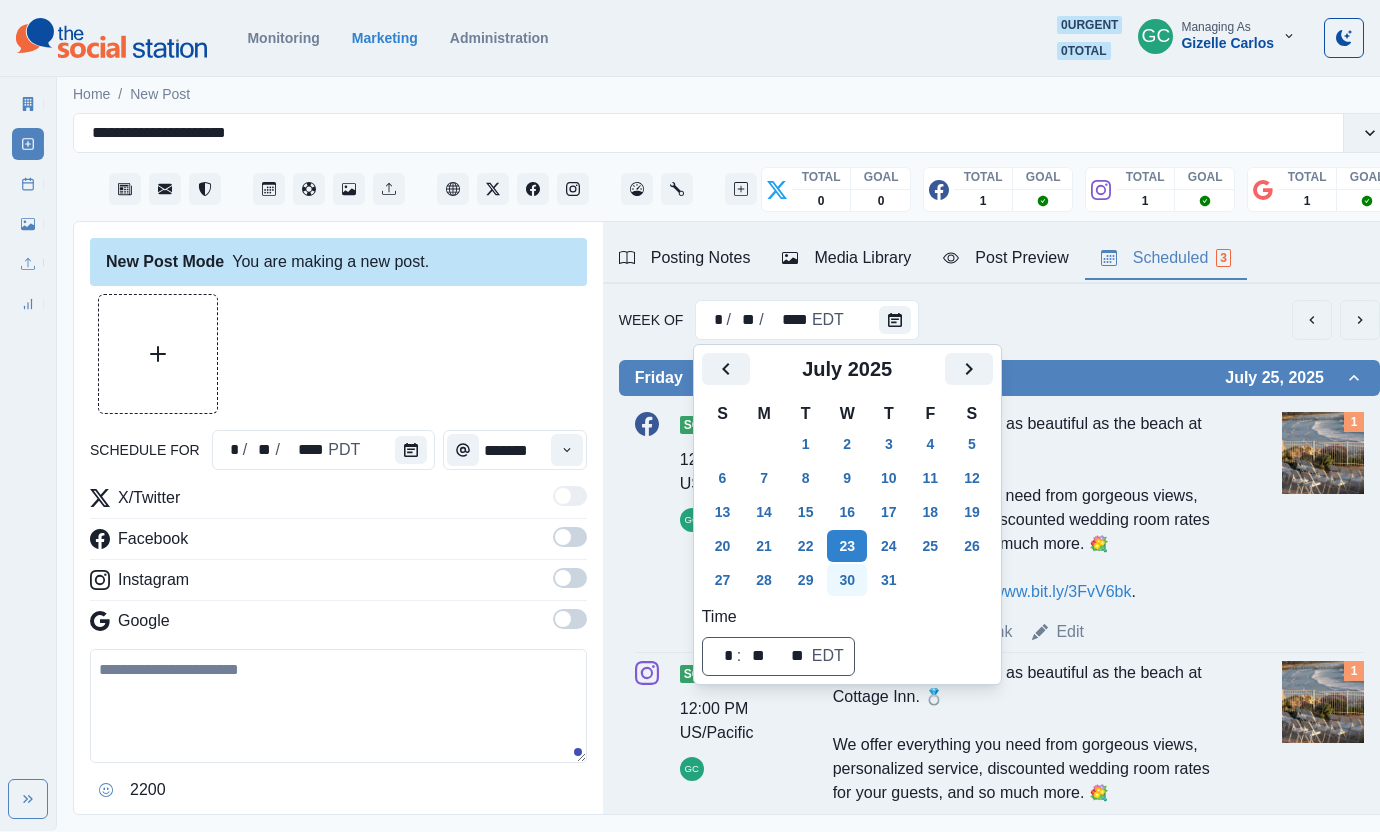 click on "30" at bounding box center [847, 580] 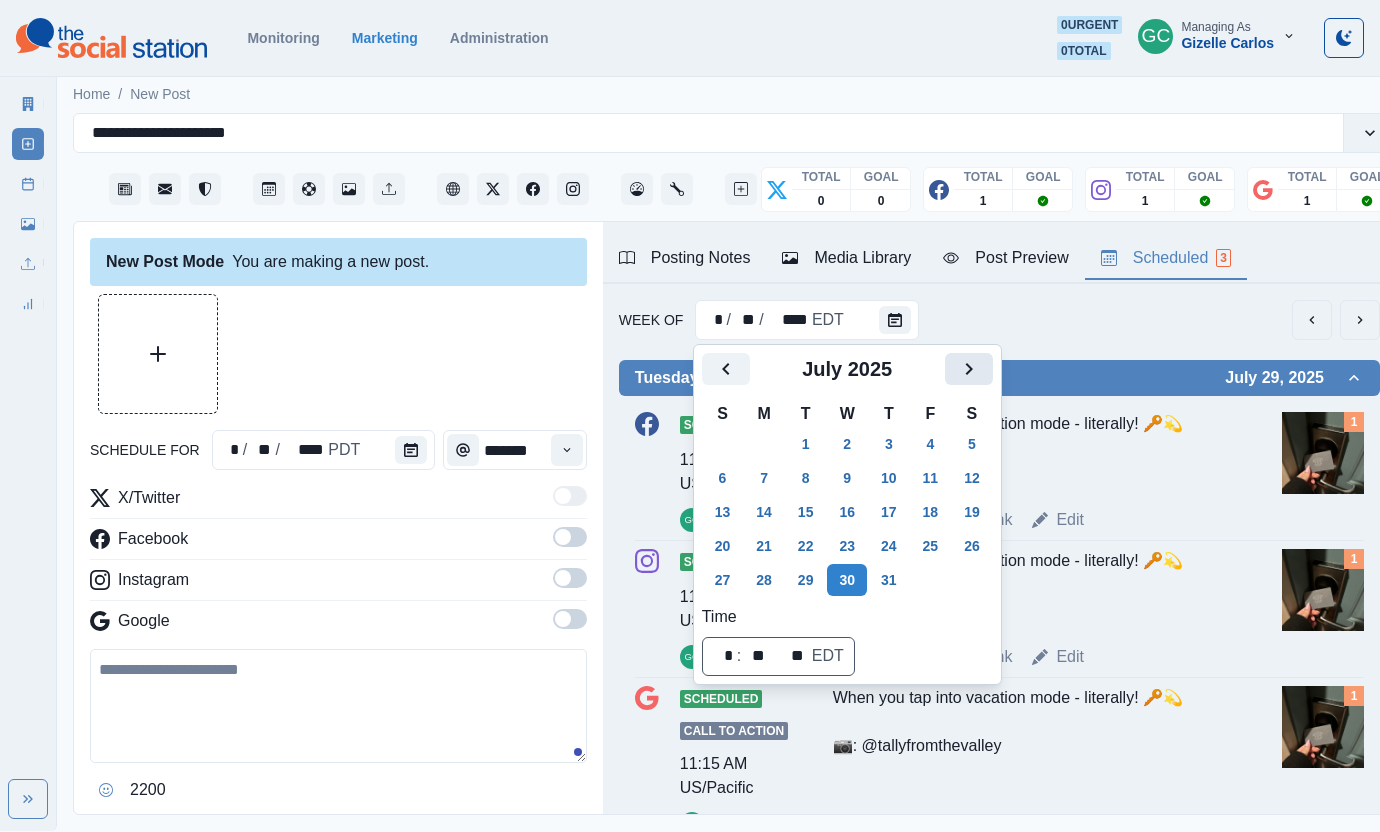 click at bounding box center [969, 369] 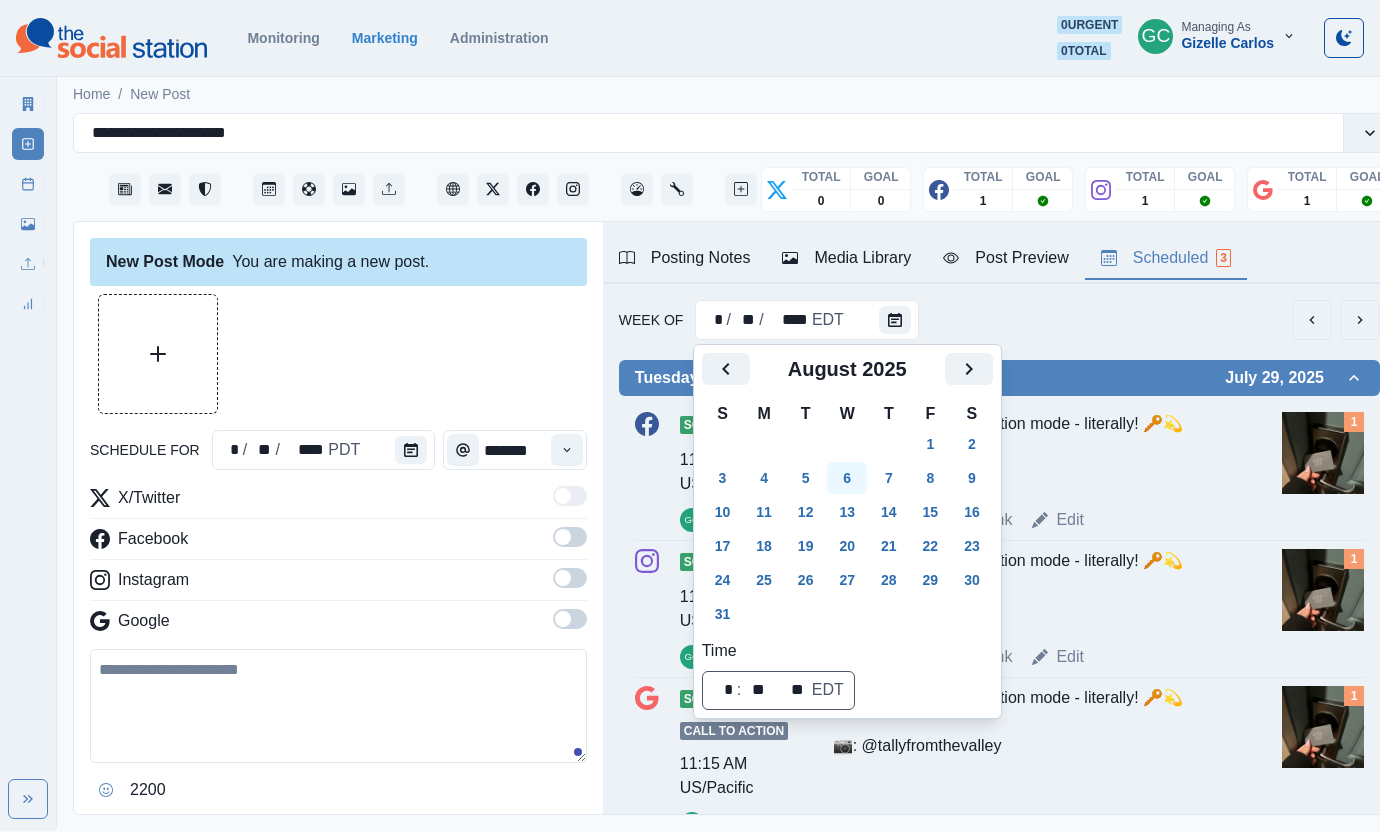click on "6" at bounding box center [847, 478] 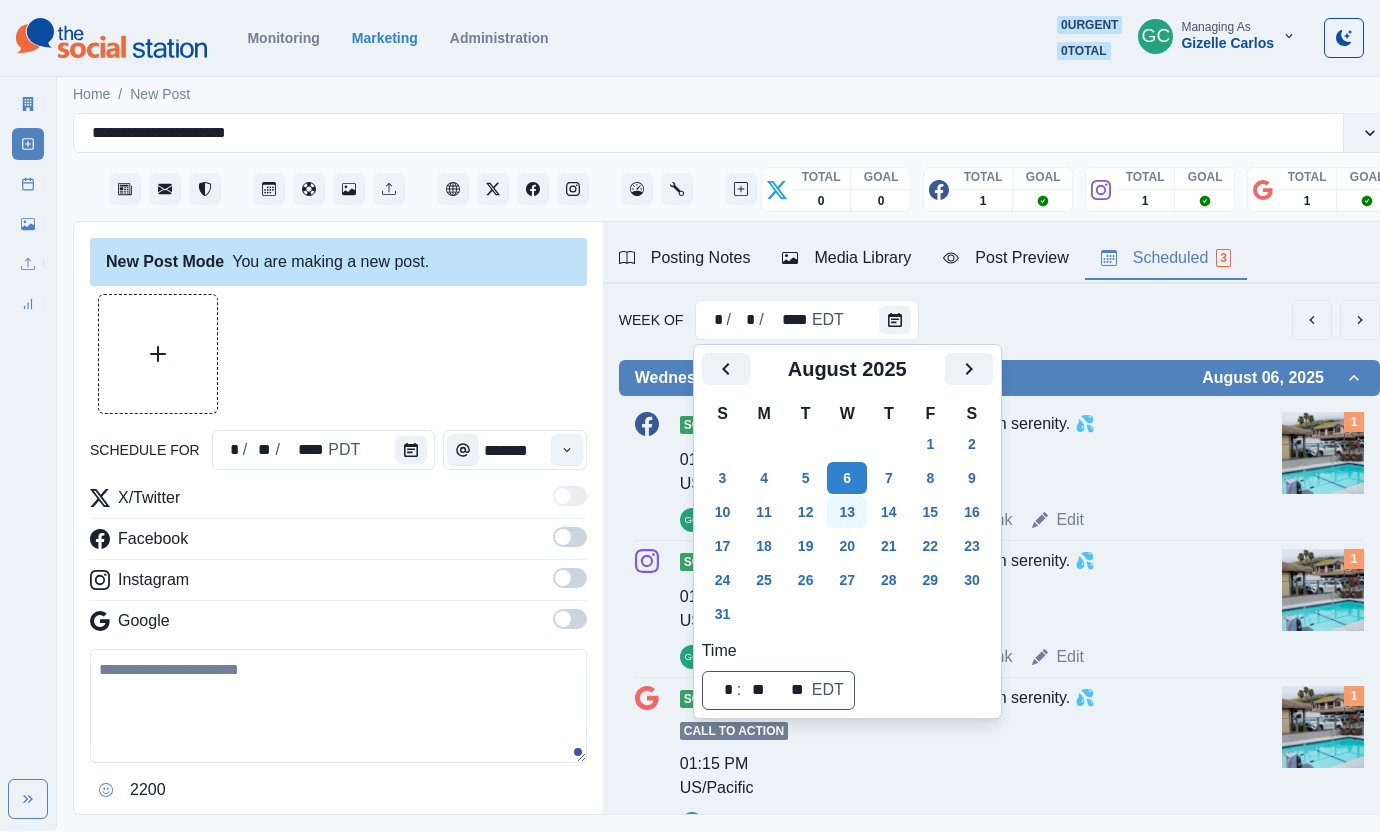 click on "13" at bounding box center (847, 512) 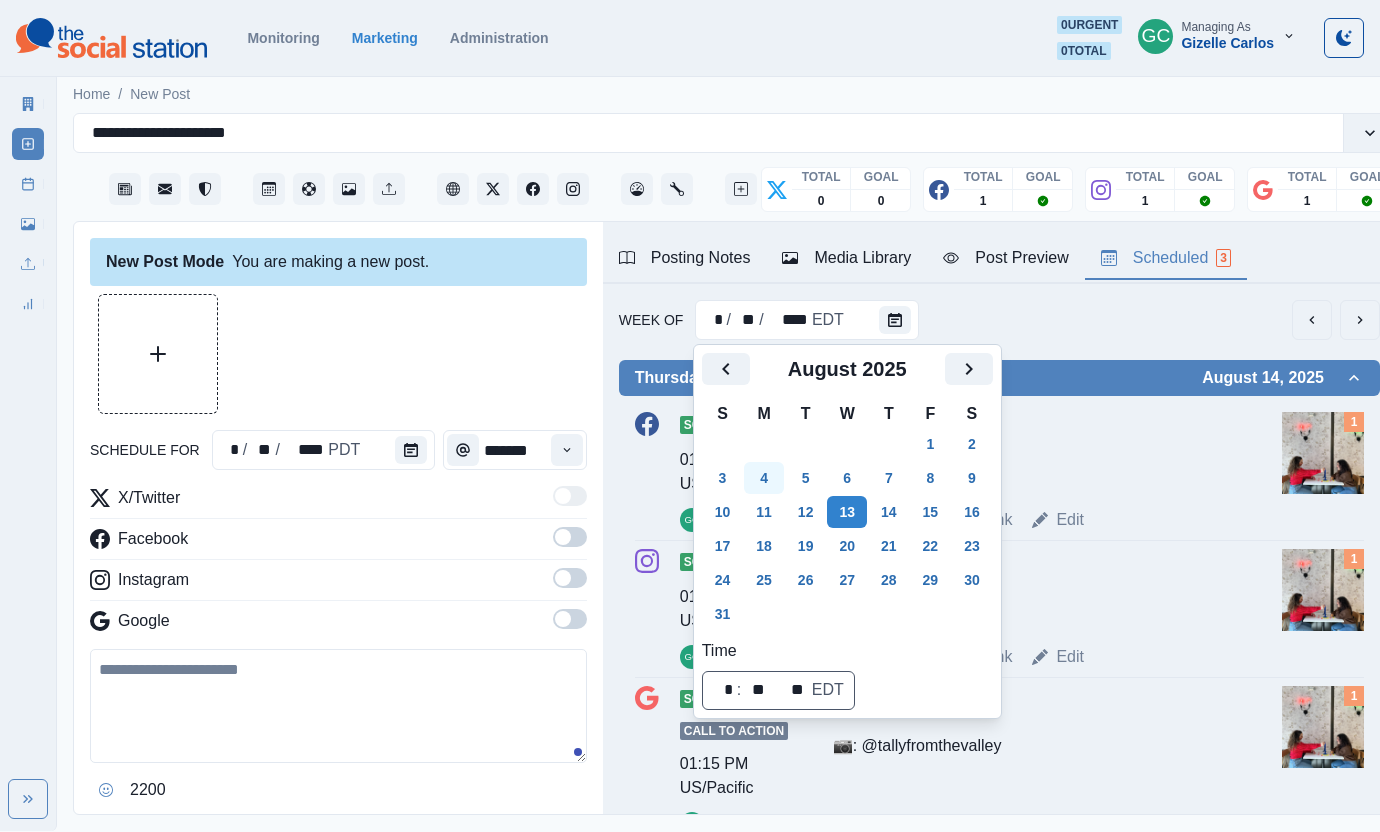 click on "4" at bounding box center [764, 478] 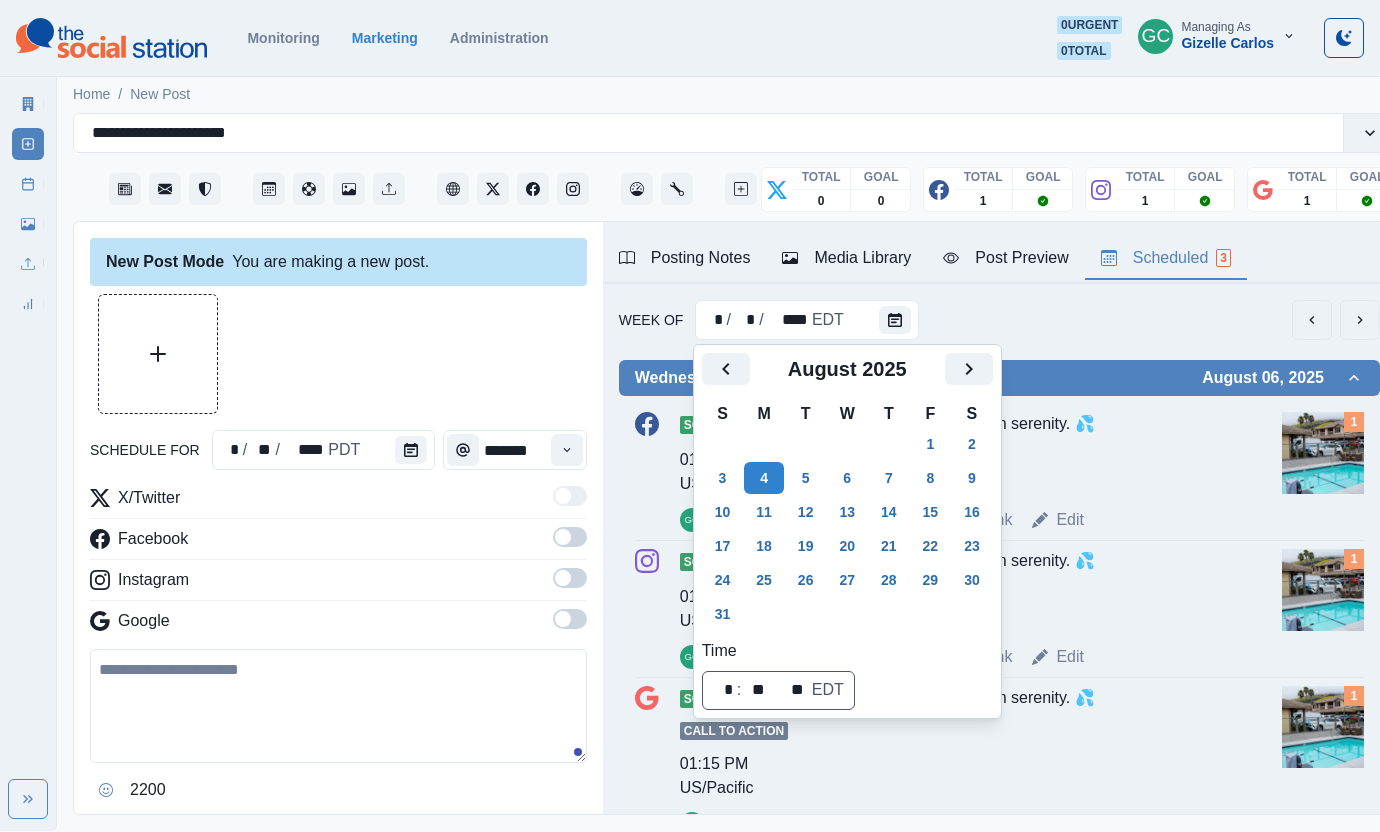 click on "Week Permalink Edit" at bounding box center [1053, 520] 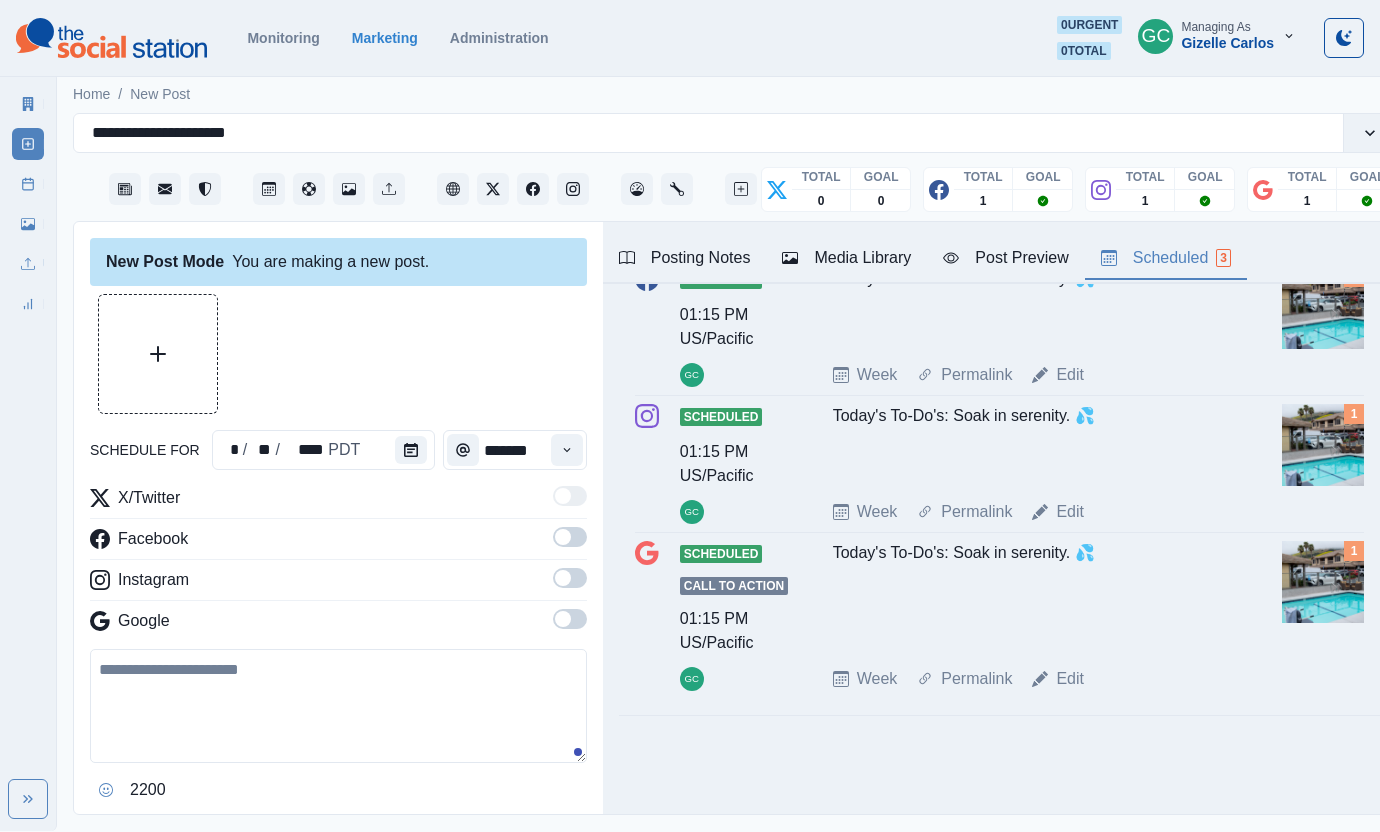 scroll, scrollTop: 0, scrollLeft: 0, axis: both 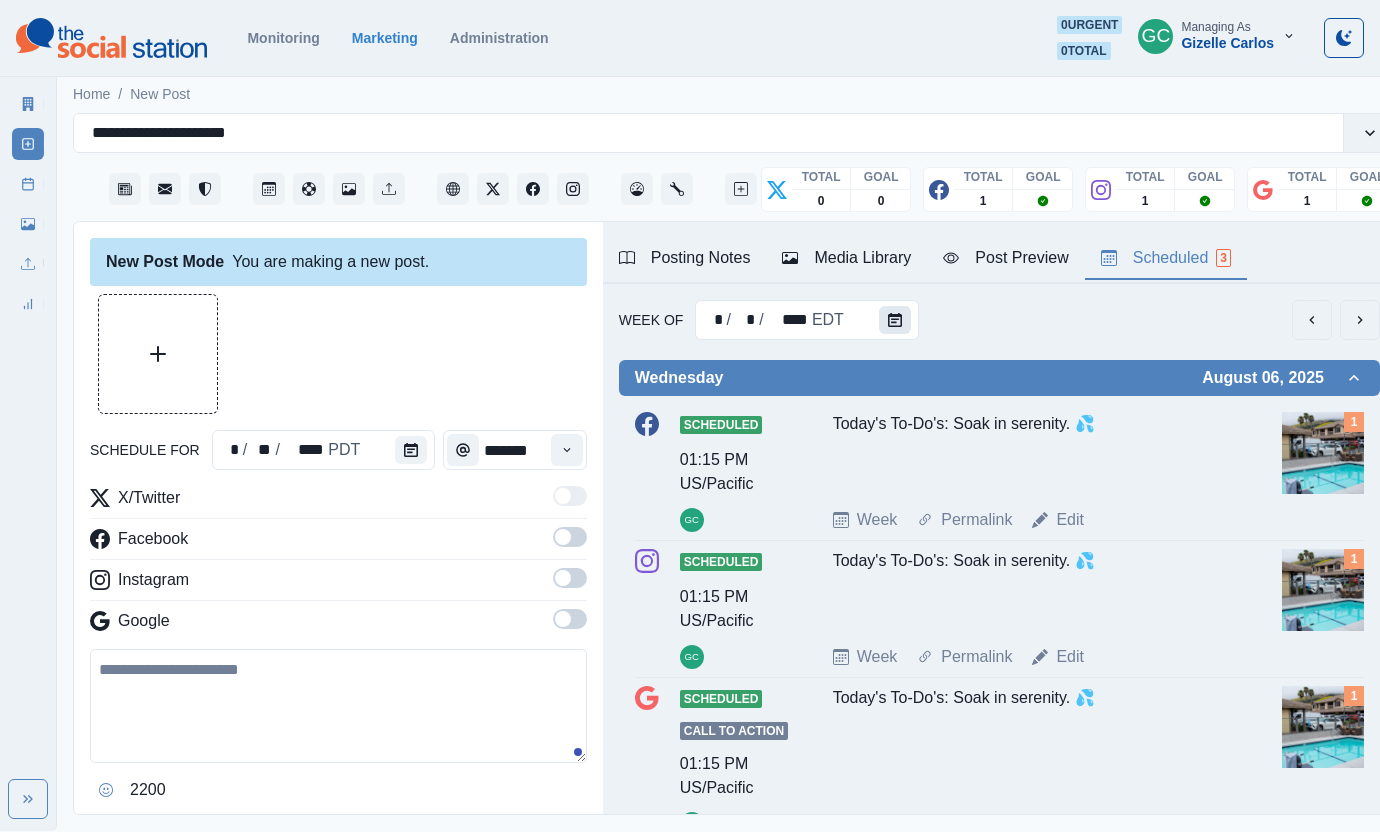 click at bounding box center [895, 320] 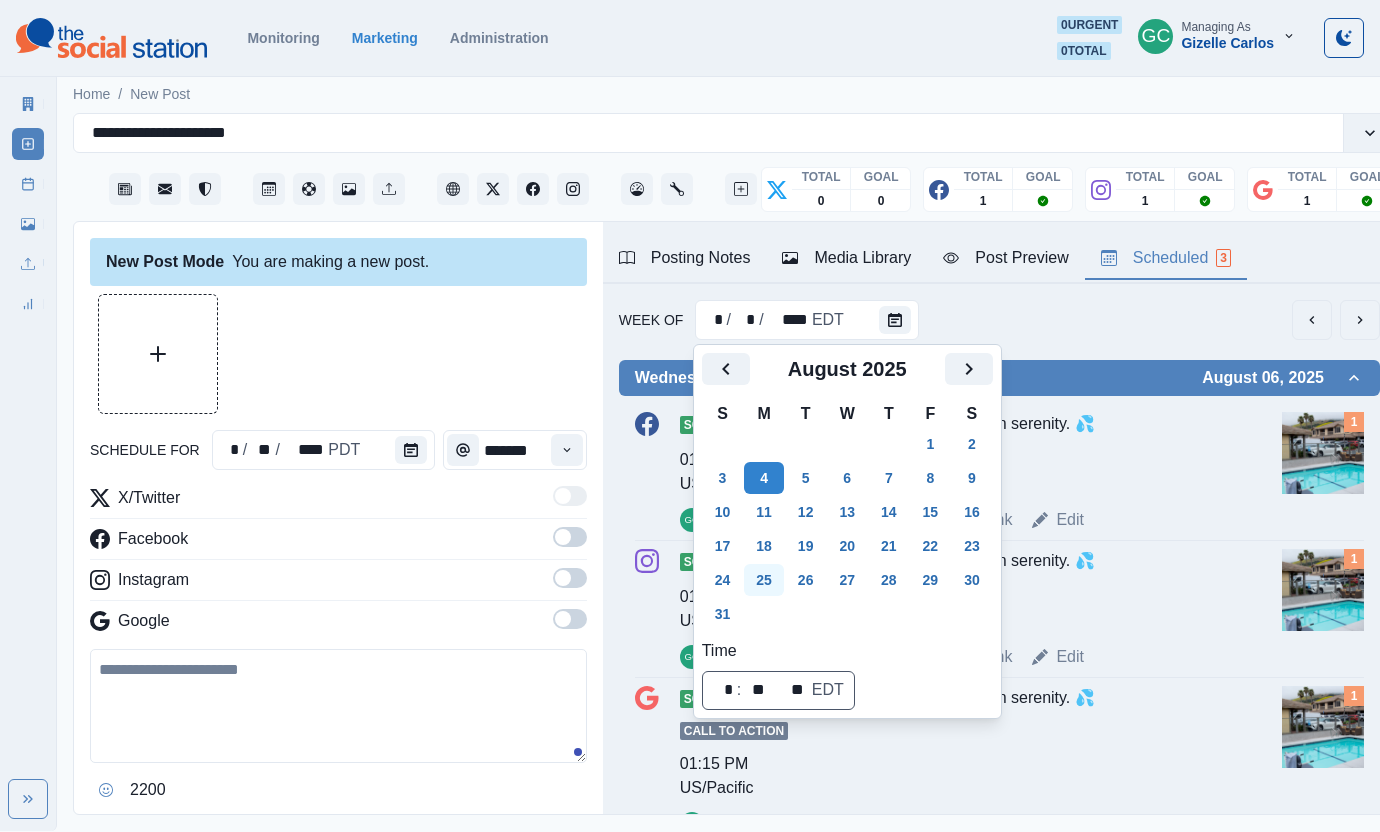 click on "25" at bounding box center [764, 580] 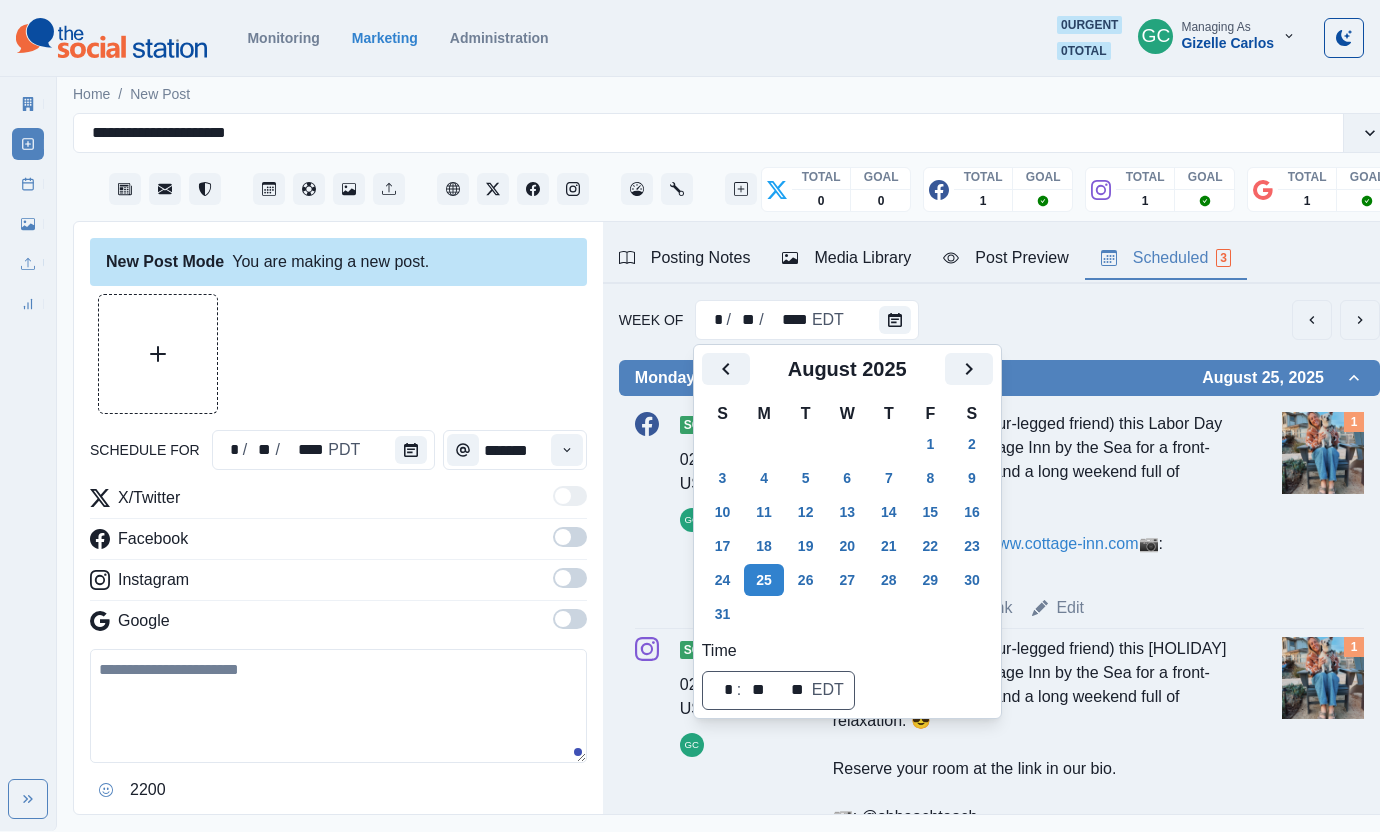 click on "Pack your bags (and four-legged friend) this Labor Day and book a stay at Cottage Inn by the Sea for a front-row seat to the Pacific and a long weekend full of relaxation. 😎
Reserve your room at  www.cottage-inn.com
📷: @sbbeachteach" at bounding box center (1031, 496) 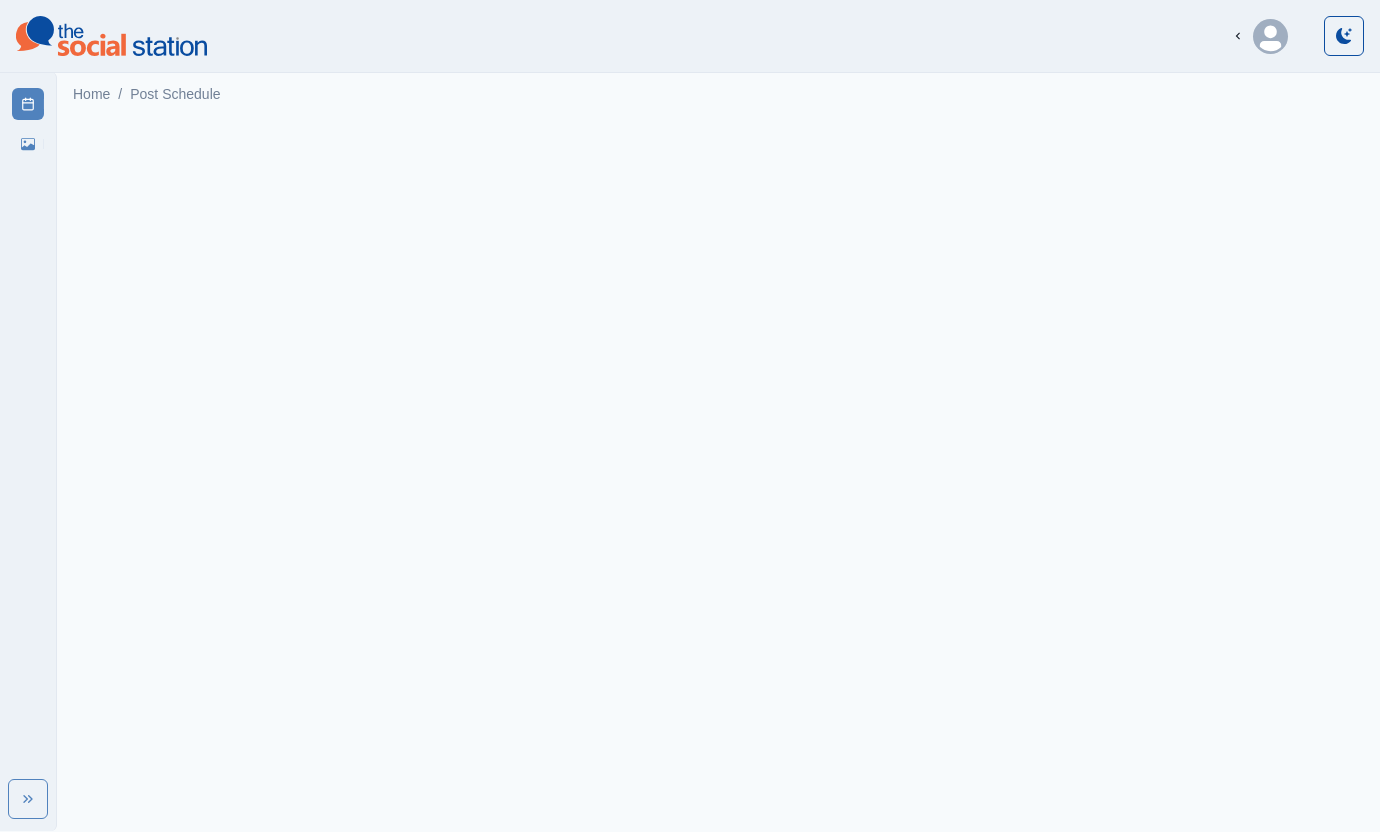scroll, scrollTop: 0, scrollLeft: 0, axis: both 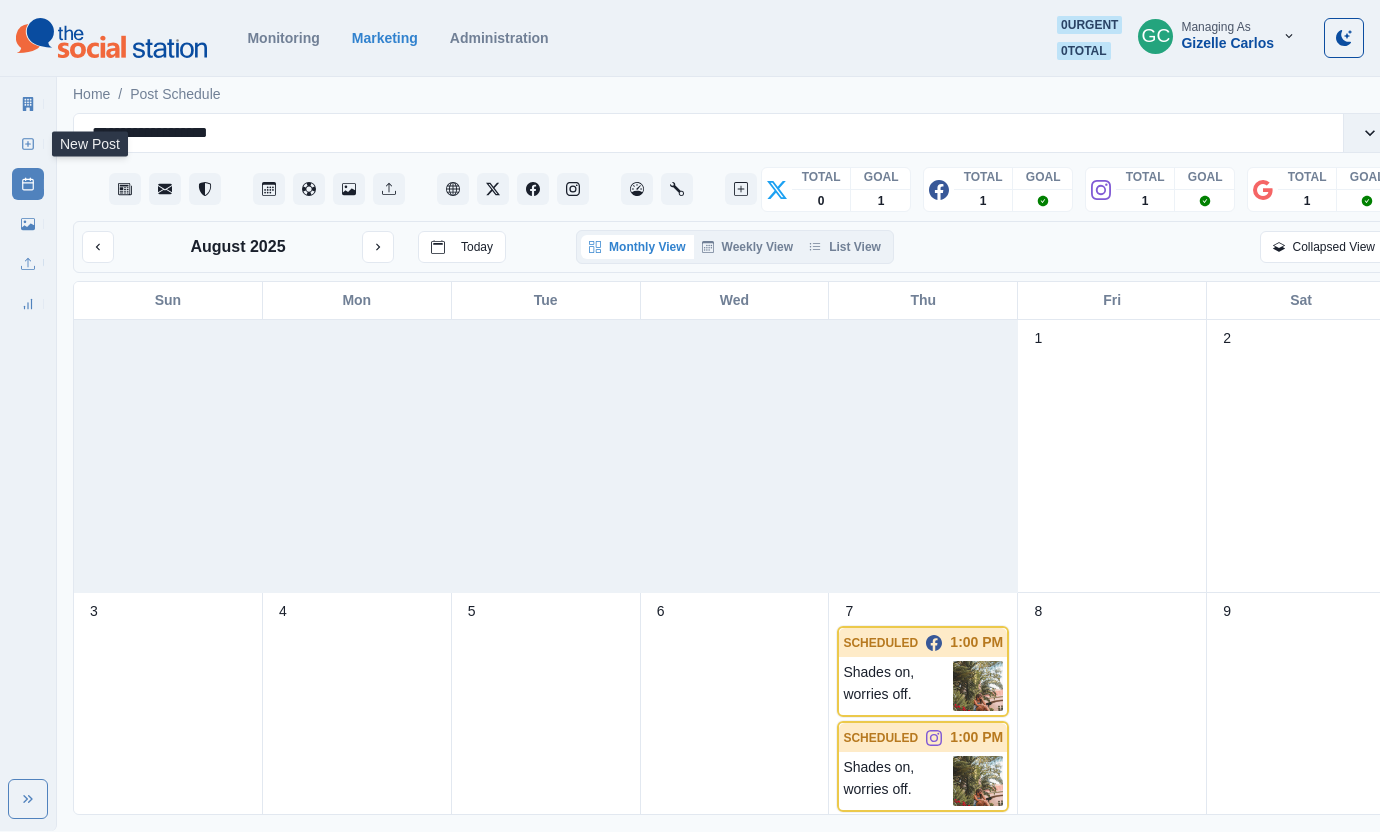 click on "New Post" at bounding box center [28, 144] 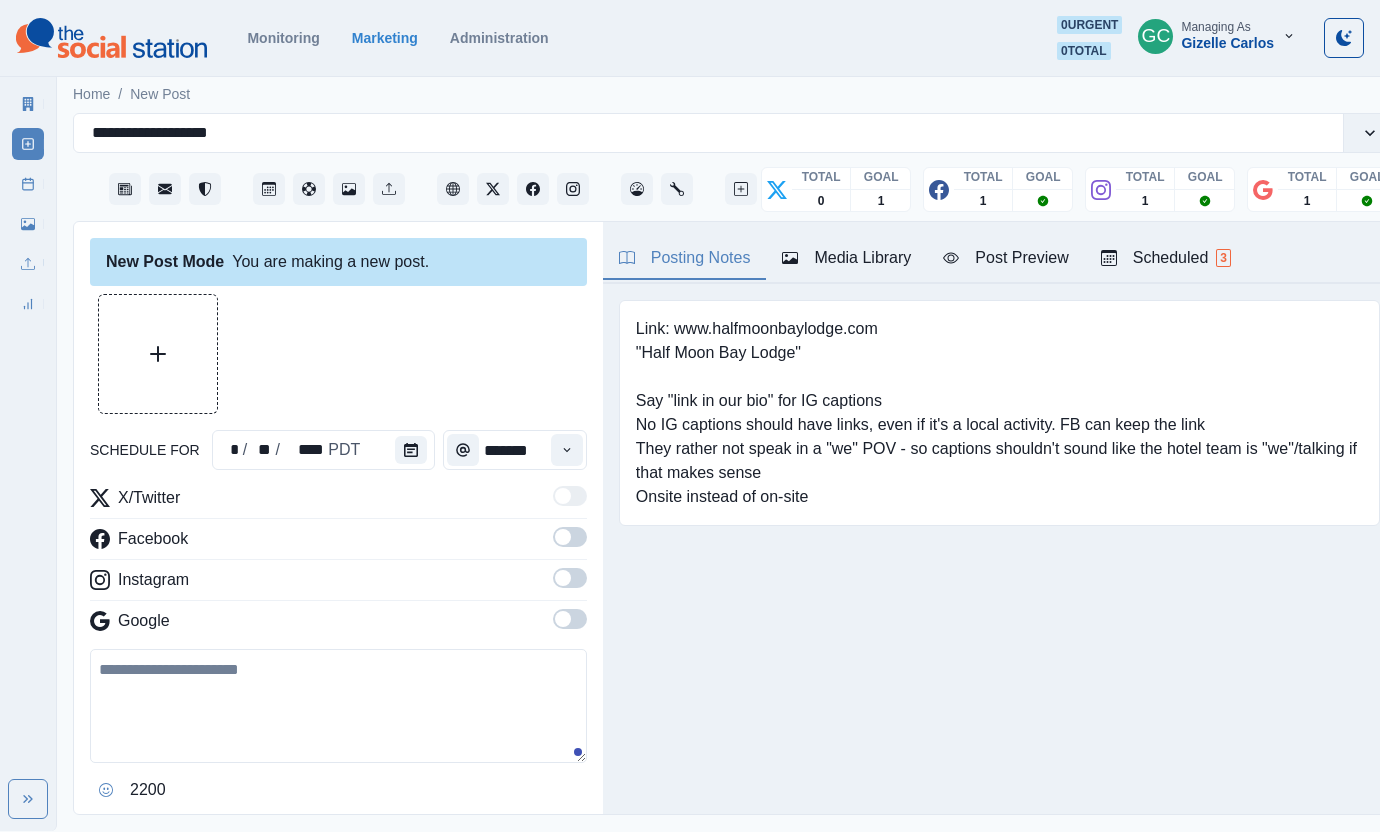 click on "Scheduled 3" at bounding box center (1166, 258) 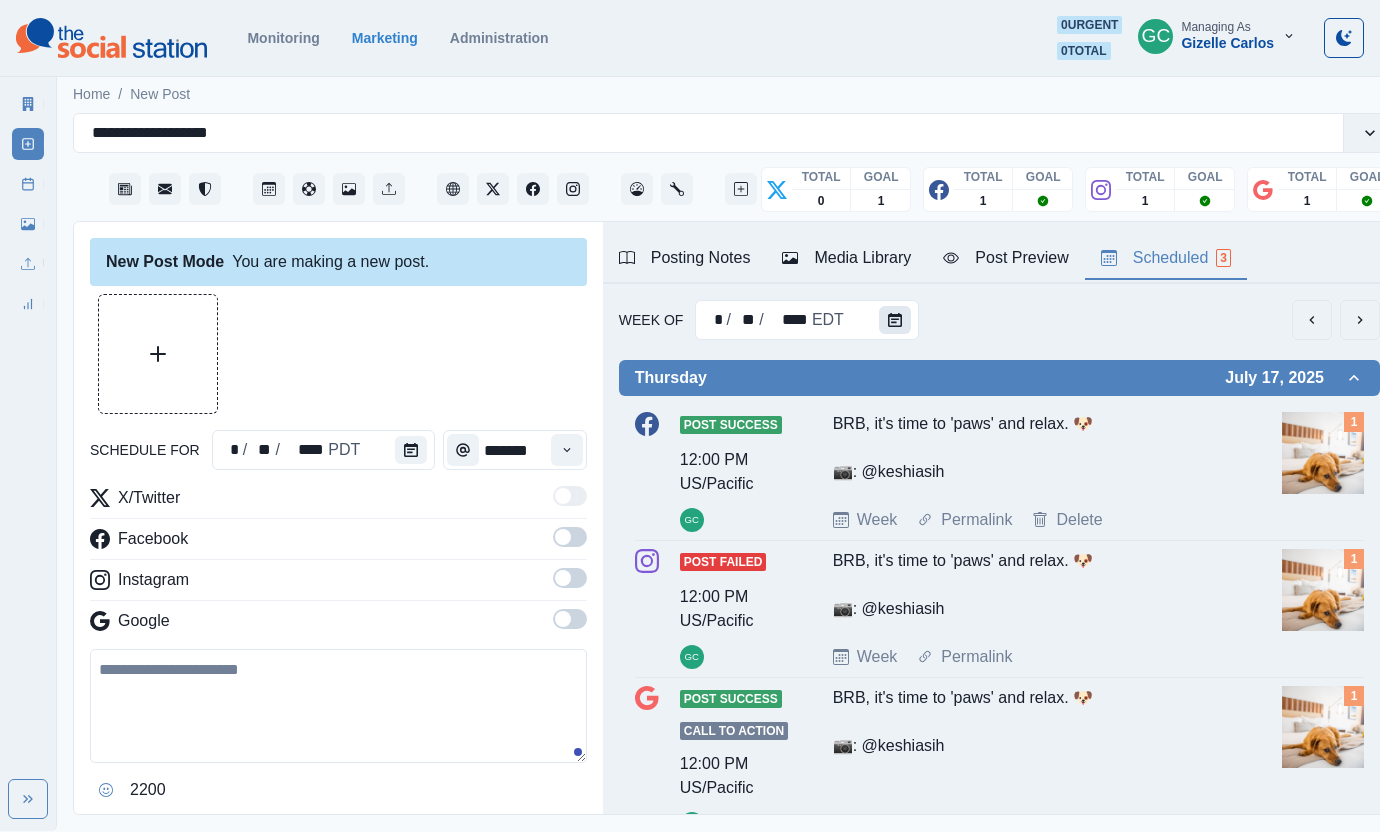 click at bounding box center (895, 320) 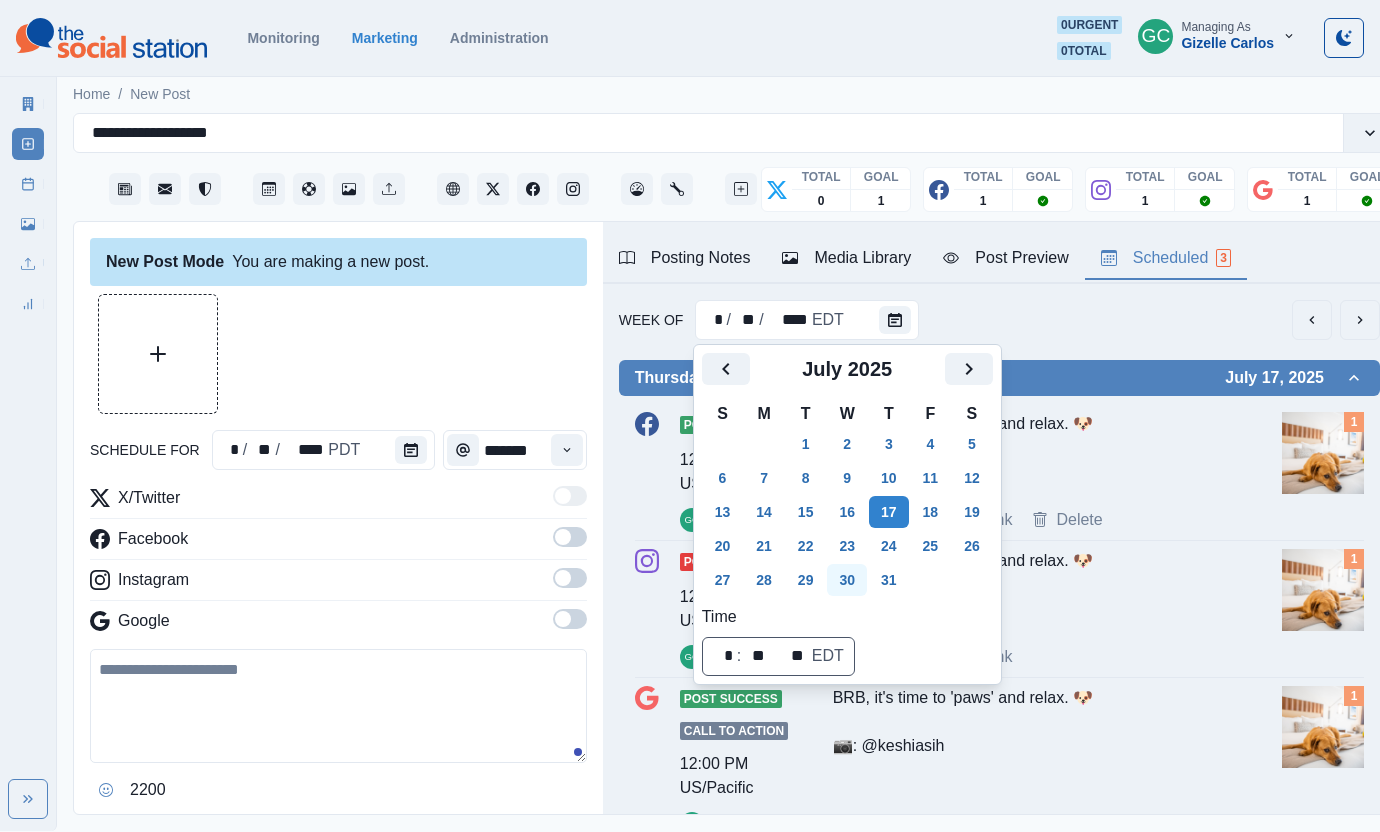 click on "23" at bounding box center (847, 546) 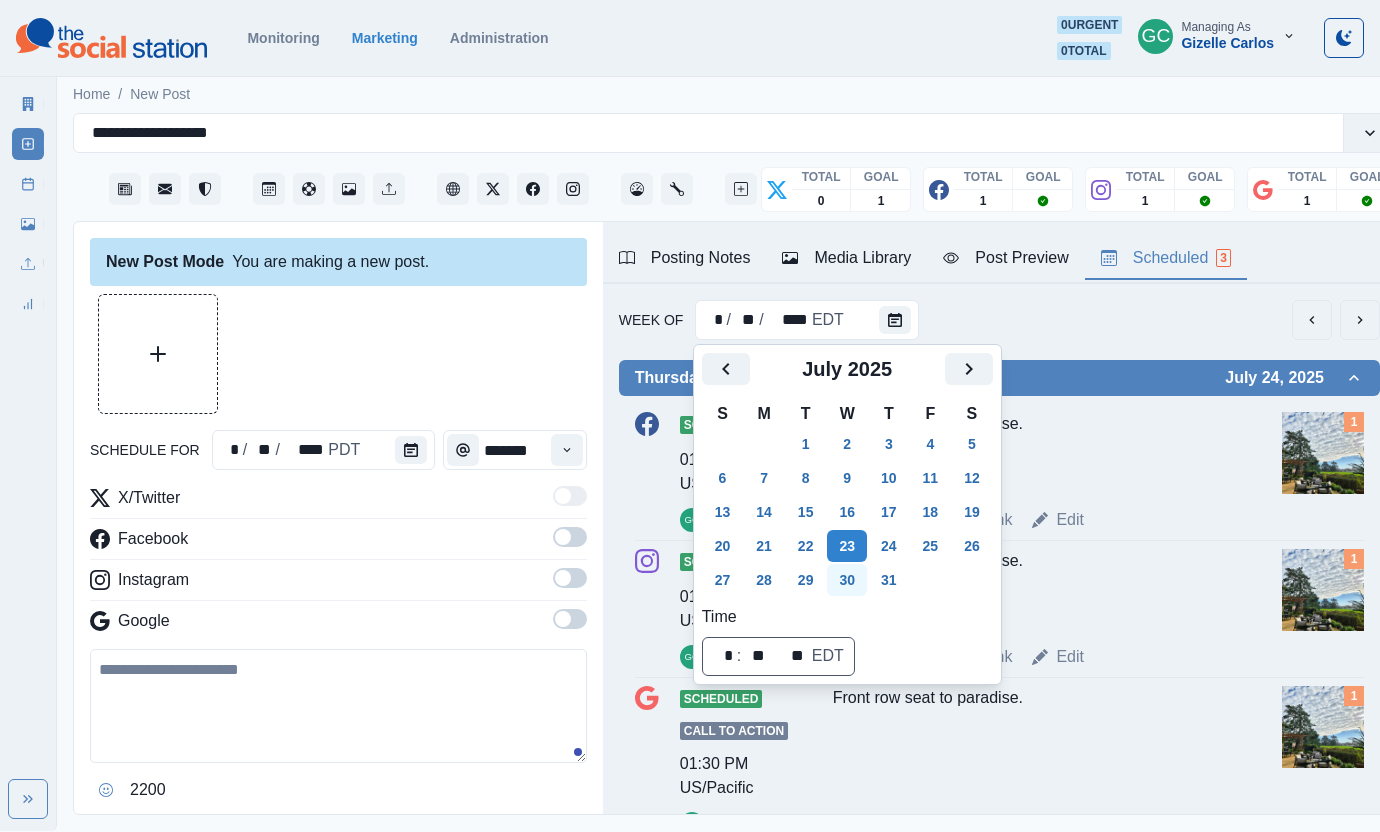 click on "30" at bounding box center (847, 580) 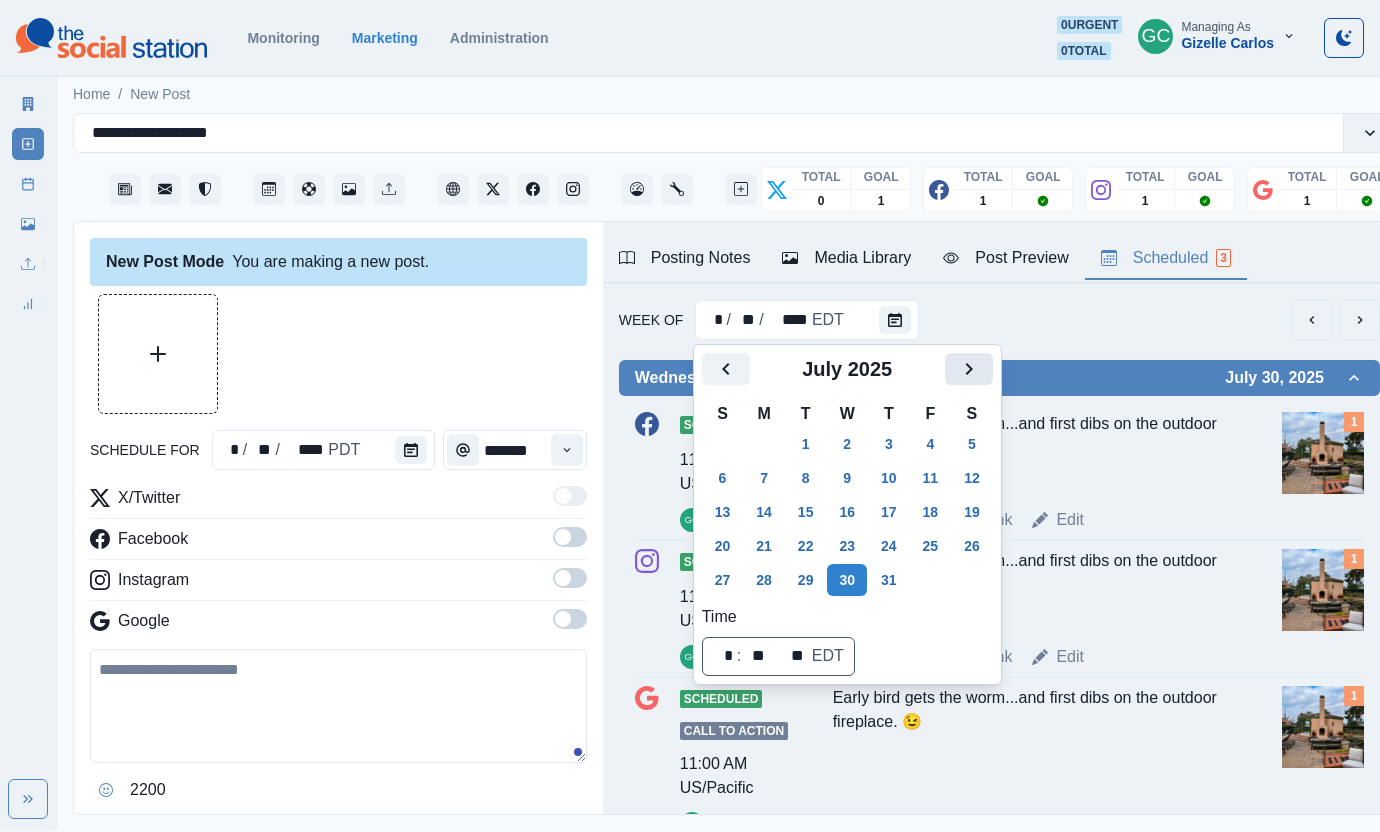 click at bounding box center [969, 369] 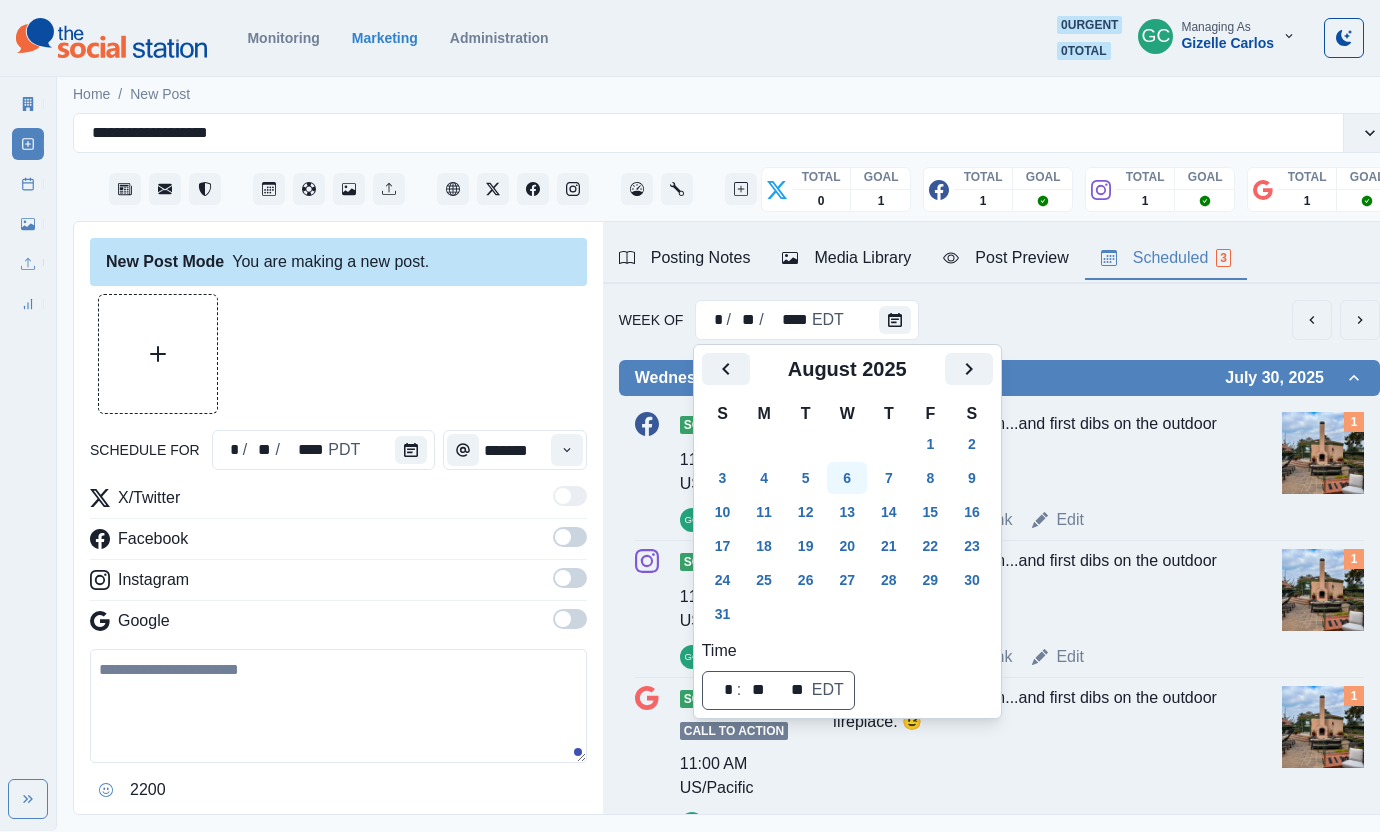 click on "6" at bounding box center [847, 478] 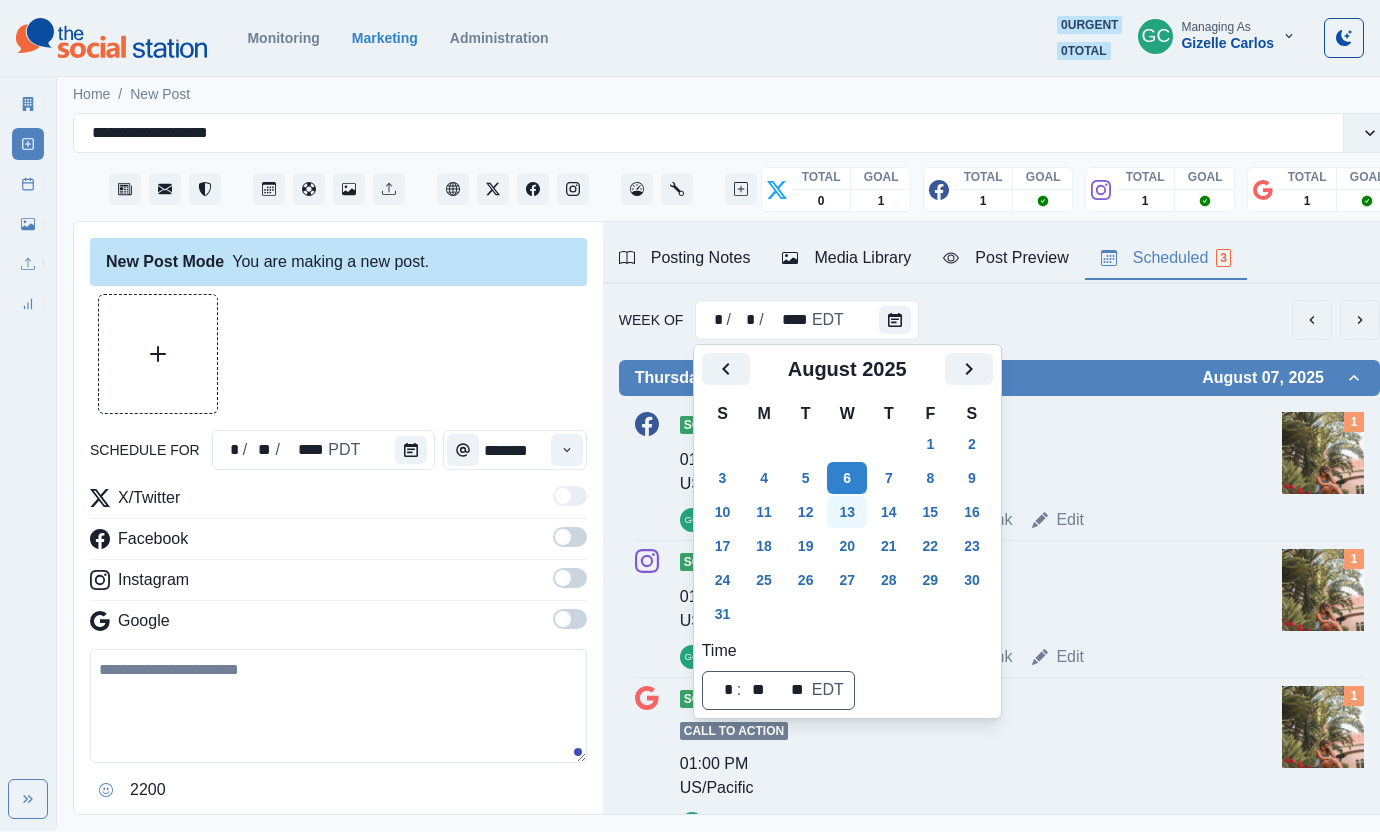 click on "13" at bounding box center [847, 512] 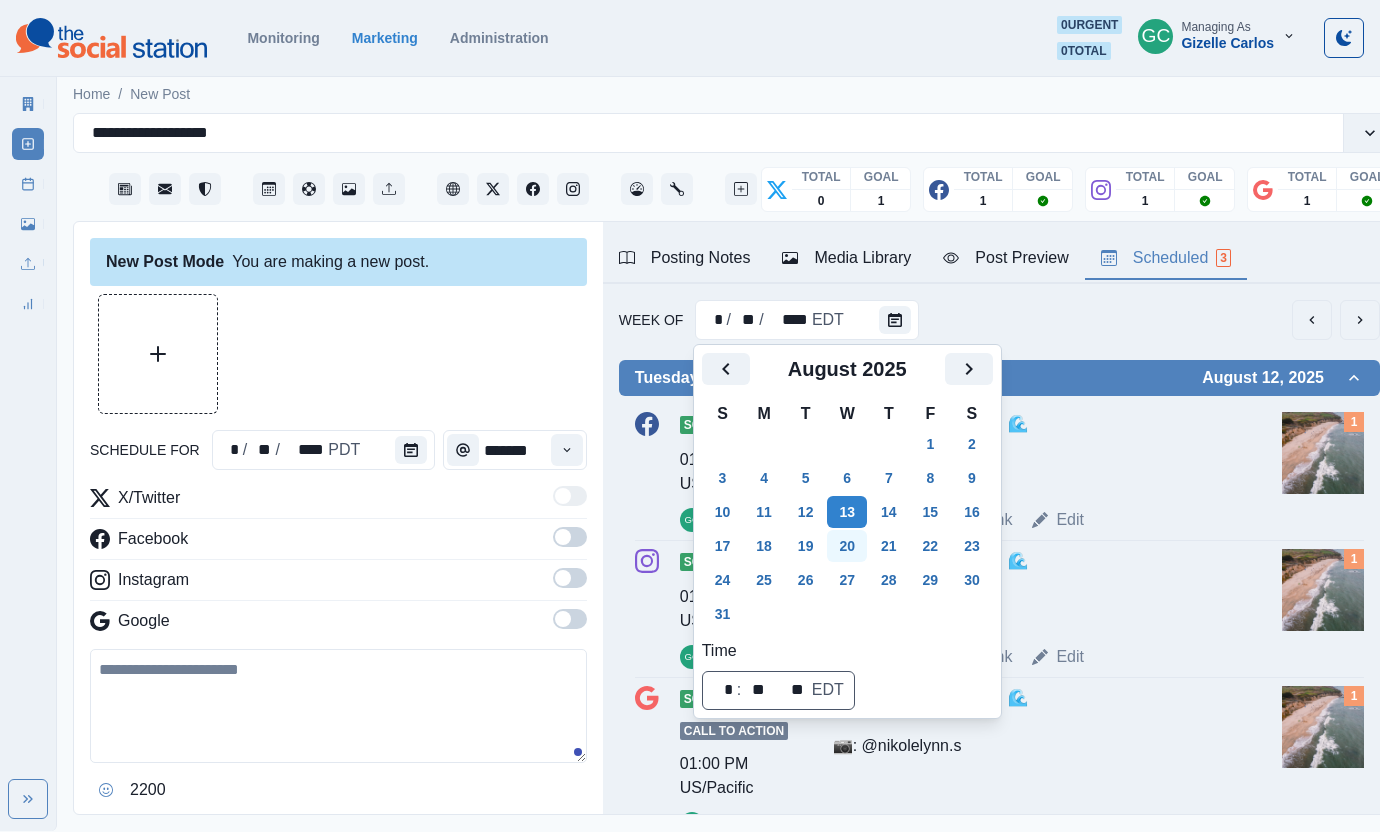 click on "20" at bounding box center (847, 546) 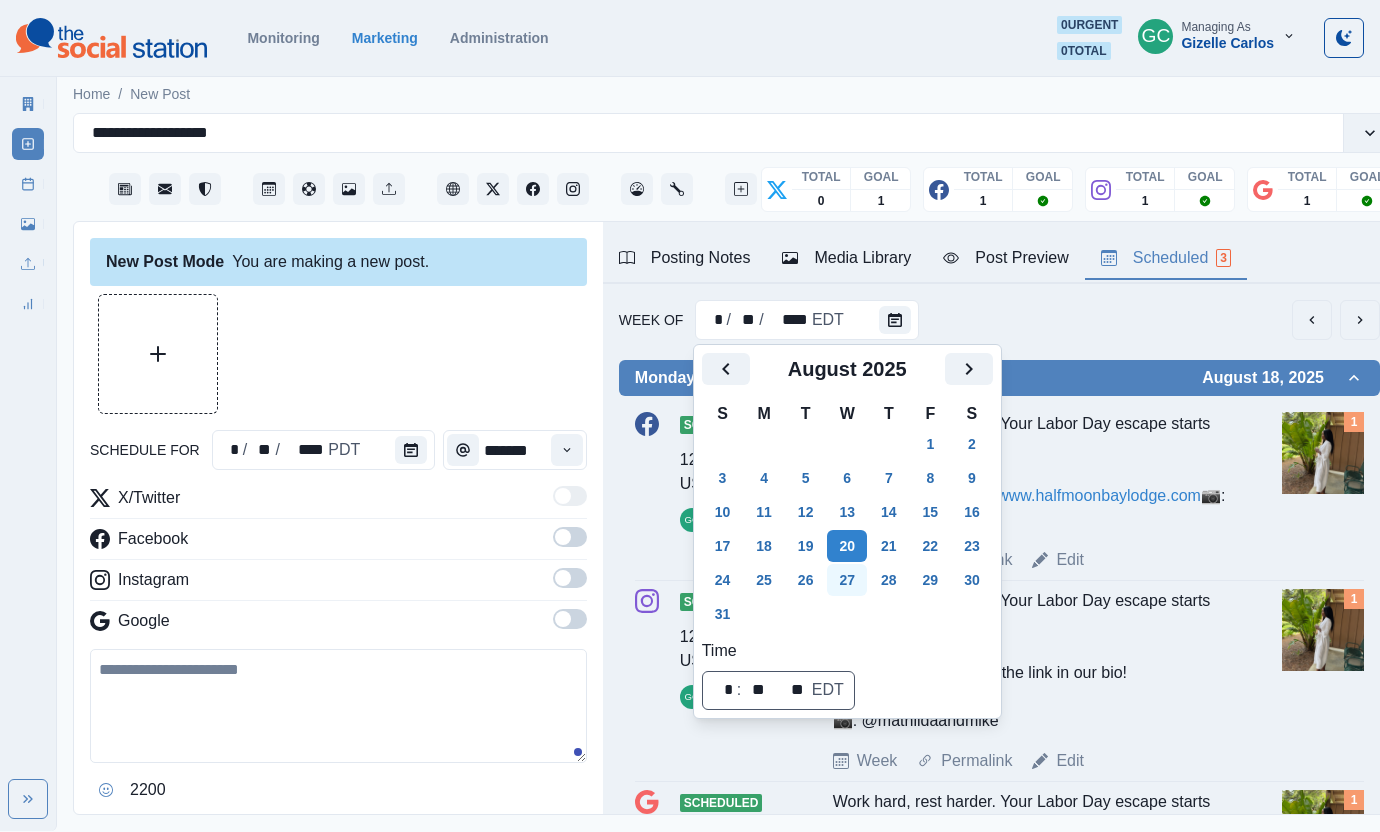 click on "27" at bounding box center [847, 580] 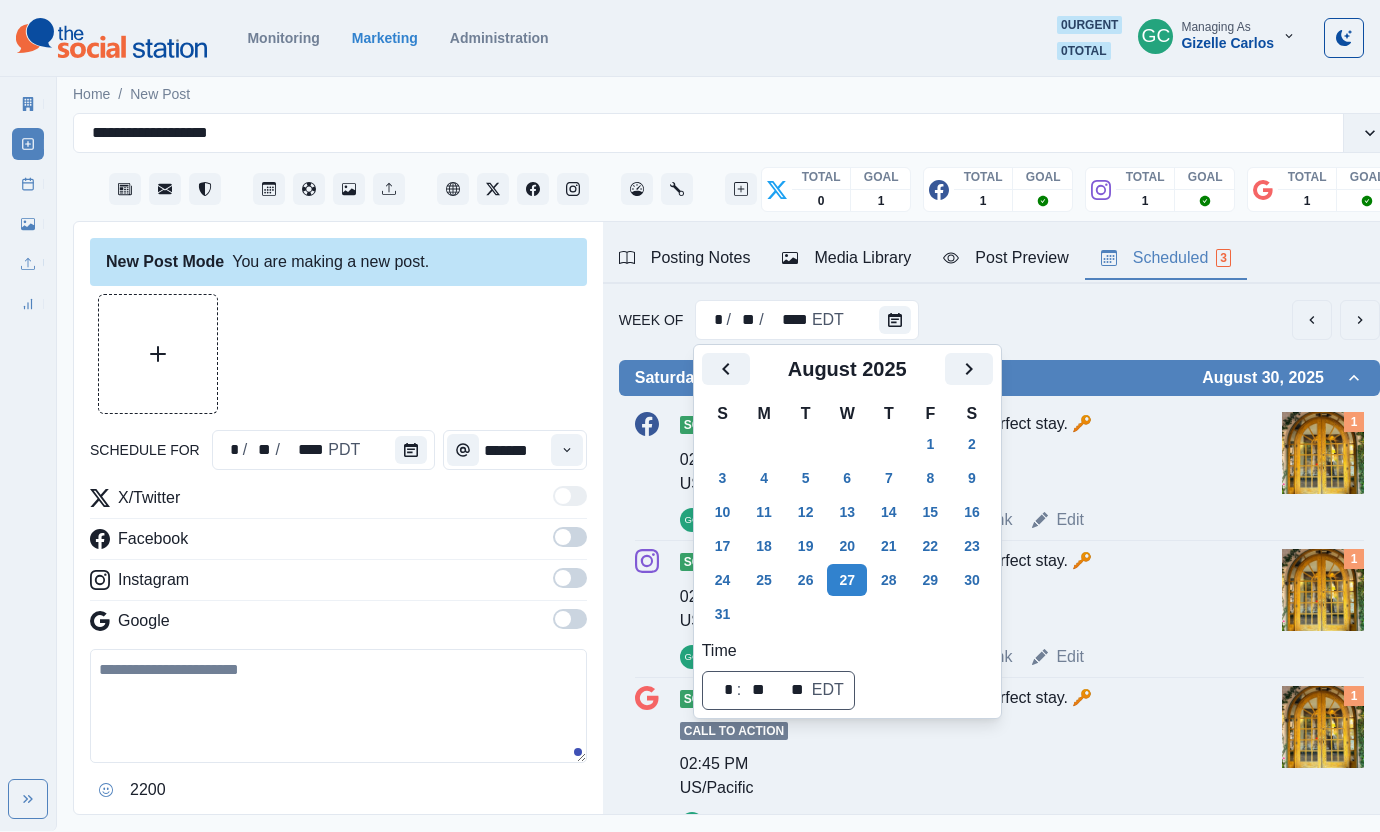 click on "The gateway to your perfect stay. 🔑" at bounding box center [1031, 452] 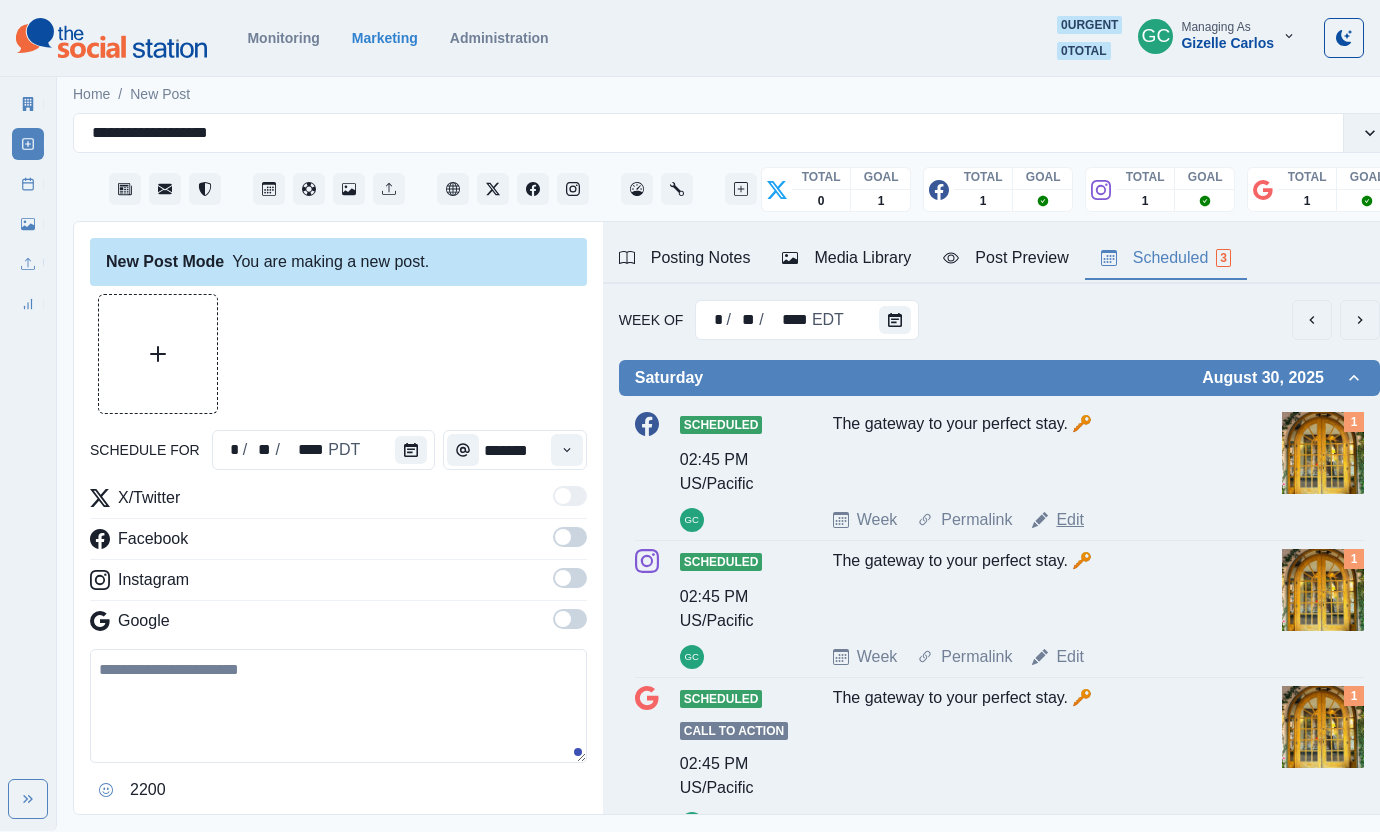 click on "Edit" at bounding box center (1070, 520) 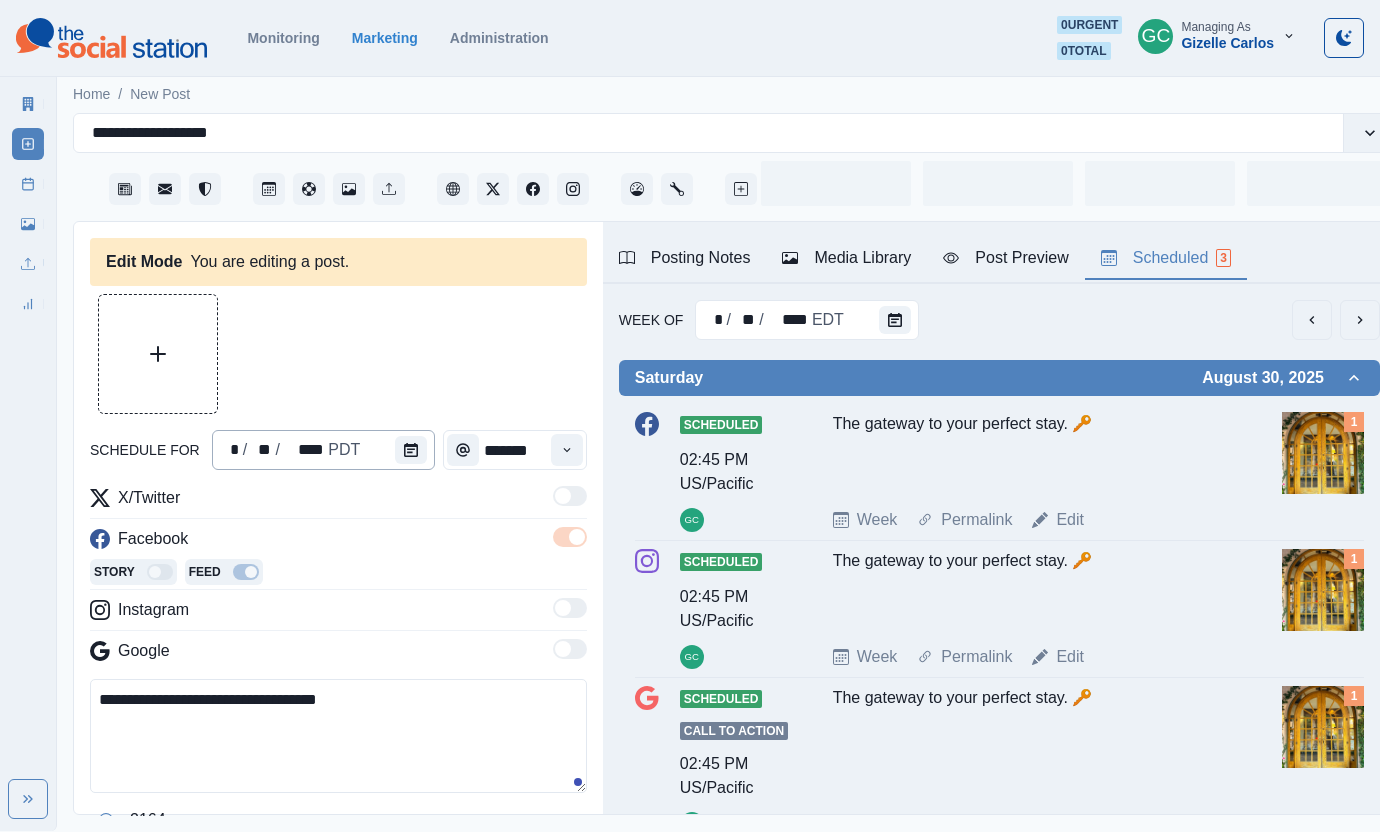 type on "*******" 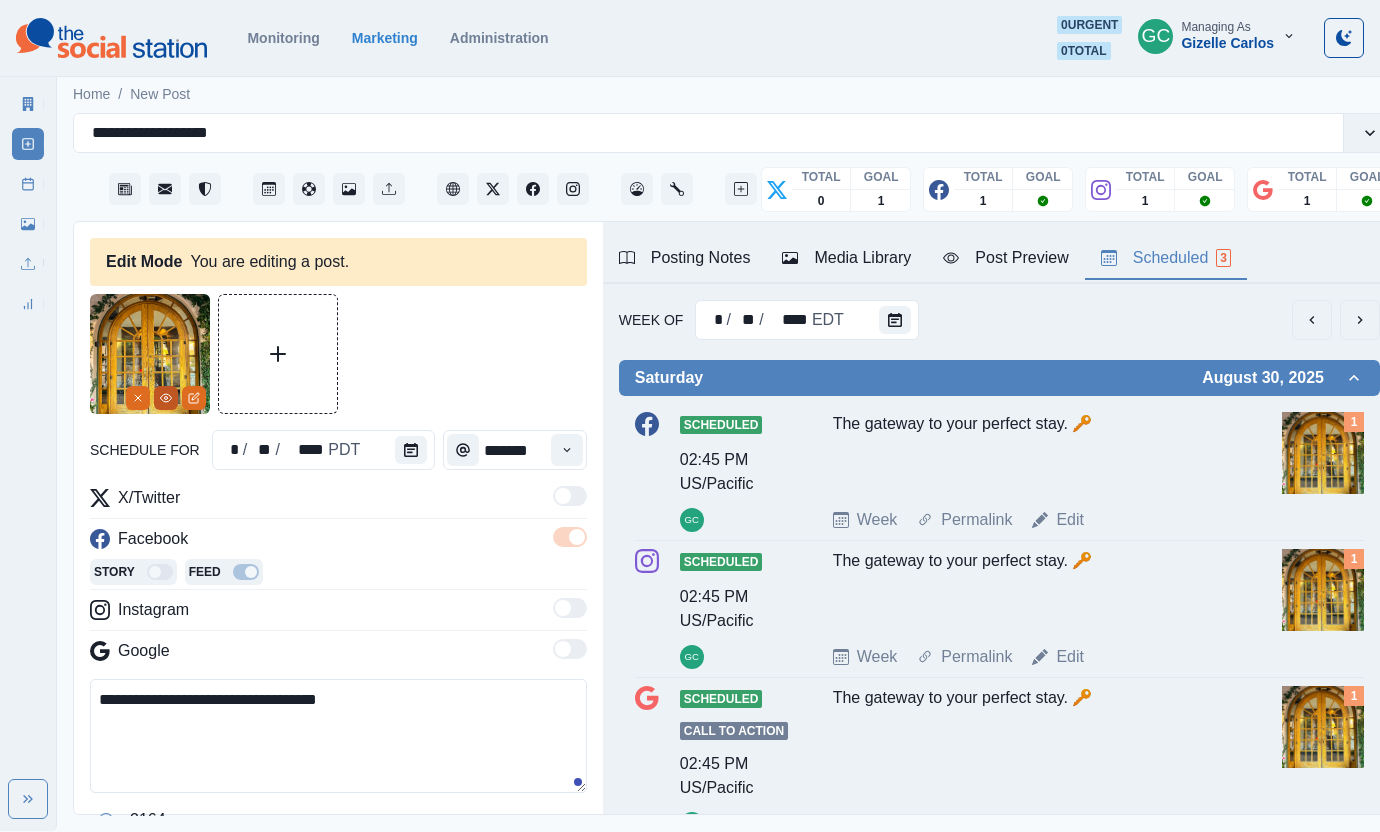 click at bounding box center (166, 398) 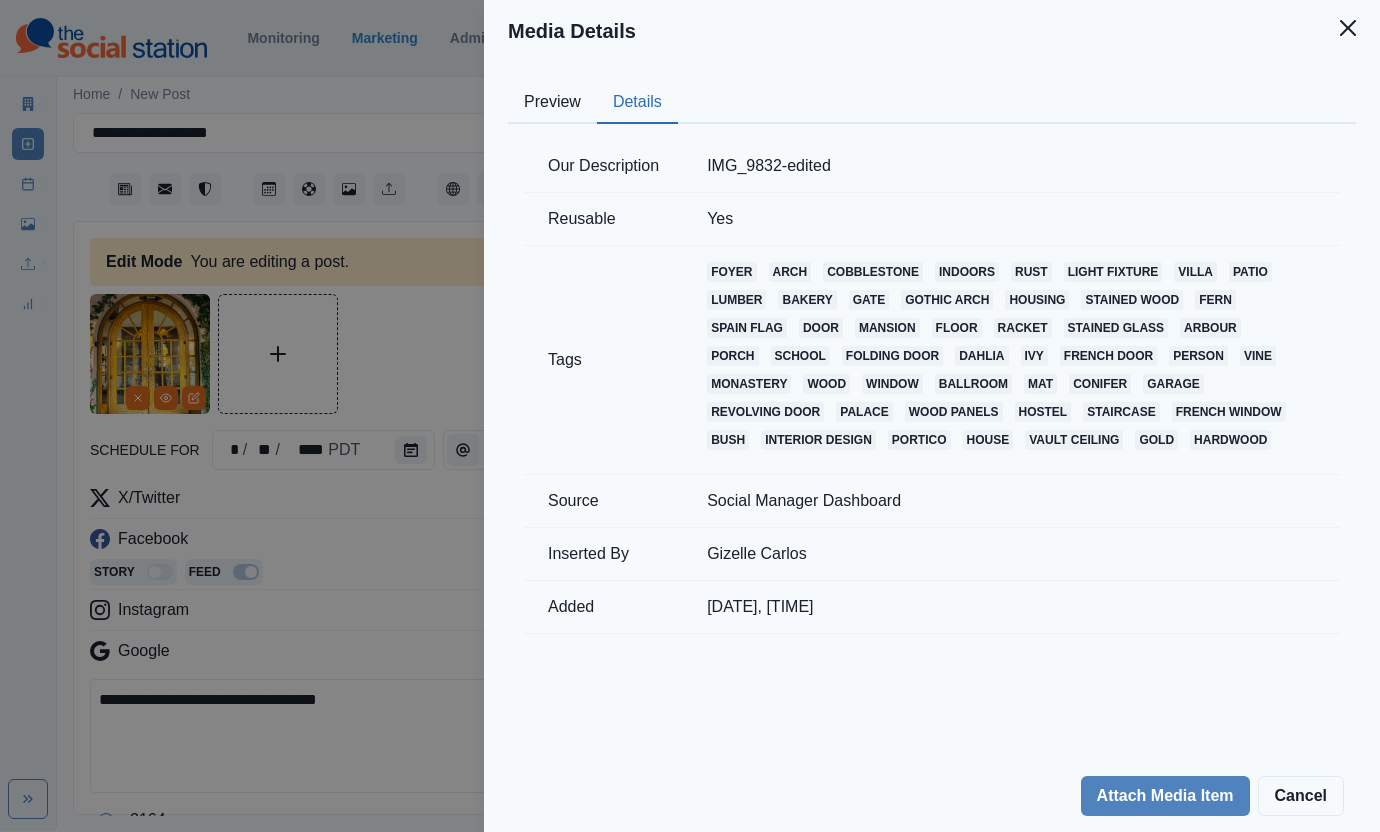 click on "Details" at bounding box center [637, 103] 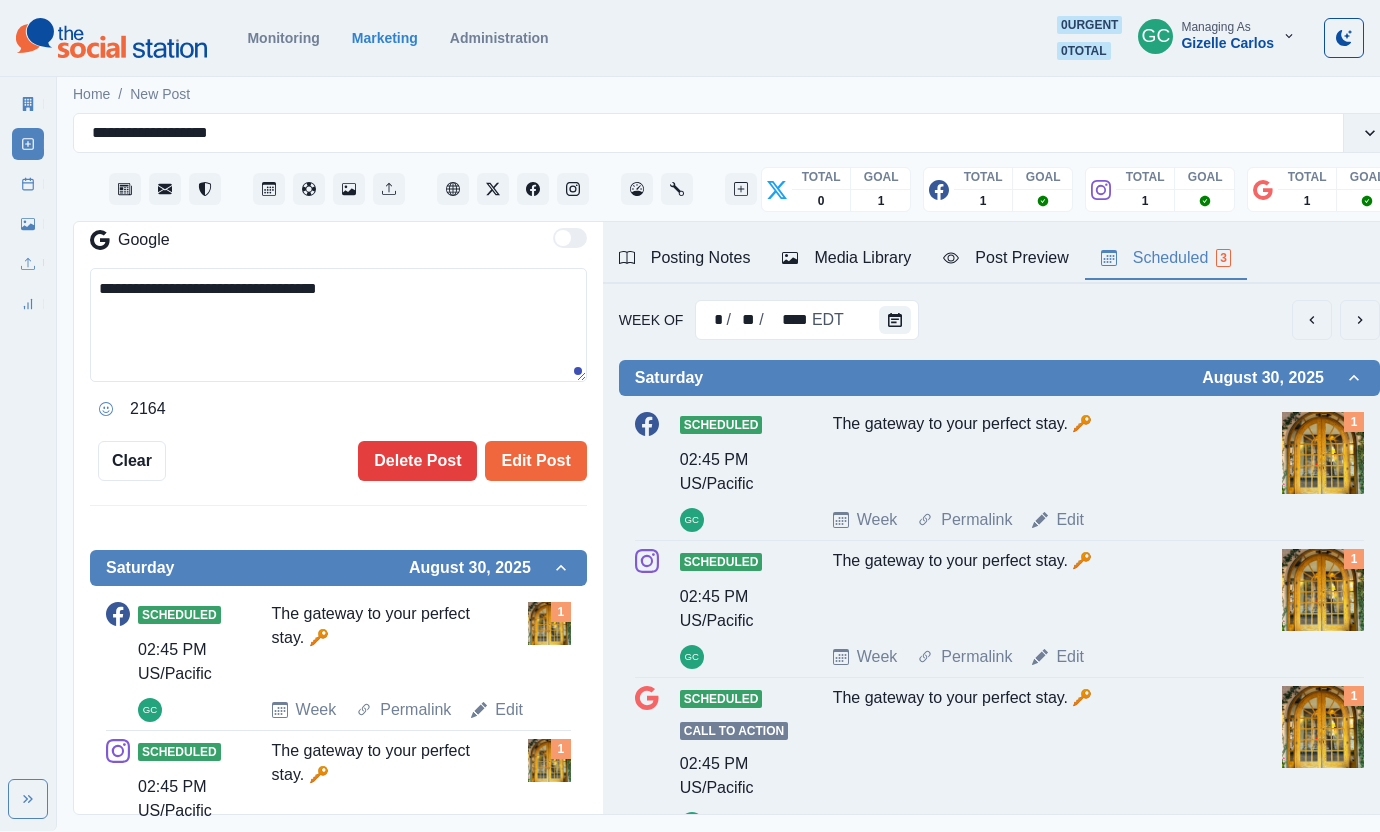 scroll, scrollTop: 480, scrollLeft: 0, axis: vertical 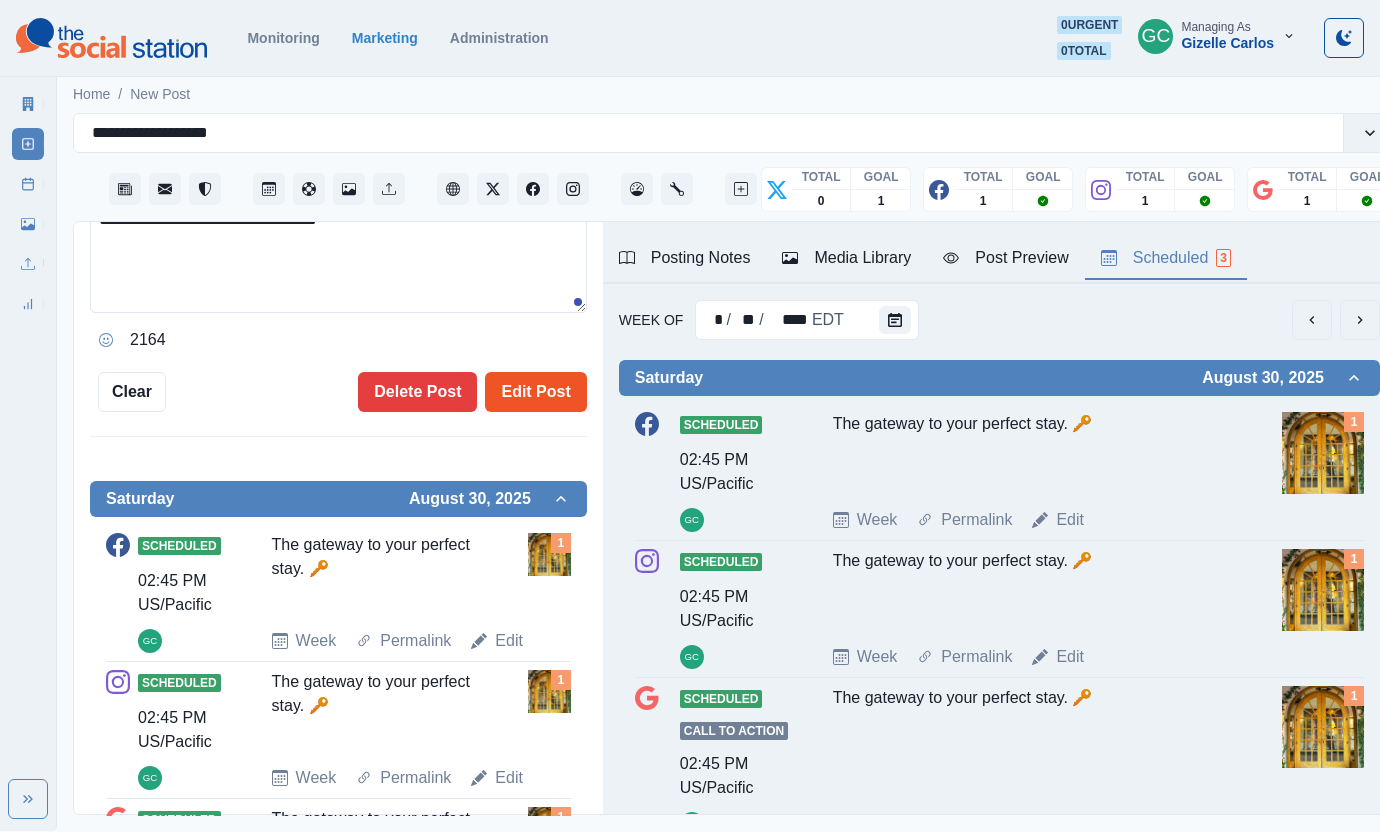 drag, startPoint x: 533, startPoint y: 393, endPoint x: 503, endPoint y: 409, distance: 34 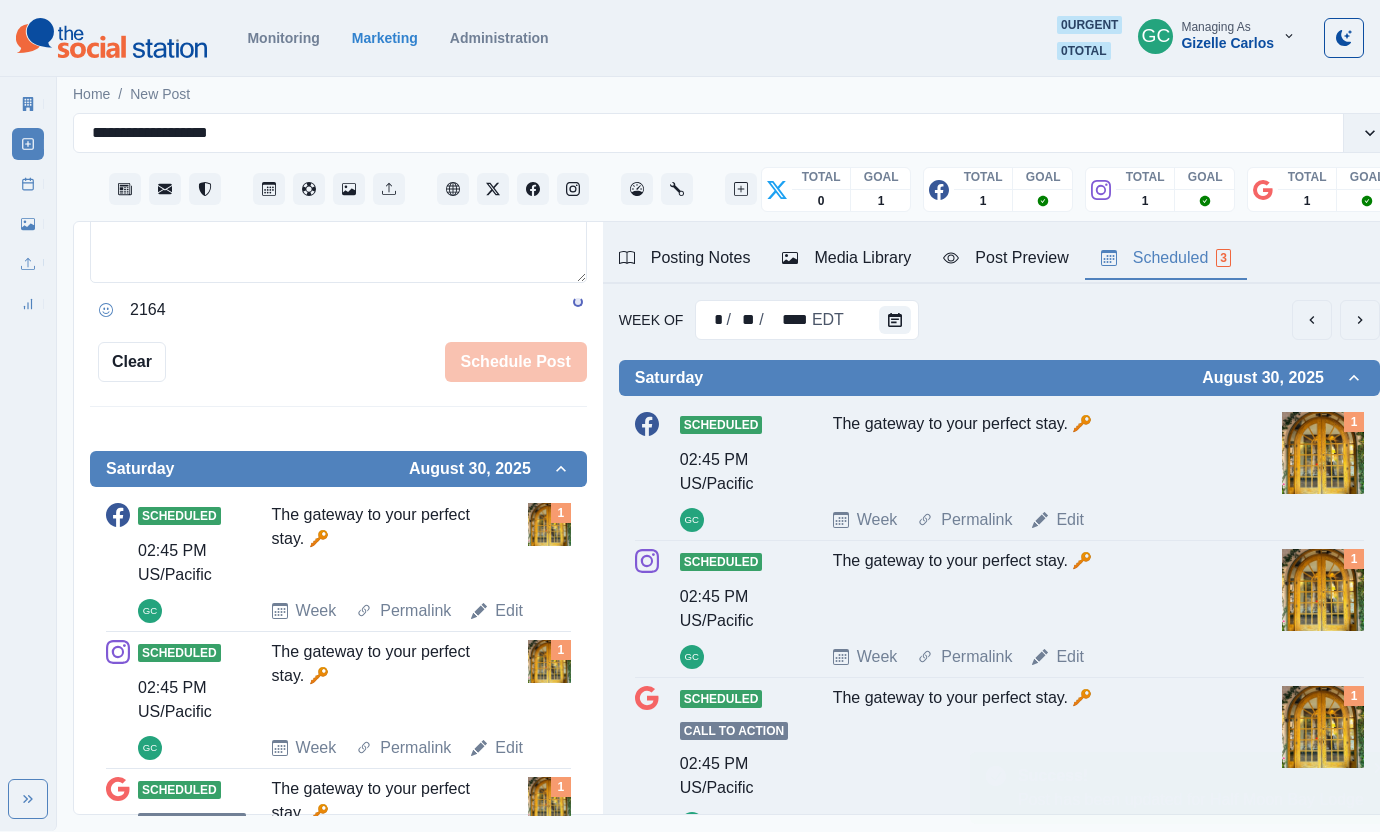 type 